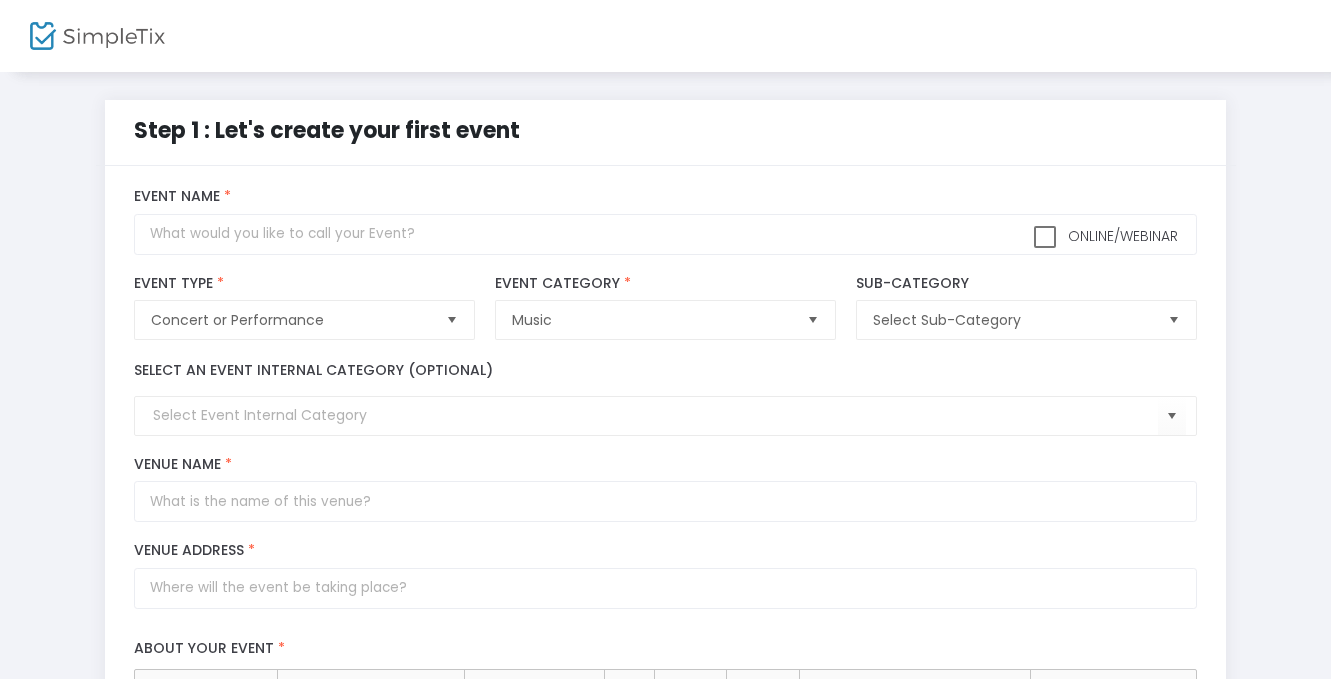 scroll, scrollTop: 0, scrollLeft: 0, axis: both 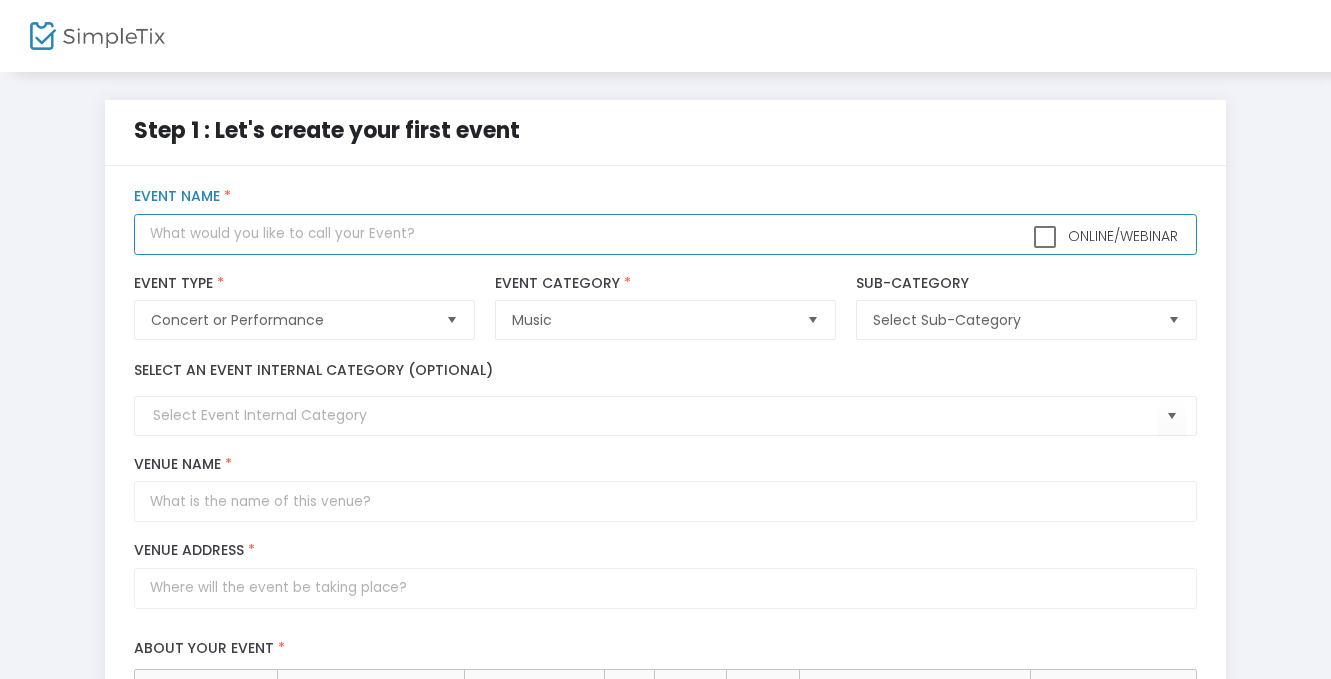 click 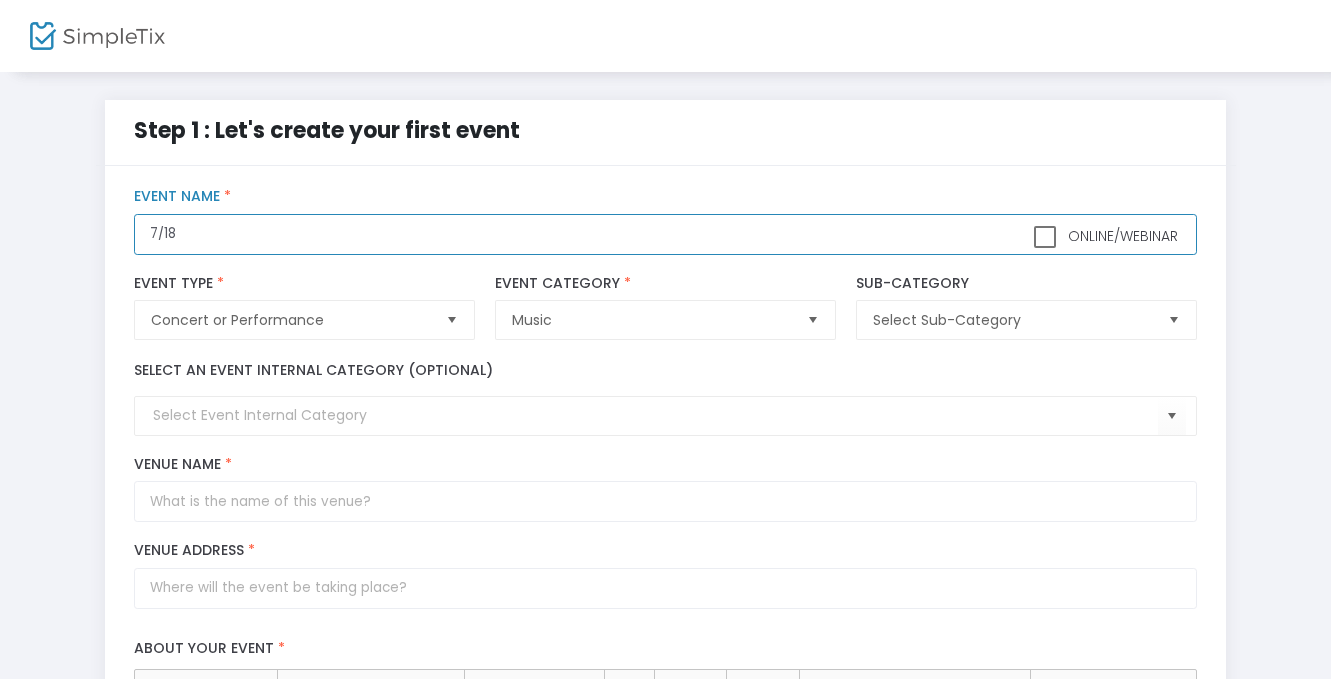 click on "7/18" 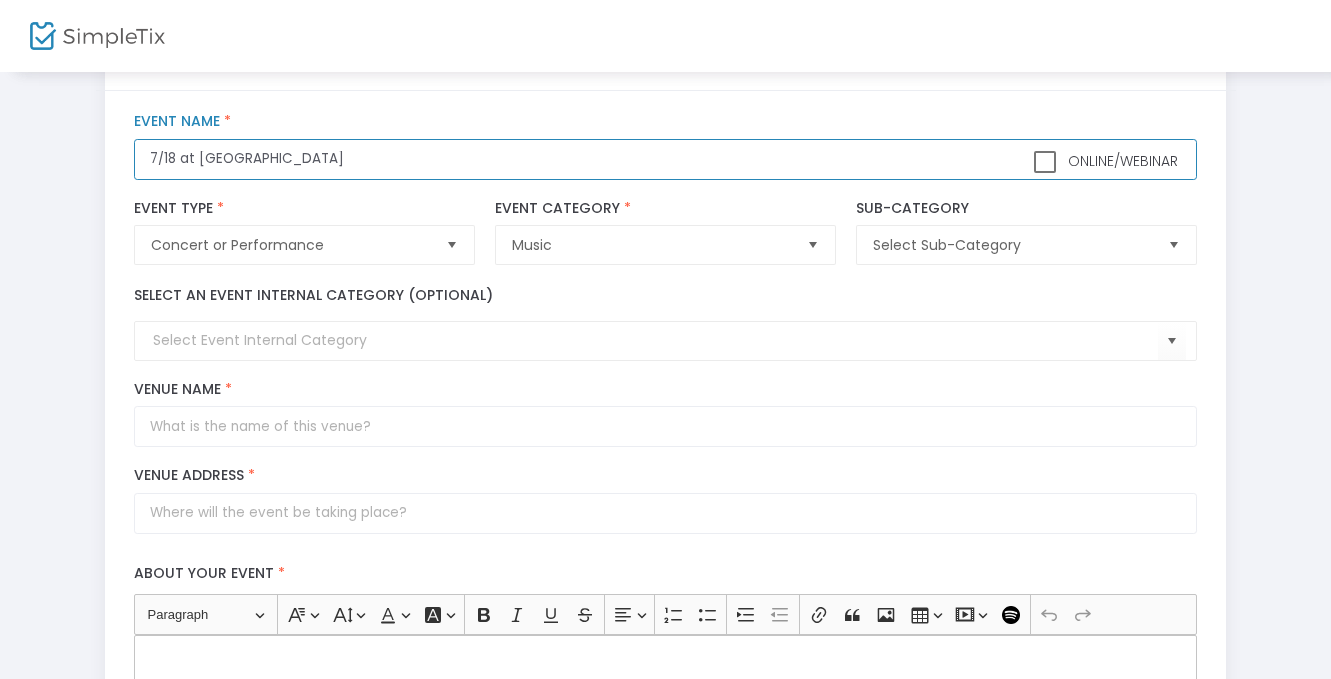 scroll, scrollTop: 81, scrollLeft: 0, axis: vertical 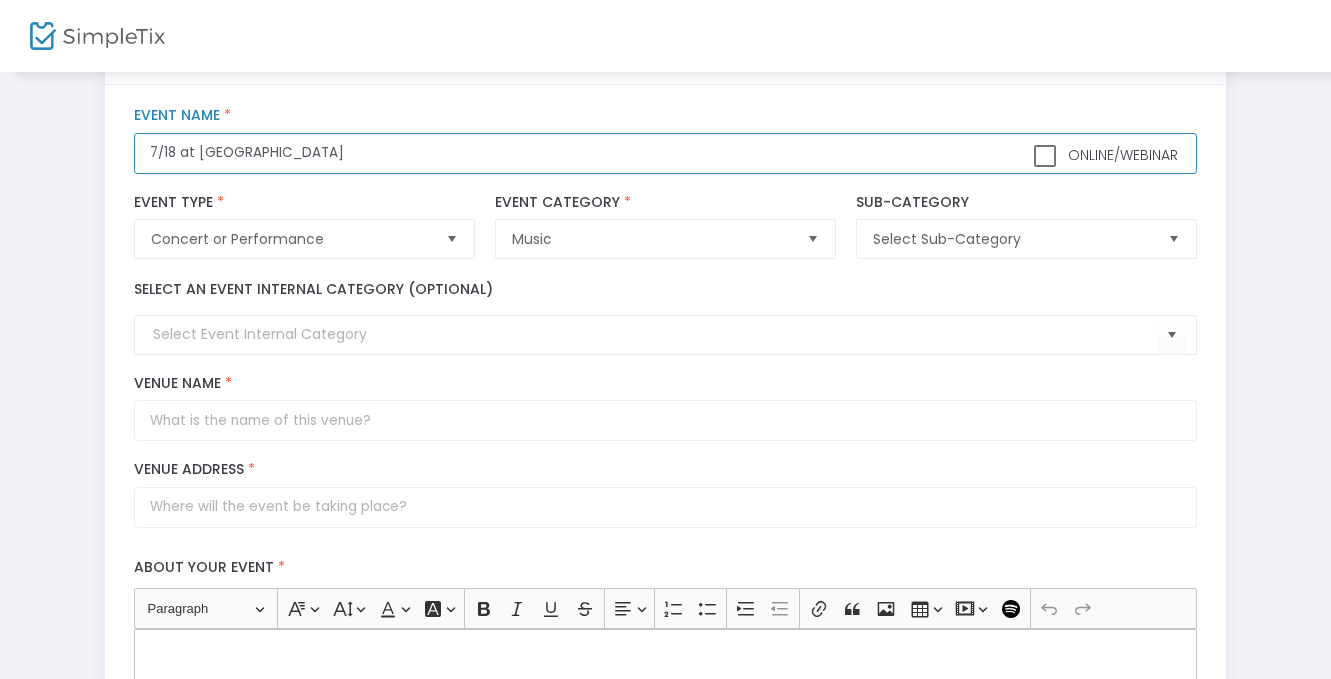 type on "7/18 at [GEOGRAPHIC_DATA]" 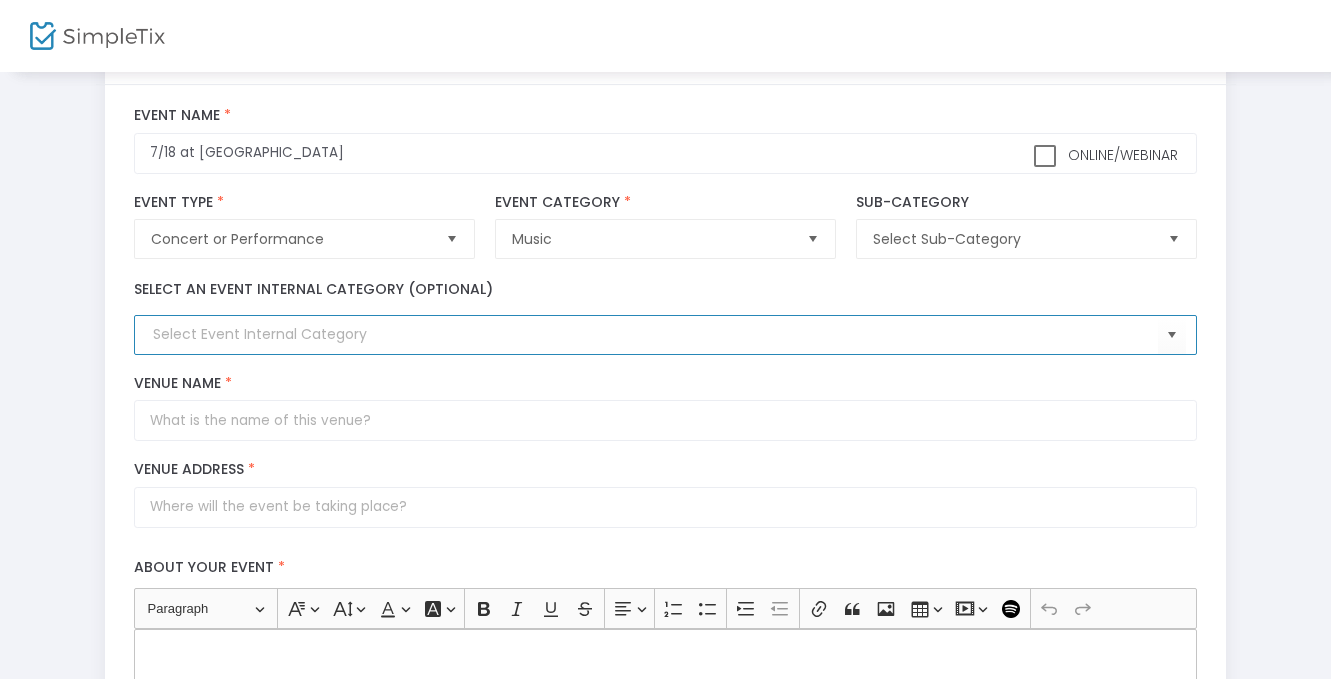 click at bounding box center [655, 334] 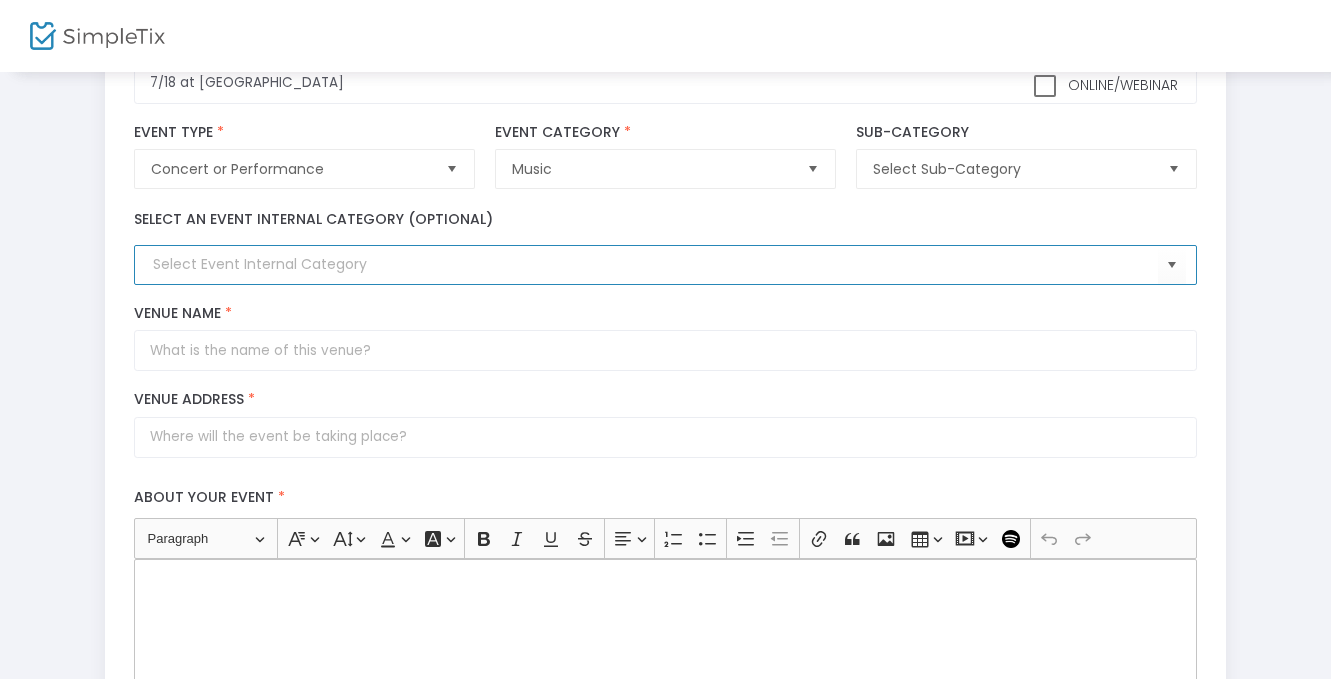 scroll, scrollTop: 158, scrollLeft: 0, axis: vertical 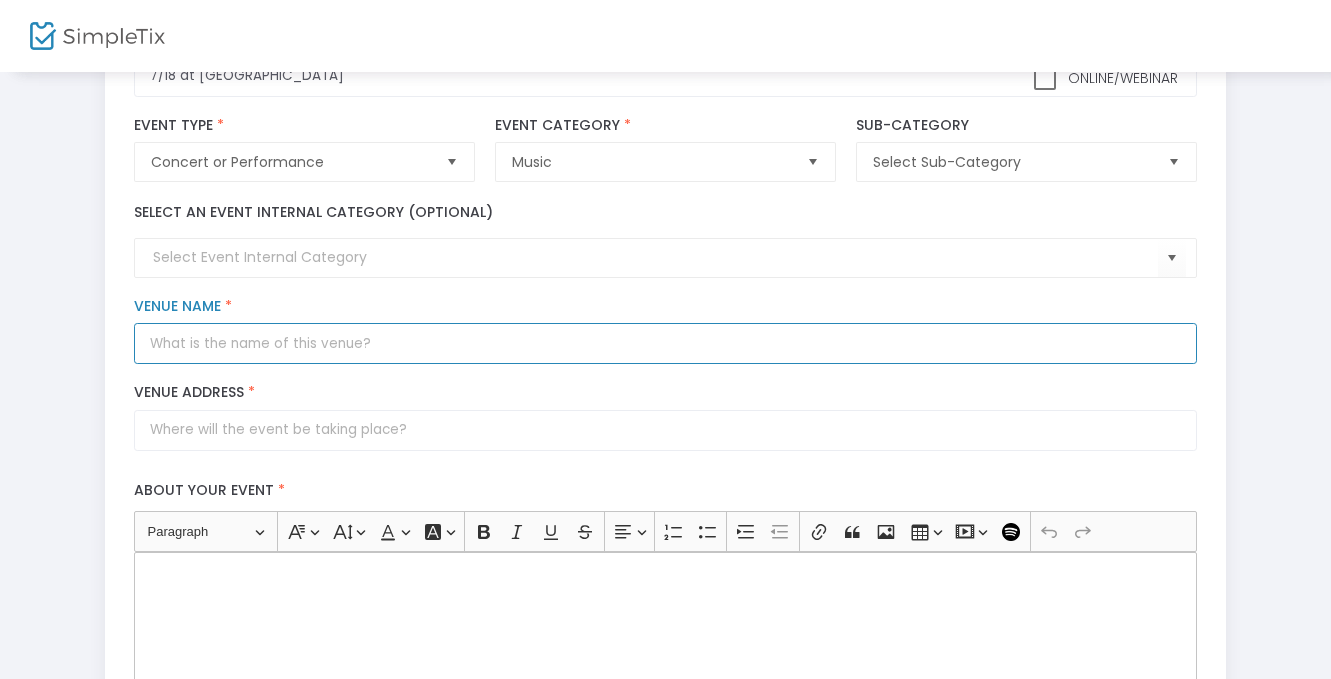 click on "Venue Name *" at bounding box center (665, 343) 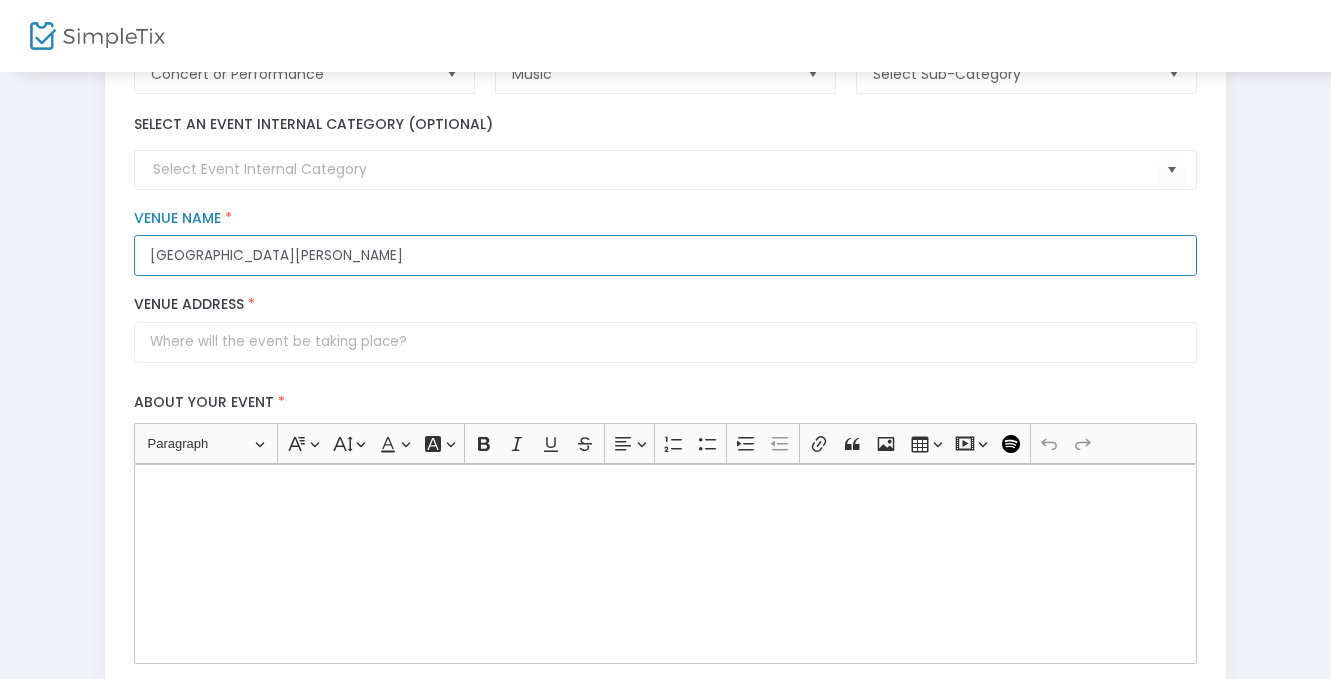 scroll, scrollTop: 238, scrollLeft: 0, axis: vertical 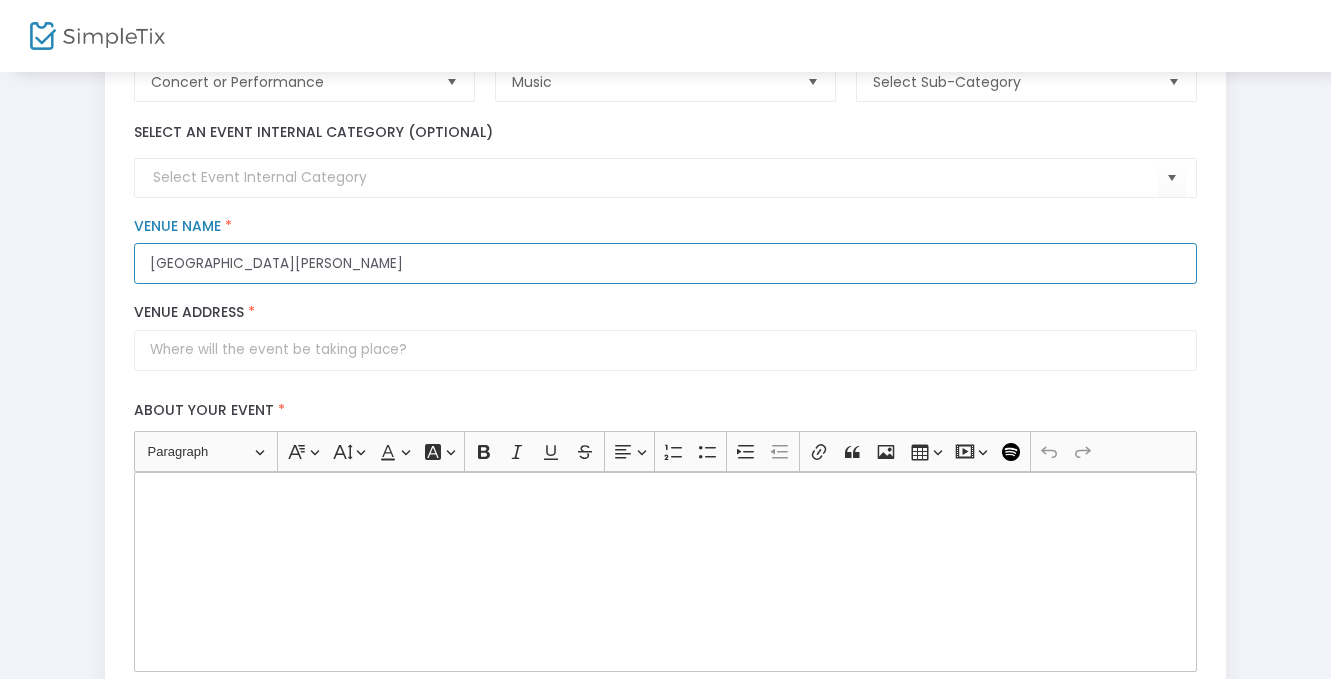 type on "[GEOGRAPHIC_DATA][PERSON_NAME]" 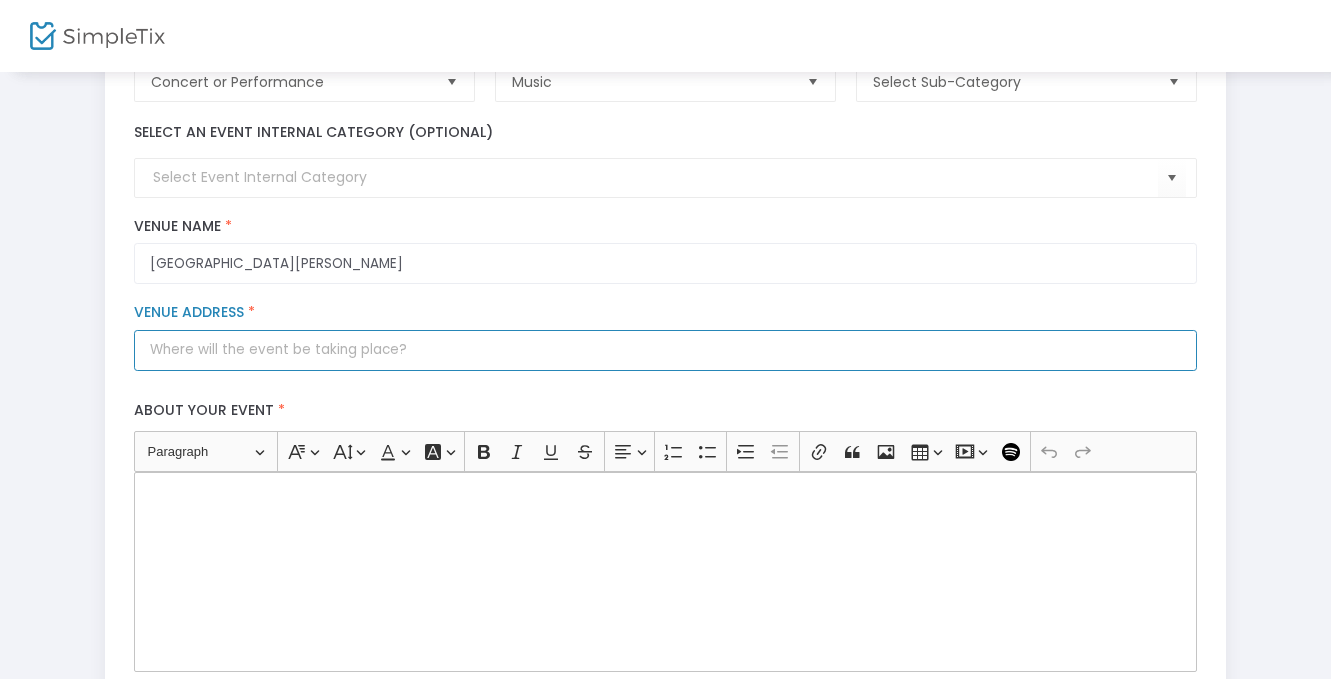 click on "Venue Address *" at bounding box center [665, 350] 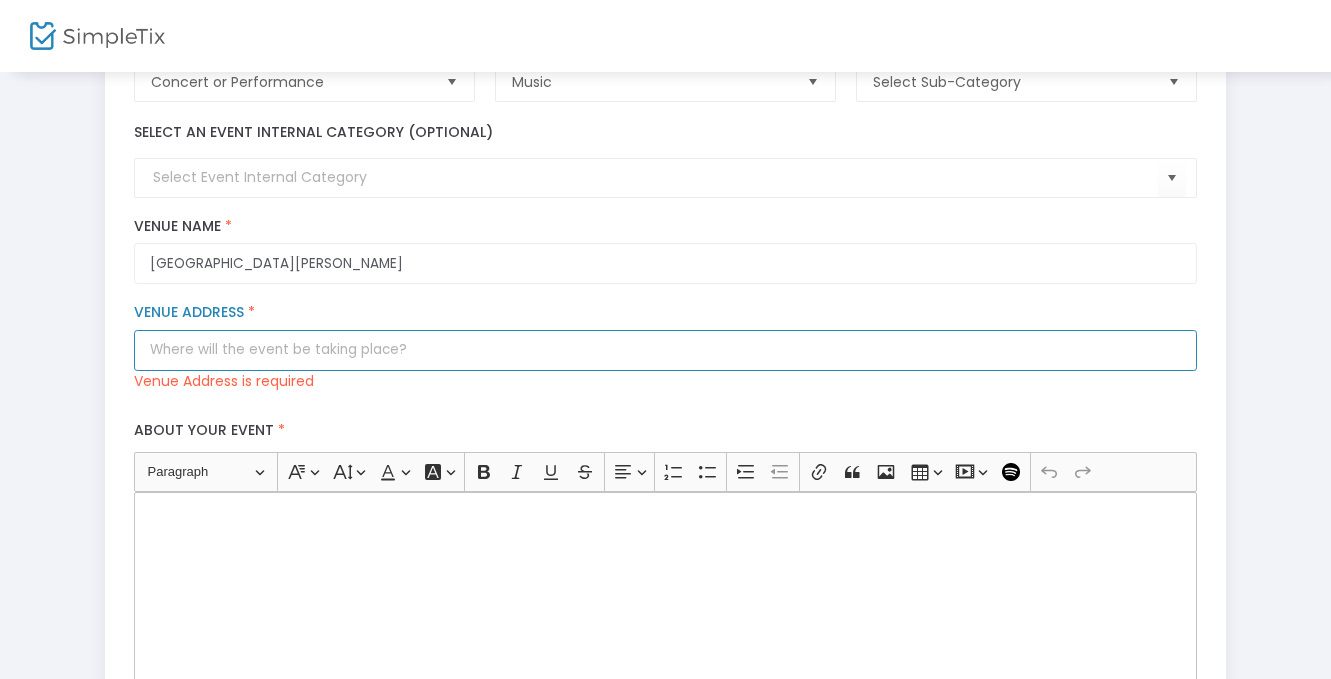paste on "20 TERRY STREET, SUITE 116 PATCHOGUE, NY 11772" 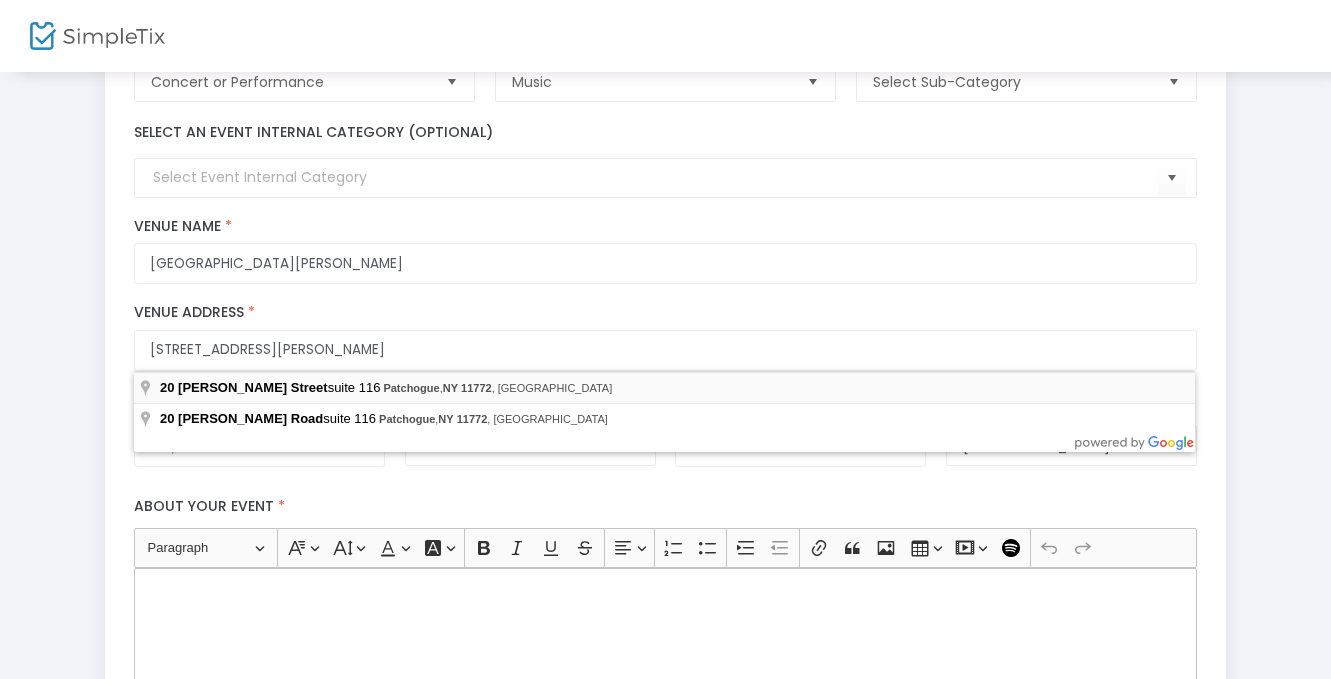 type on "20 Terry Street" 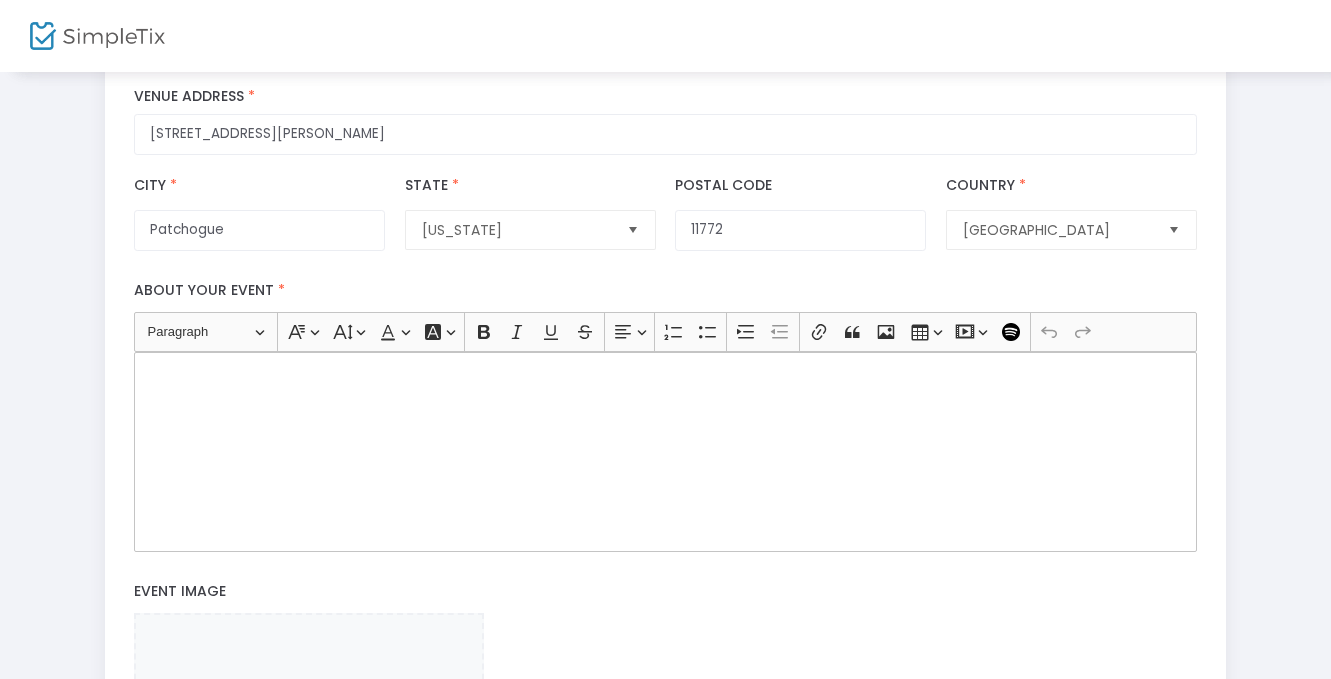 click 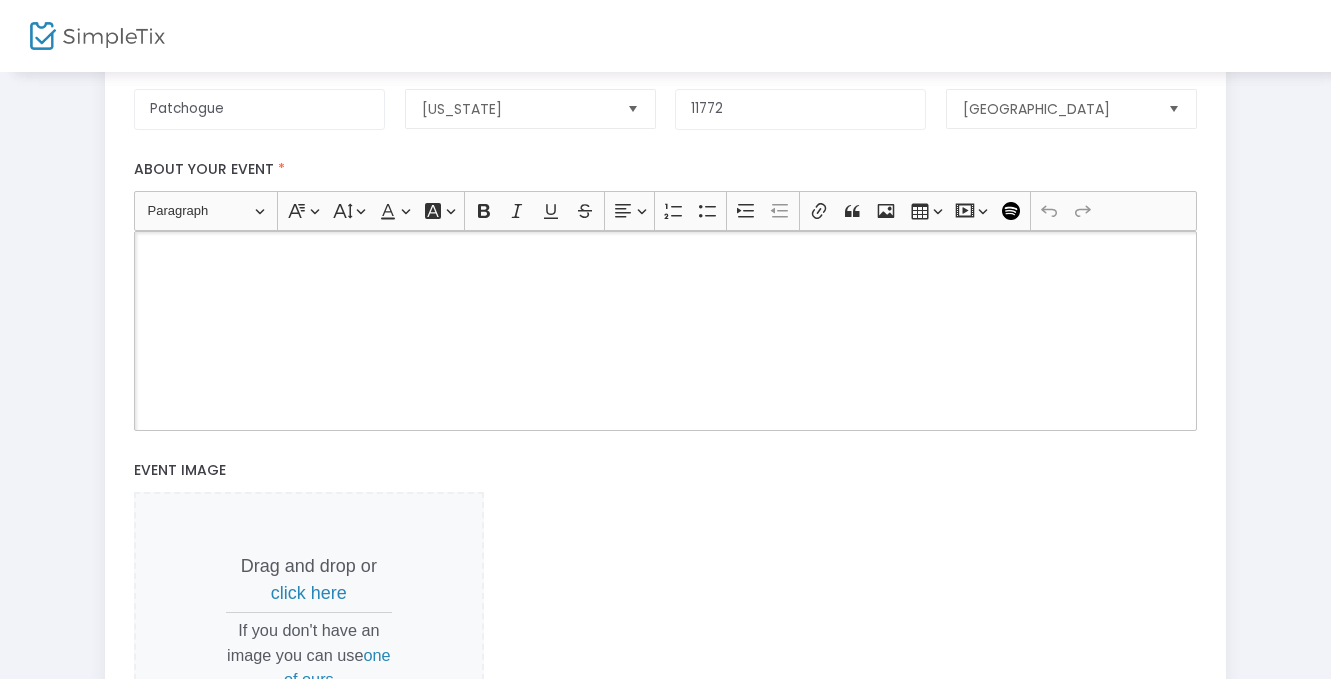 scroll, scrollTop: 590, scrollLeft: 0, axis: vertical 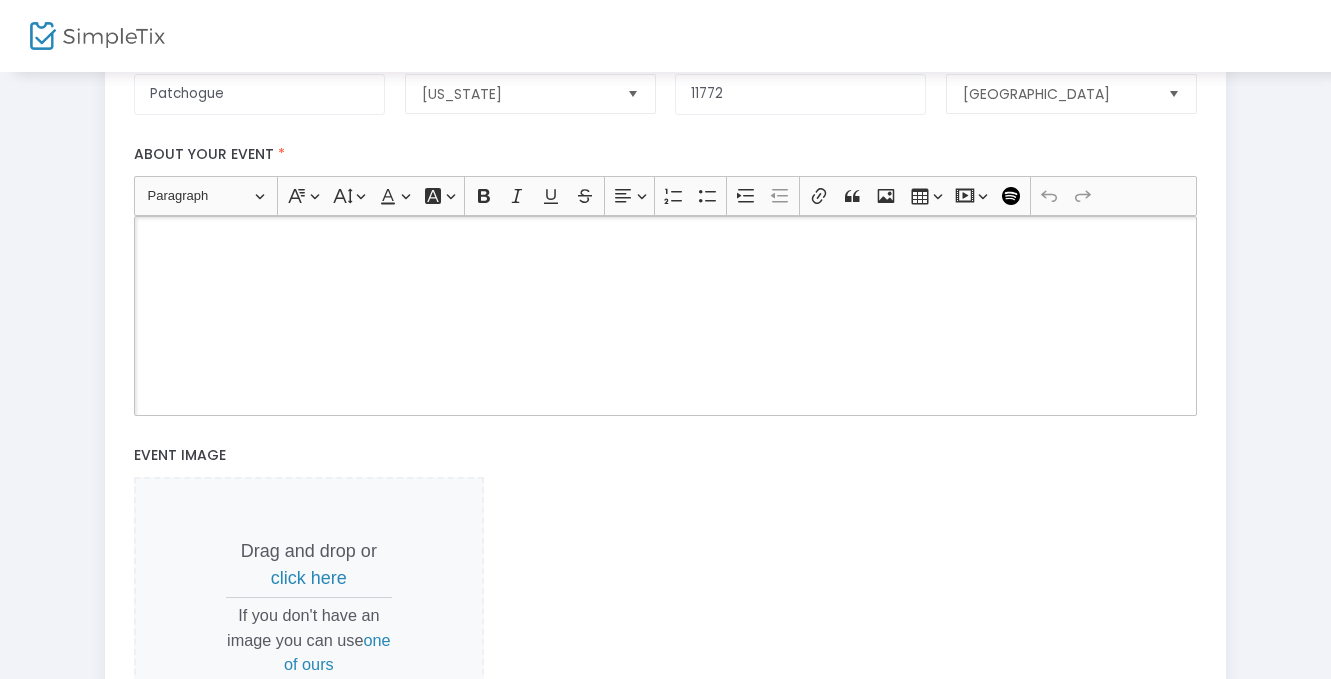 click 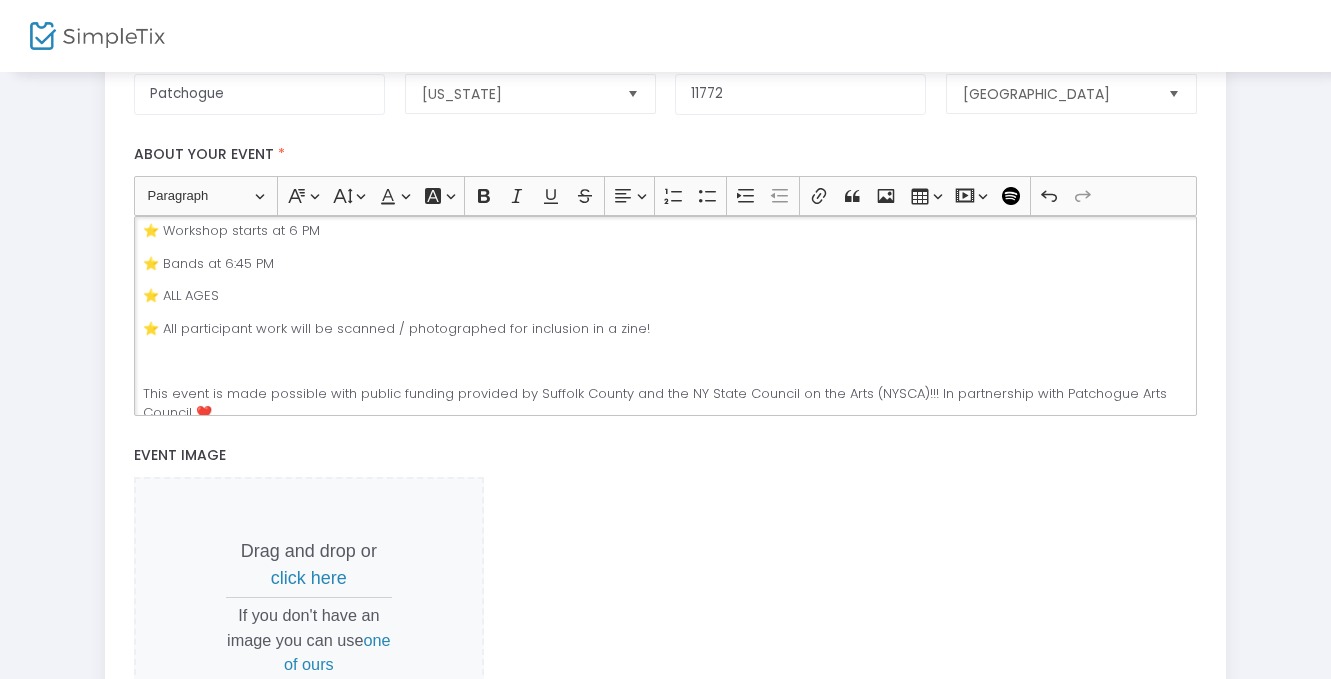 scroll, scrollTop: 417, scrollLeft: 0, axis: vertical 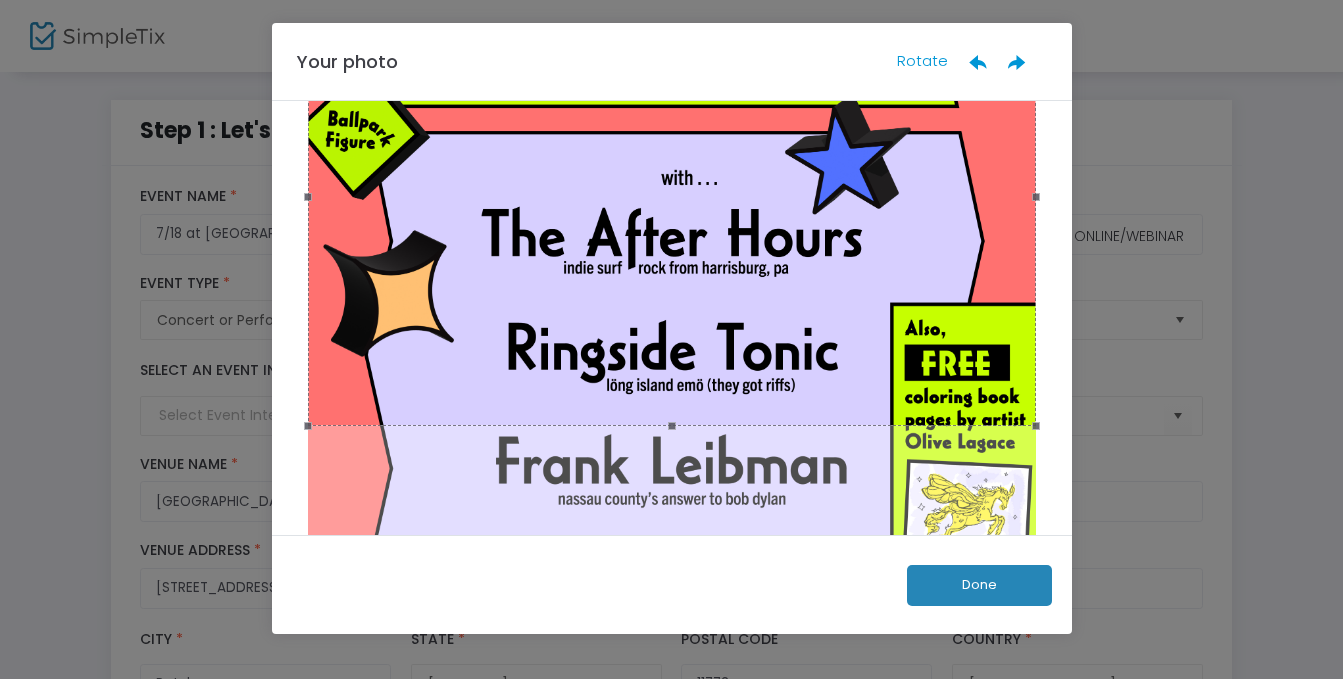 drag, startPoint x: 737, startPoint y: 309, endPoint x: 745, endPoint y: 104, distance: 205.15604 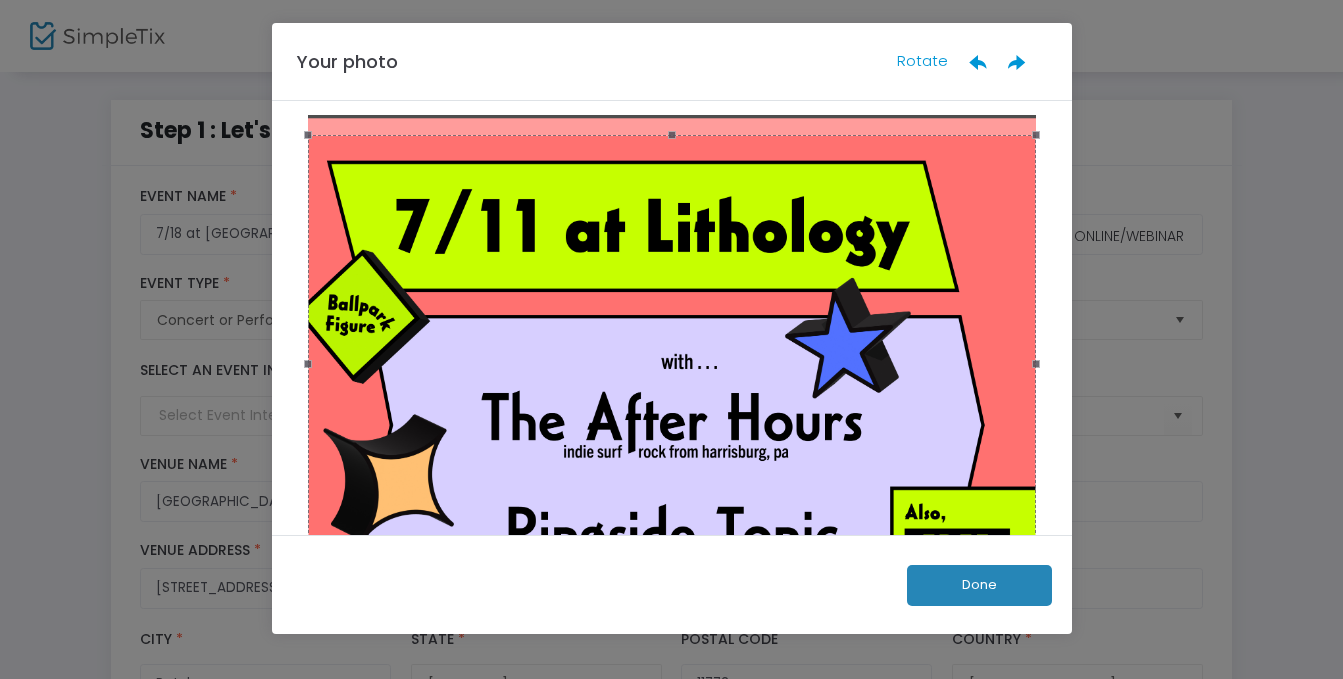 scroll, scrollTop: 0, scrollLeft: 0, axis: both 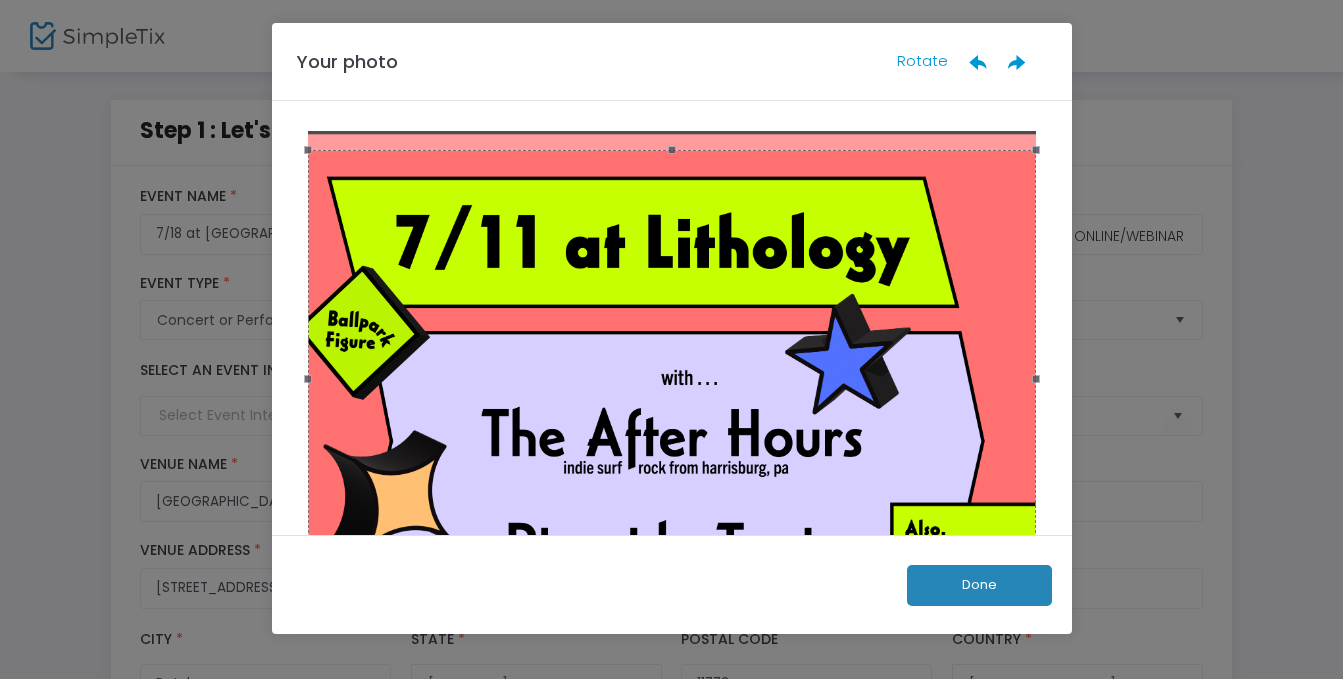 click 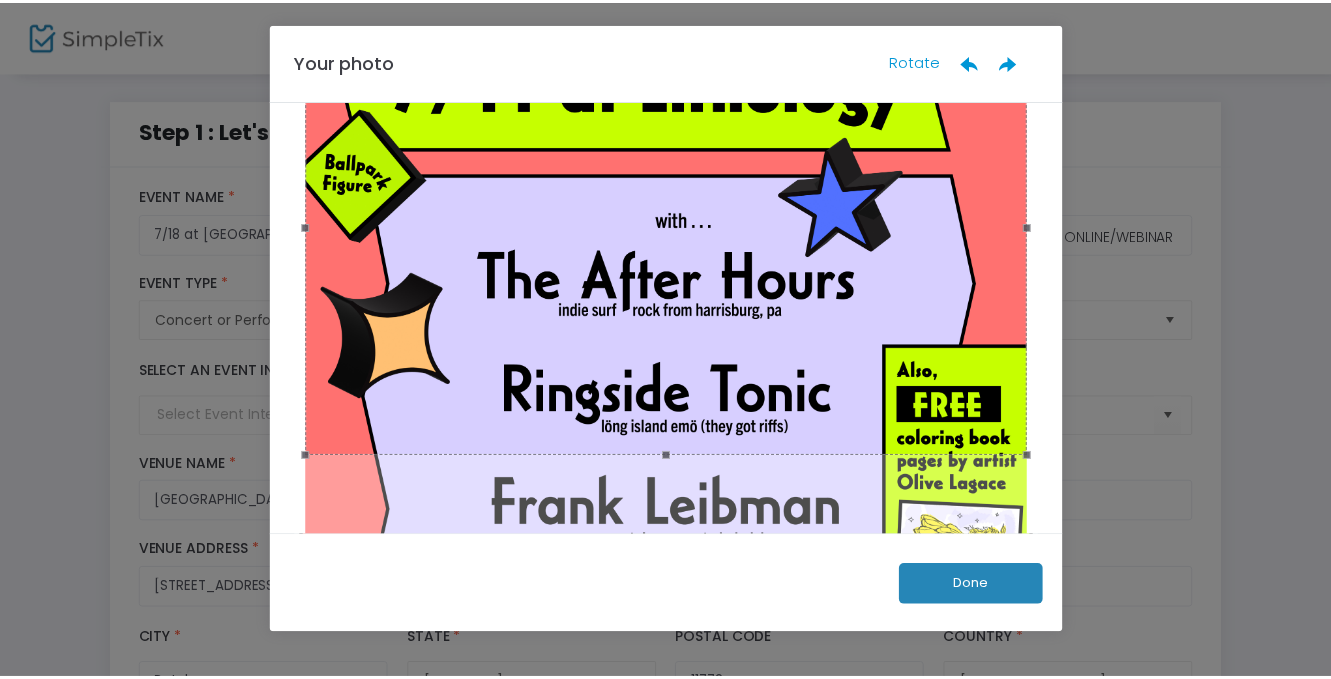 scroll, scrollTop: 198, scrollLeft: 0, axis: vertical 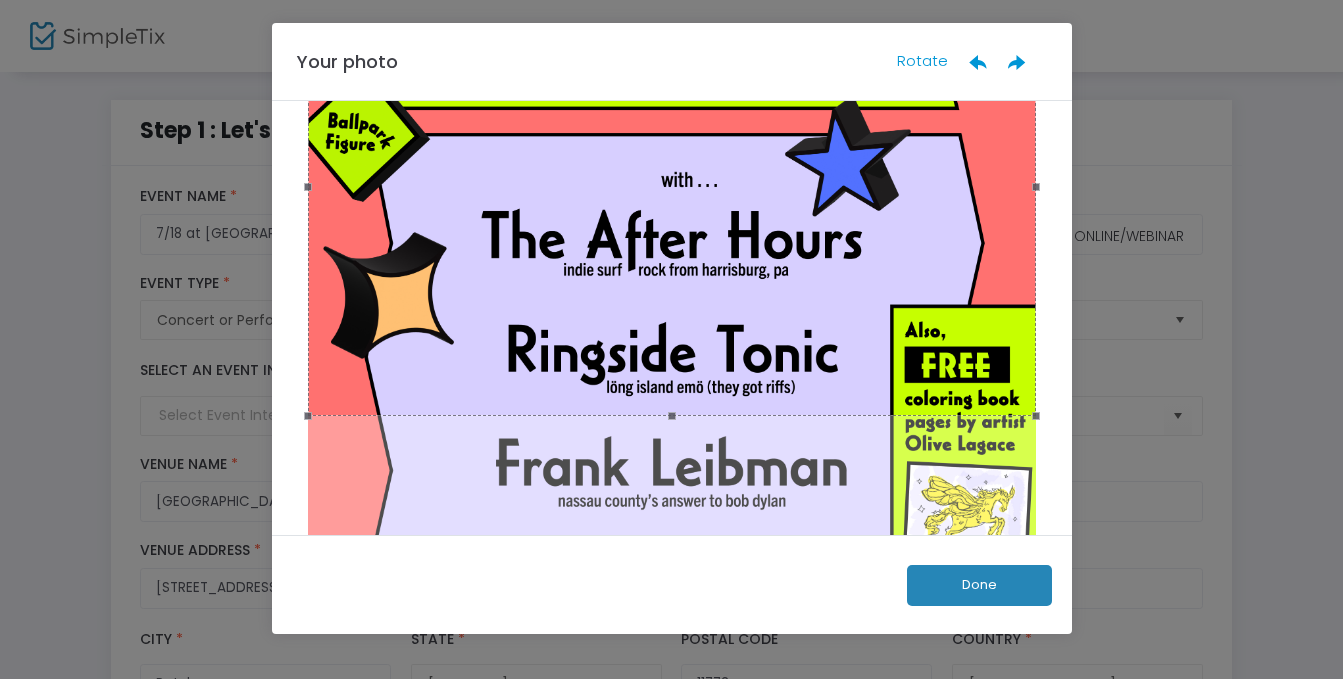 click on "Done" 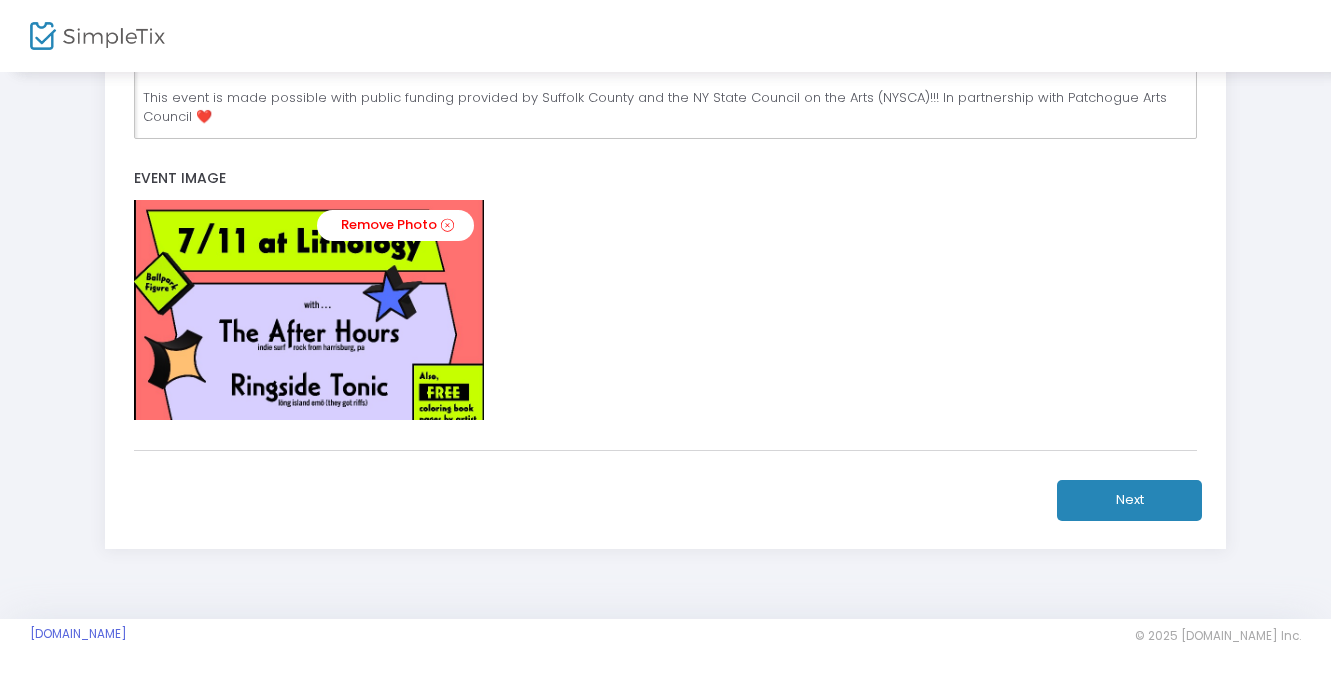 click on "Next" 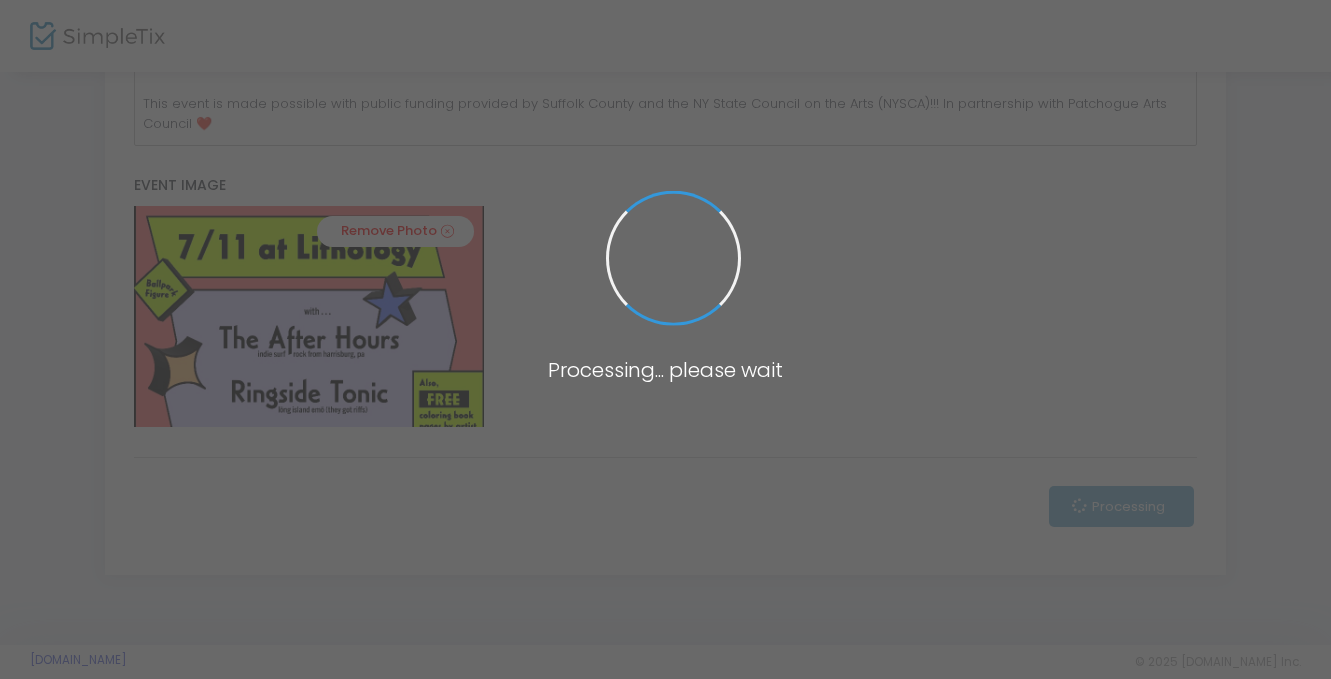 scroll, scrollTop: 874, scrollLeft: 0, axis: vertical 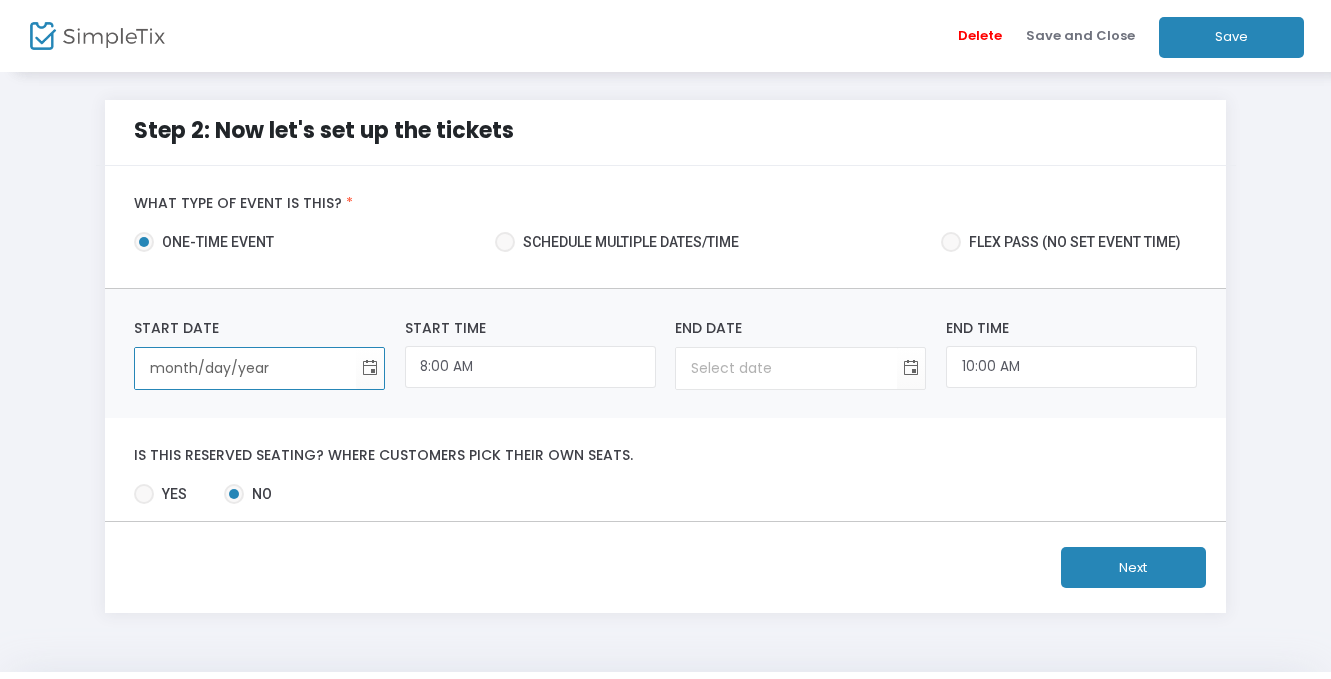 click on "month/day/year" at bounding box center [245, 368] 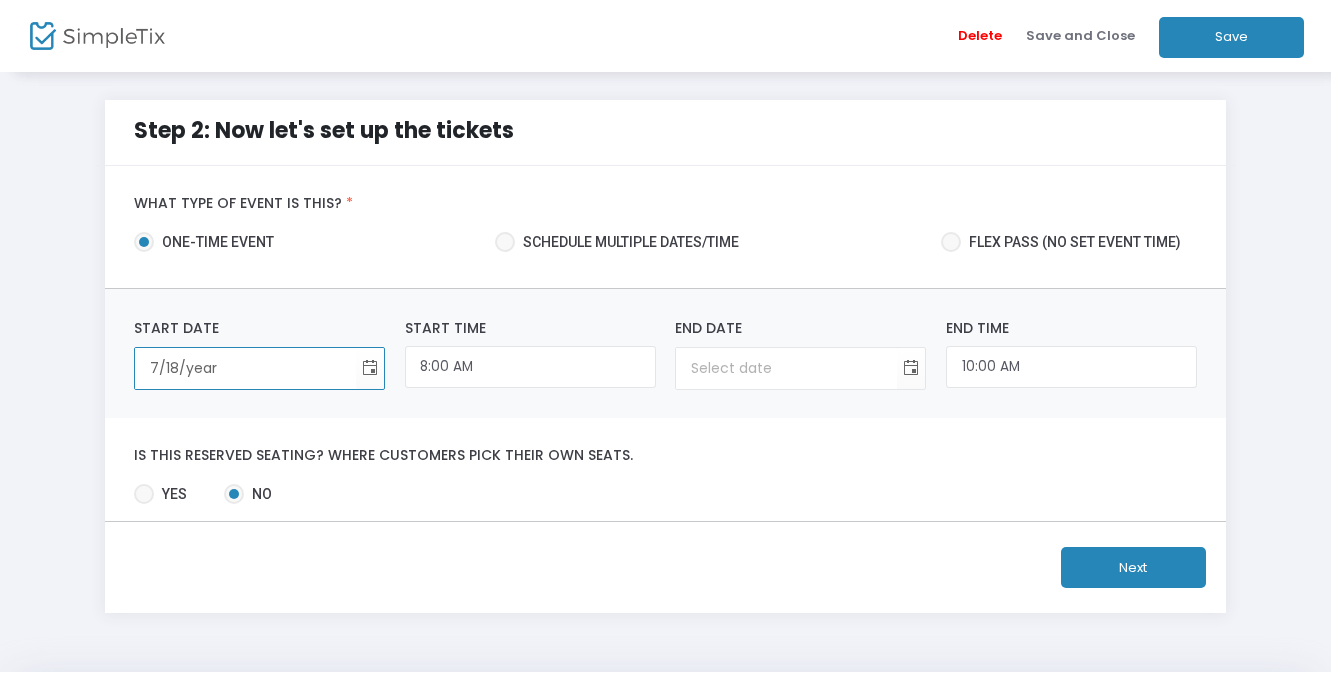 type on "7/18/2" 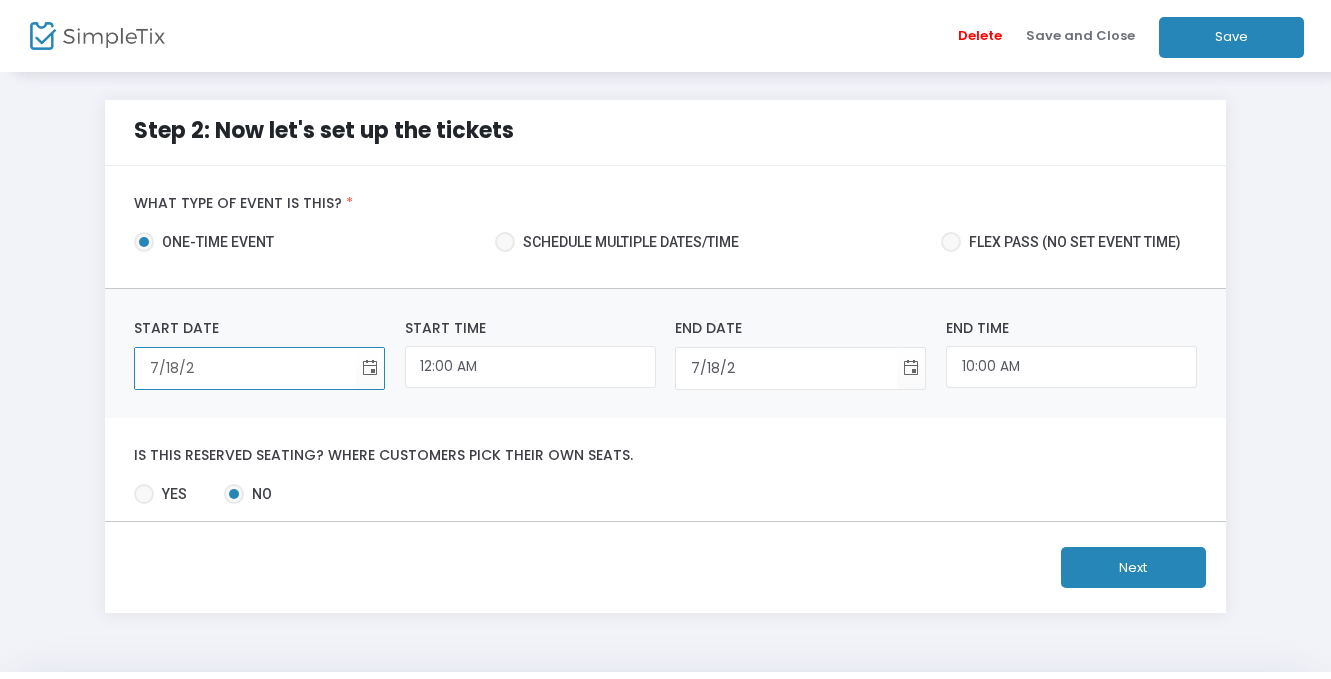 type on "7/18/20" 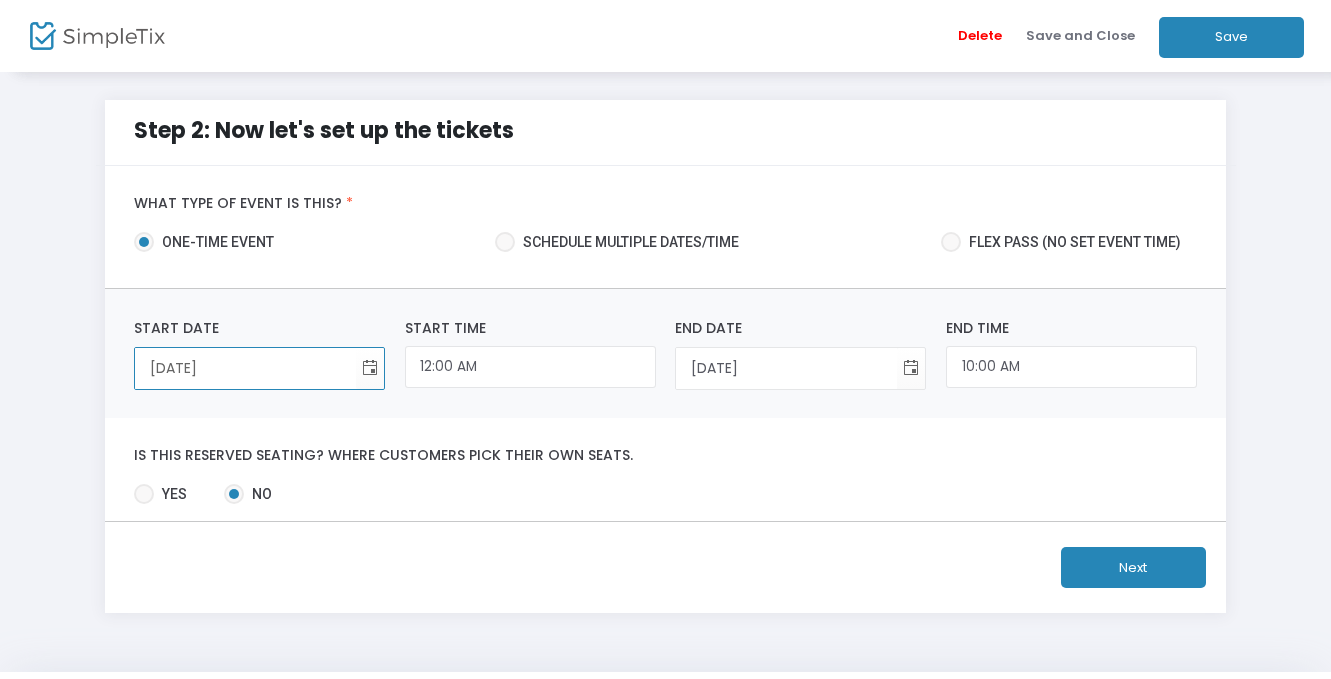 type on "7/18/202" 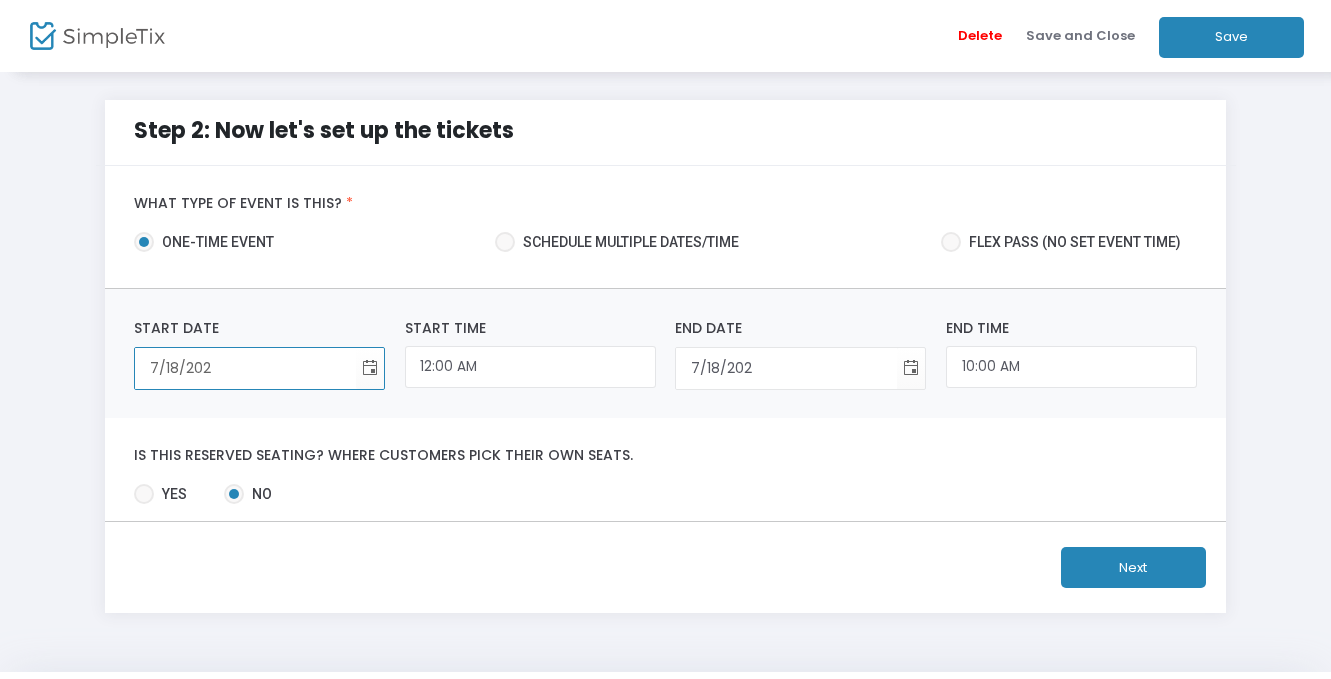 type on "7/18/2025" 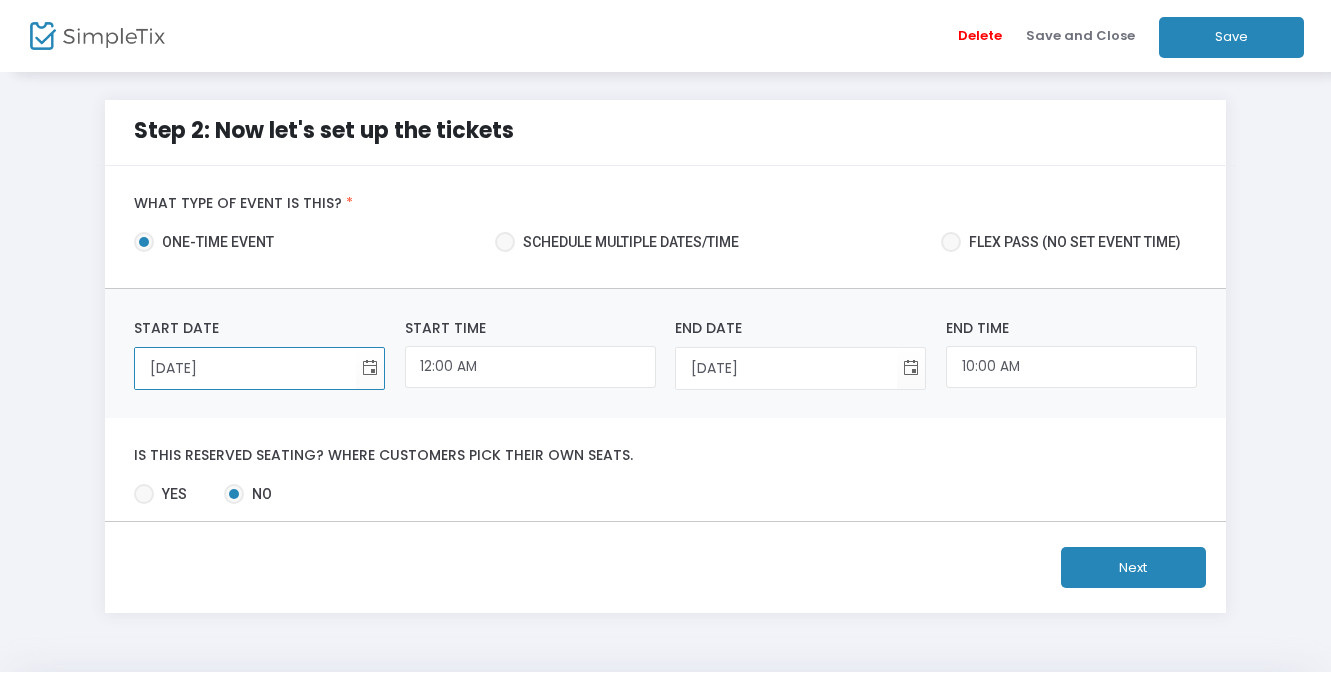 type on "7/18/2025" 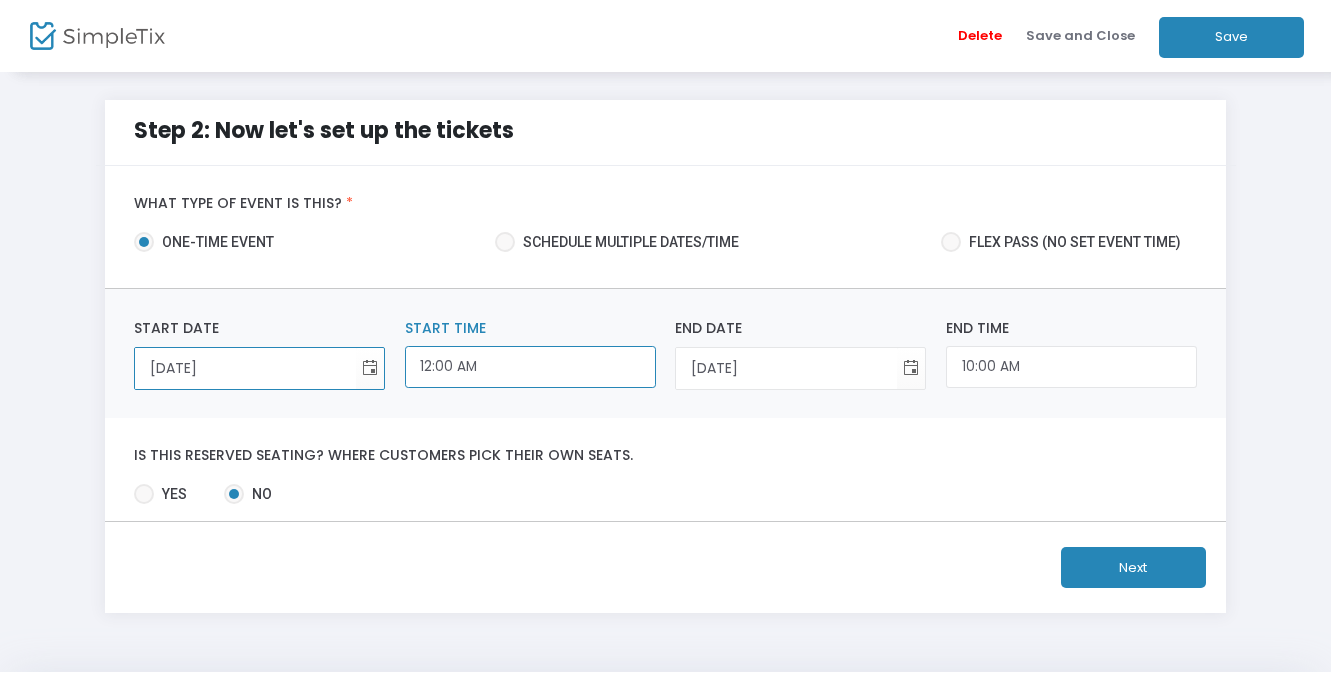 click on "12:00 AM" 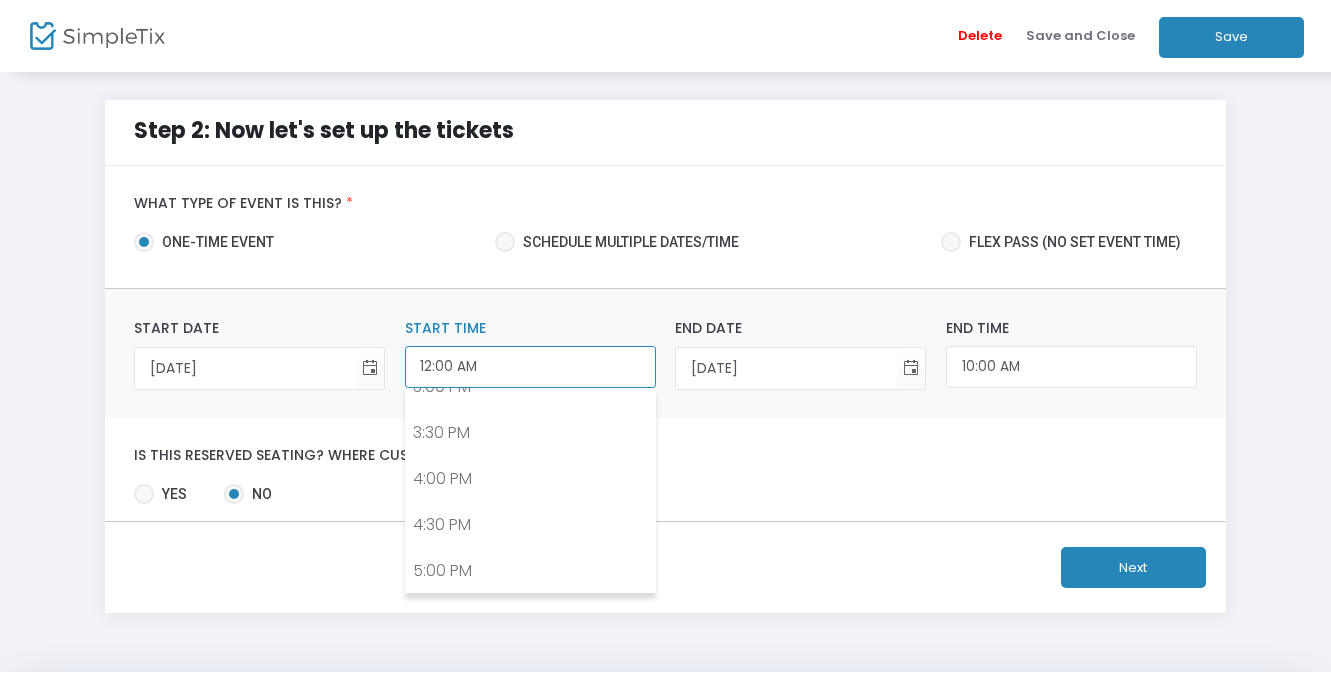 scroll, scrollTop: 2003, scrollLeft: 0, axis: vertical 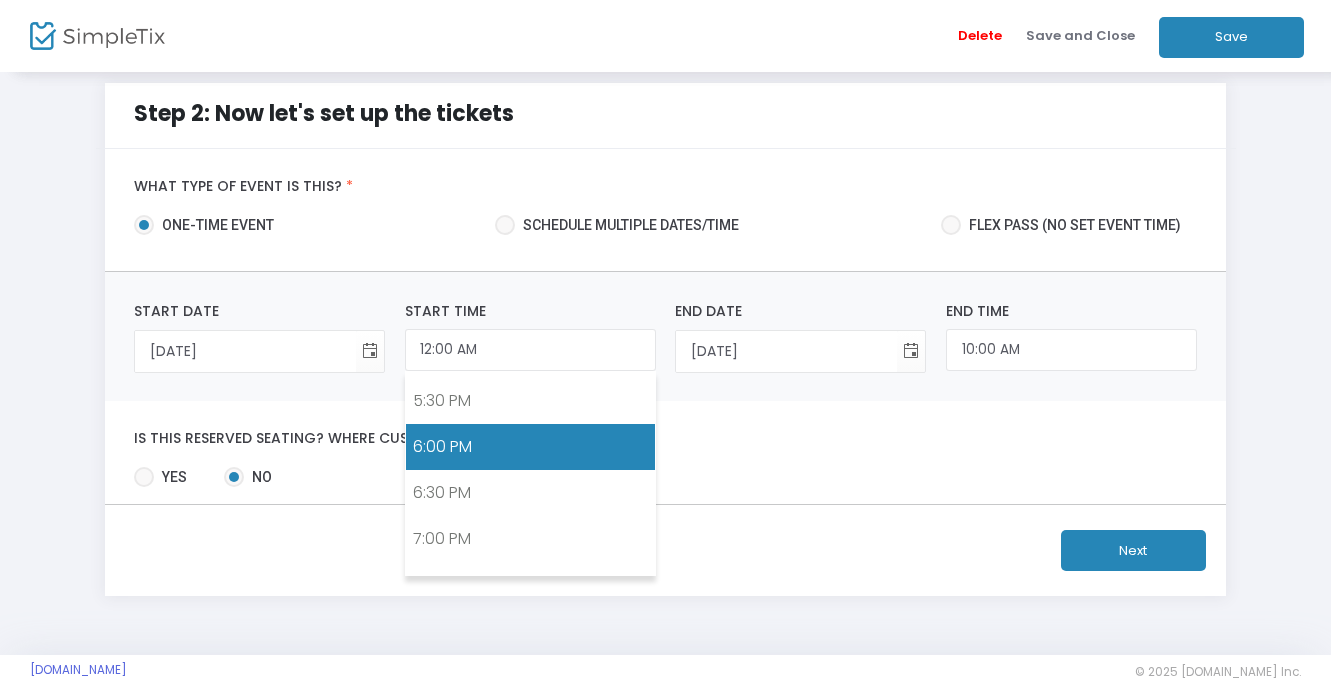 click on "6:00 PM" at bounding box center (530, 447) 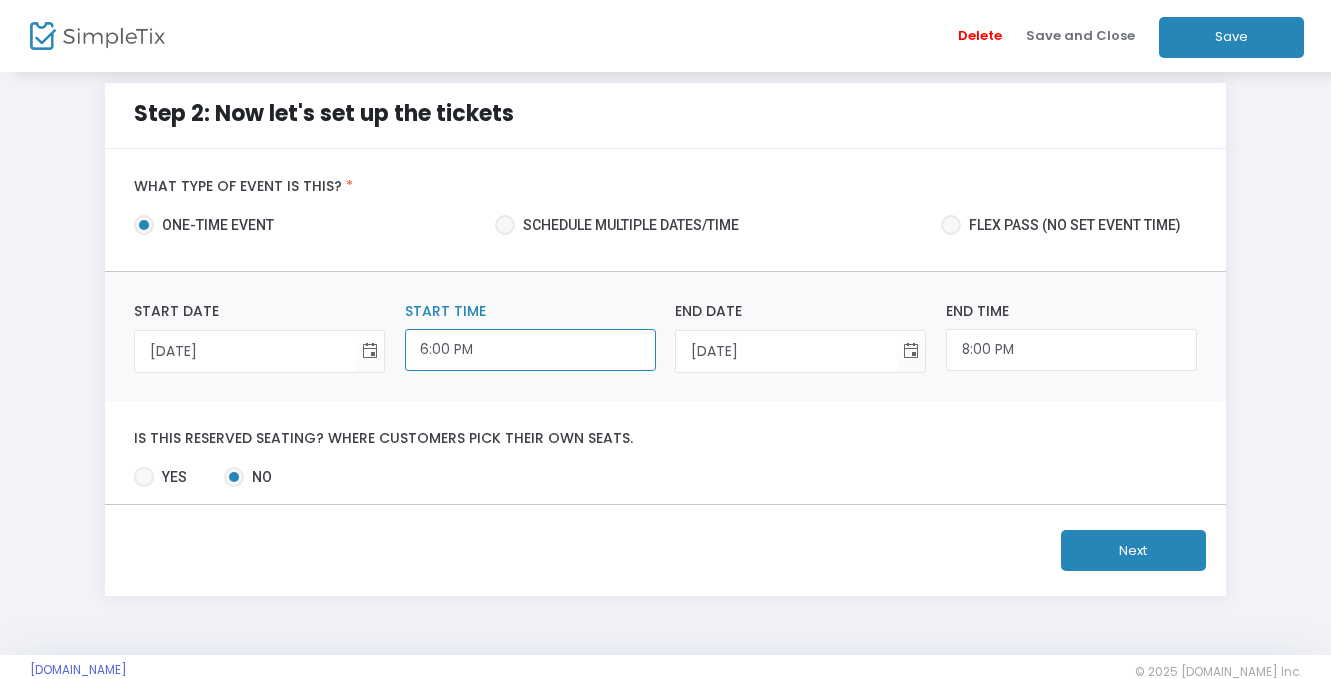 click on "6:00 PM" 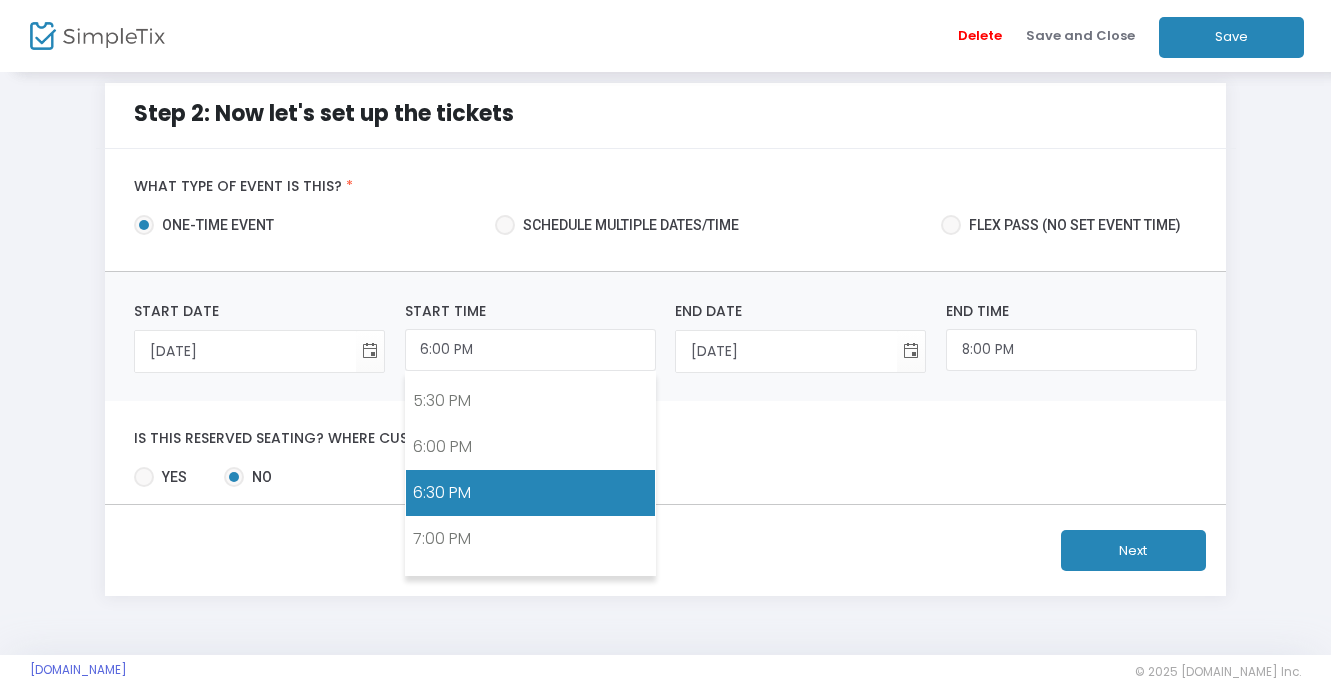 click on "6:30 PM" at bounding box center [530, 493] 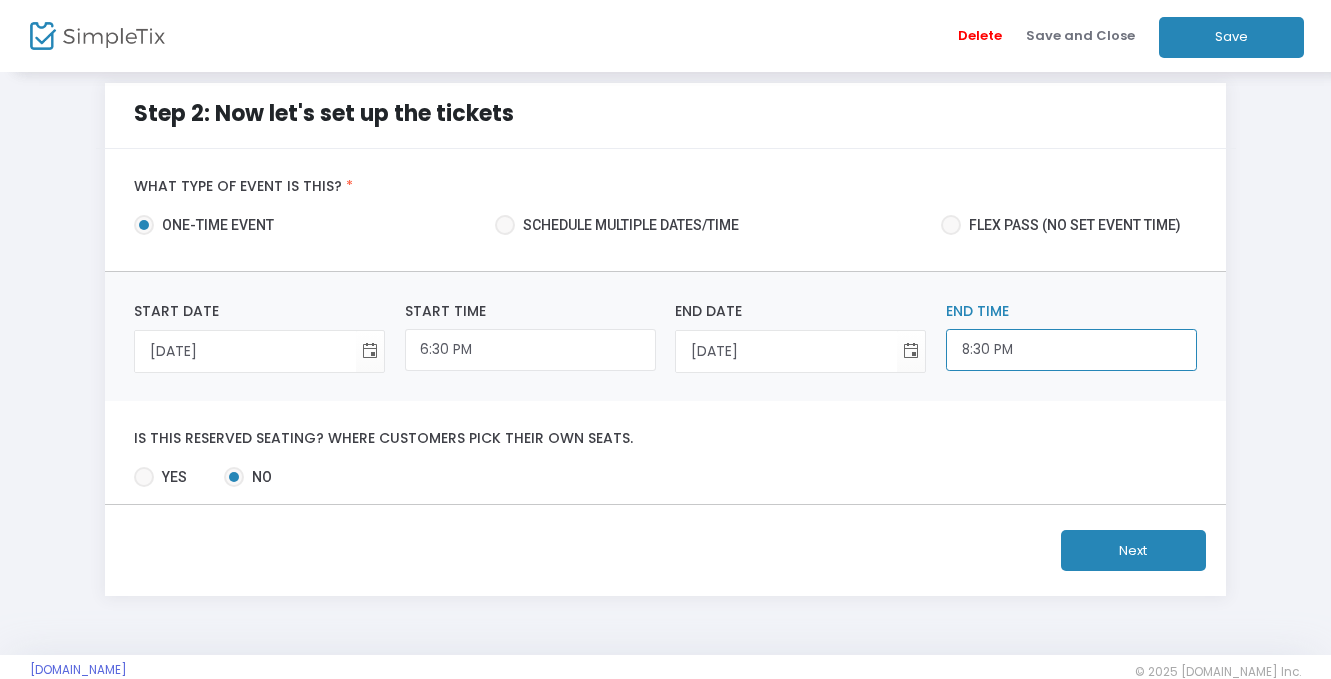 scroll, scrollTop: 1807, scrollLeft: 0, axis: vertical 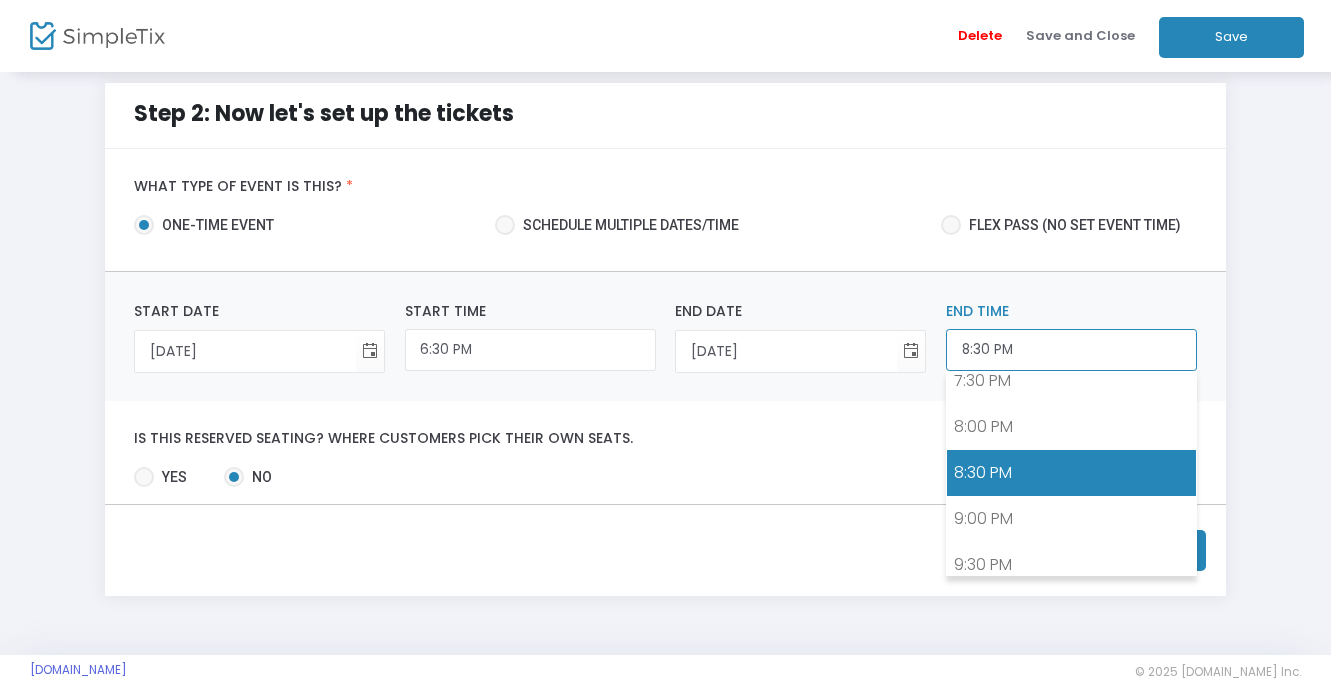 click on "8:30 PM" 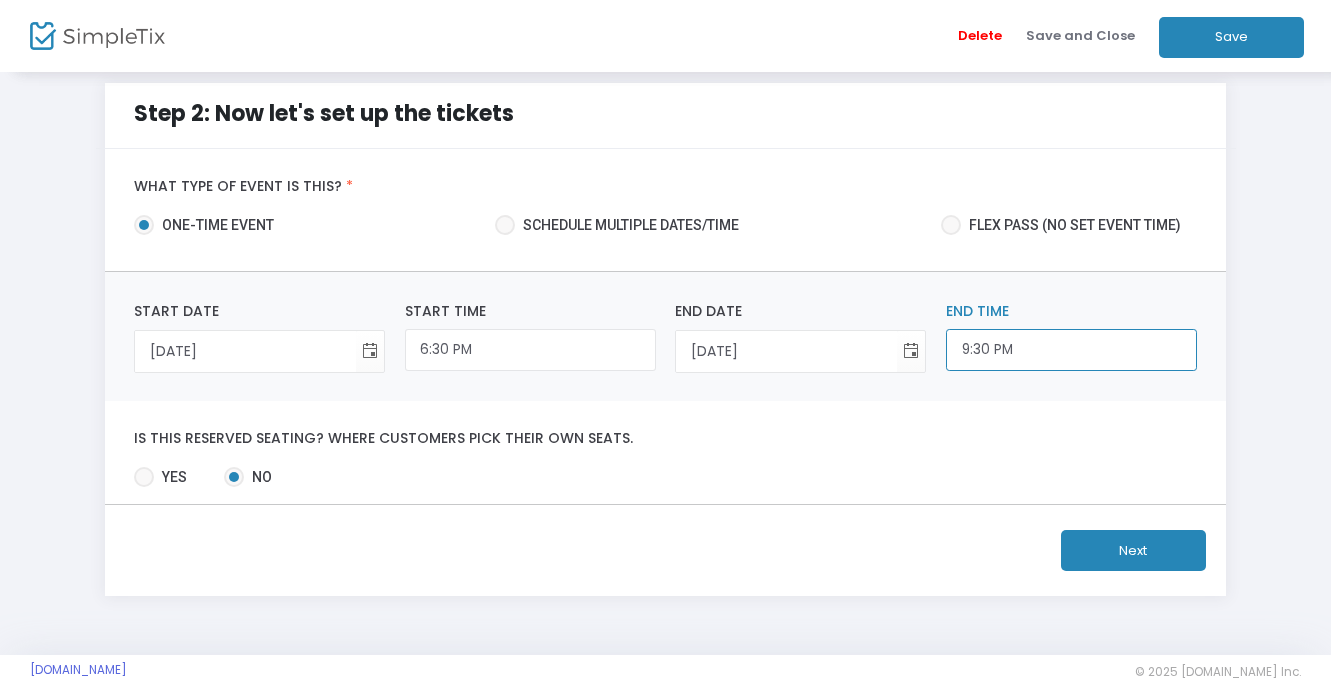 type on "9:30 PM" 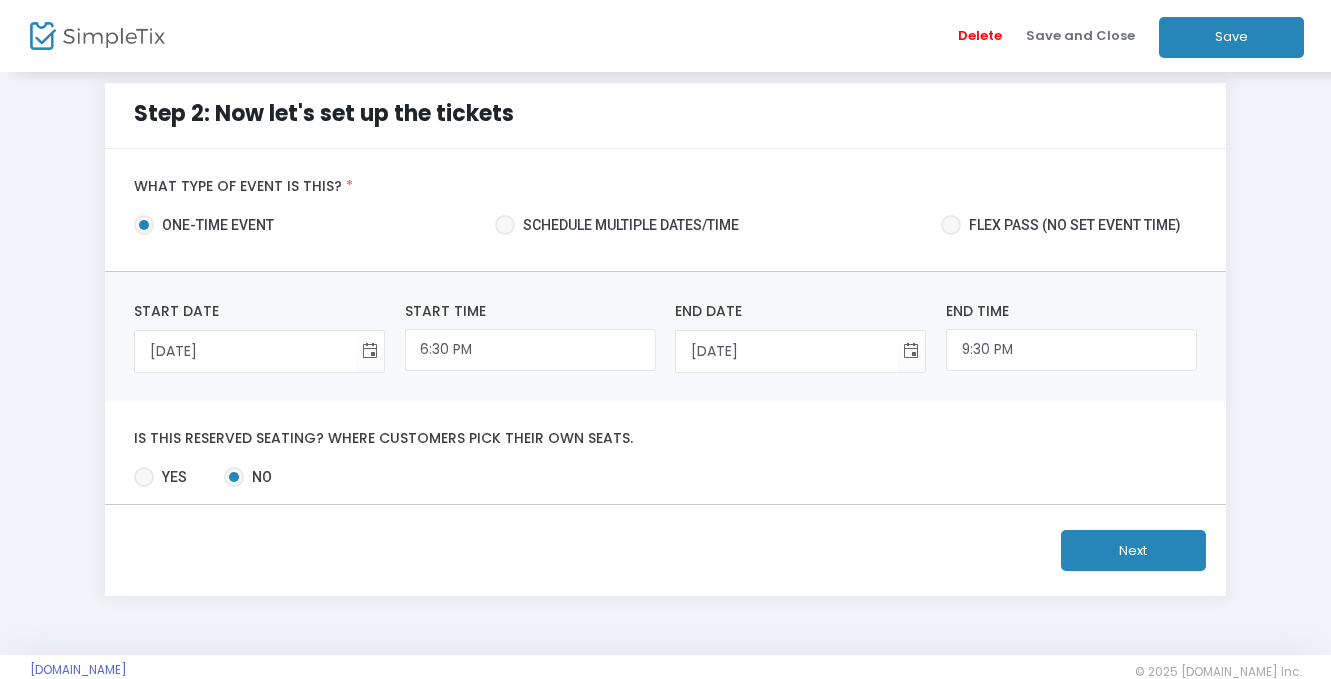 click on "Is this reserved seating? Where customers pick their own seats.    Yes   No  Required." 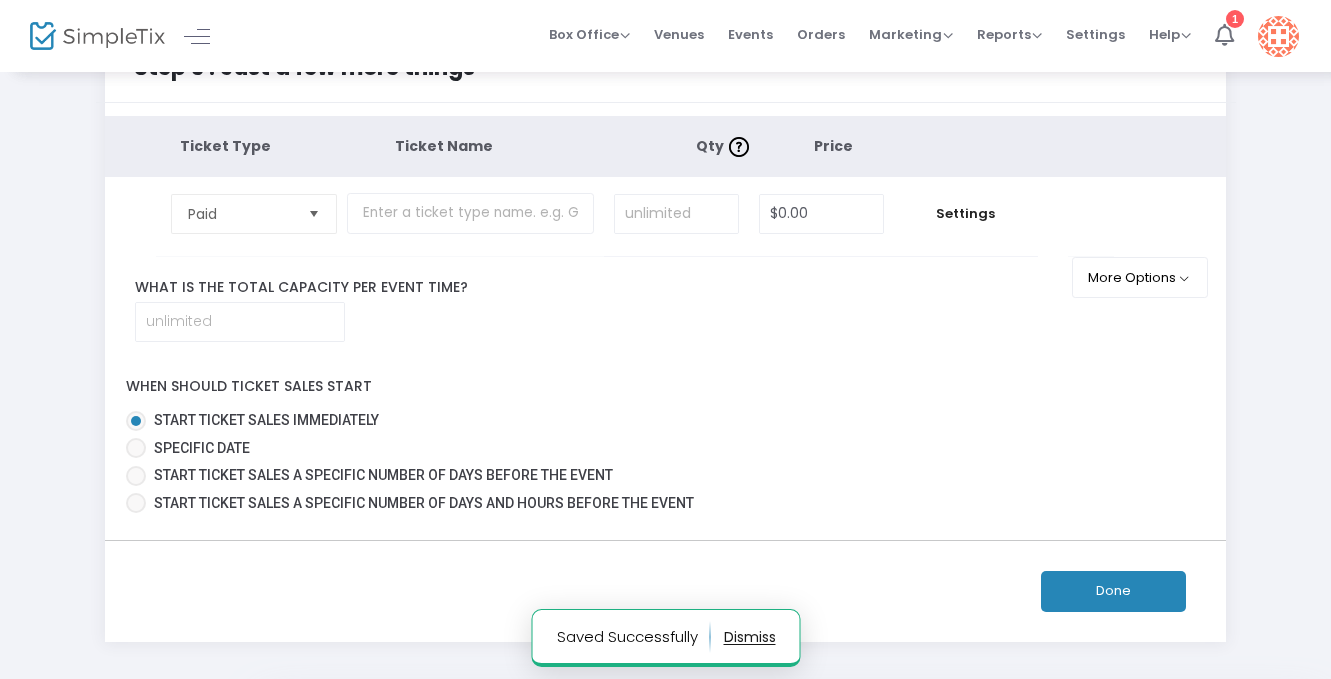 scroll, scrollTop: 81, scrollLeft: 0, axis: vertical 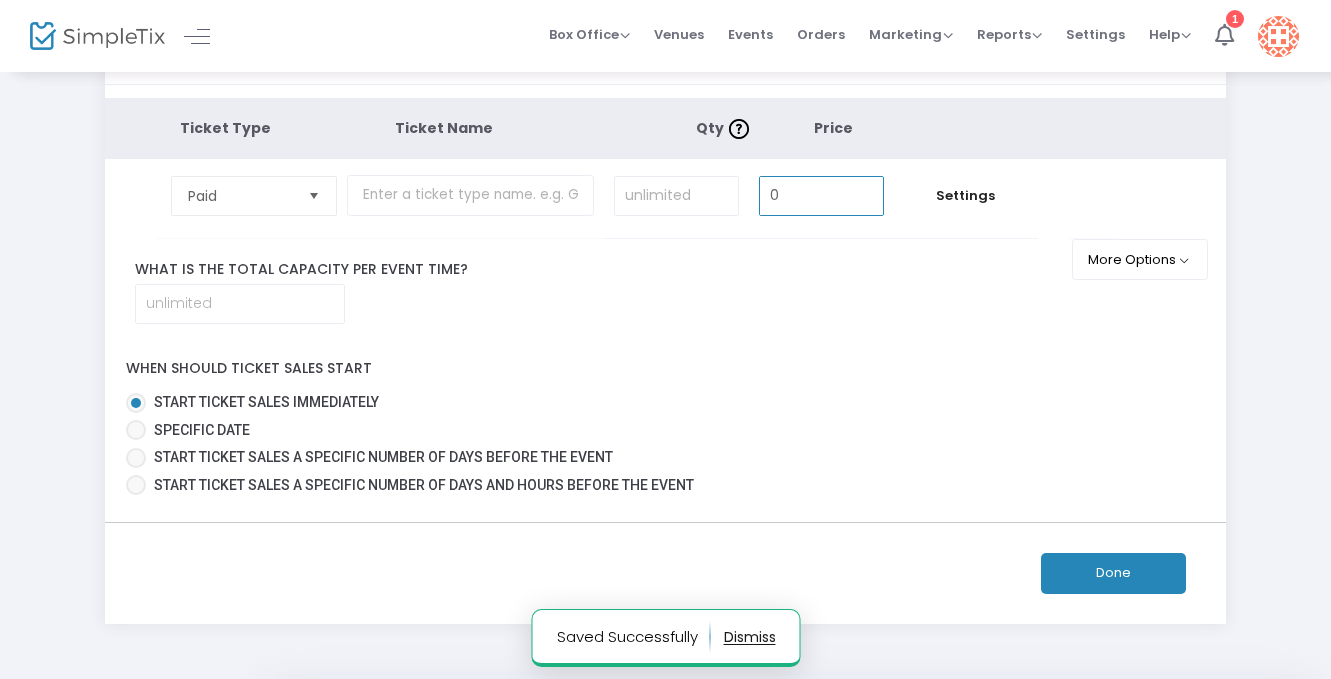 click on "0" at bounding box center (821, 196) 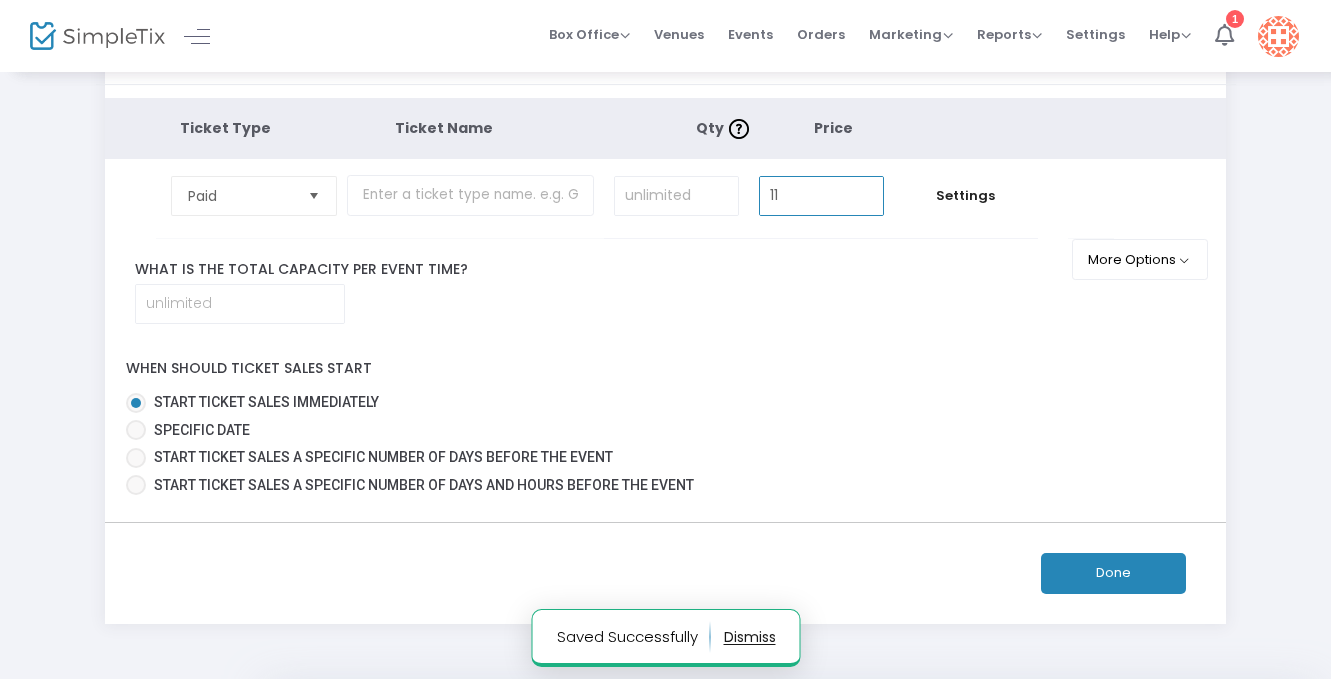 type on "$11.00" 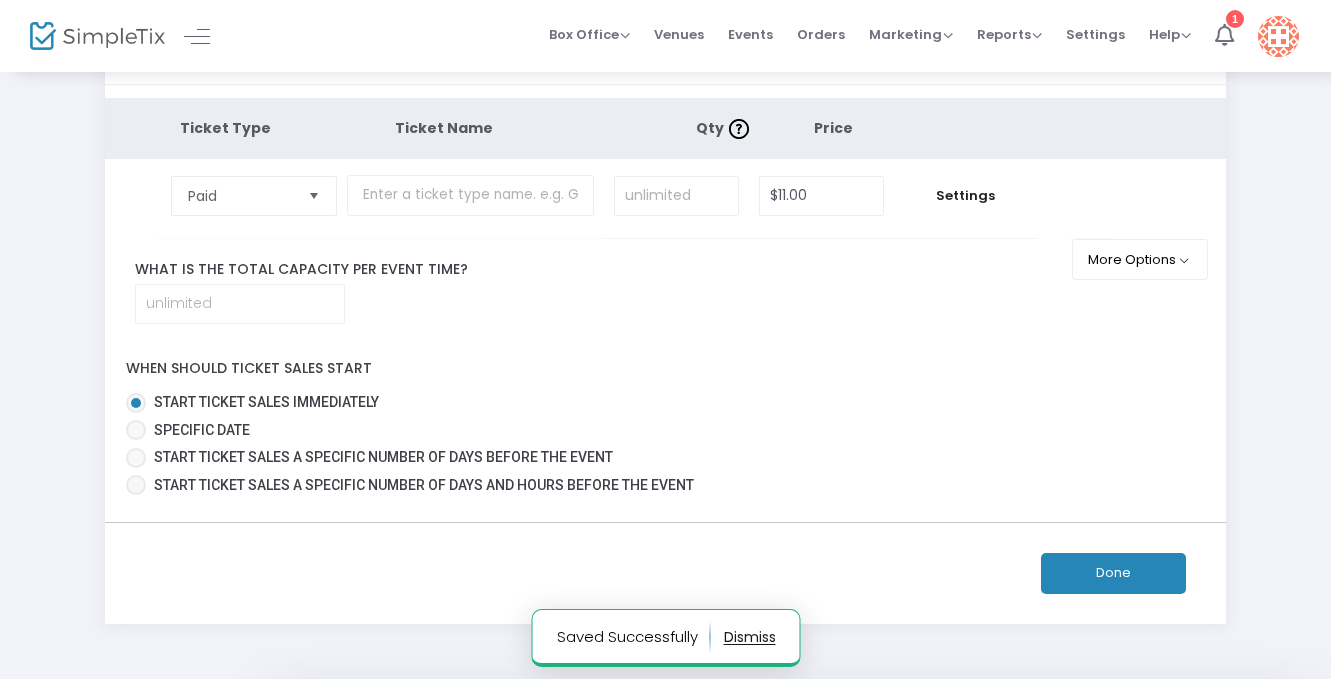 click on "Done" 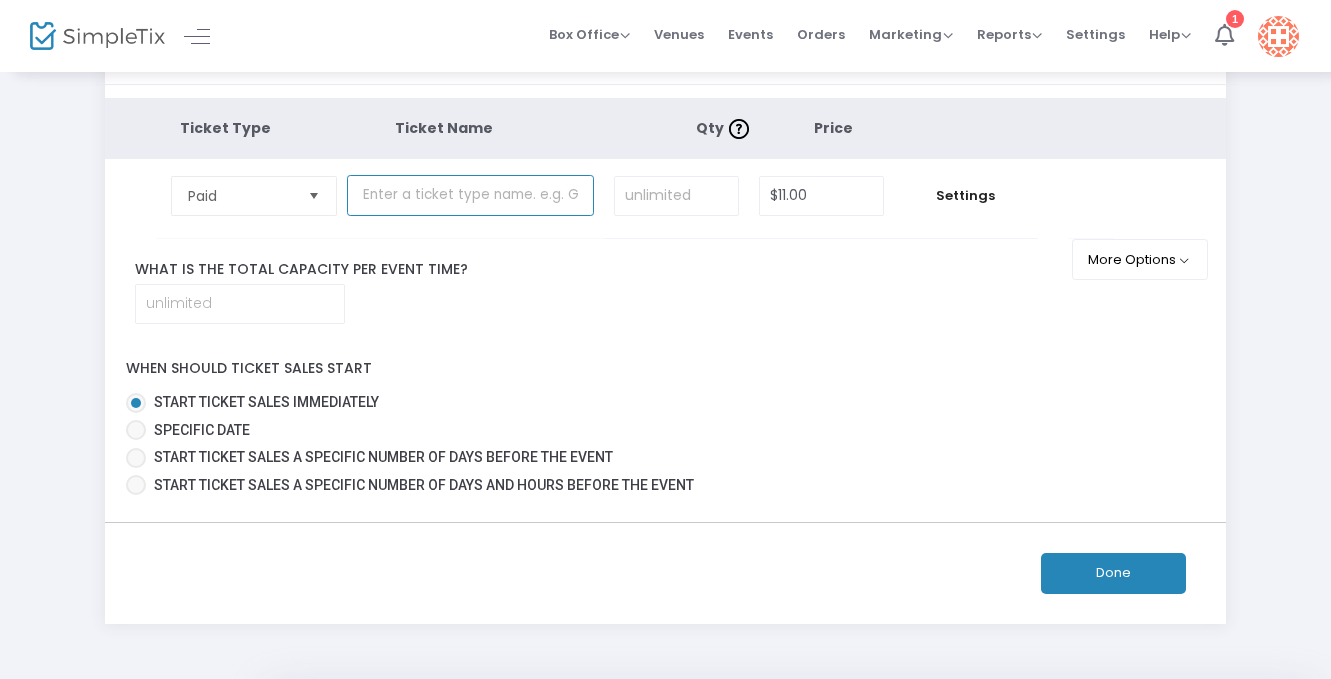 click at bounding box center [470, 195] 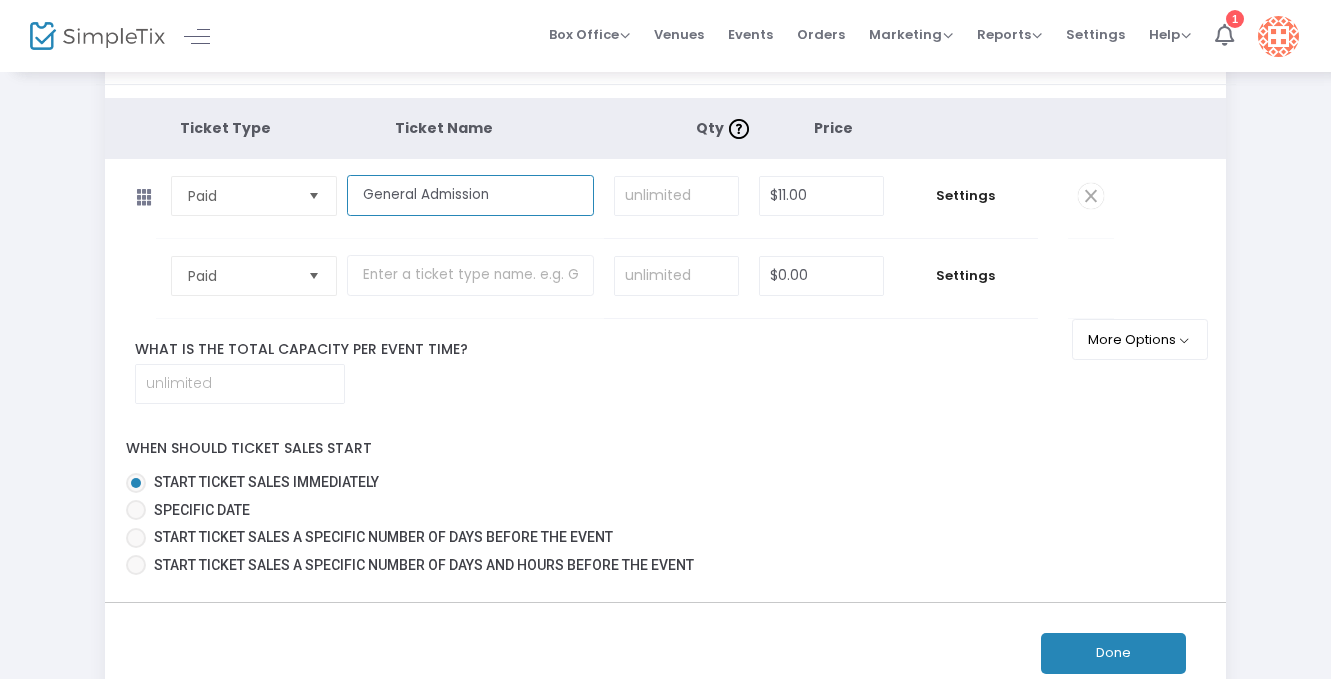 type on "General Admission" 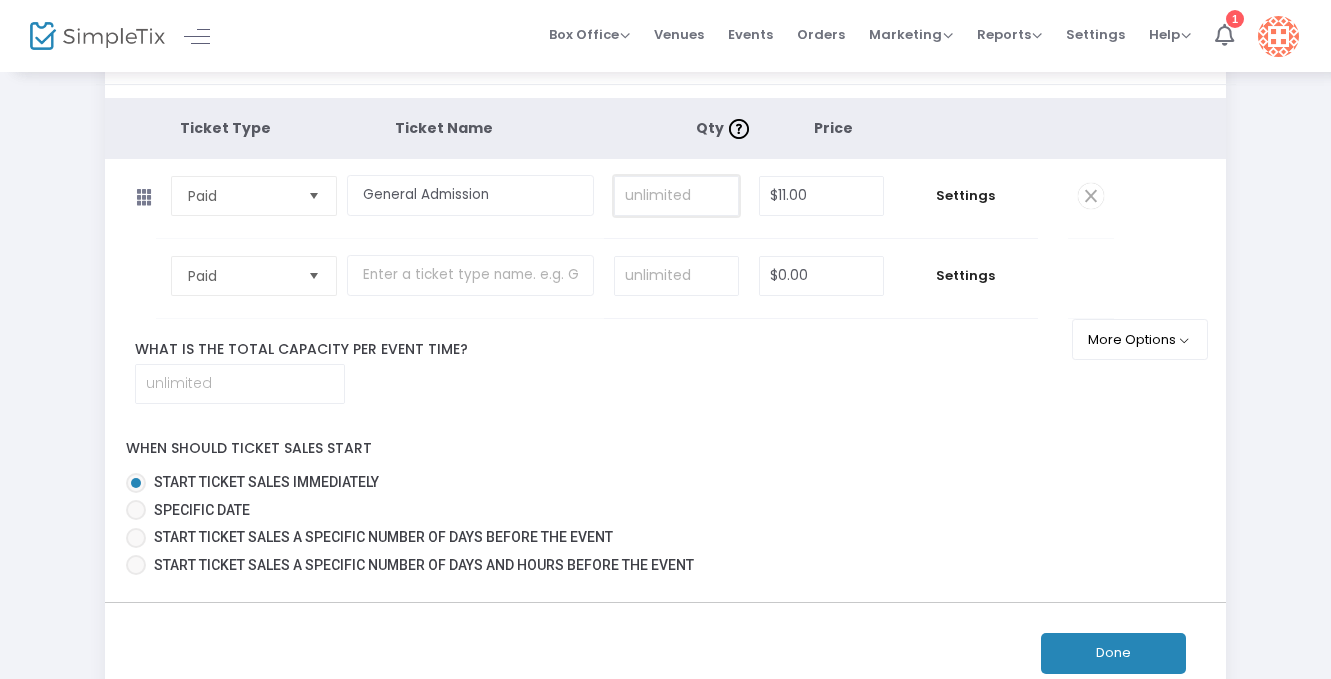 click at bounding box center (676, 196) 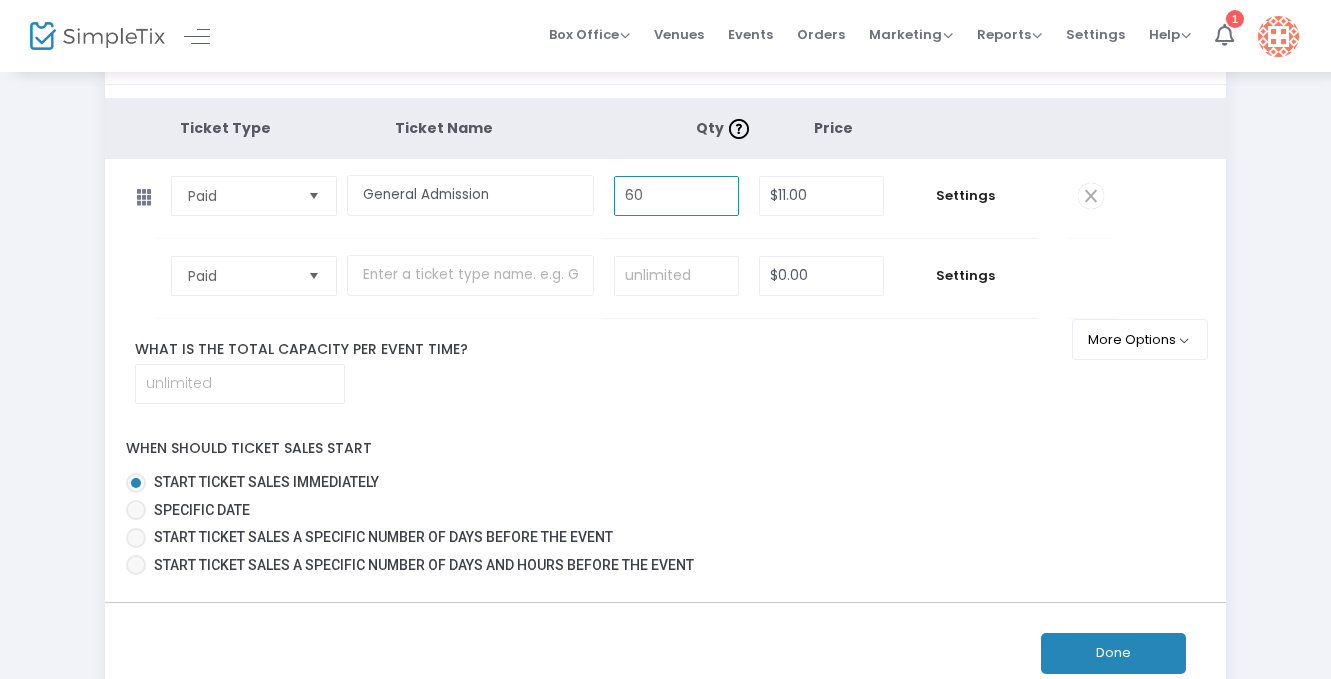 type on "60" 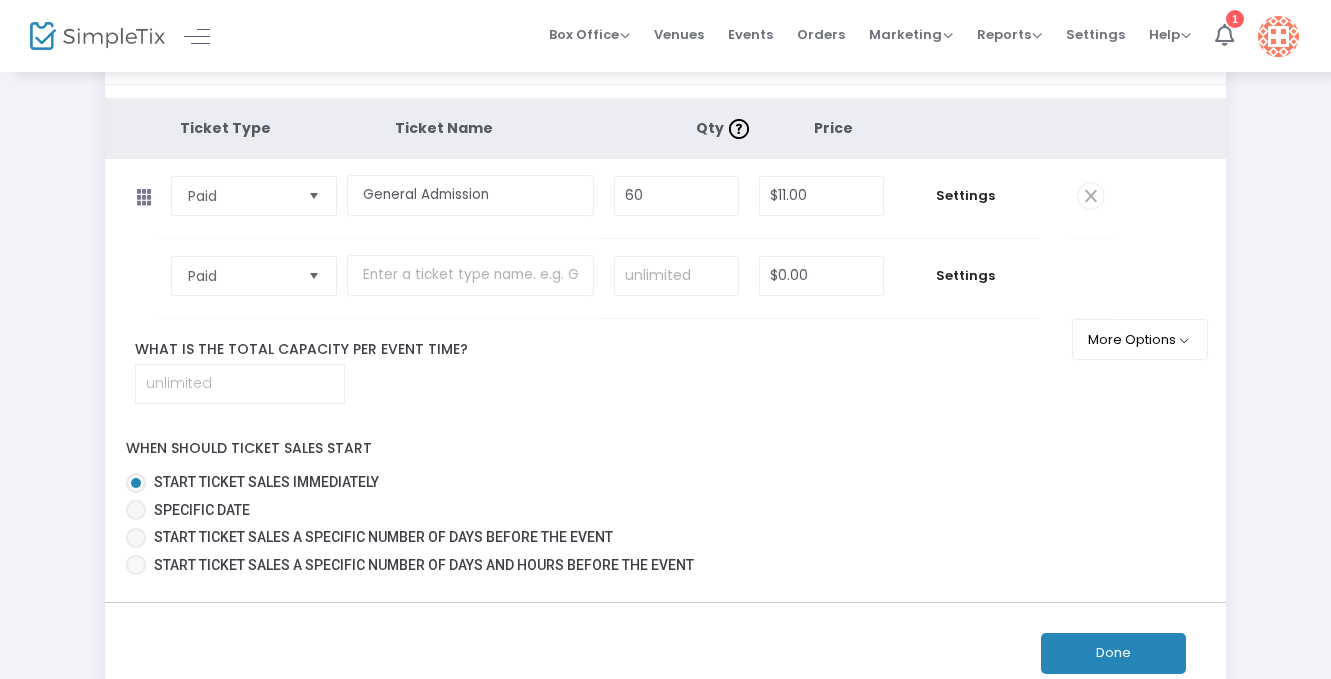 click on "Done" 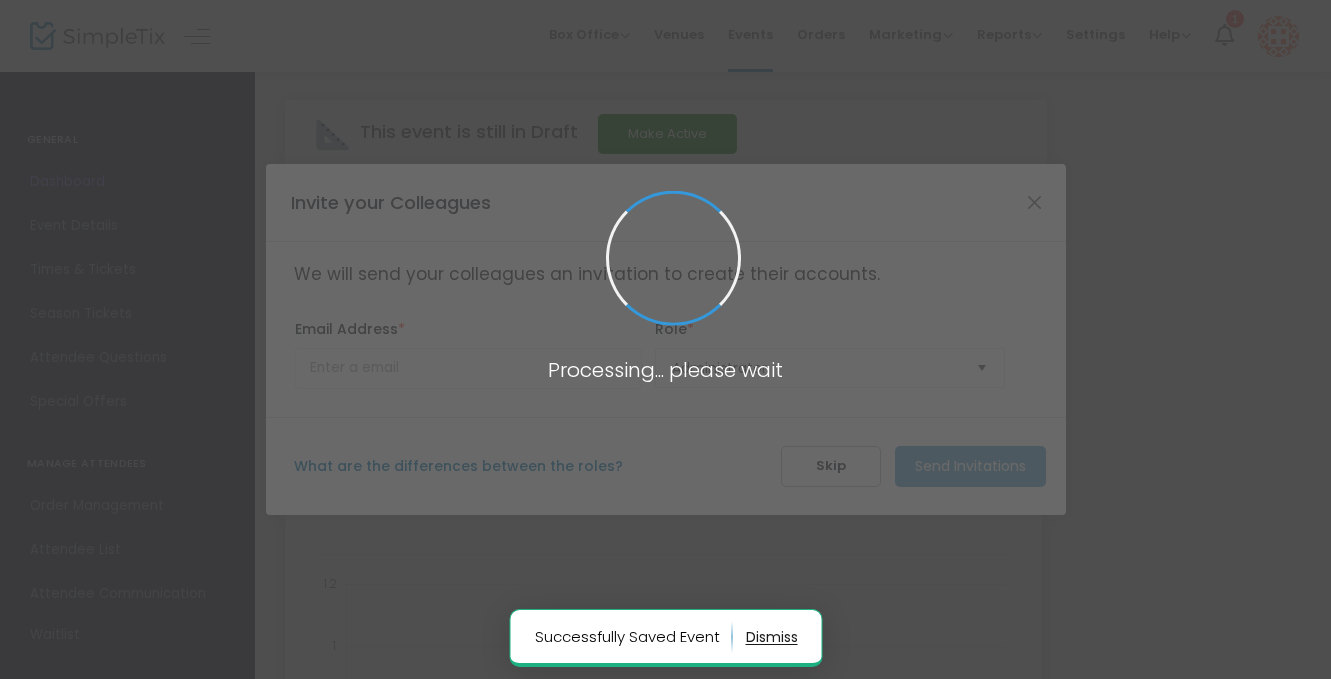 scroll, scrollTop: 0, scrollLeft: 0, axis: both 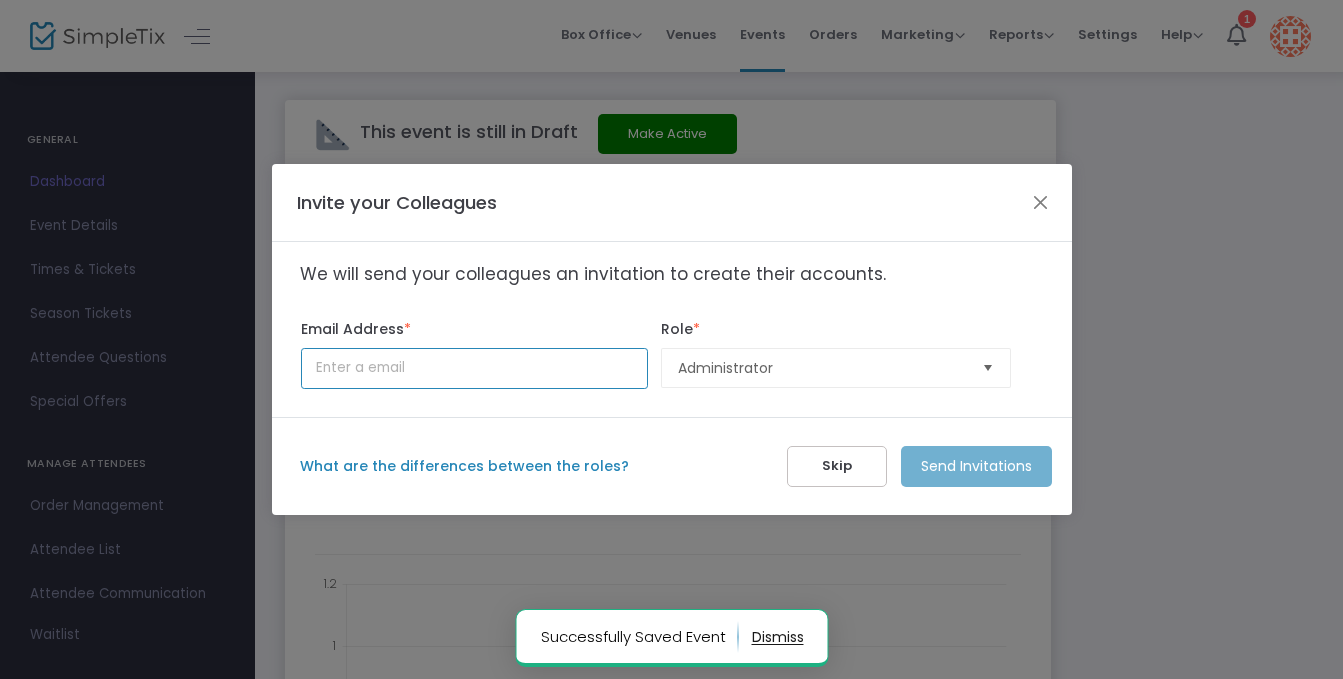click at bounding box center (474, 368) 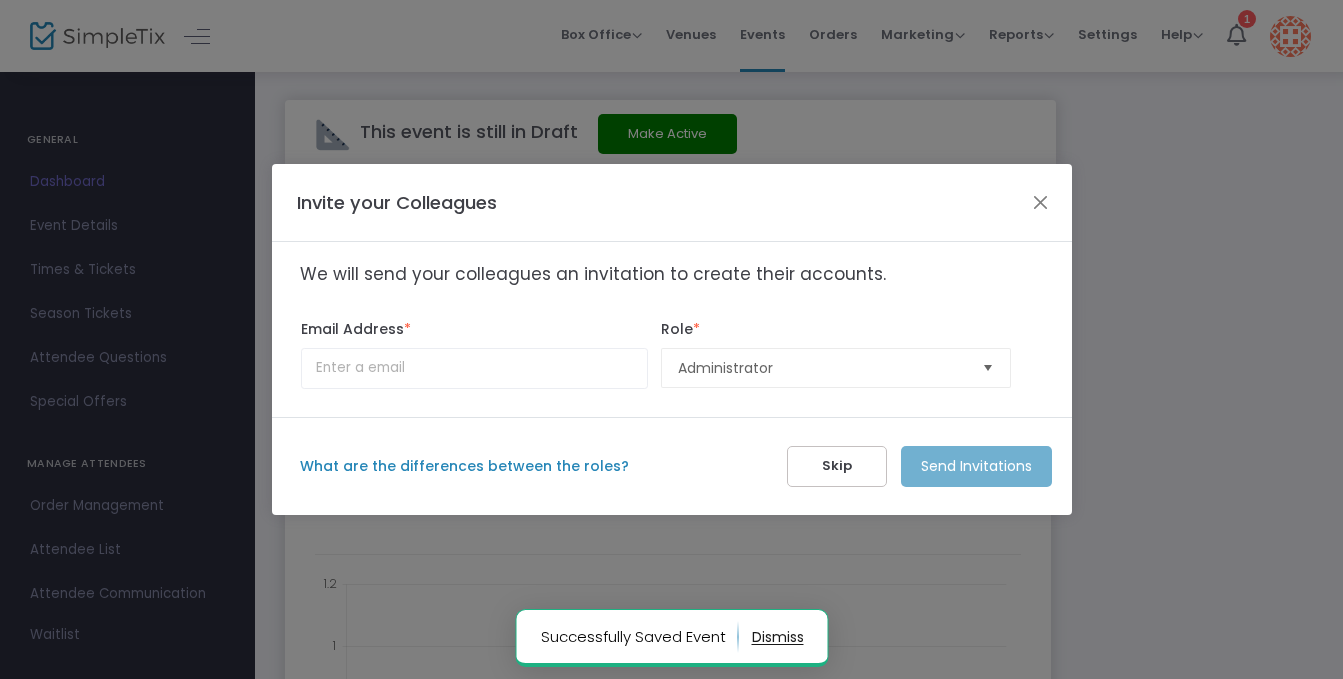 click on "What are the differences between the roles?  Skip   Send Invitations" 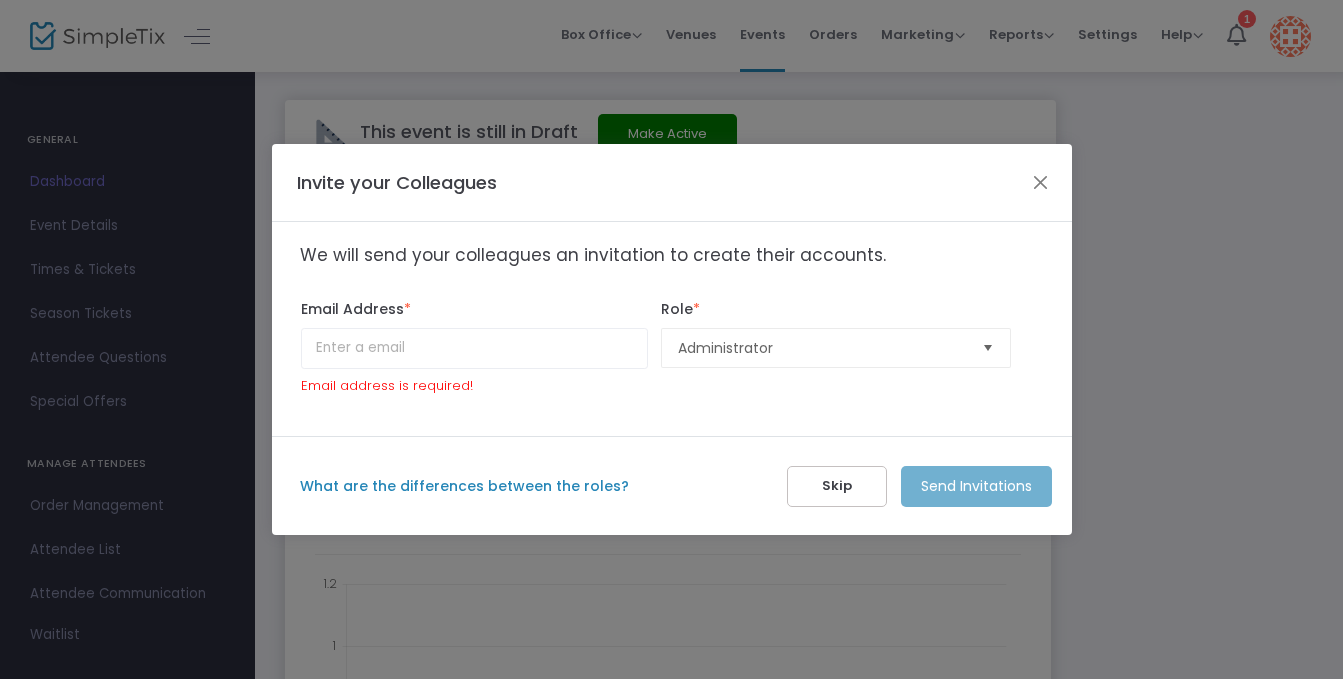 click on "Skip" 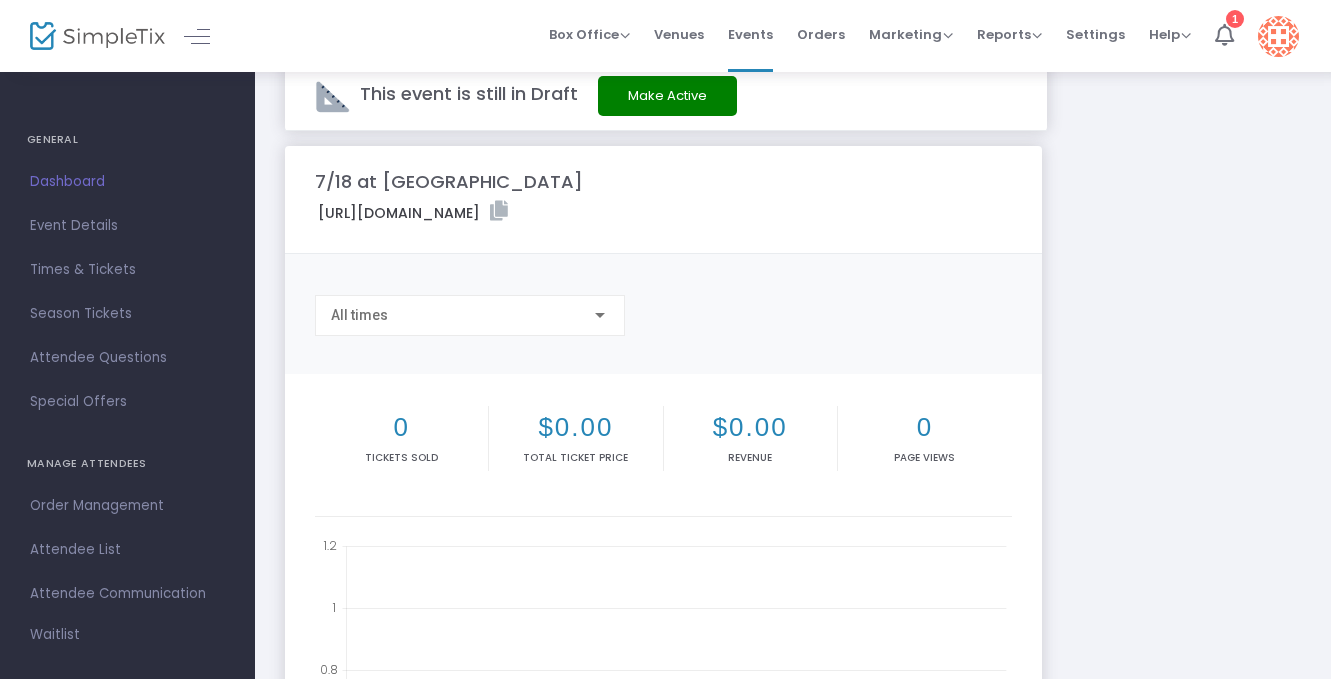scroll, scrollTop: 0, scrollLeft: 0, axis: both 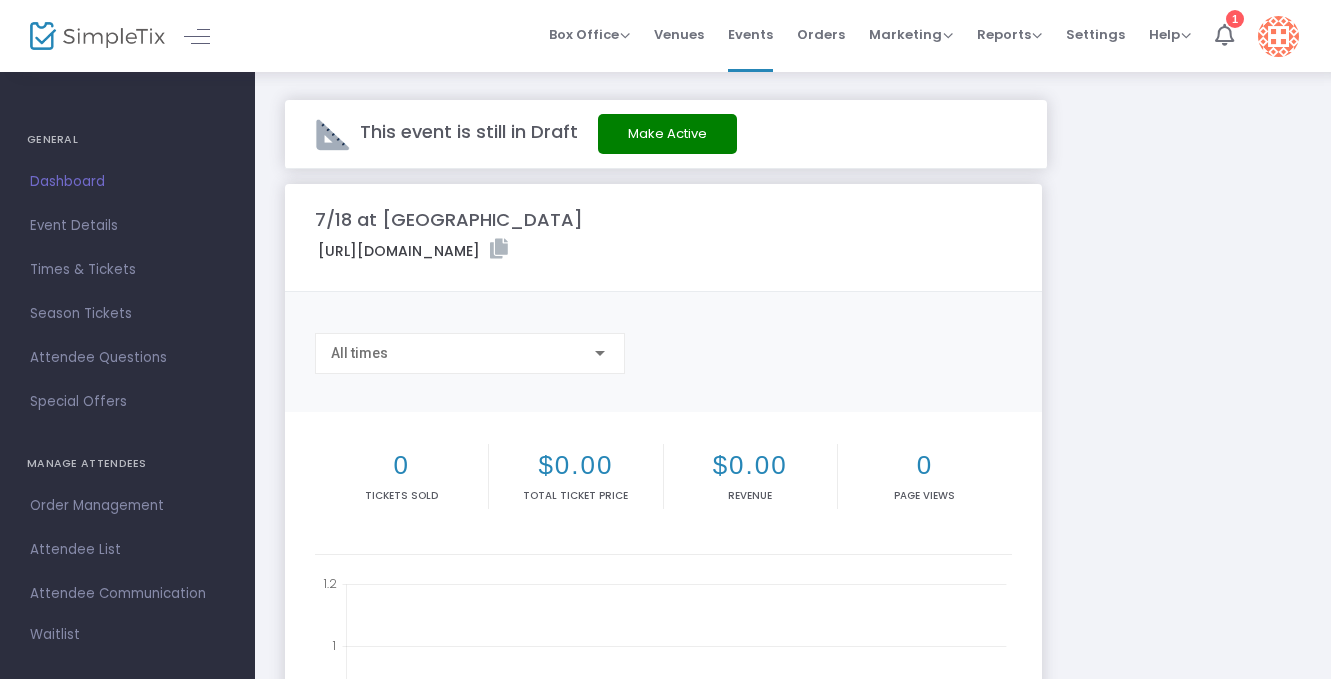 click on "https://www.simpletix.com/e/7-18-at-moca-tickets-226157" 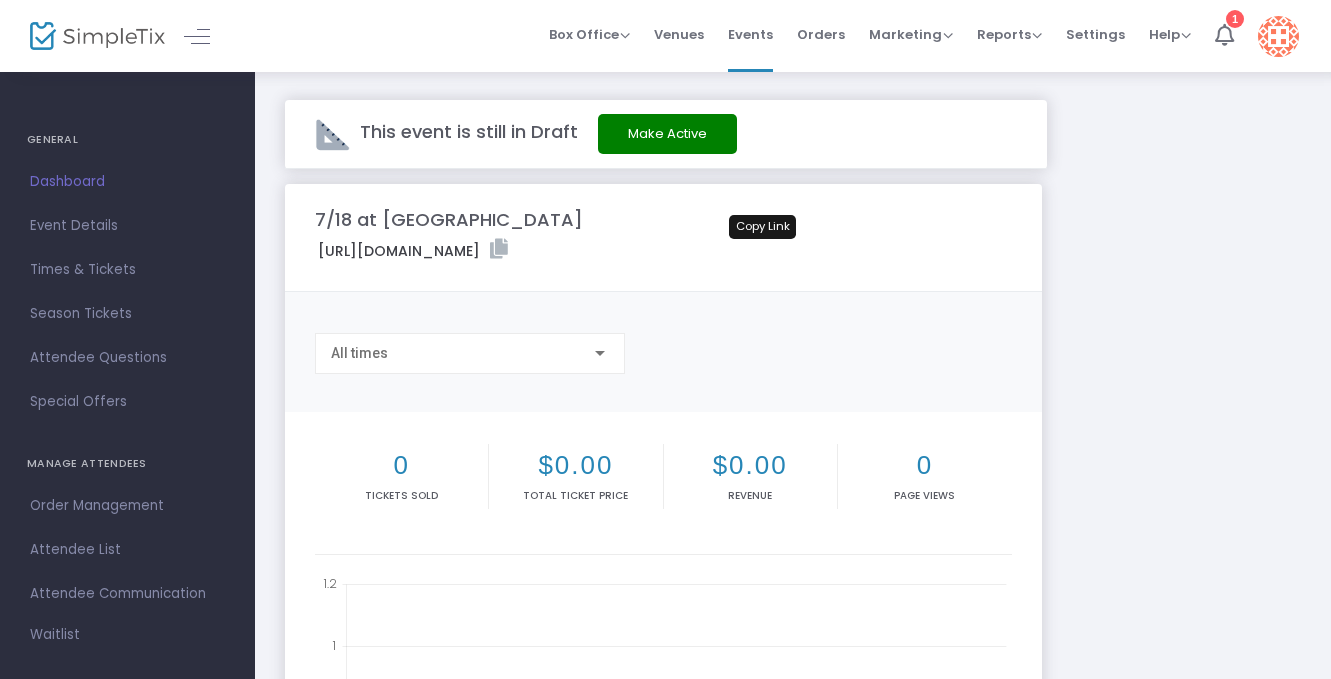 click 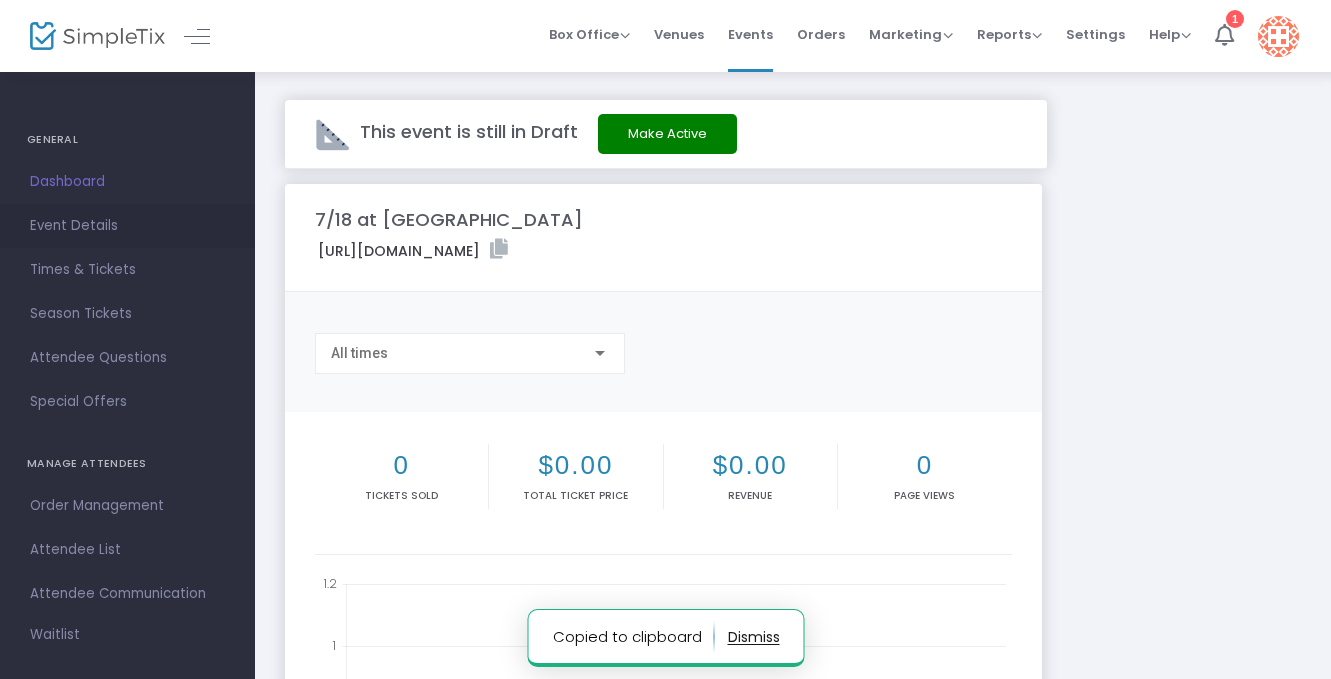 click on "Event Details" at bounding box center [127, 226] 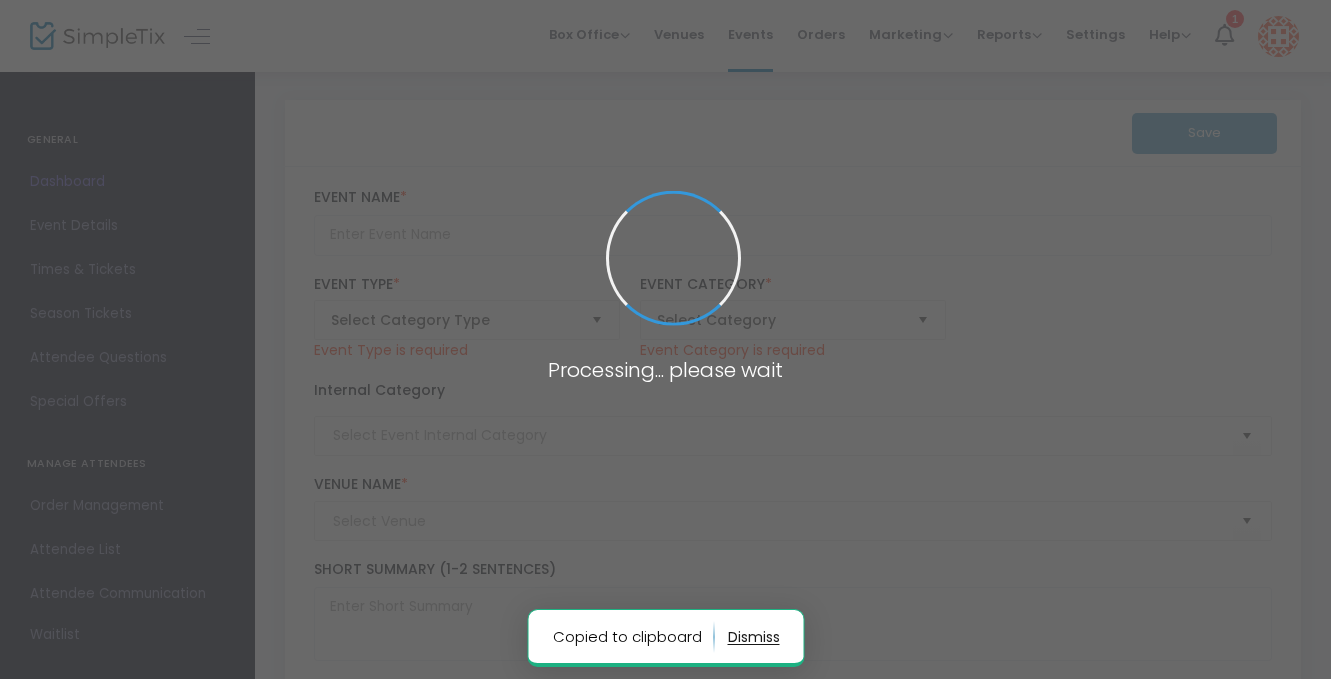 type on "7/18 at [GEOGRAPHIC_DATA]" 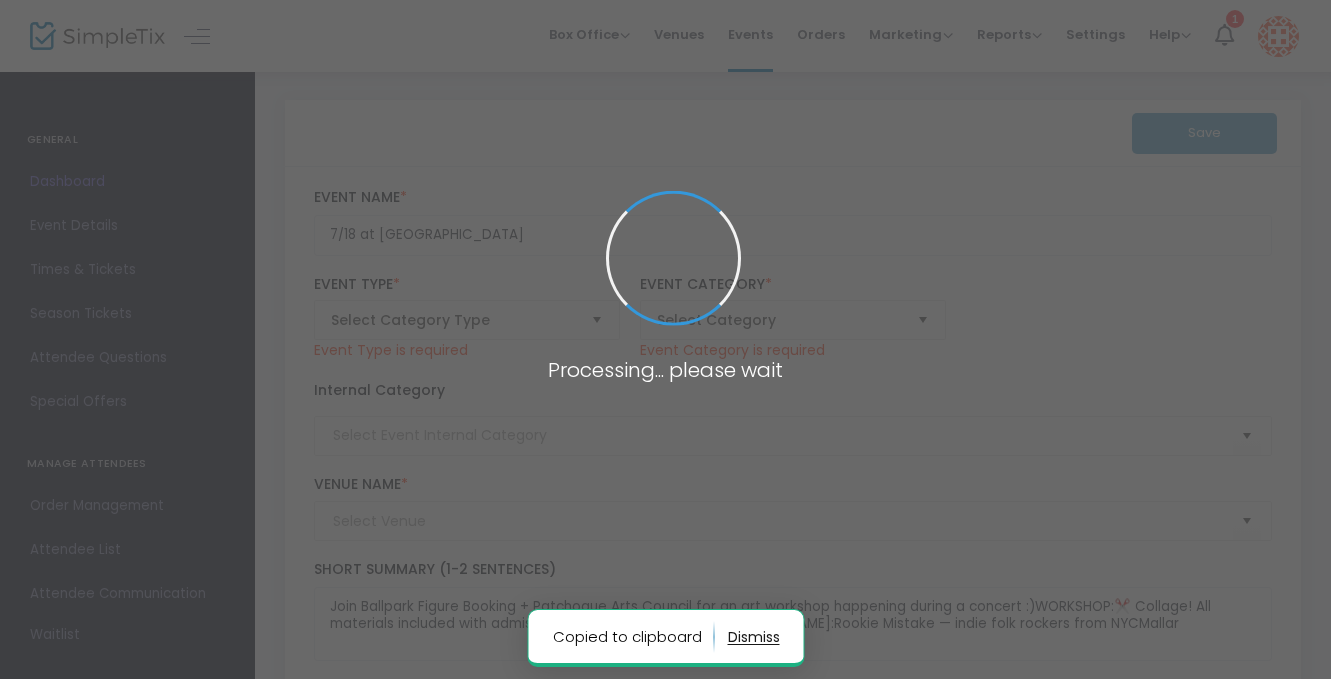 type on "Museum of Contemporary Art Long Island" 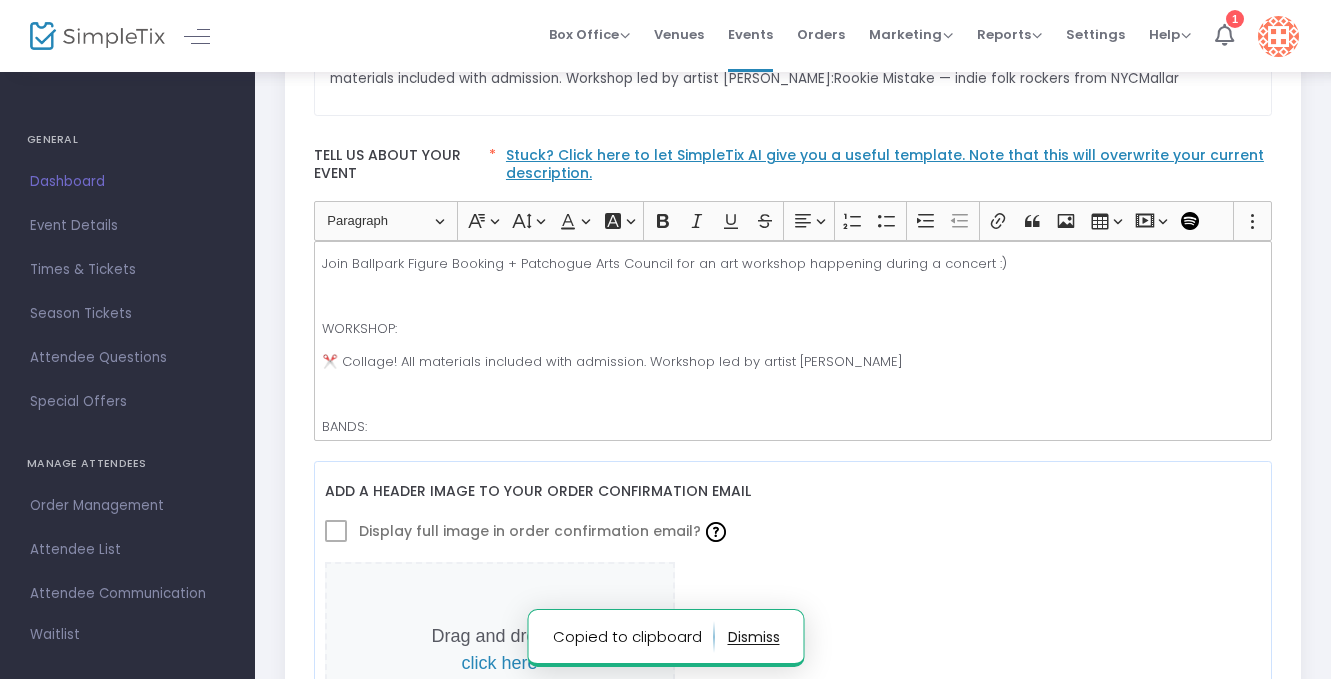 scroll, scrollTop: 537, scrollLeft: 0, axis: vertical 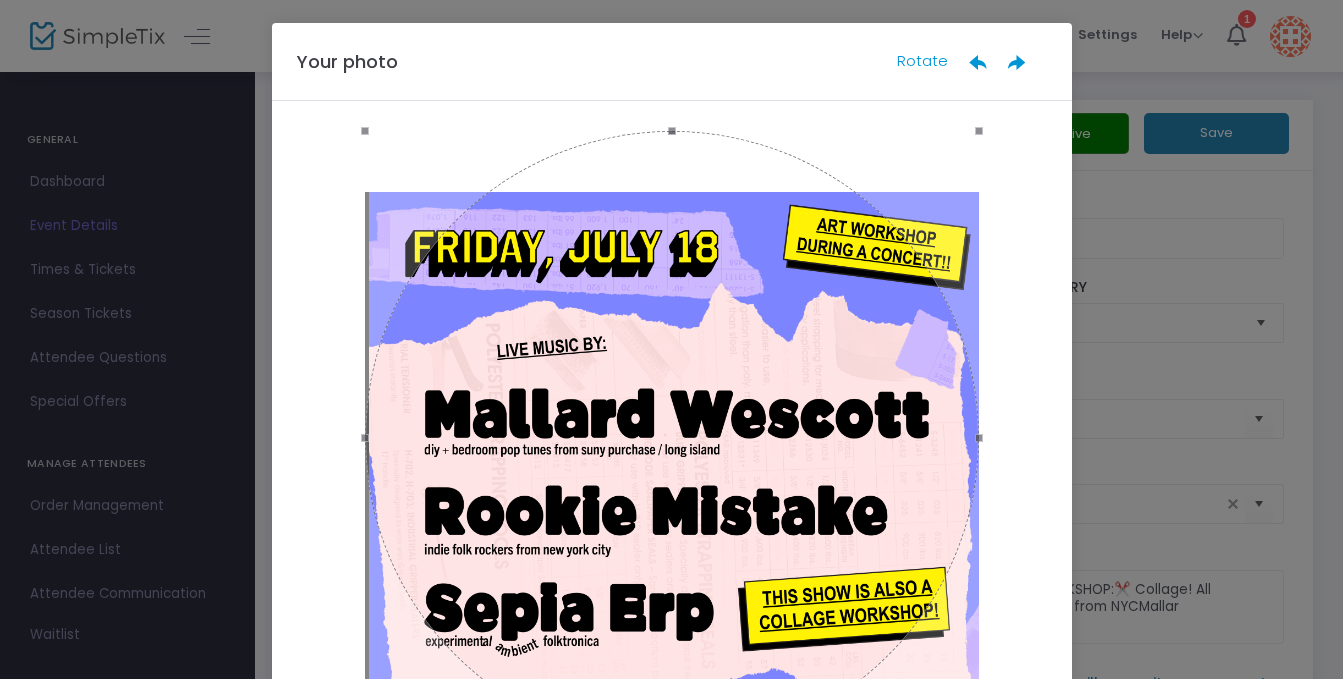 drag, startPoint x: 763, startPoint y: 370, endPoint x: 755, endPoint y: 255, distance: 115.27792 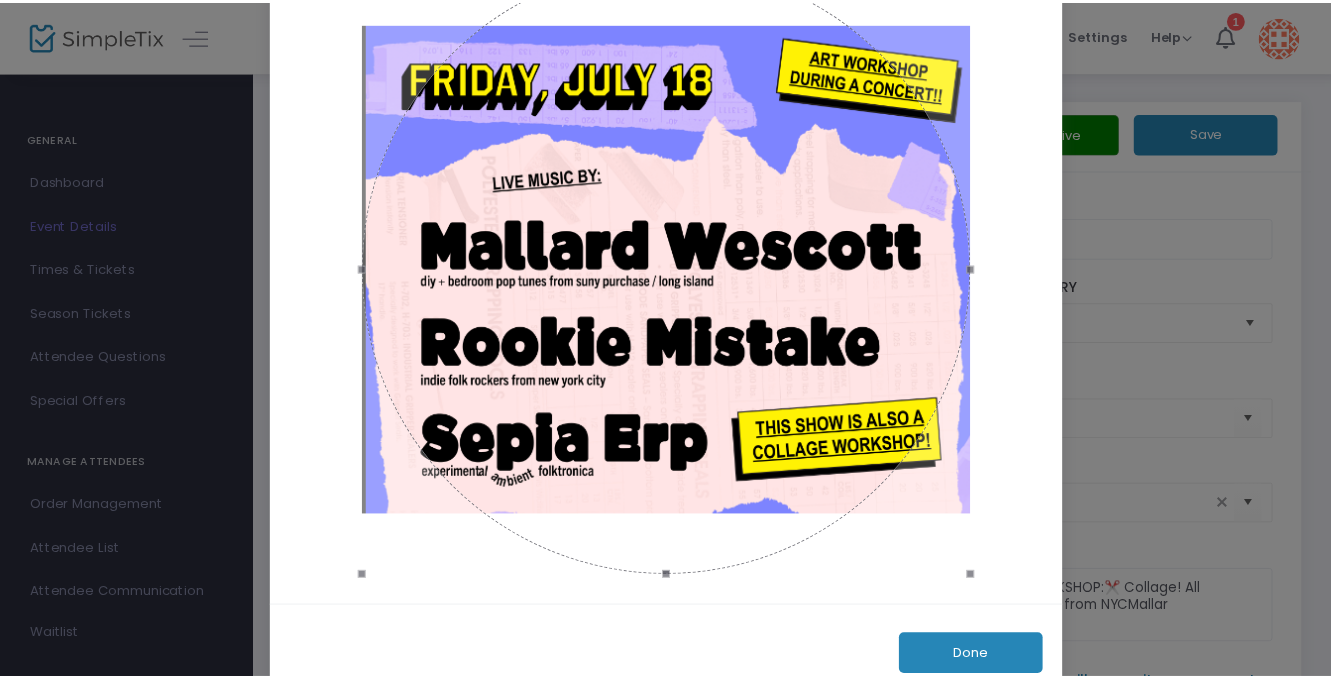 scroll, scrollTop: 207, scrollLeft: 0, axis: vertical 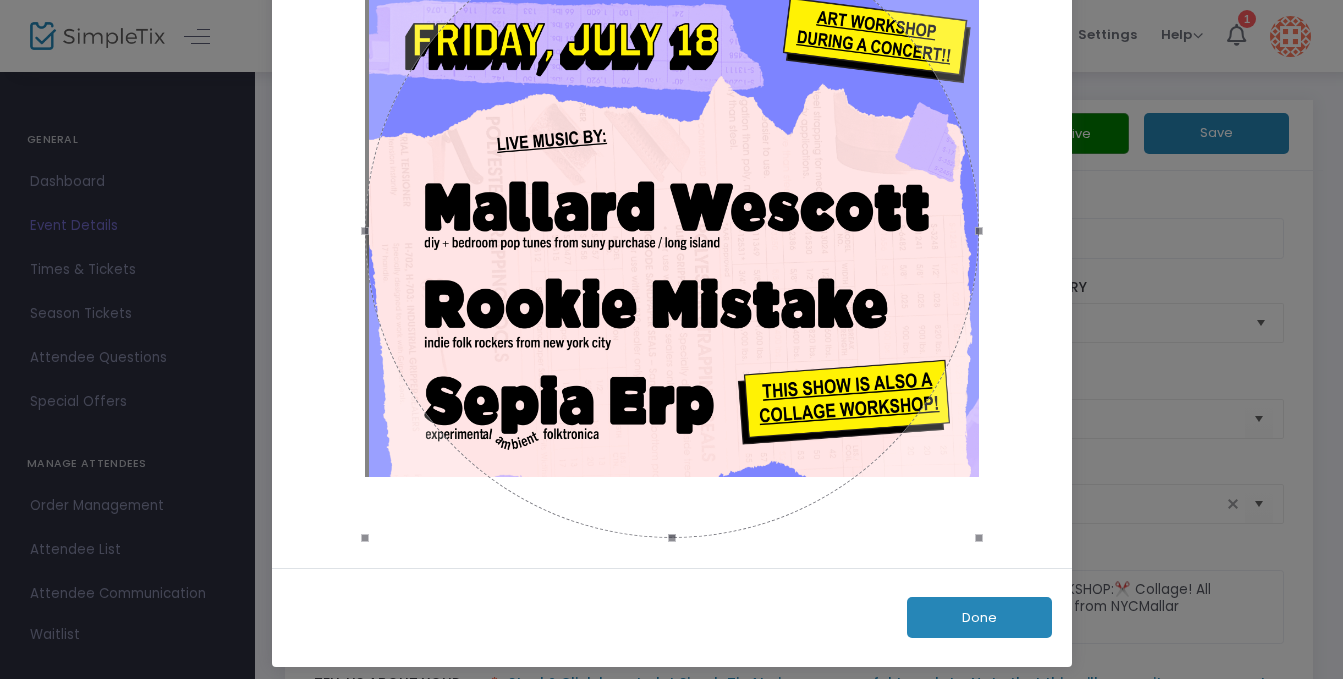 click on "Done" 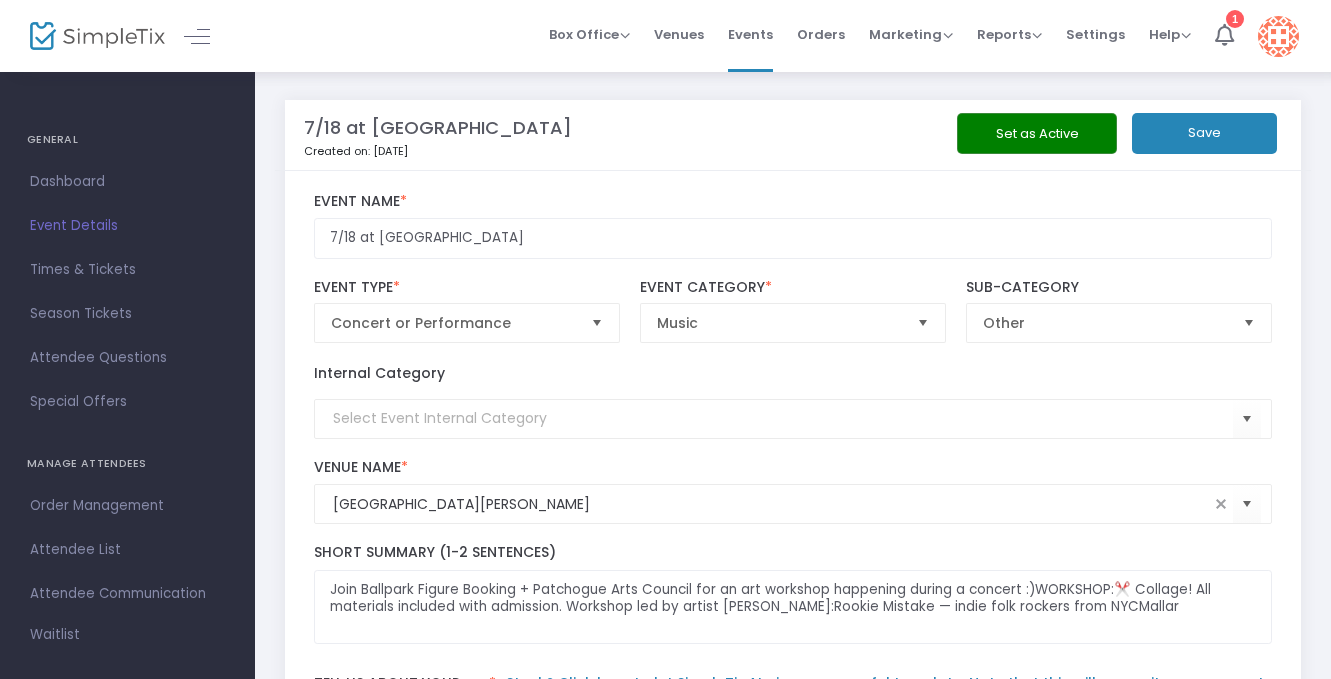 click on "Save" 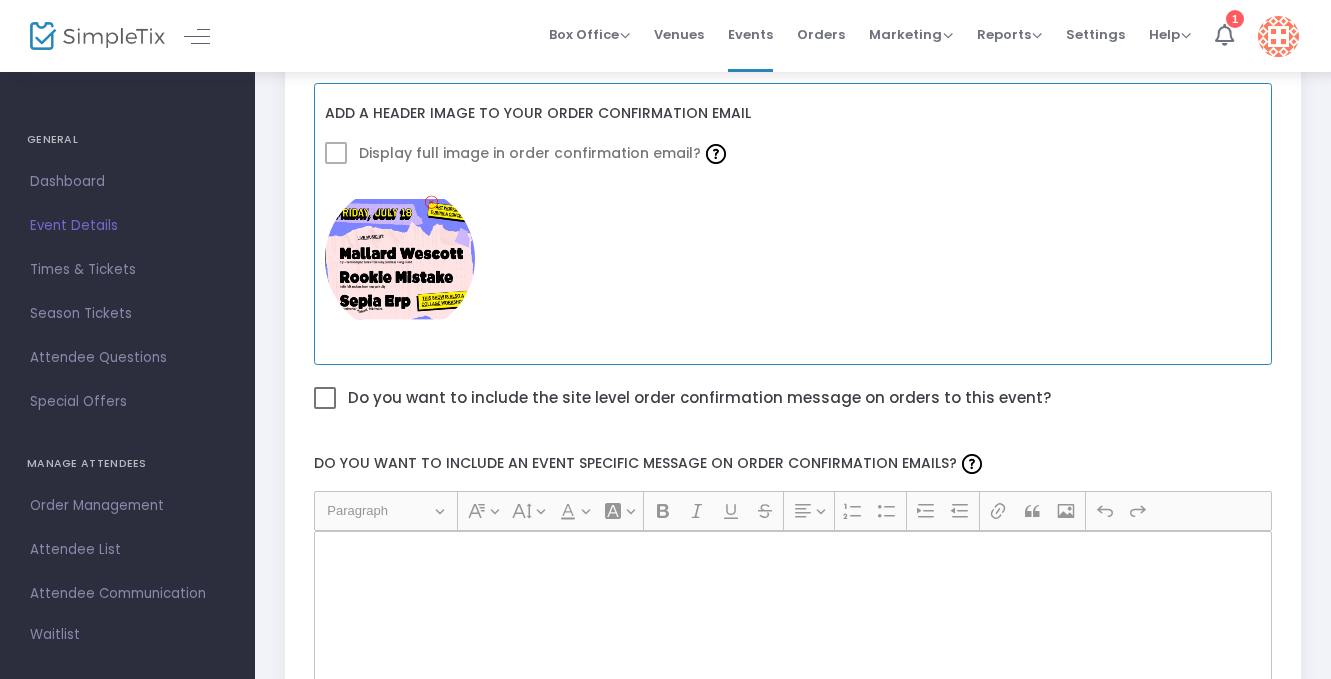 scroll, scrollTop: 875, scrollLeft: 0, axis: vertical 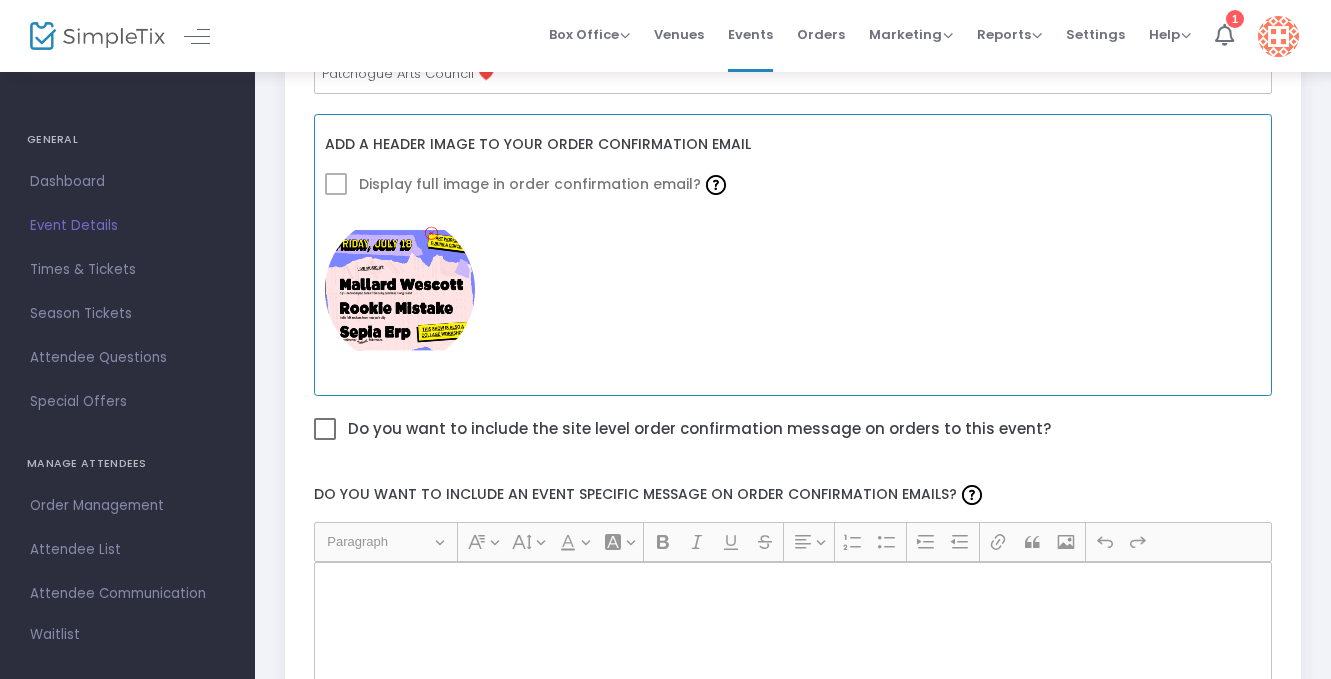 click at bounding box center (400, 290) 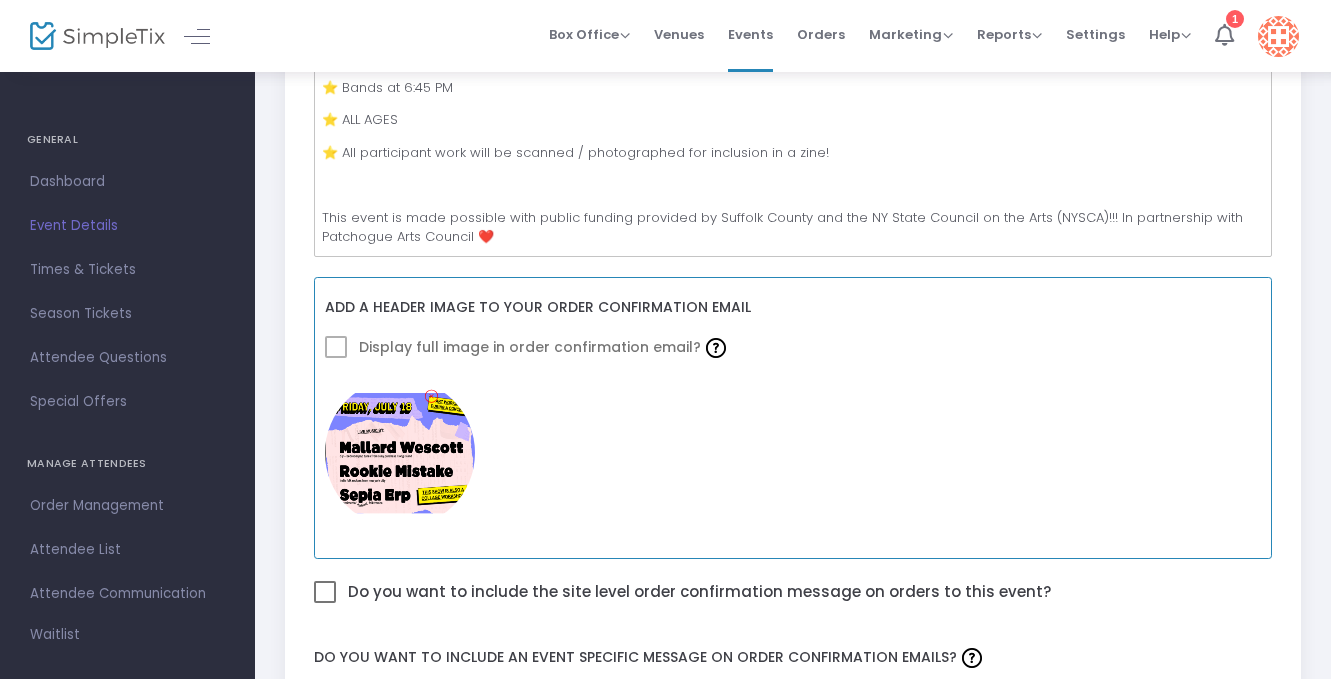 click at bounding box center (400, 453) 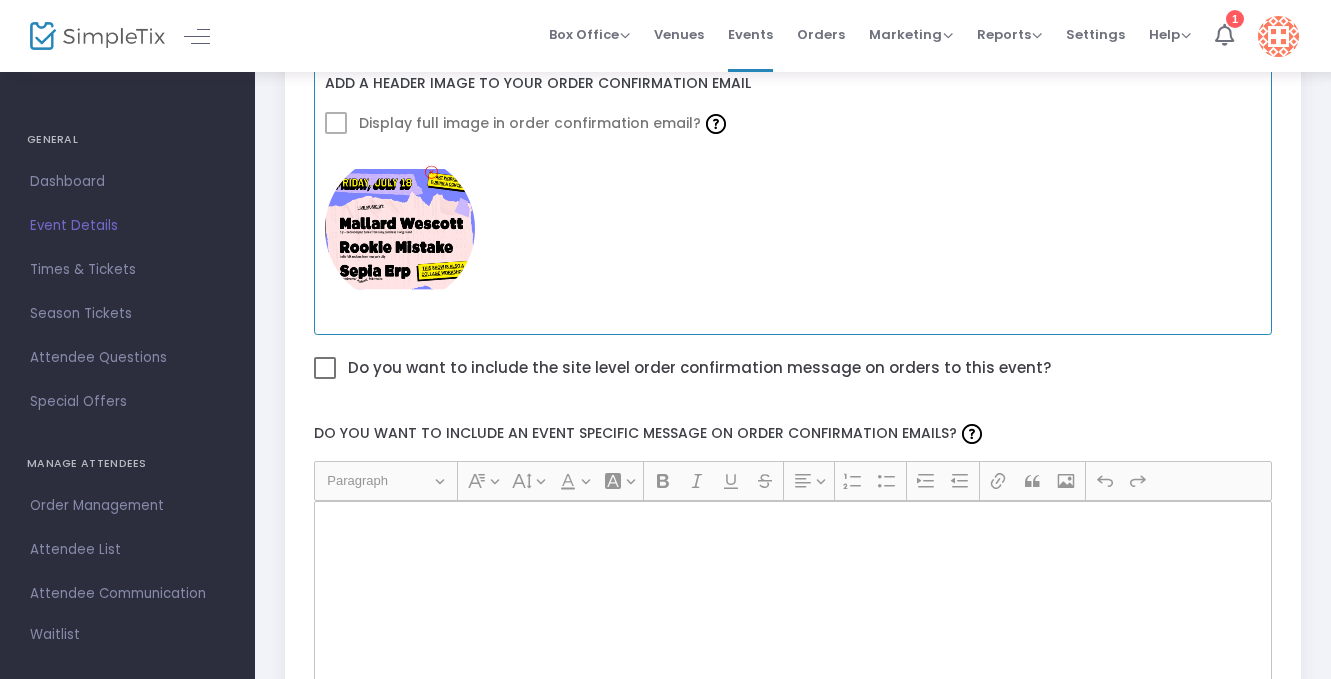 scroll, scrollTop: 911, scrollLeft: 0, axis: vertical 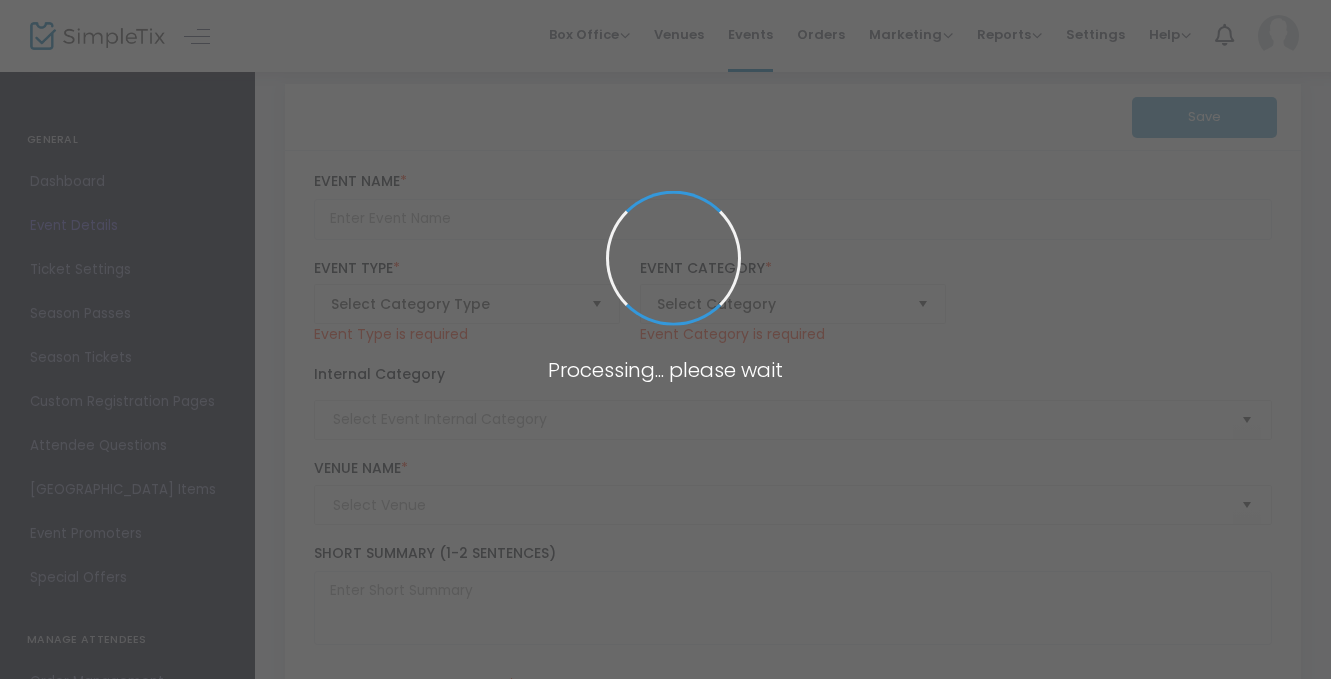 type on "7/18 at [GEOGRAPHIC_DATA]" 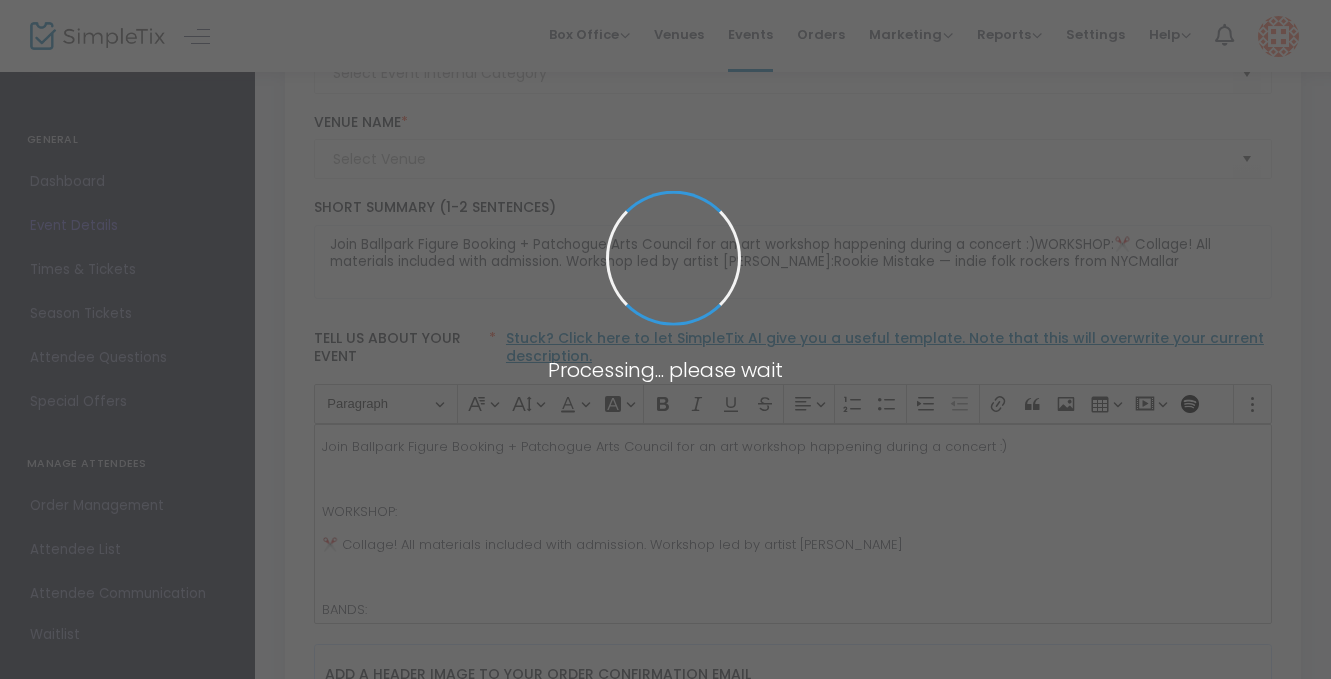 type on "[GEOGRAPHIC_DATA][PERSON_NAME]" 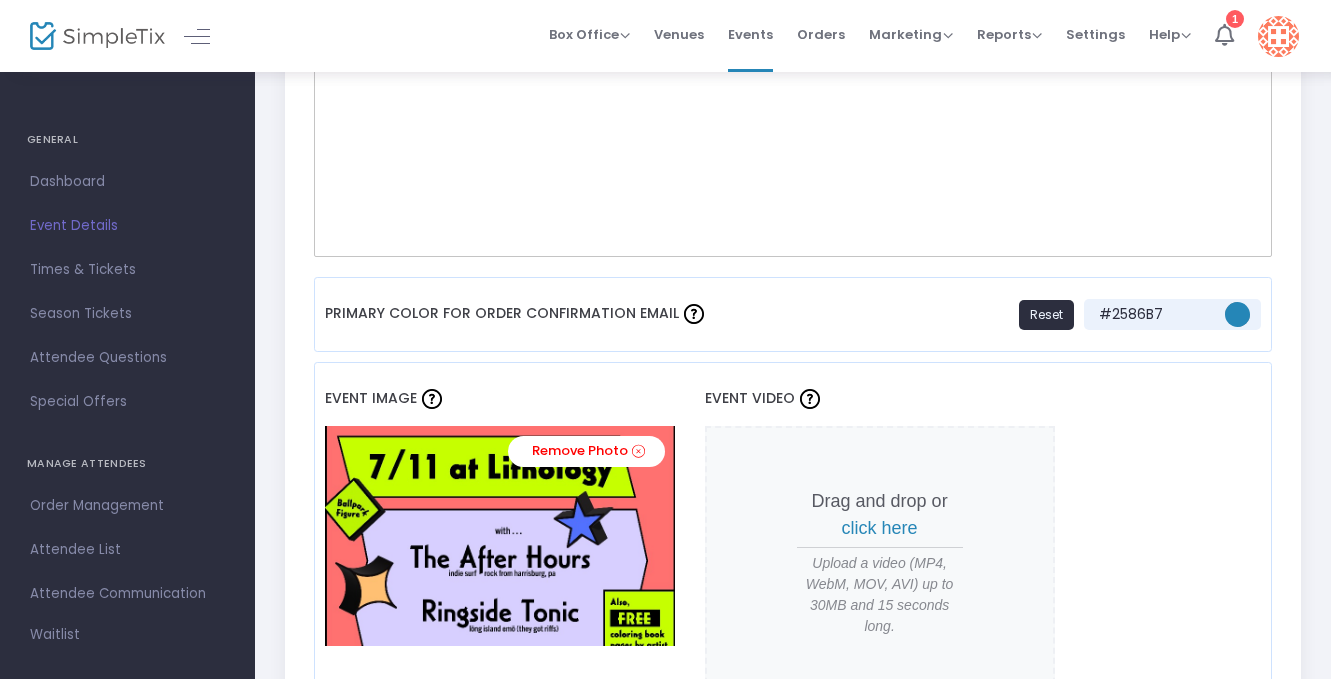 scroll, scrollTop: 1491, scrollLeft: 0, axis: vertical 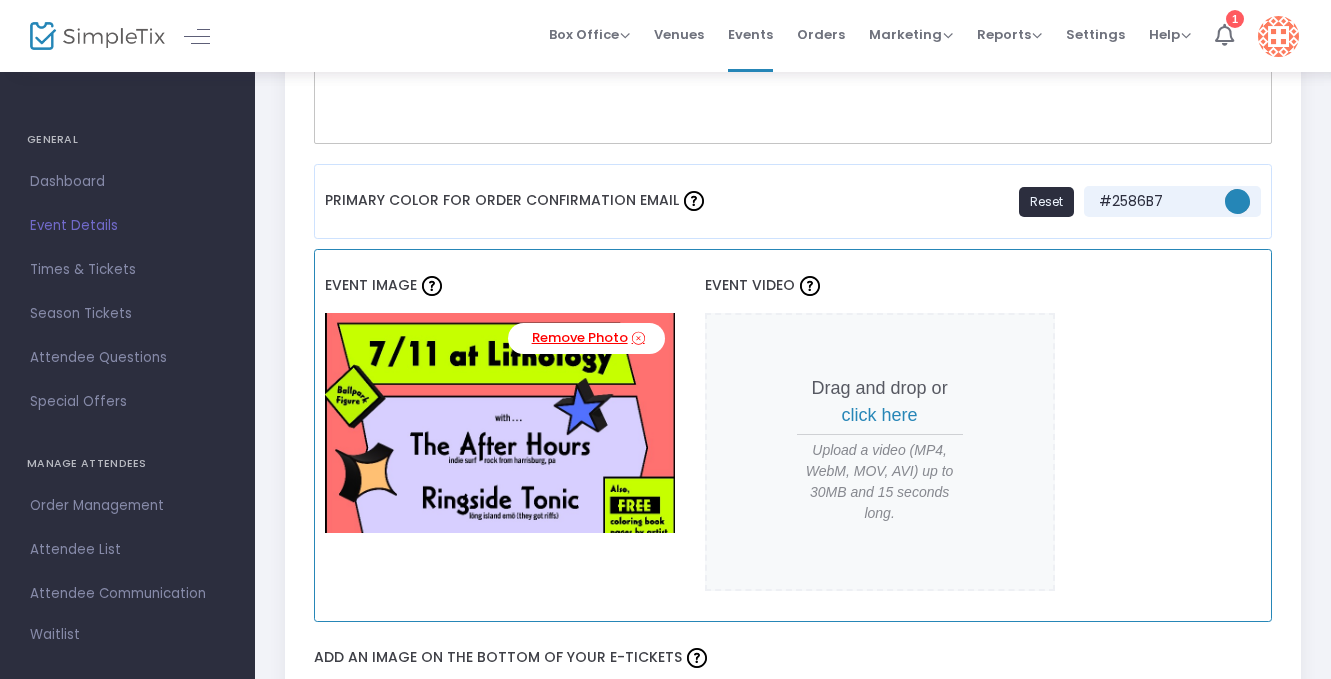 click on "Remove Photo" at bounding box center [586, 338] 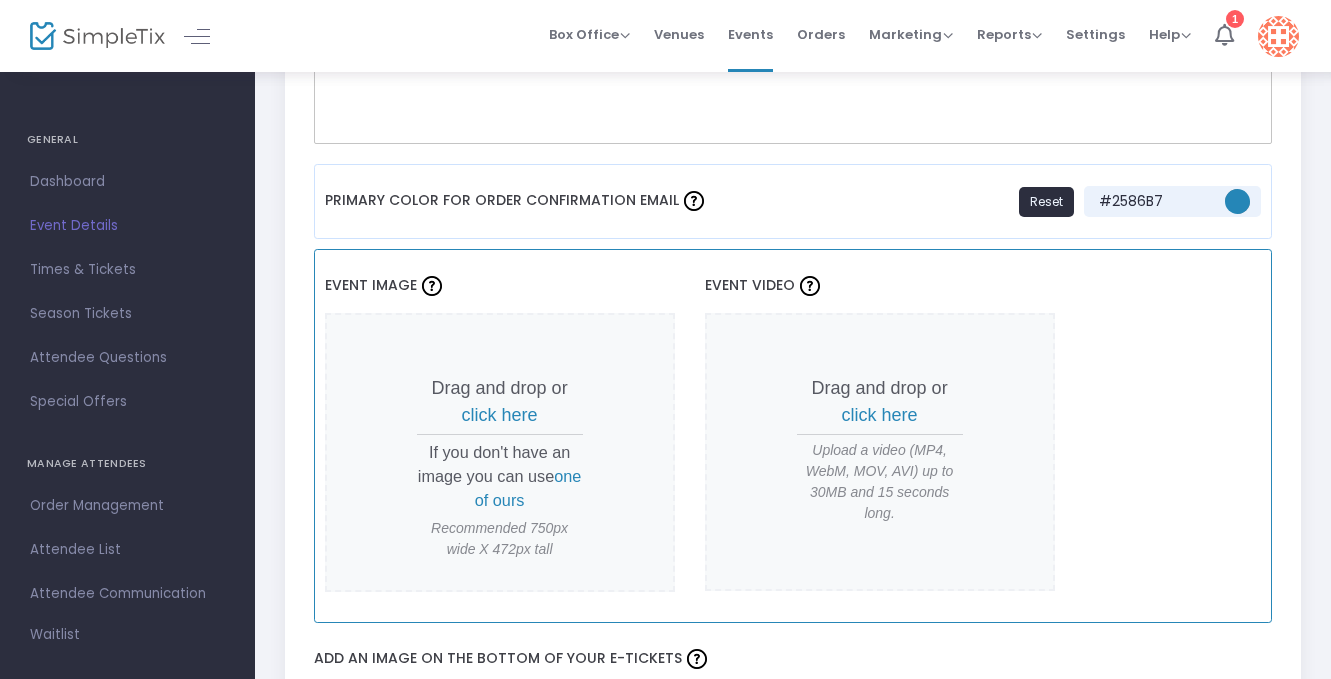 scroll, scrollTop: 0, scrollLeft: 0, axis: both 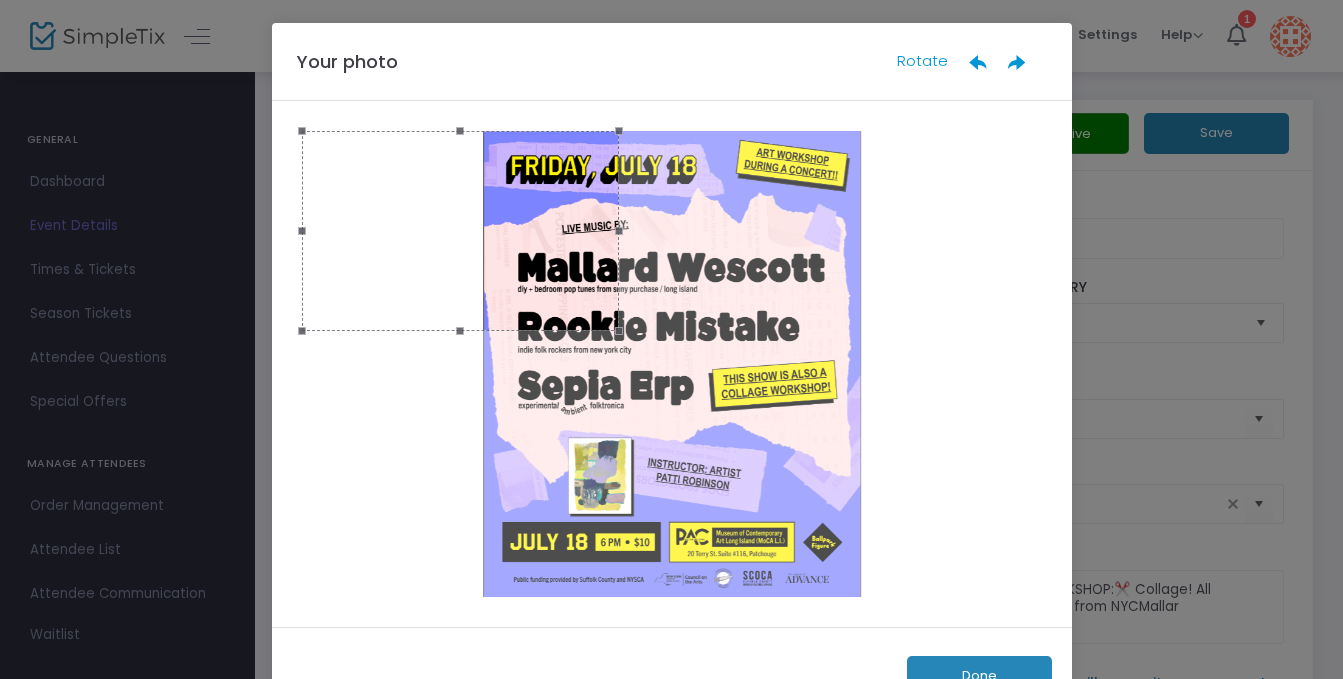 drag, startPoint x: 1031, startPoint y: 361, endPoint x: 603, endPoint y: 315, distance: 430.46487 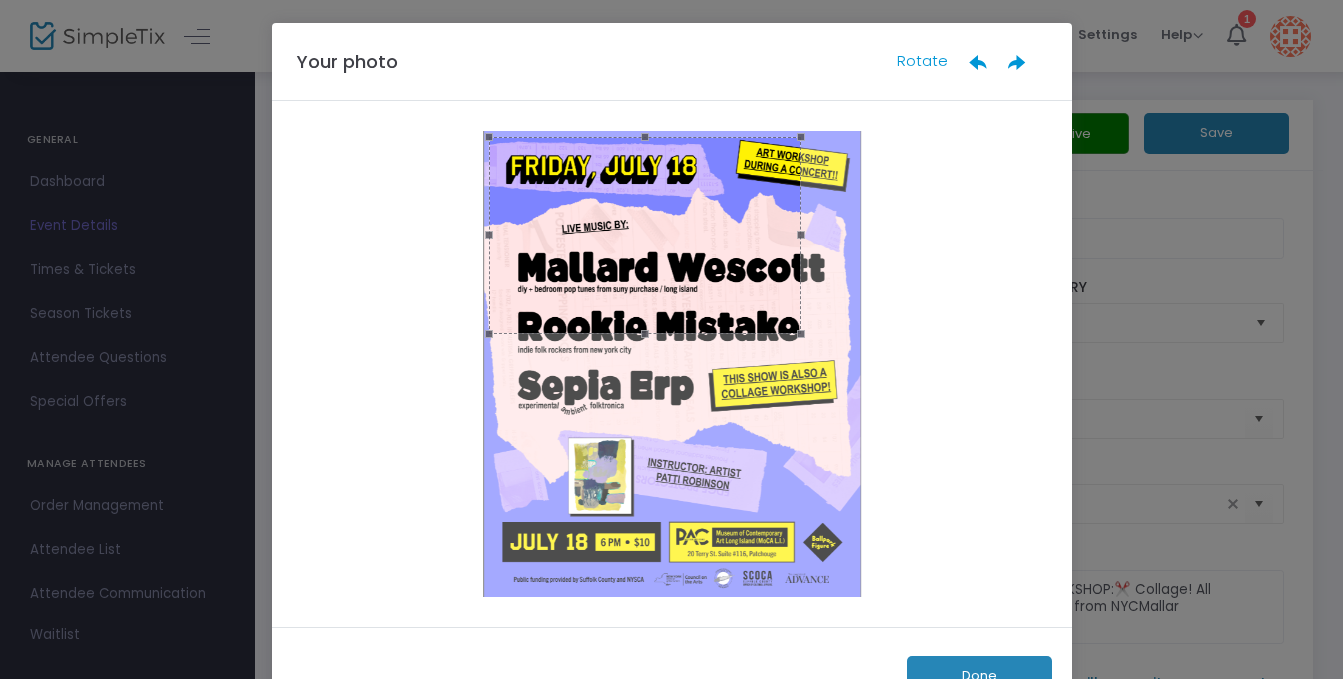 drag, startPoint x: 553, startPoint y: 276, endPoint x: 740, endPoint y: 282, distance: 187.09624 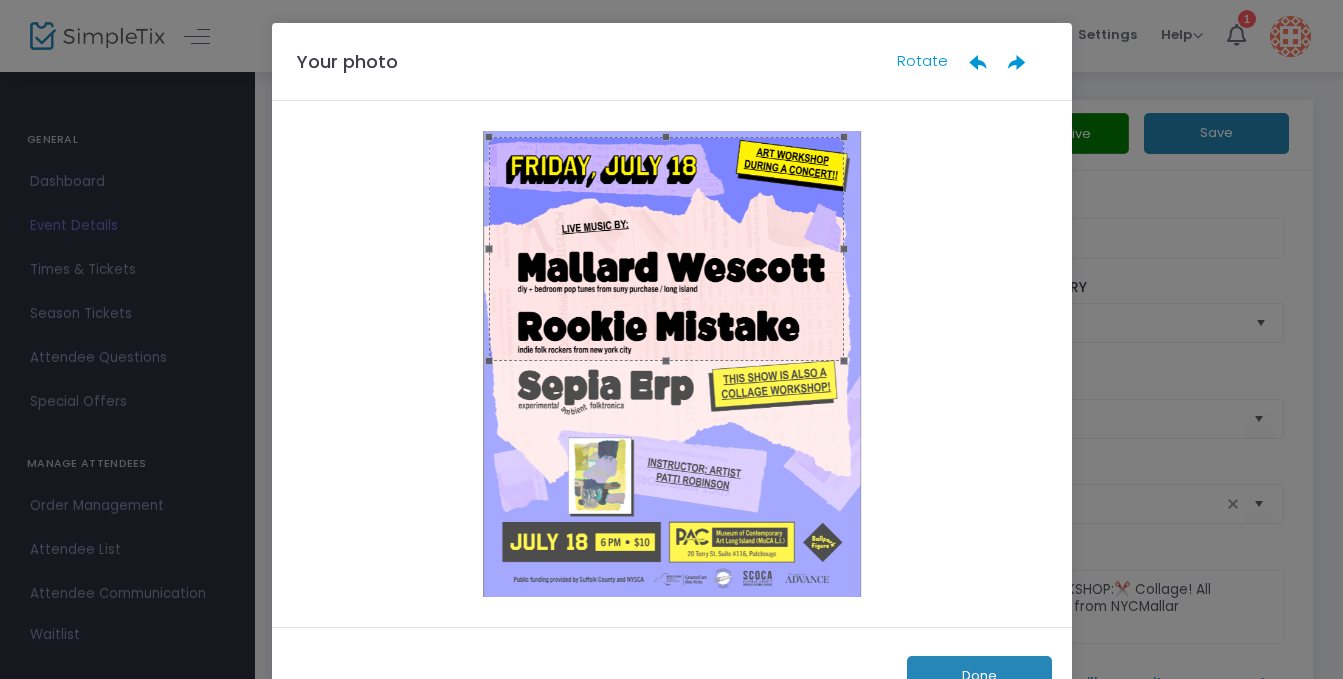 drag, startPoint x: 799, startPoint y: 330, endPoint x: 853, endPoint y: 358, distance: 60.827625 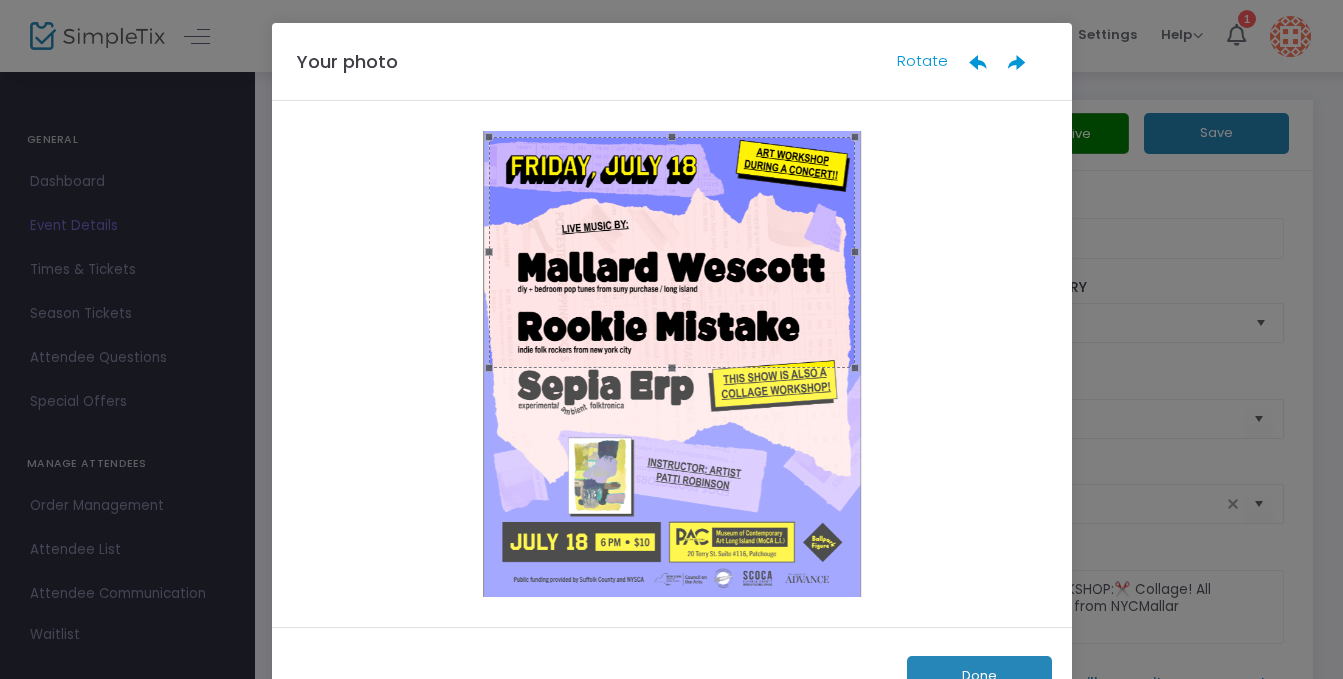 click on "Done" 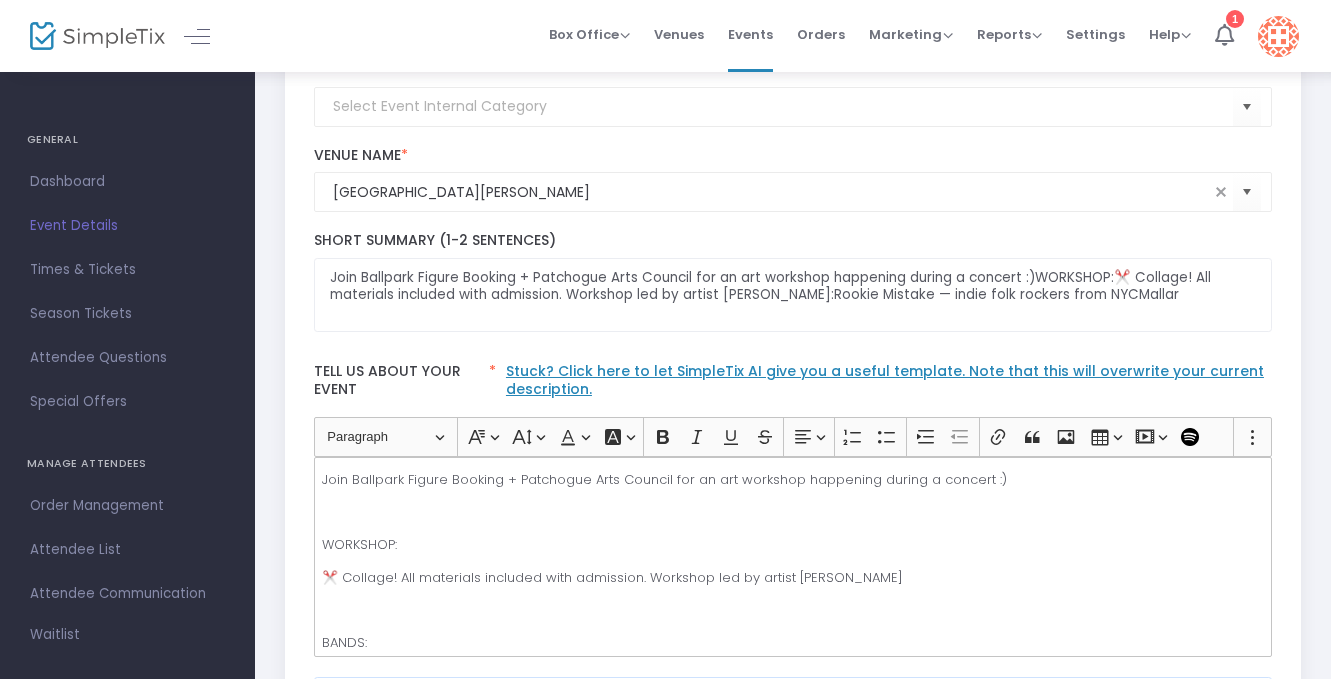 scroll, scrollTop: 333, scrollLeft: 0, axis: vertical 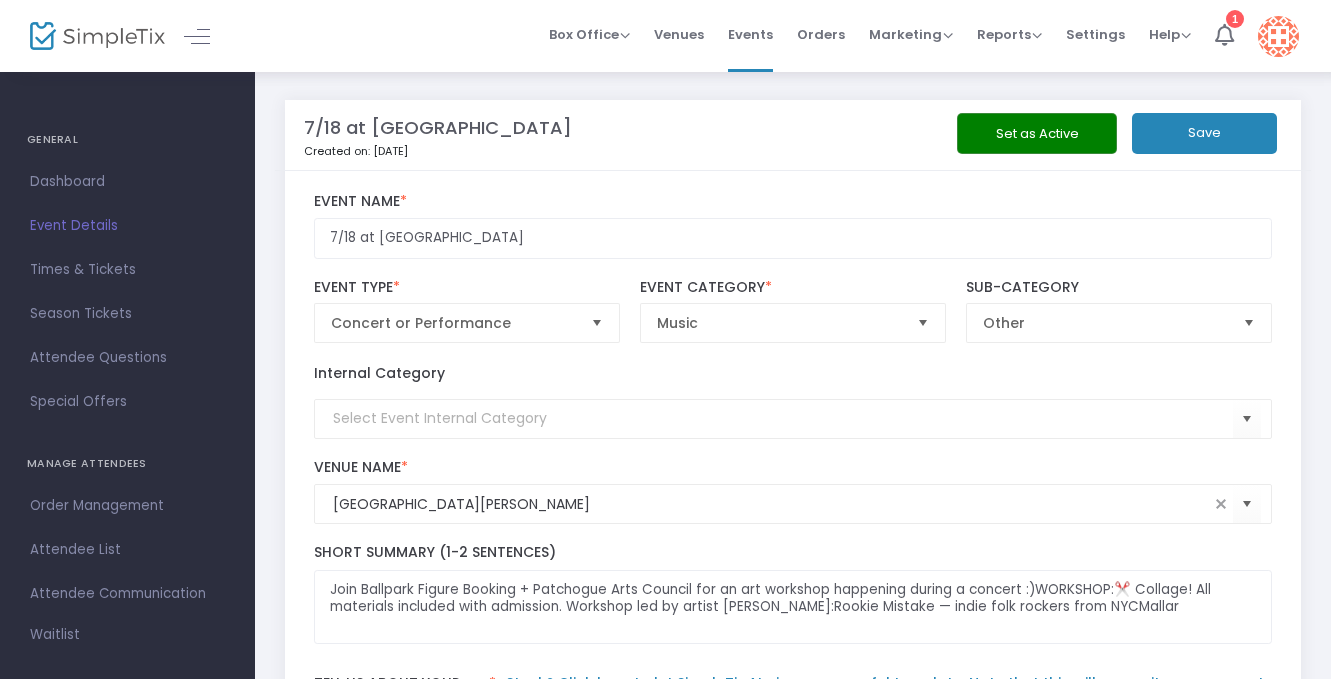 click on "Save" 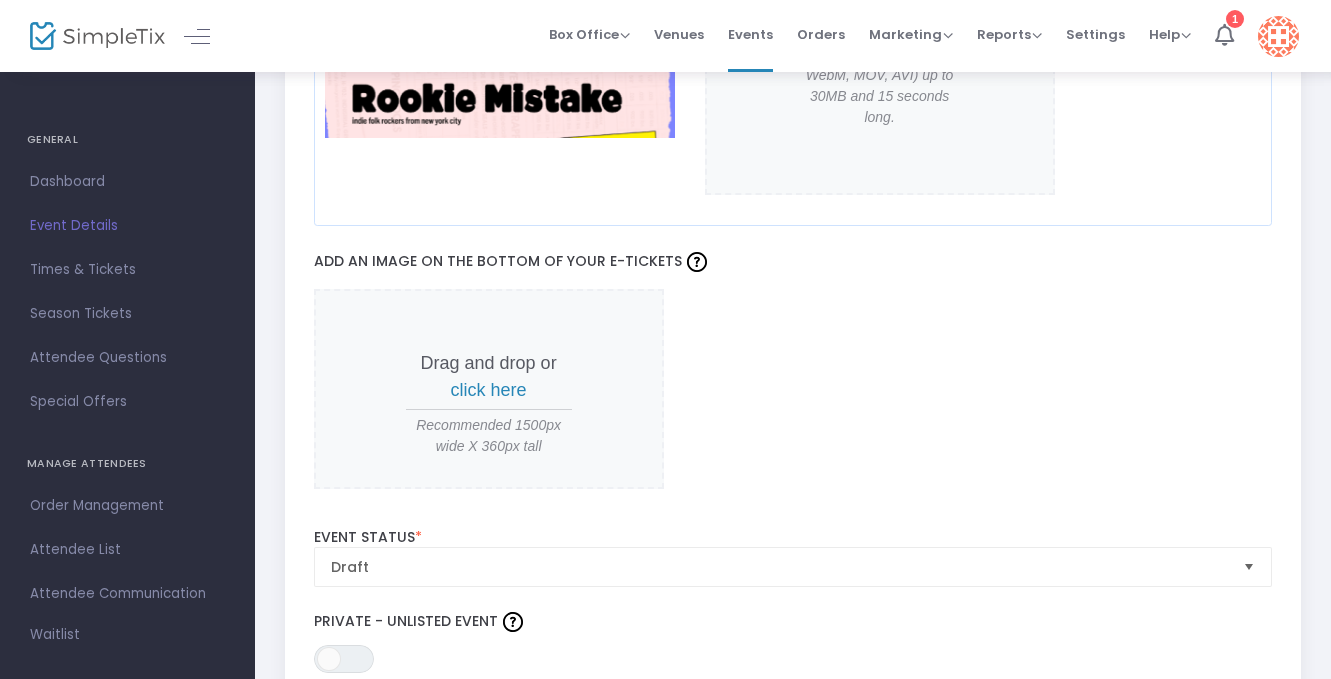 scroll, scrollTop: 1938, scrollLeft: 0, axis: vertical 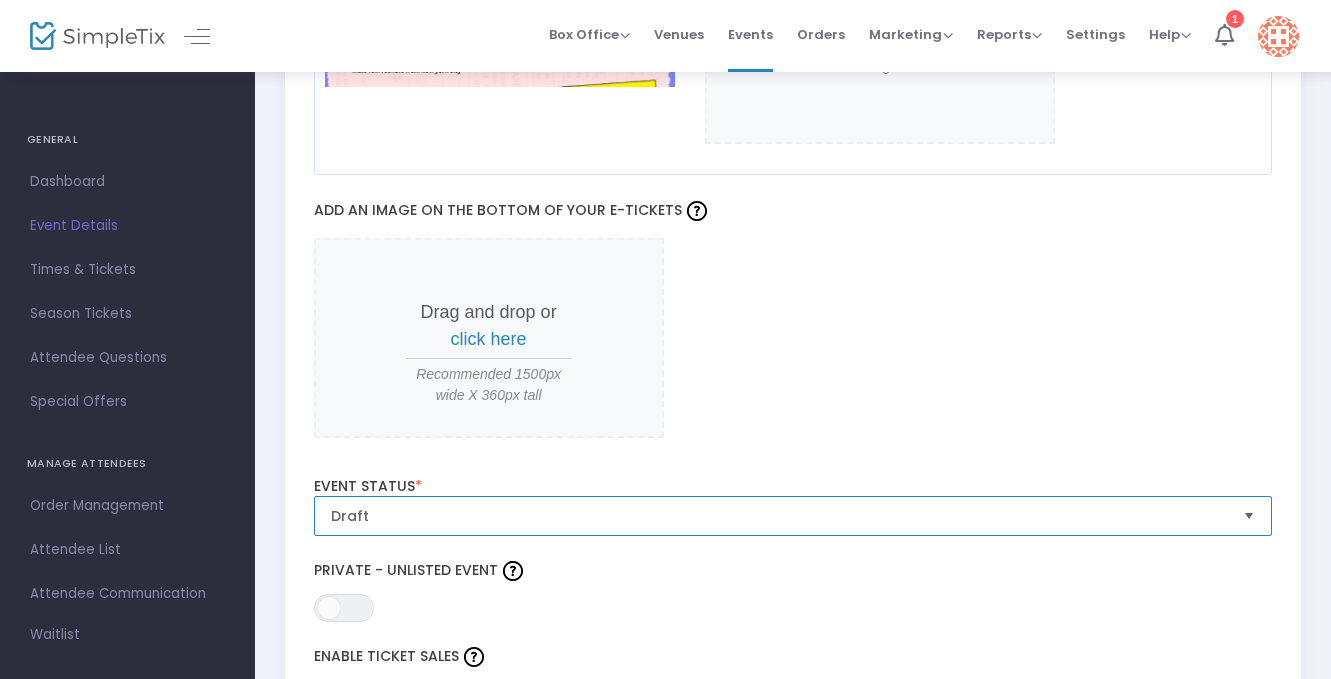 click on "Draft" at bounding box center (779, 516) 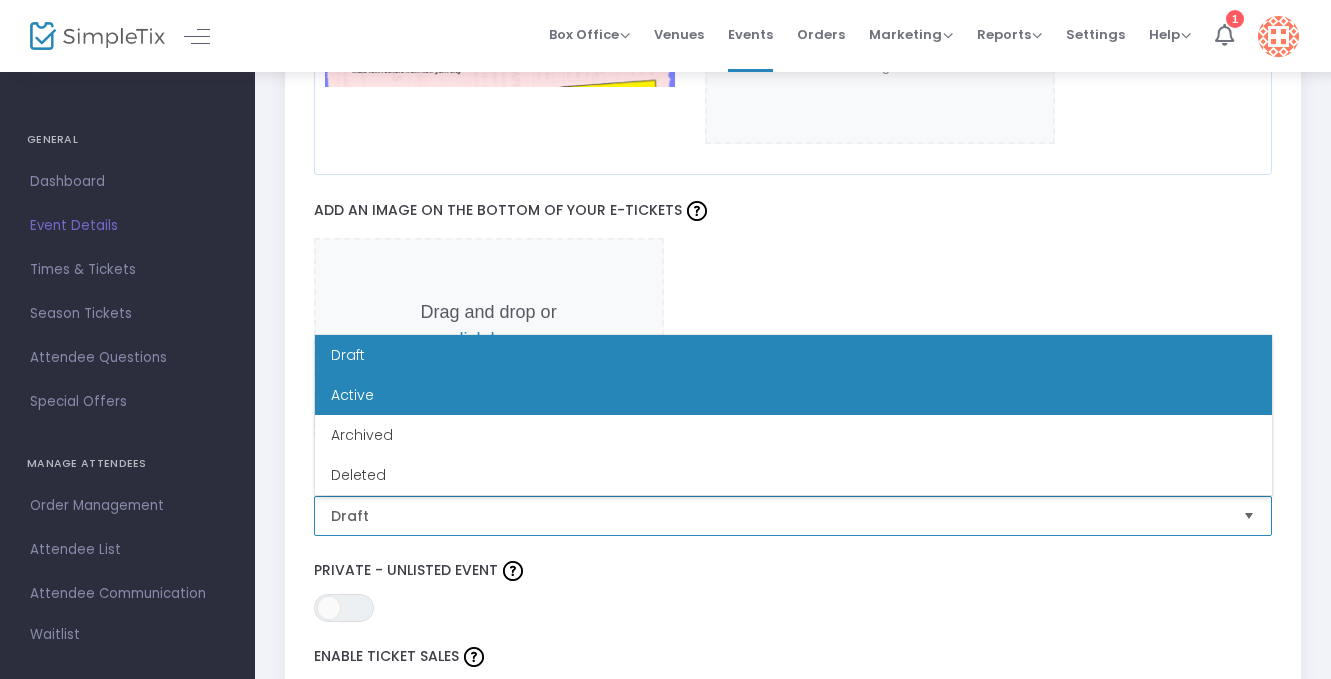 click on "Active" at bounding box center (793, 395) 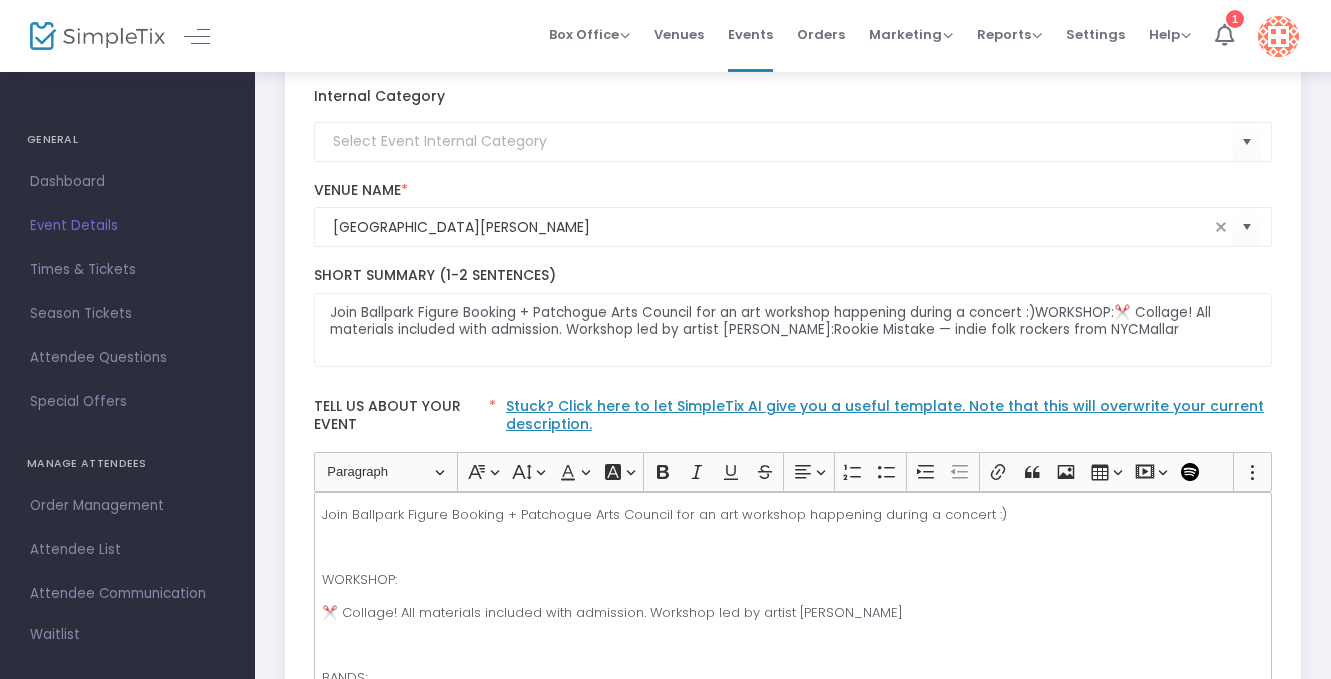 scroll, scrollTop: 0, scrollLeft: 0, axis: both 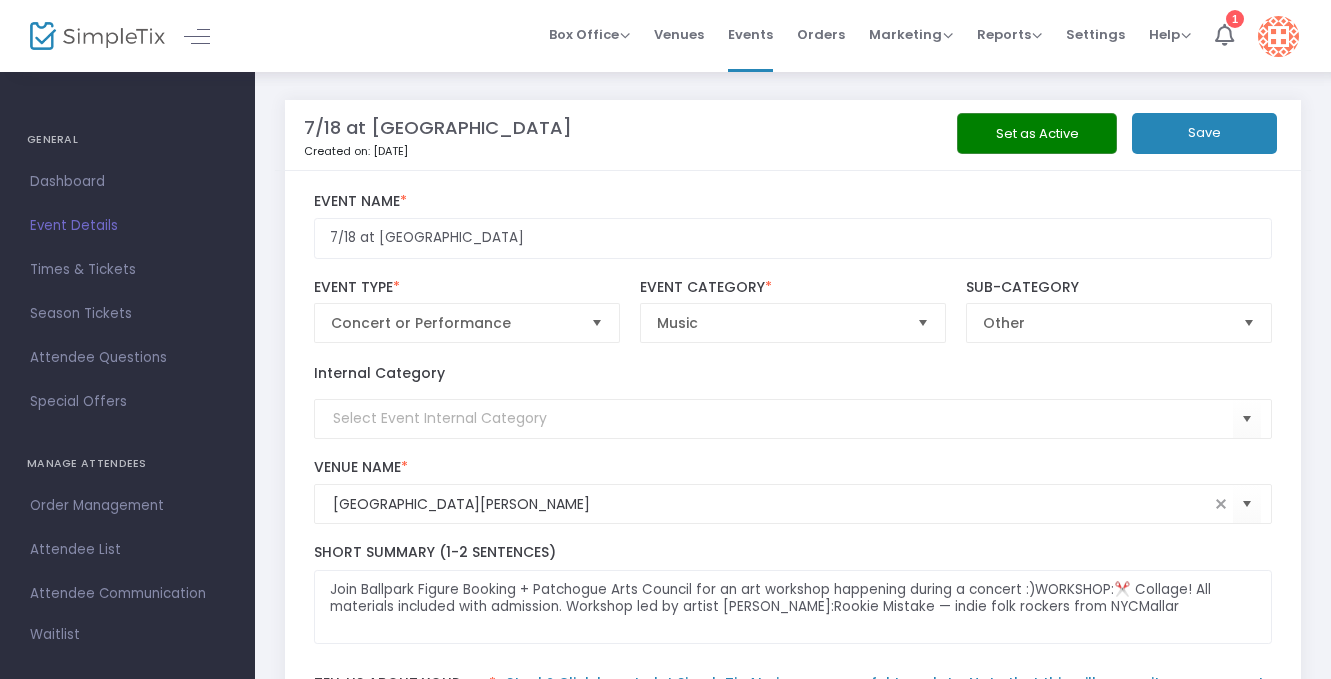 click on "Save" 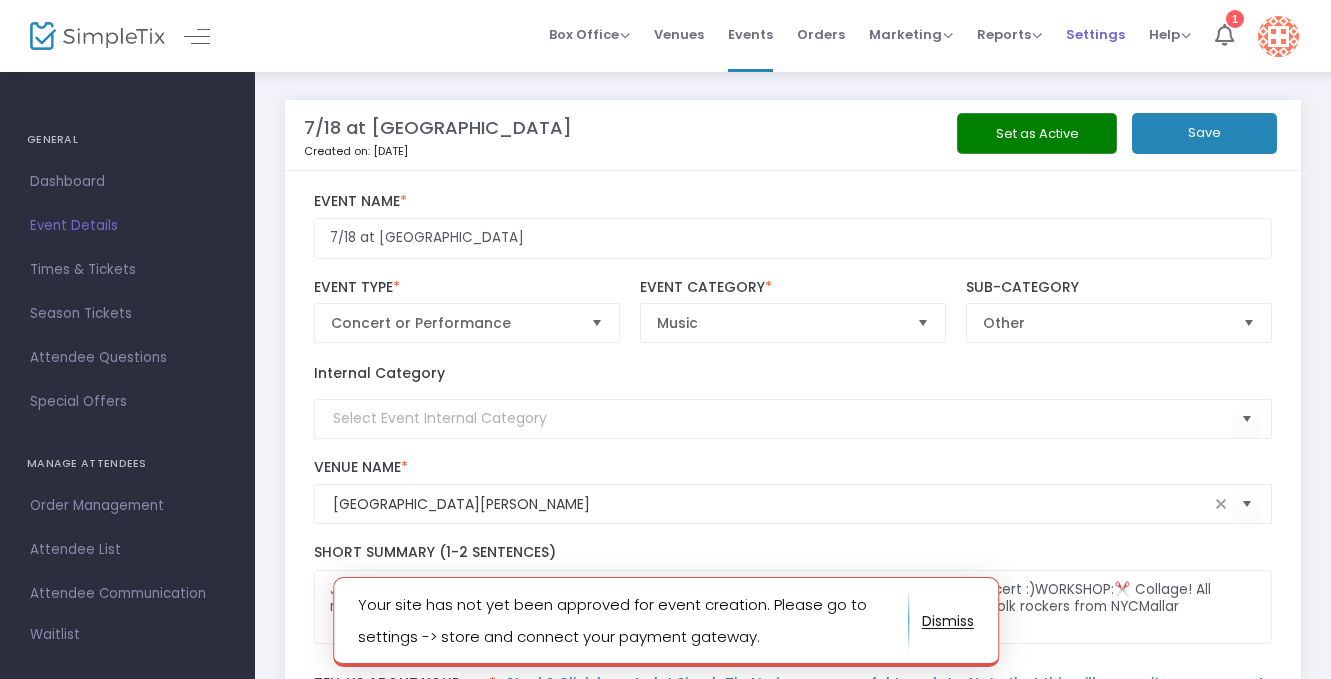 click on "Settings" at bounding box center (1095, 34) 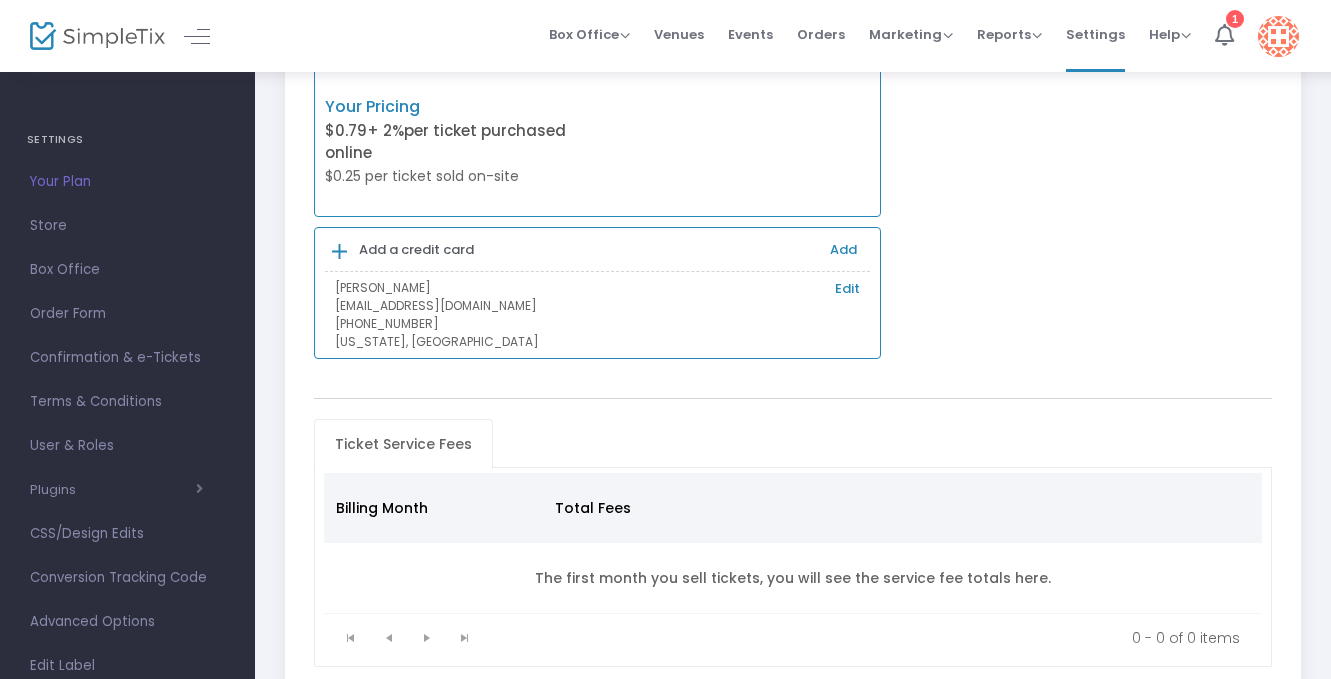 scroll, scrollTop: 0, scrollLeft: 0, axis: both 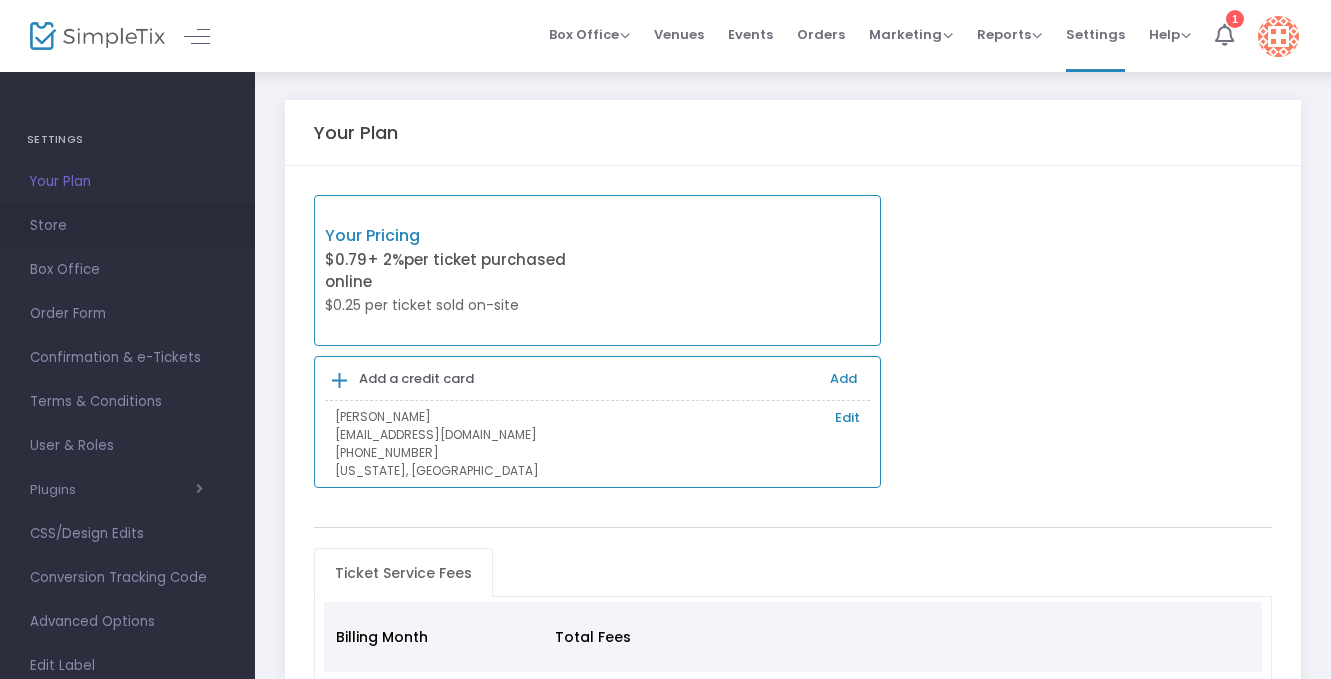 click on "Store" at bounding box center (127, 226) 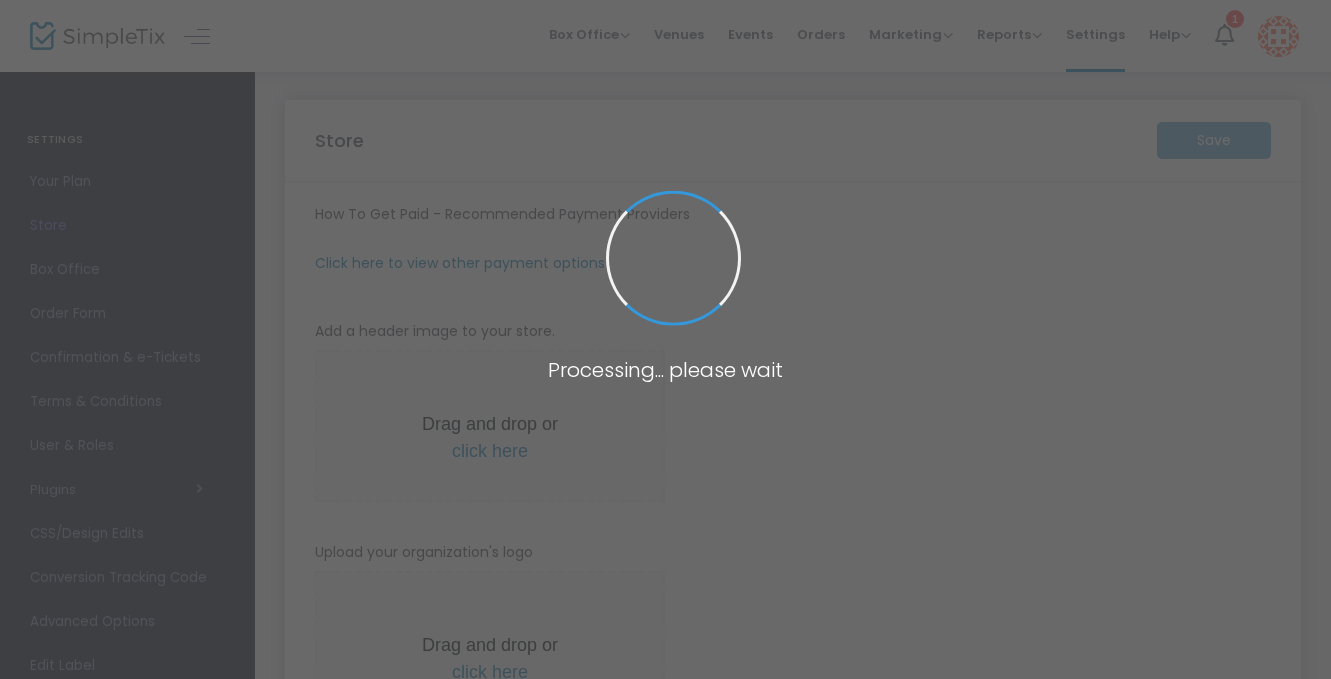 type on "https://ballpark-figure-booking" 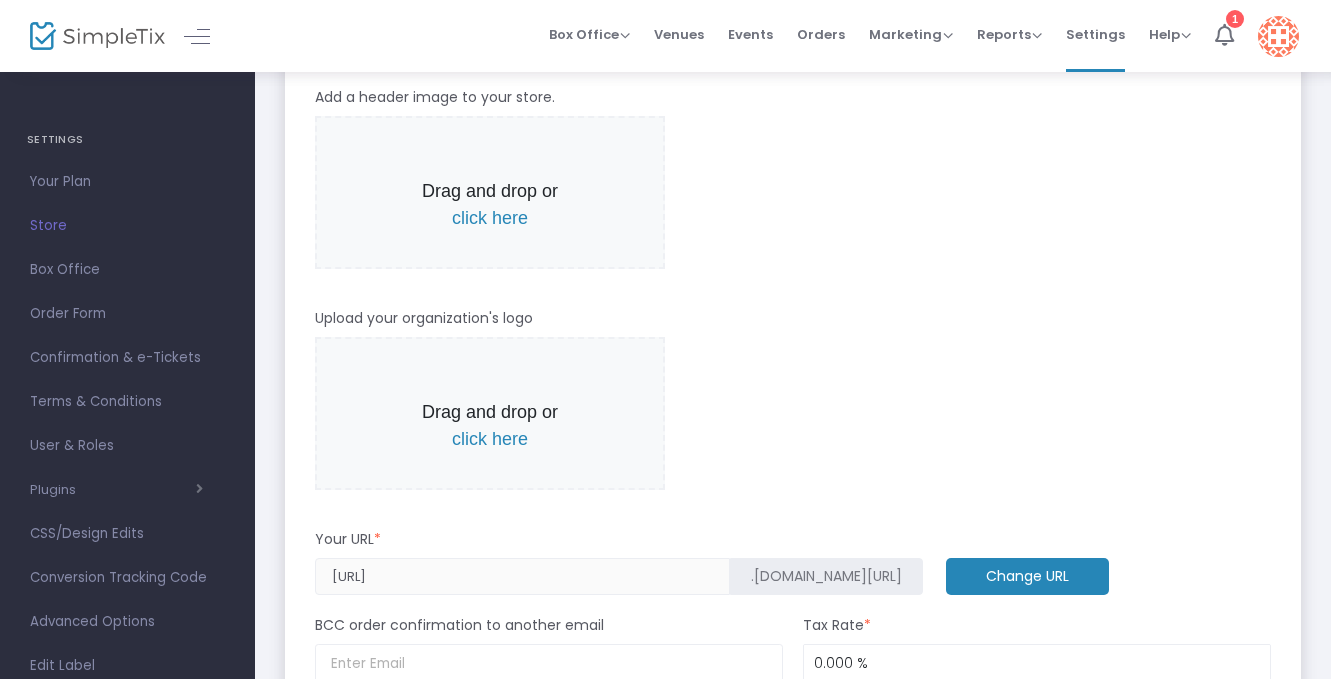 scroll, scrollTop: 0, scrollLeft: 0, axis: both 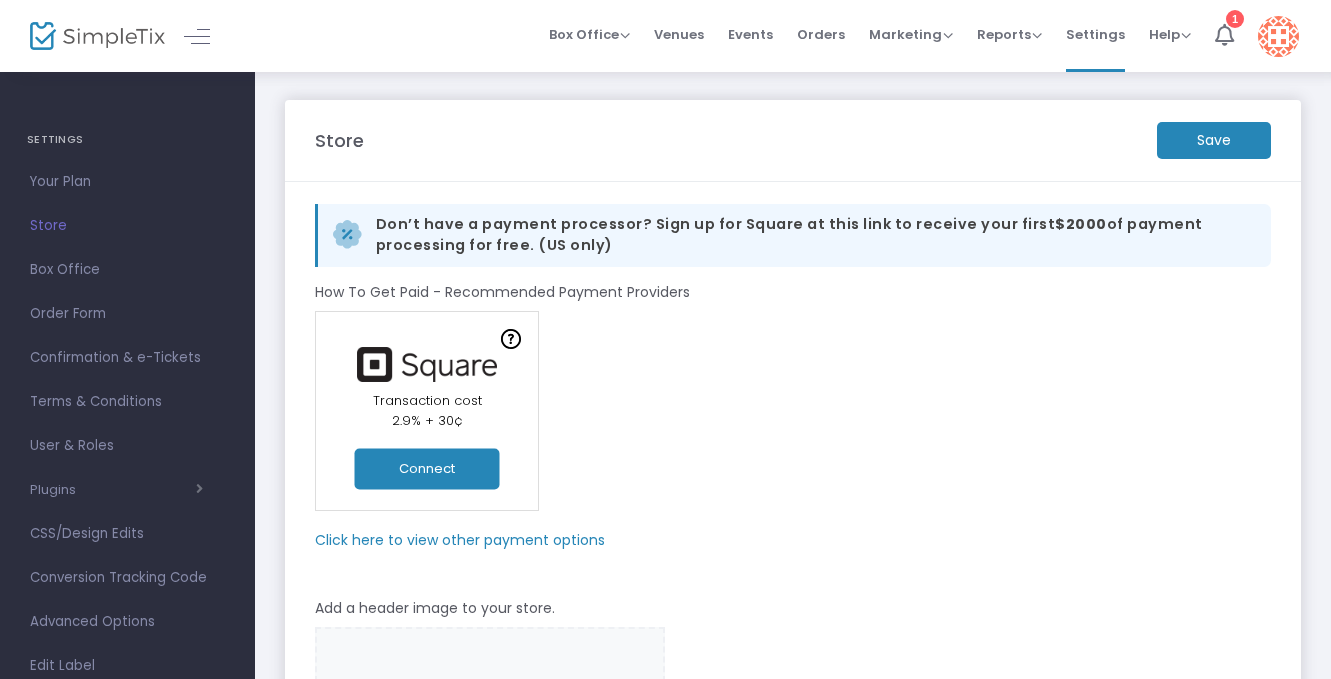 click on "Connect" 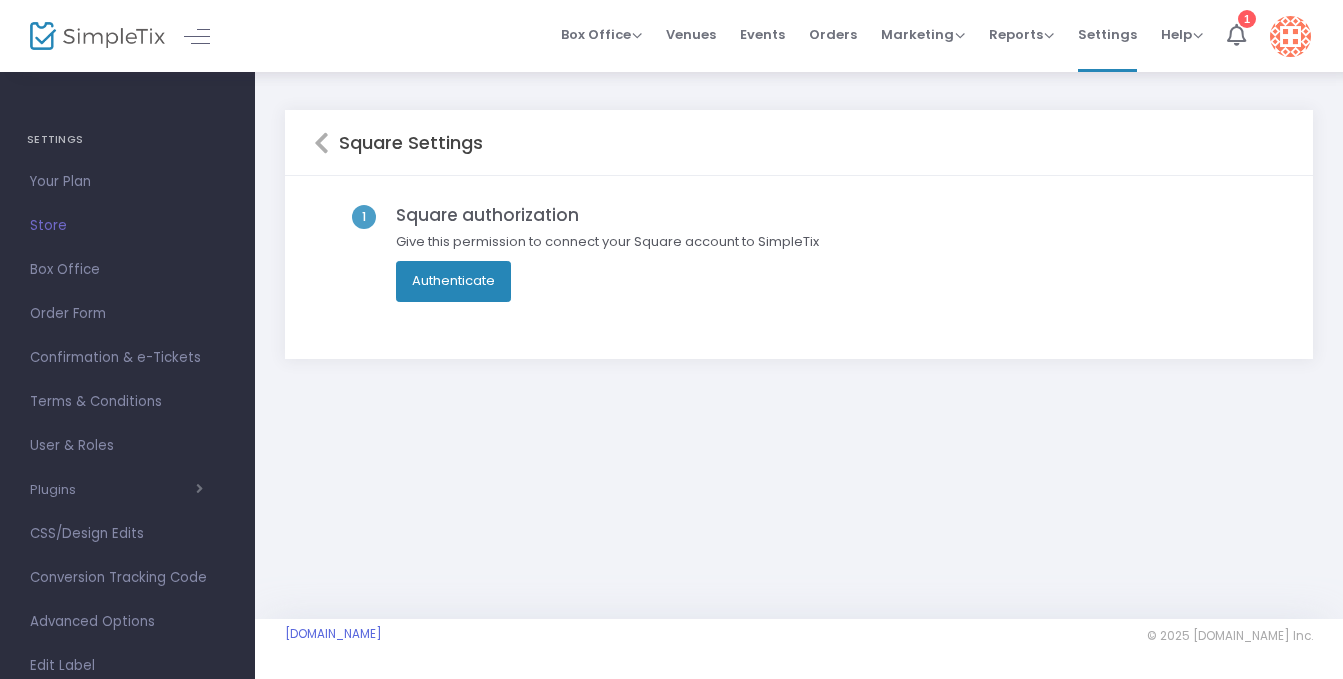 click on "Authenticate" 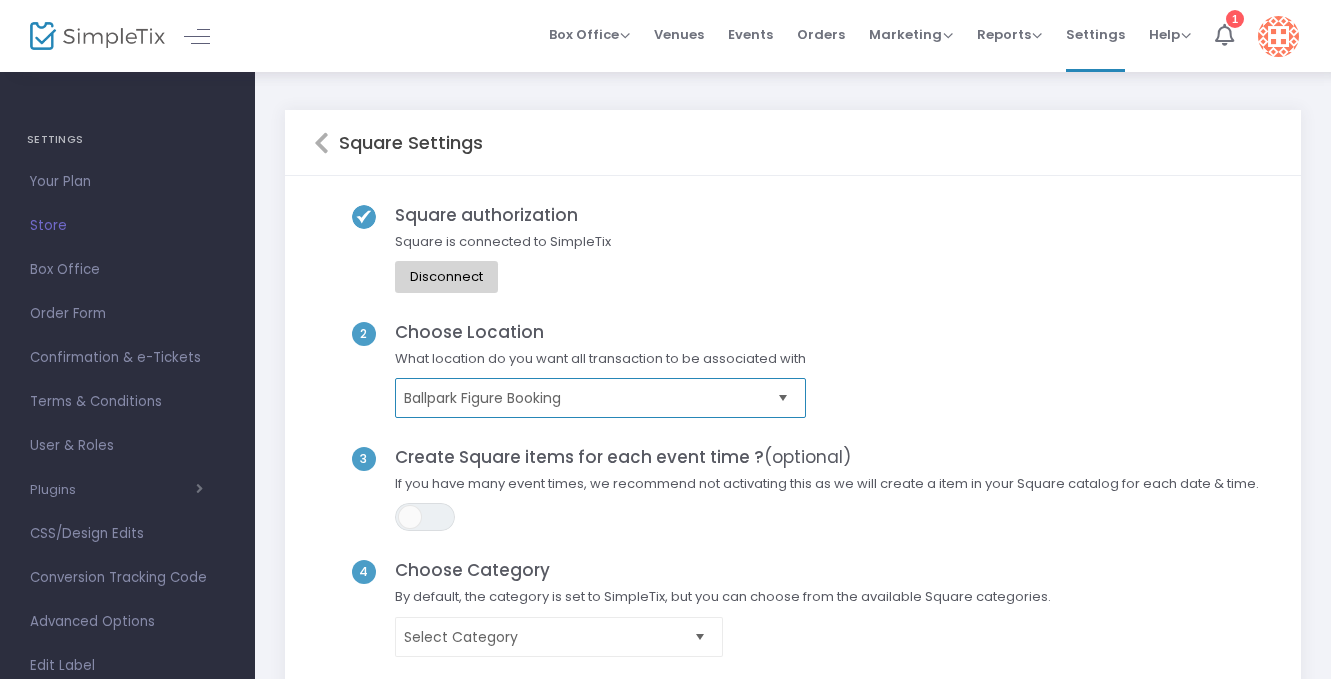 click on "Ballpark Figure Booking" at bounding box center (586, 398) 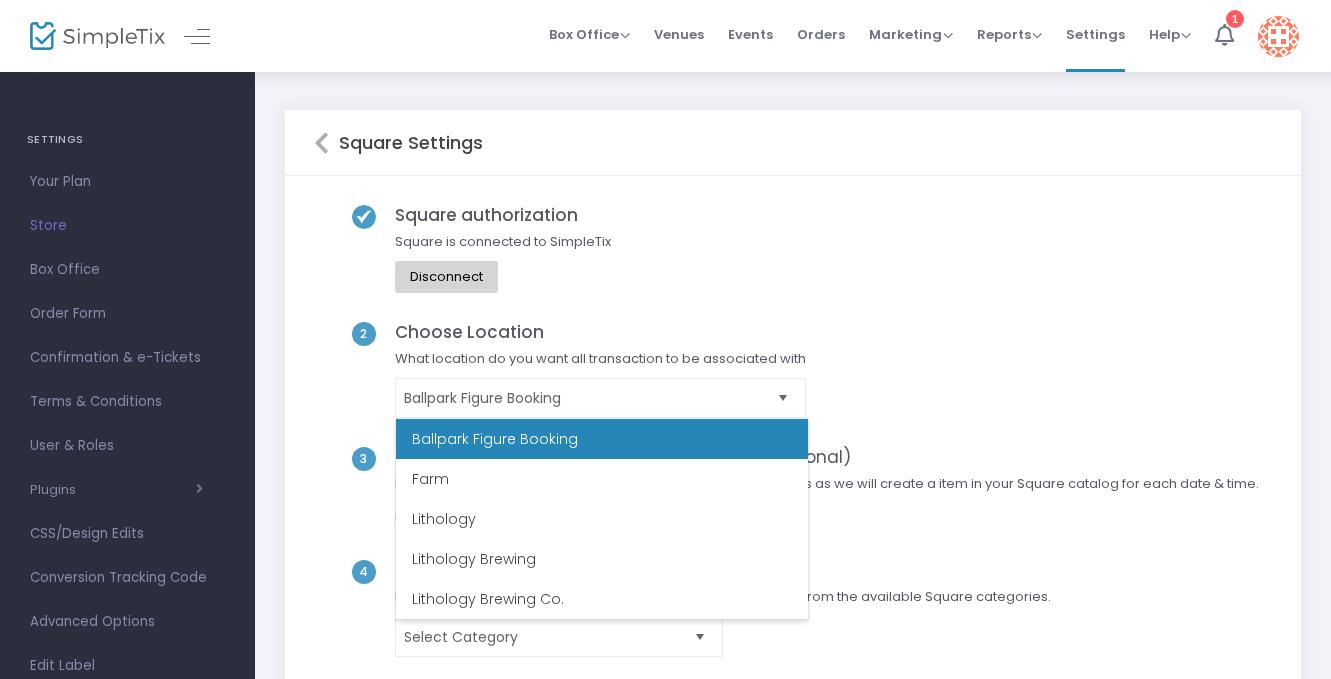 click on "Square authorization  Square is connected to SimpleTix  Disconnect" 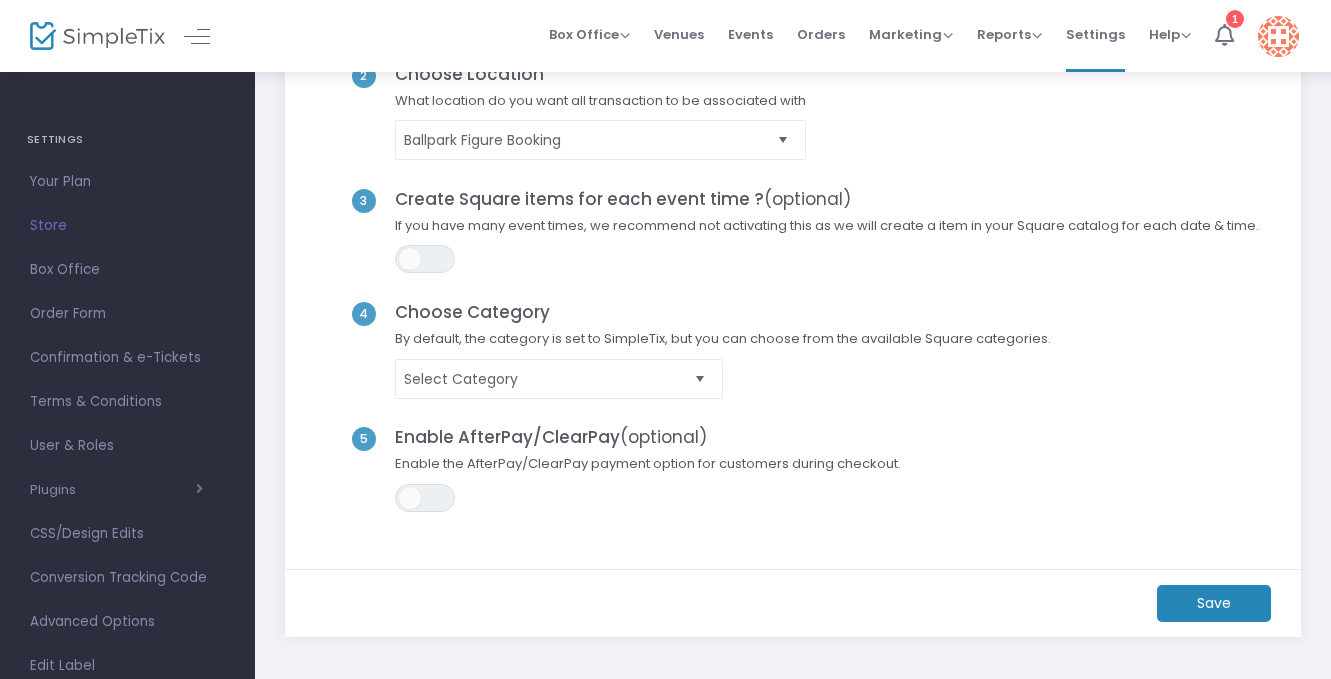 scroll, scrollTop: 262, scrollLeft: 0, axis: vertical 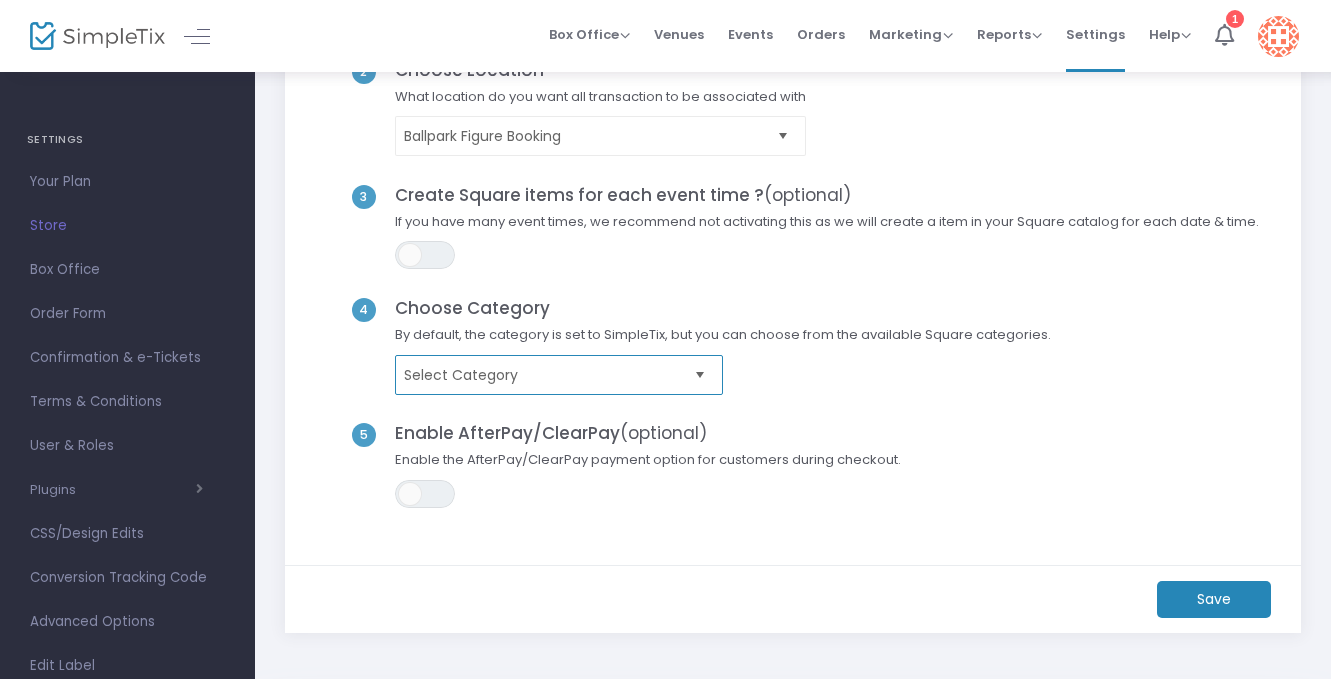 click on "Select Category" at bounding box center (559, 375) 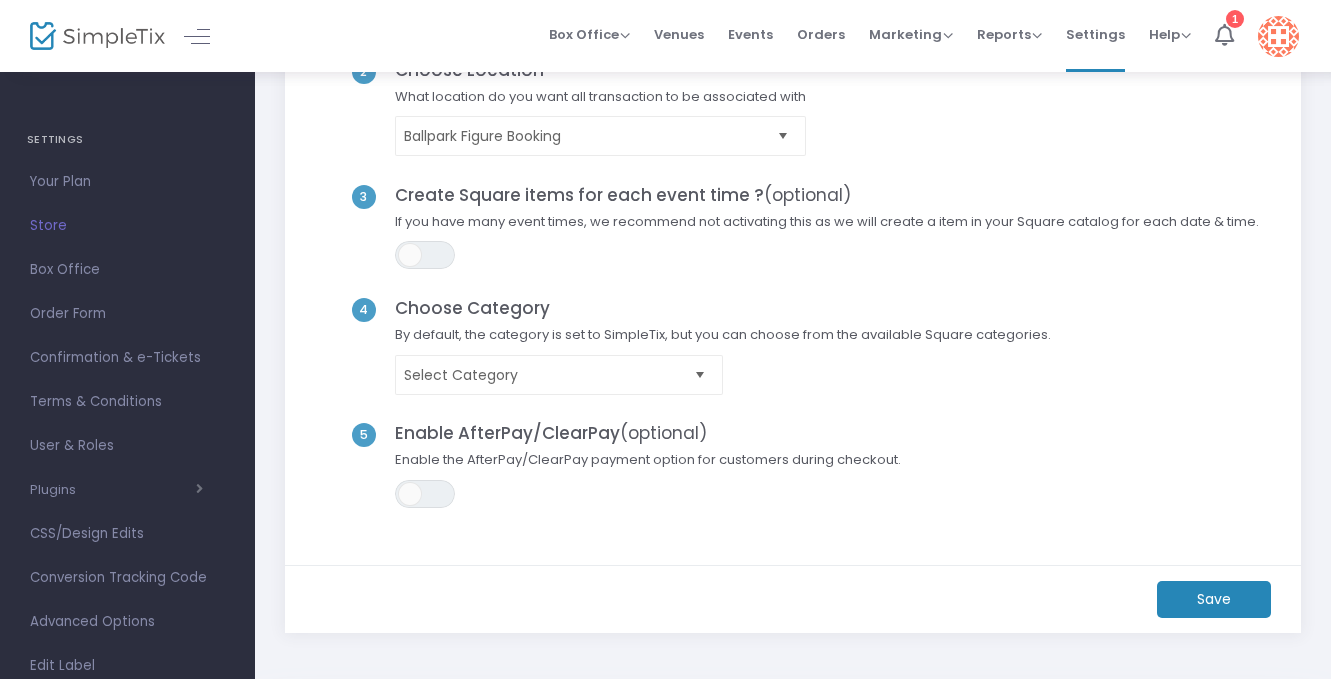 click on "3  Create Square items for each event time ?  (optional)  If you have many event times, we recommend not activating this as we will create a item in your Square catalog for each date & time.  ON OFF" 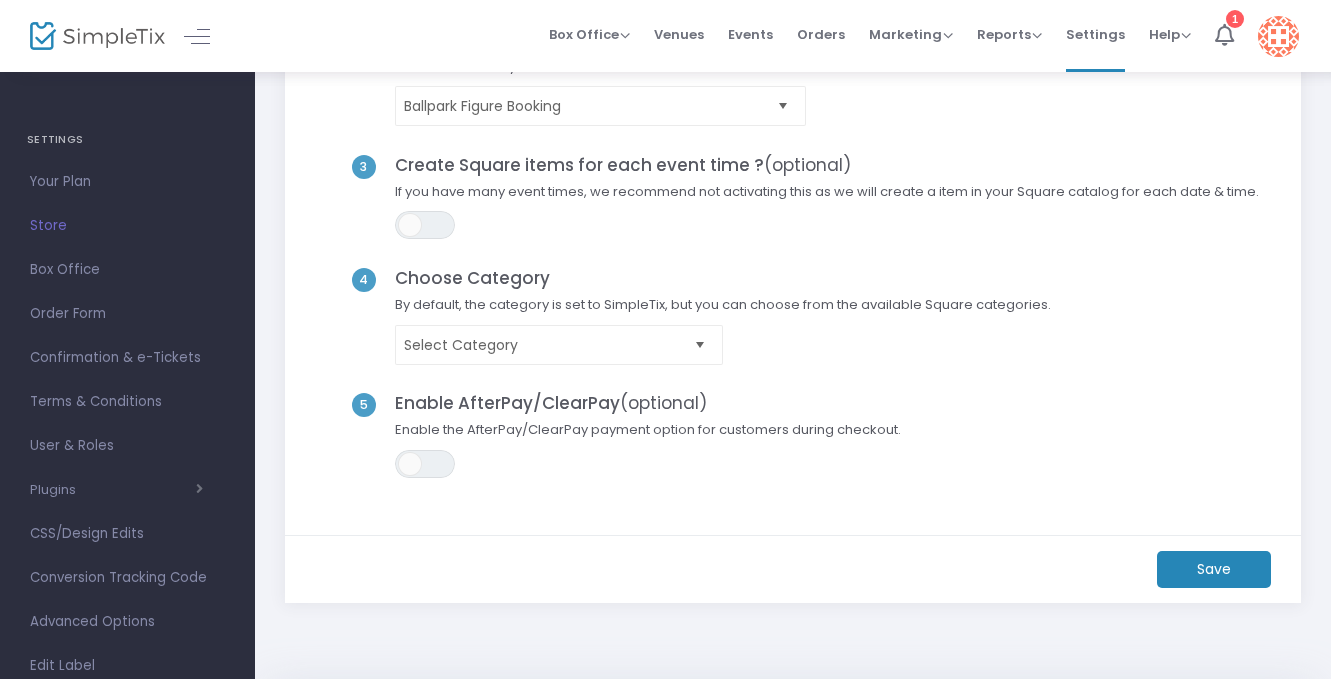 scroll, scrollTop: 291, scrollLeft: 0, axis: vertical 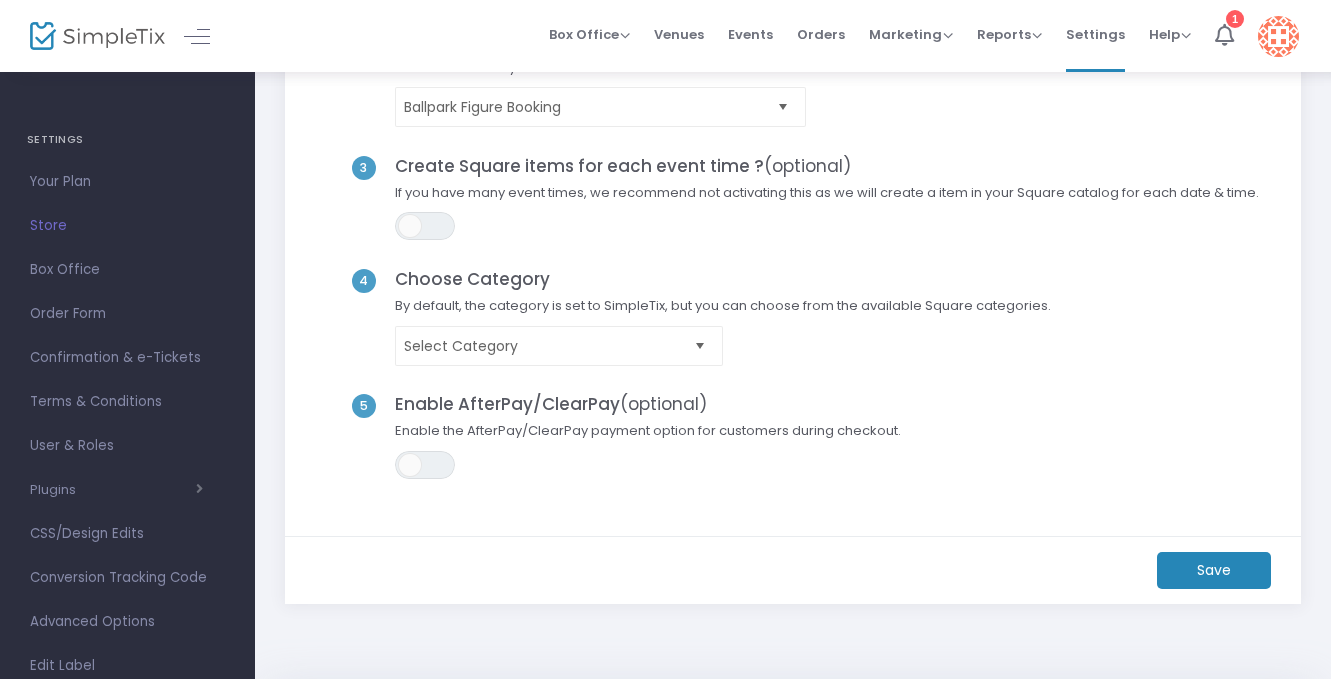 click on "Save" 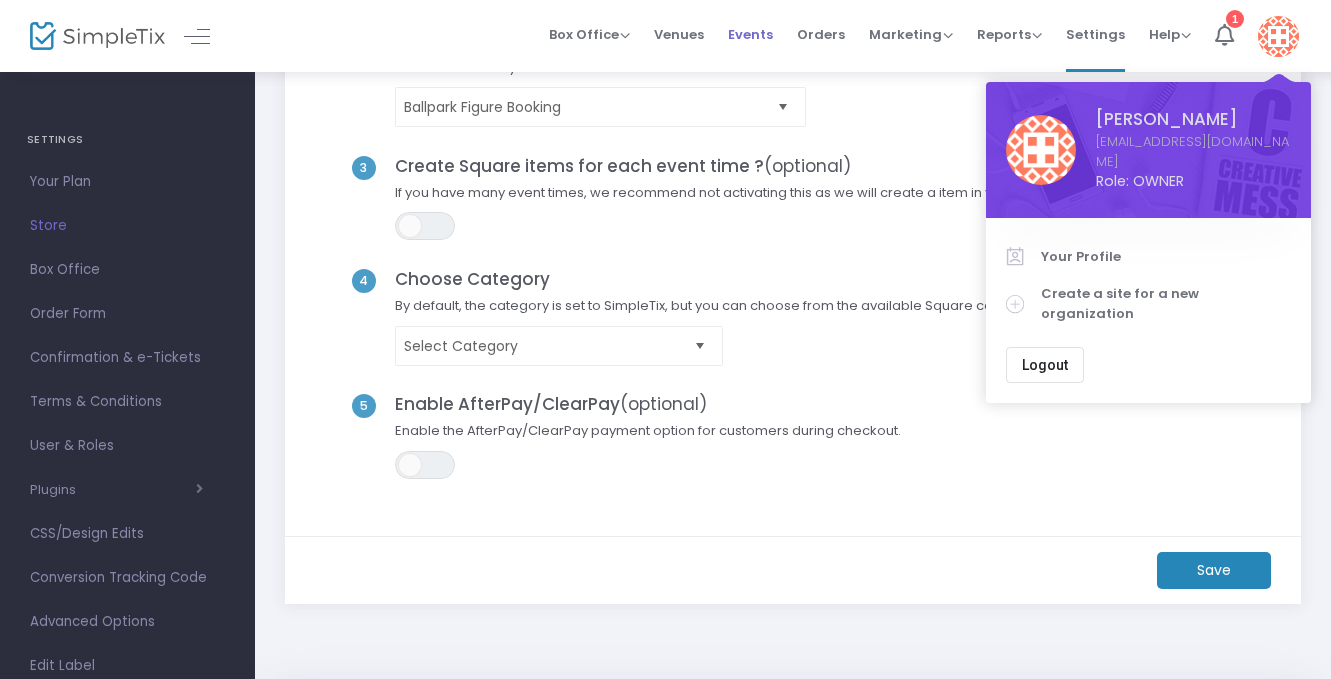 click on "Events" at bounding box center (750, 36) 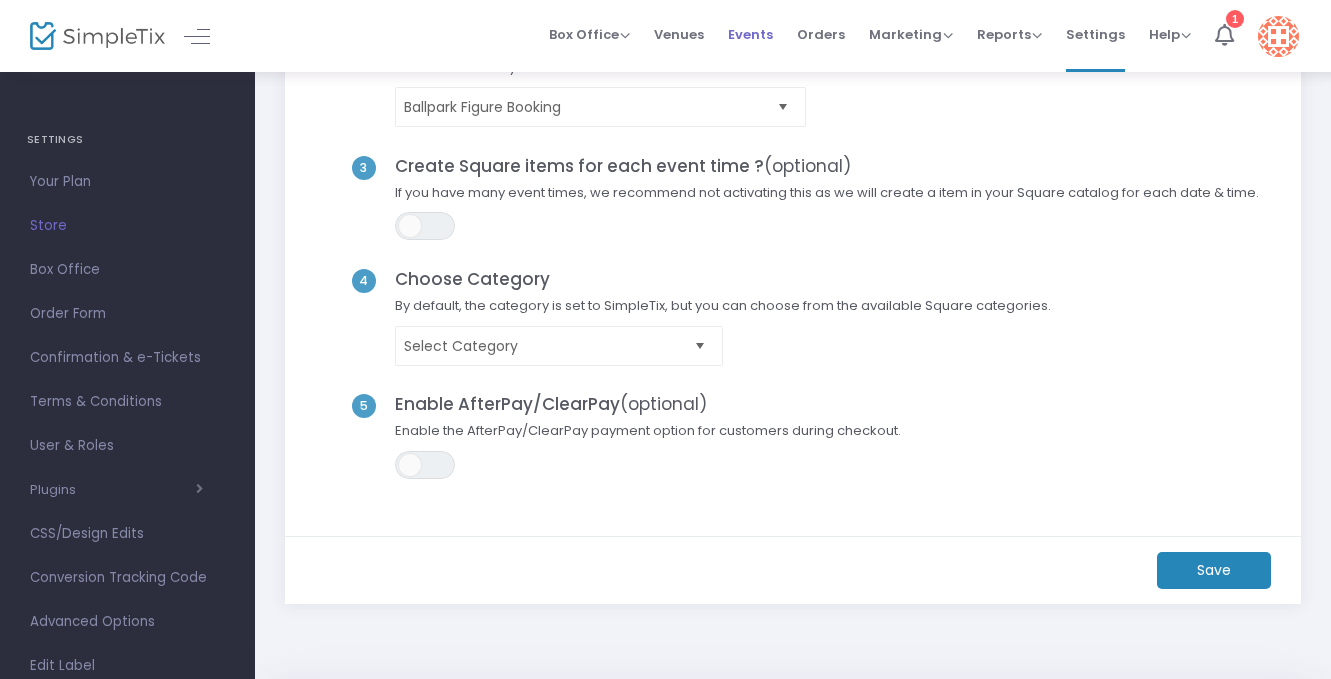 click on "Events" at bounding box center [750, 34] 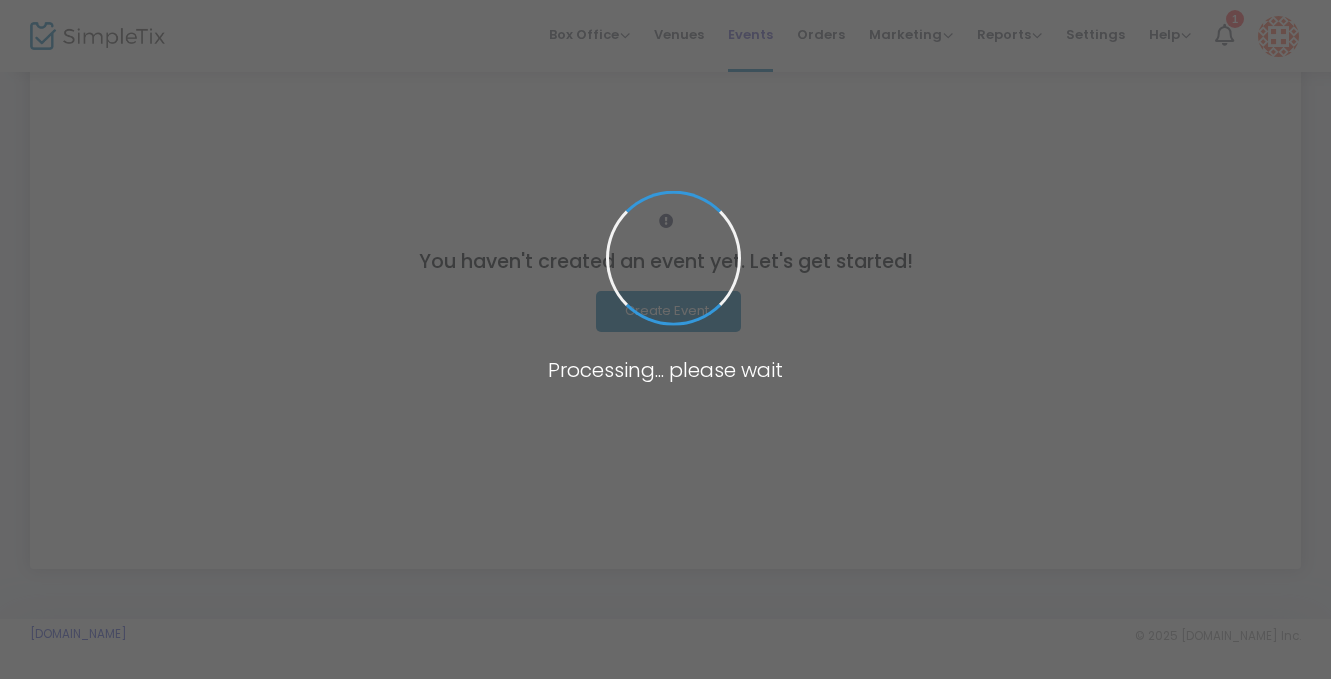 scroll, scrollTop: 160, scrollLeft: 0, axis: vertical 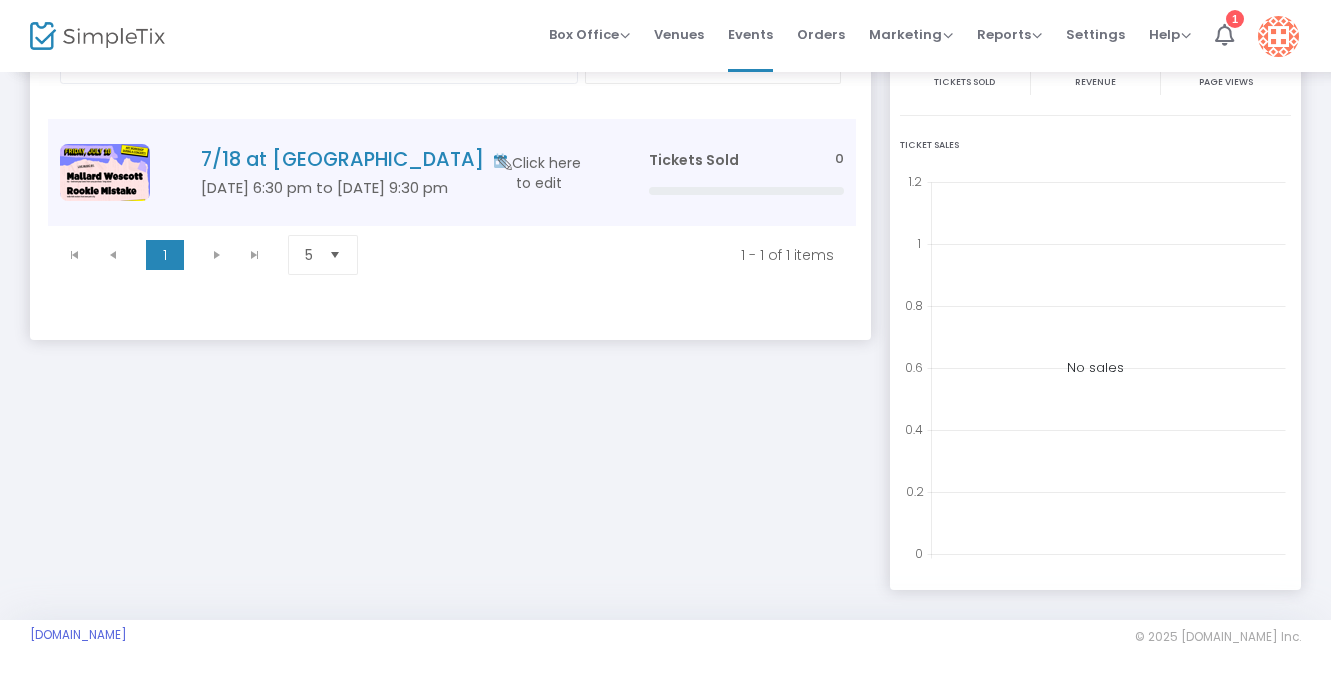 click on "7/18 at MoCA   Jul 18 6:30 pm to Jul 18 9:30 pm     Click here to edit" 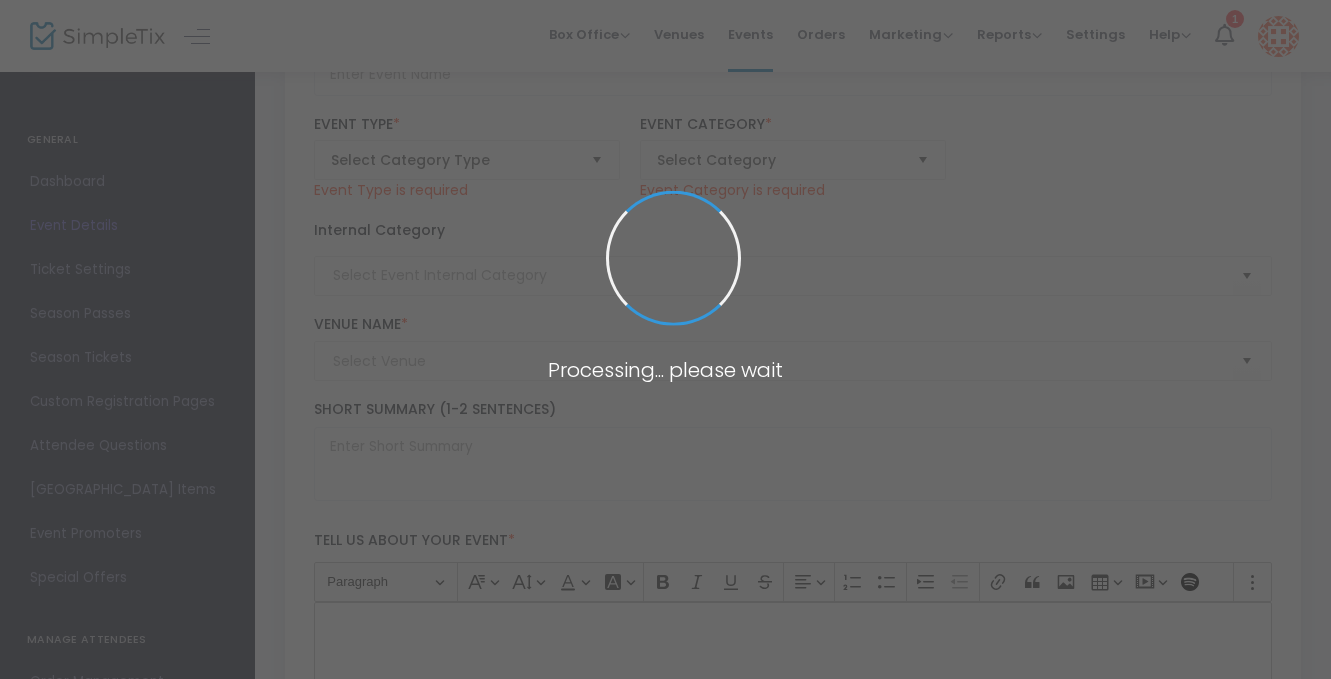 type on "7/18 at [GEOGRAPHIC_DATA]" 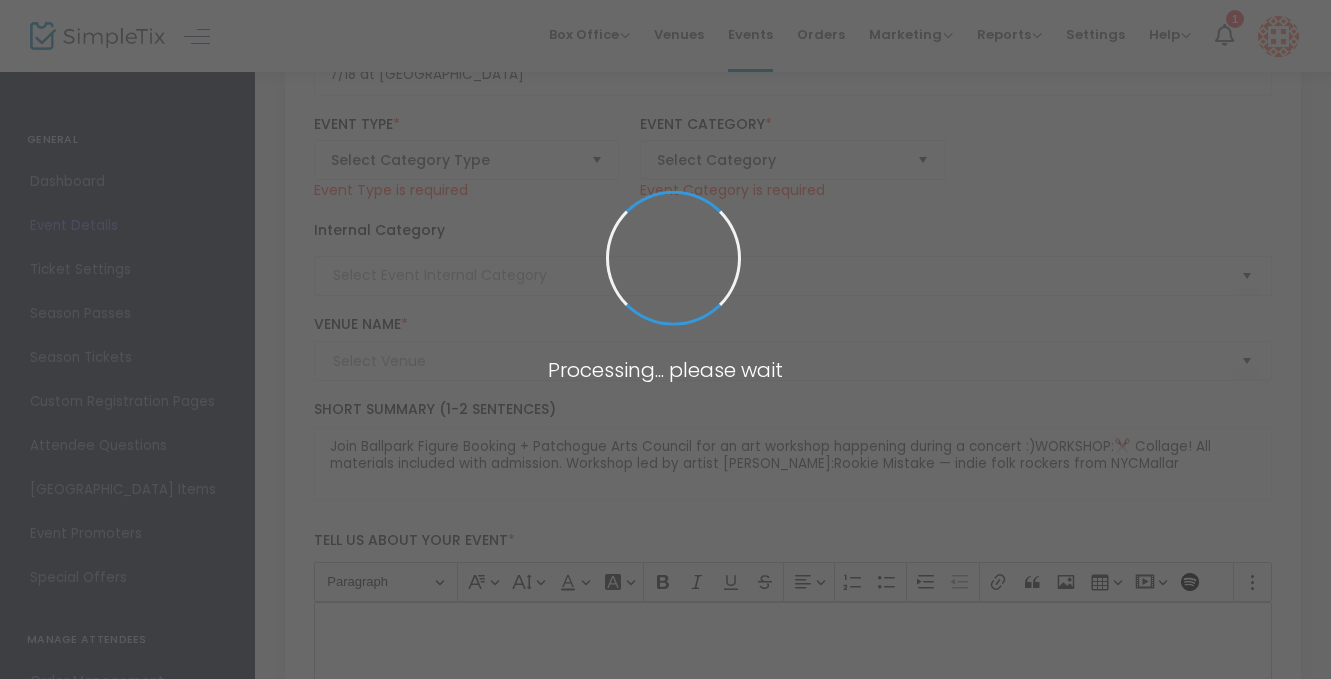 type on "Museum of Contemporary Art Long Island" 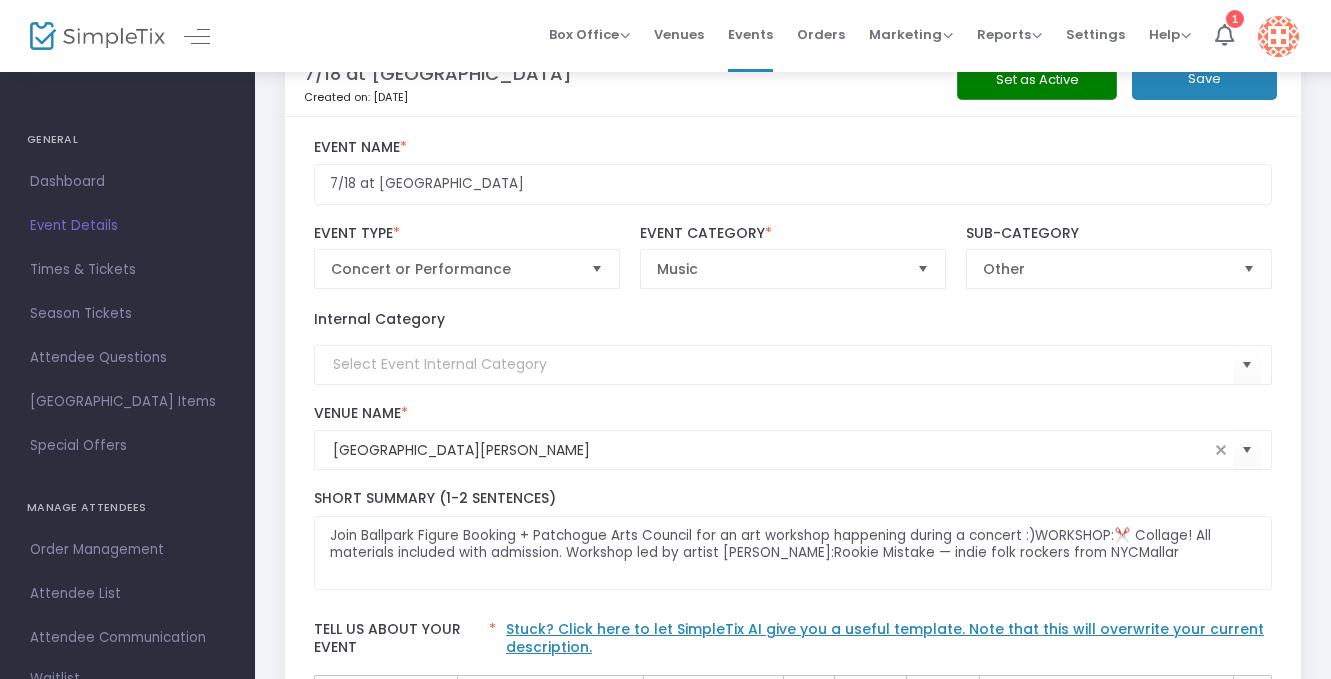 scroll, scrollTop: 0, scrollLeft: 0, axis: both 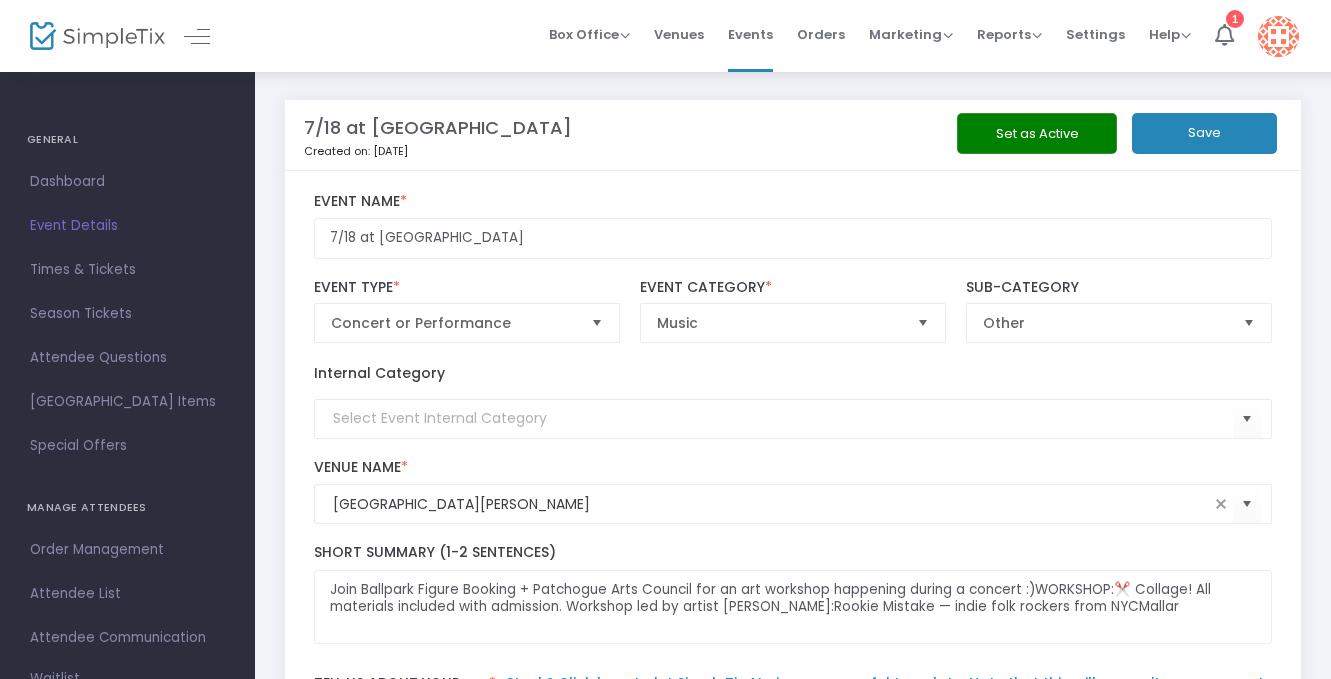 click on "Set as Active" 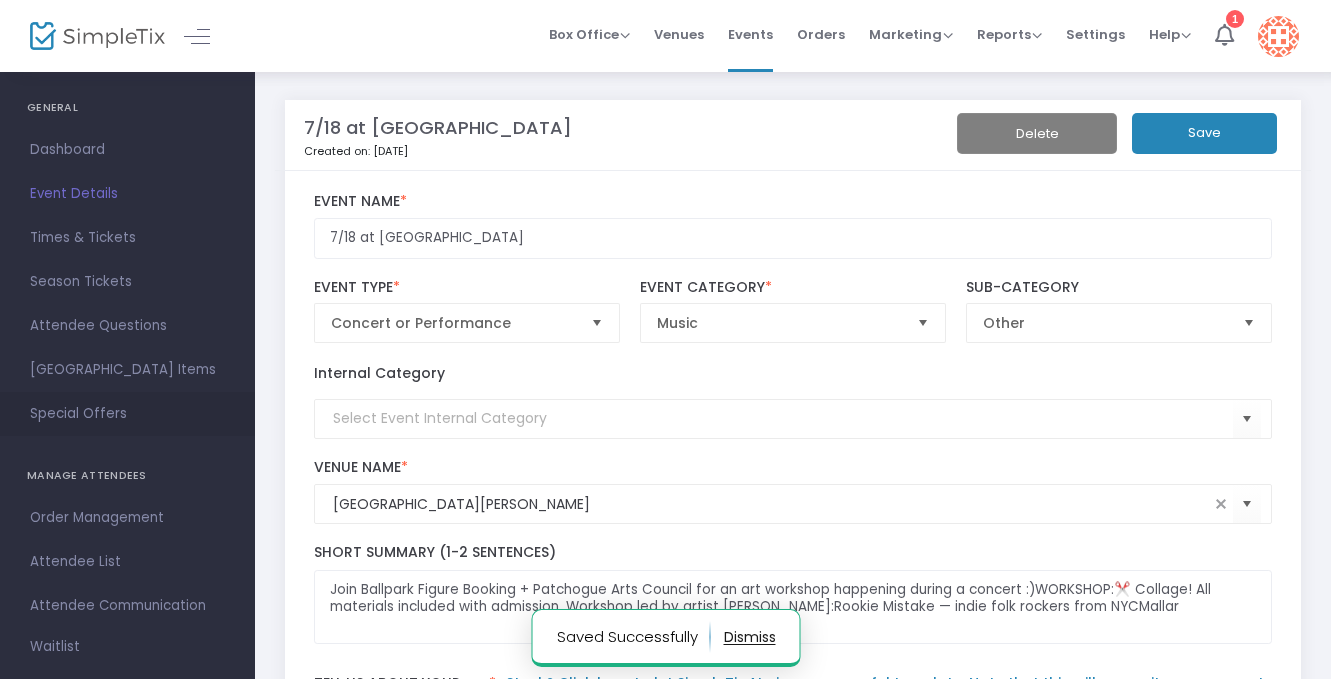 scroll, scrollTop: 0, scrollLeft: 0, axis: both 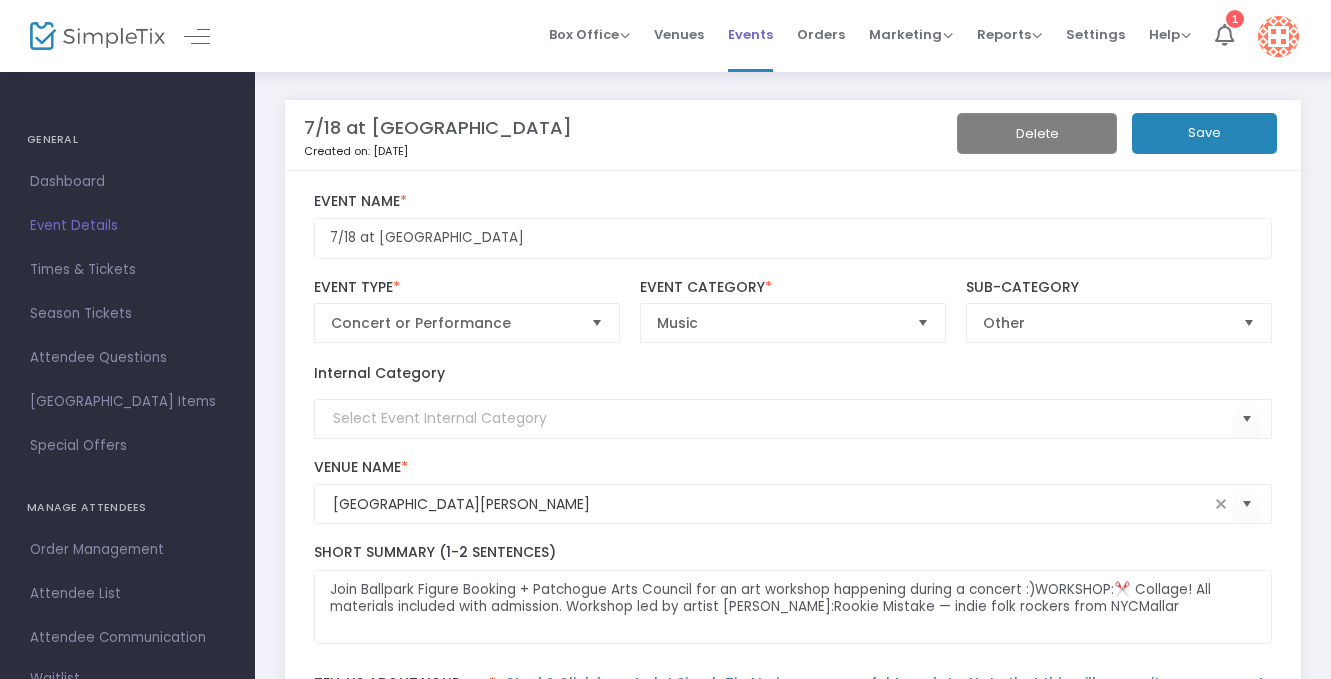 click on "Events" at bounding box center (750, 34) 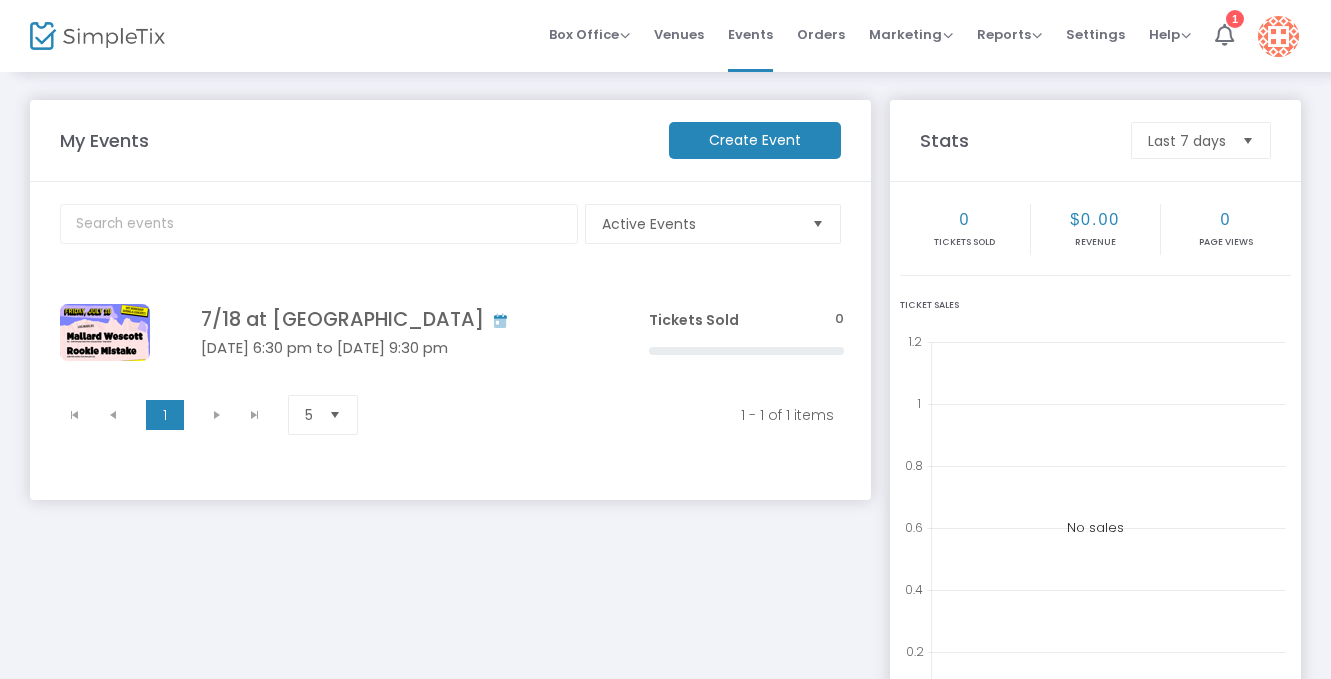 click on "Create Event" 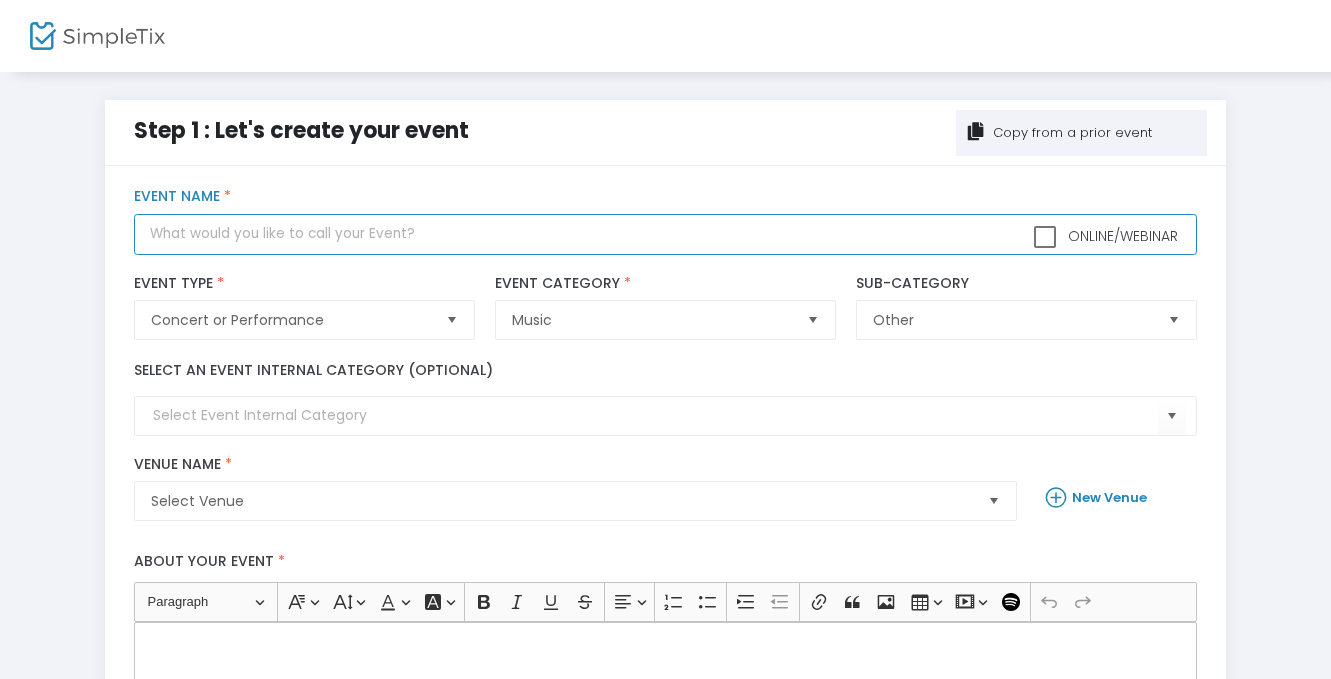 click 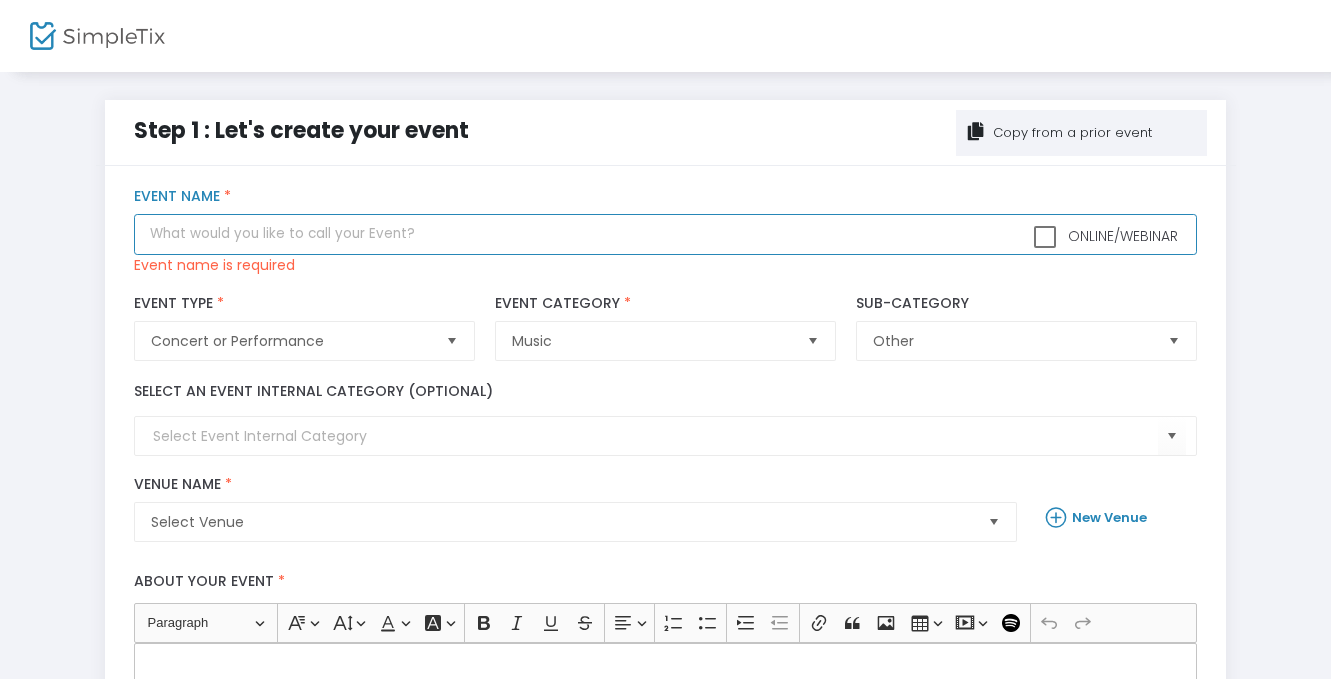 click 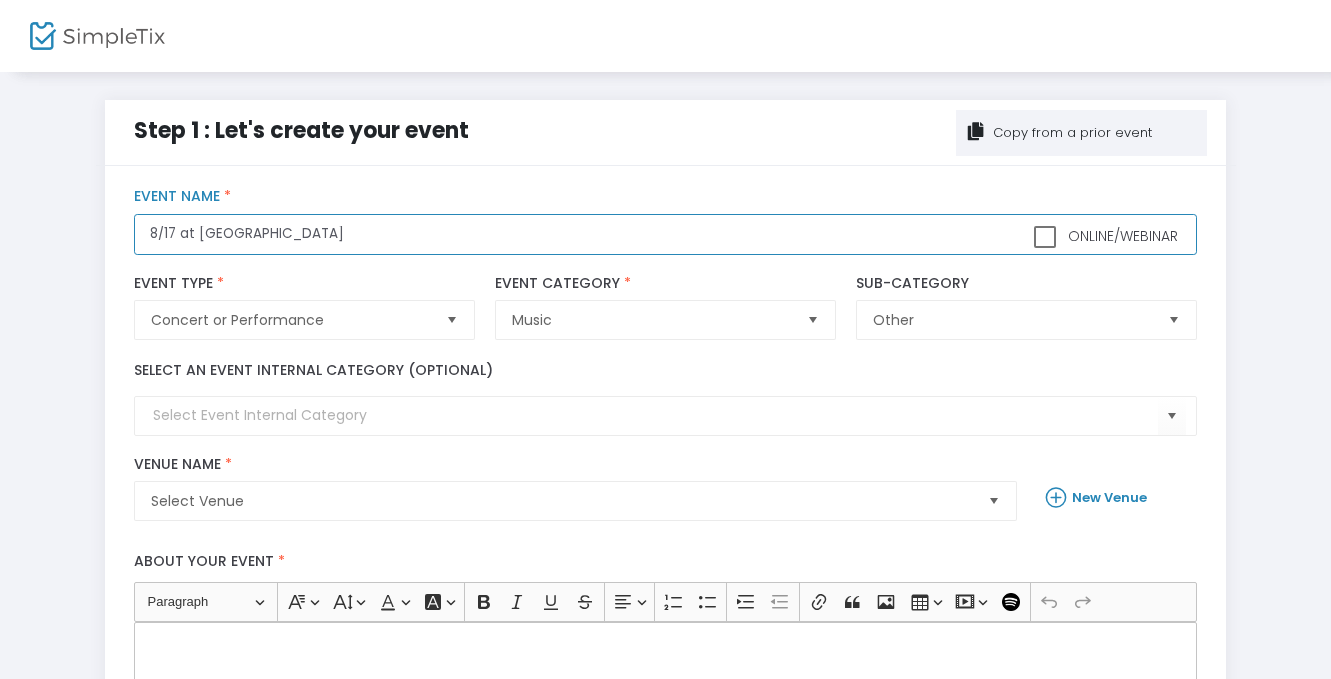 click on "8/17 at Sweetbriar" 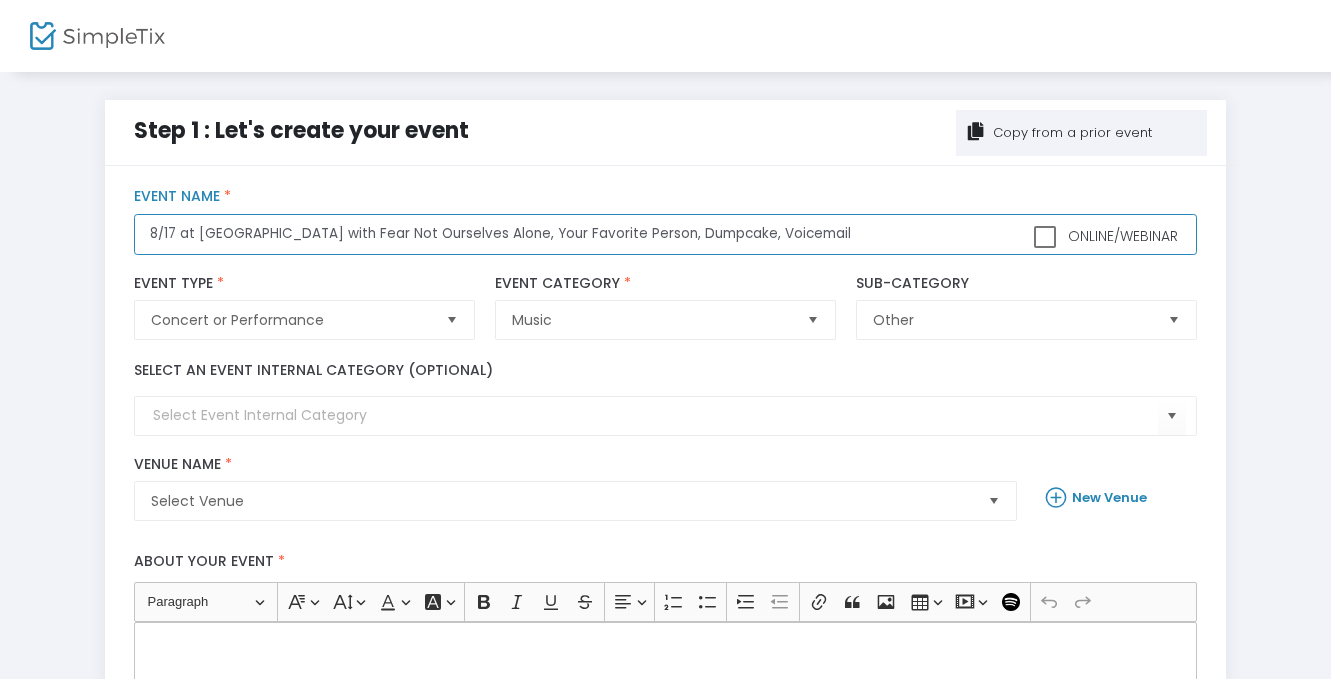 type on "8/17 at [GEOGRAPHIC_DATA] with Fear Not Ourselves Alone, Your Favorite Person, Dumpcake, Voicemail" 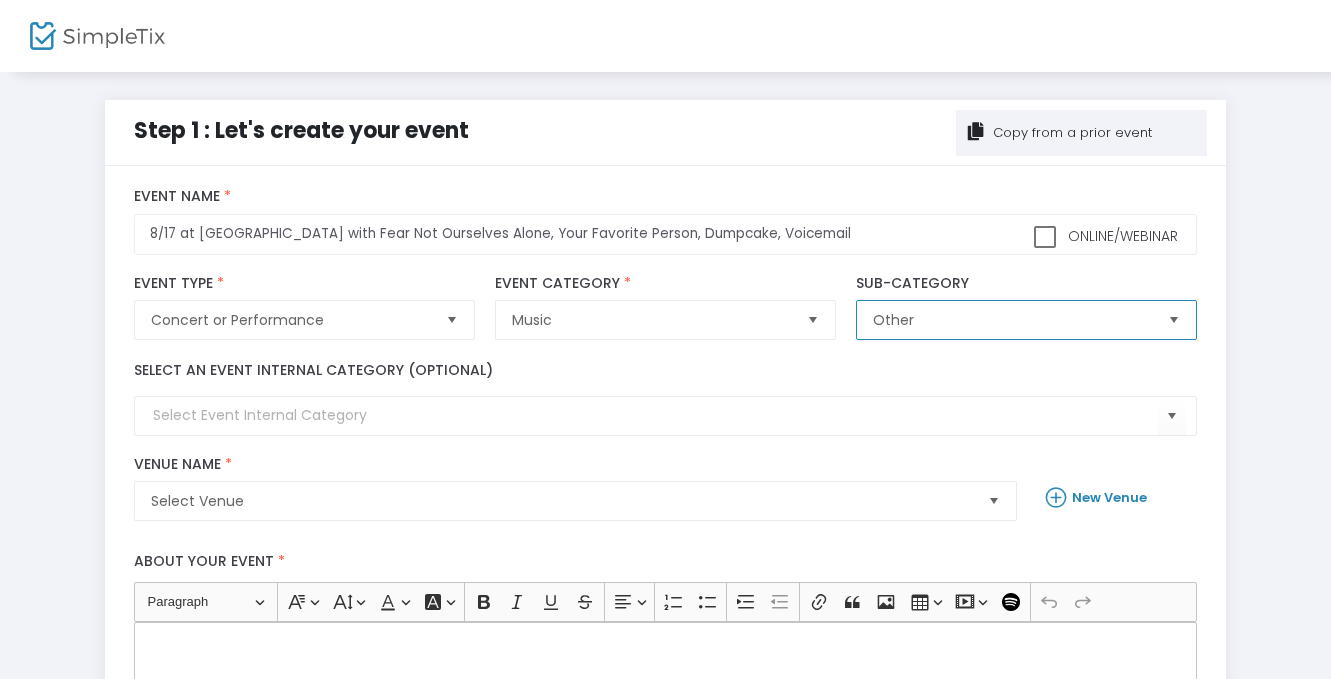 click on "Other" at bounding box center (1012, 320) 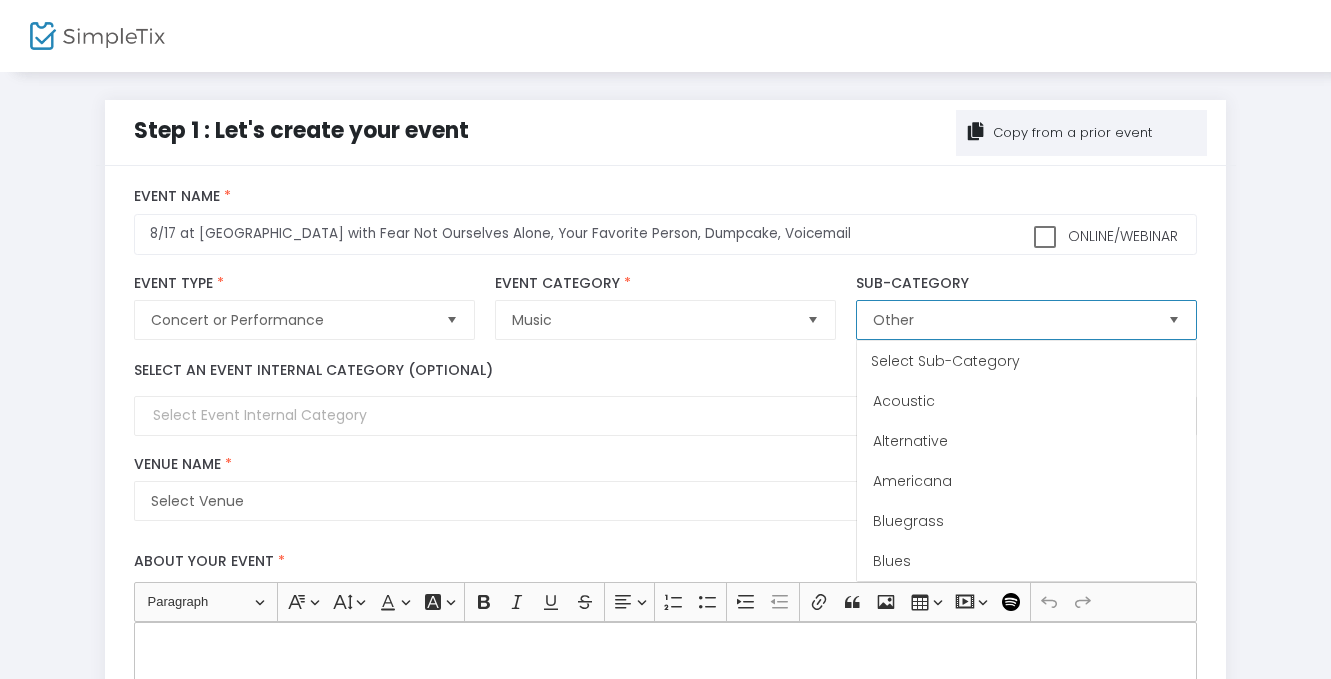 scroll, scrollTop: 680, scrollLeft: 0, axis: vertical 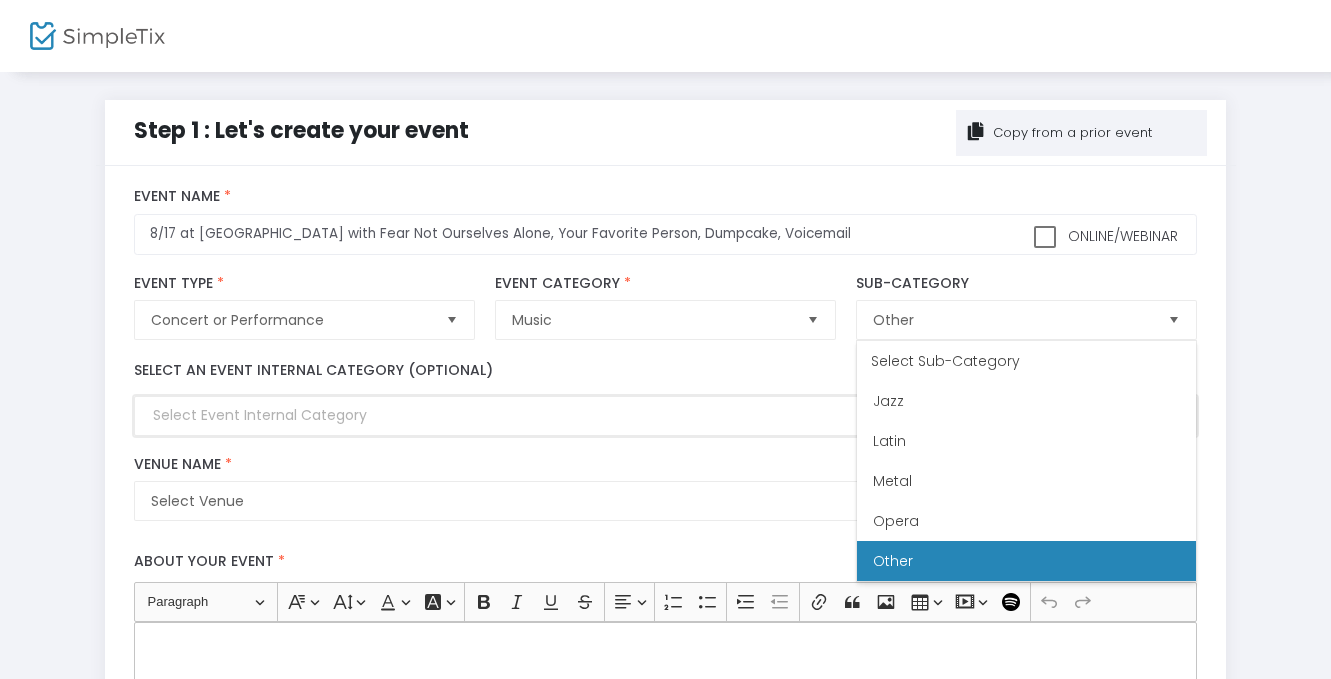 click at bounding box center (655, 415) 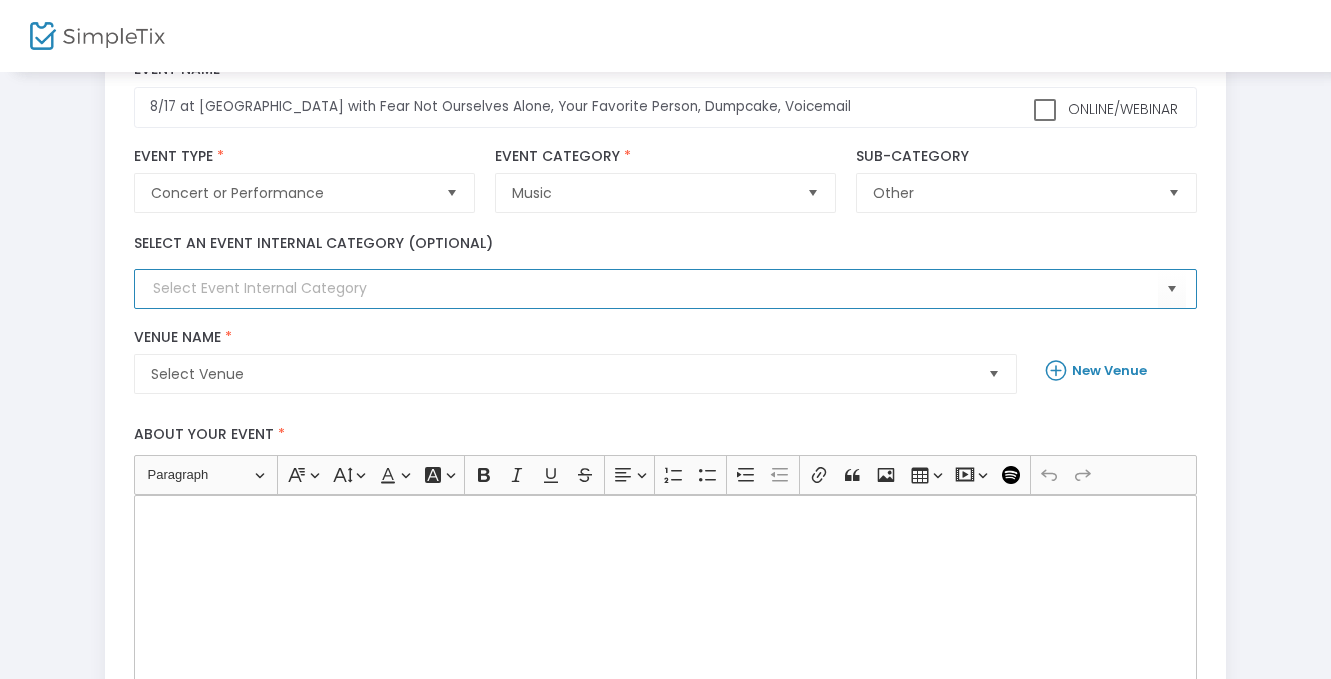 scroll, scrollTop: 131, scrollLeft: 0, axis: vertical 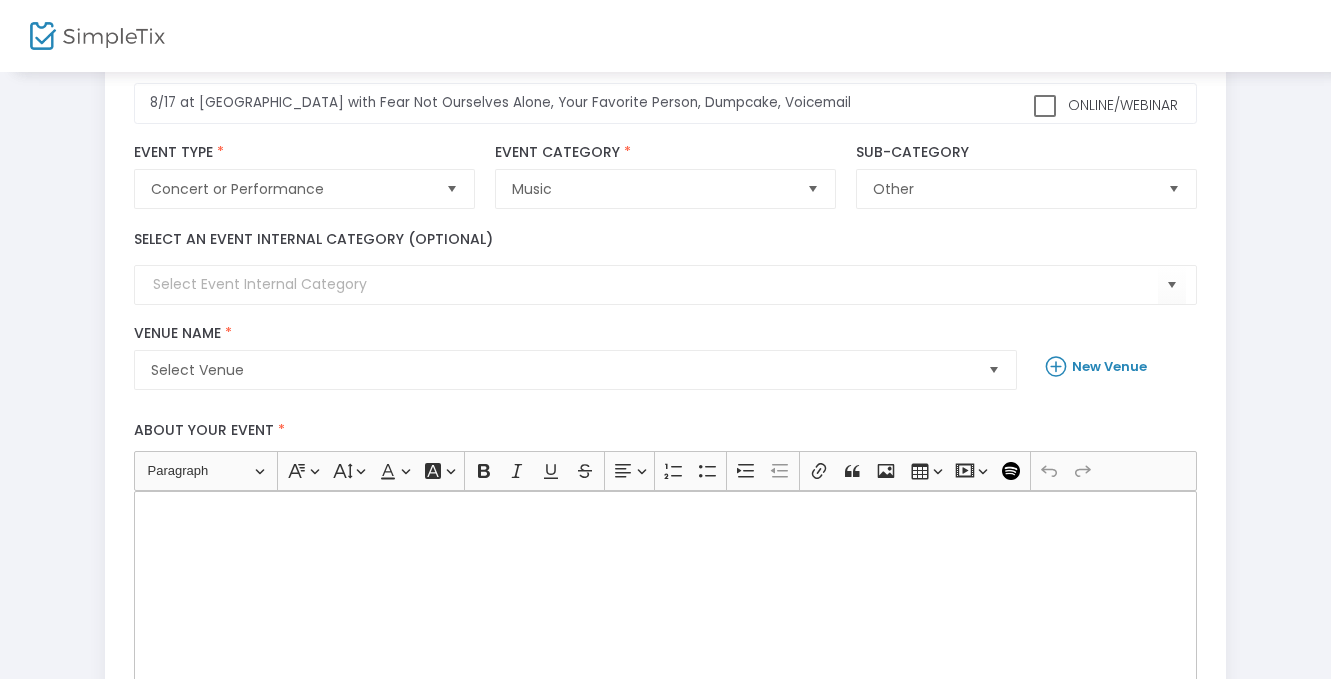 click on "About your event * Heading Paragraph Paragraph Heading 1 Heading 2 Heading 3 Font Family Font Family Default Arial Courier New Georgia Lucida Sans Unicode Tahoma Times New Roman Trebuchet MS Verdana Font Size Font Size 9 11 13 Default 17 19 21 Font Color Font Color Remove color Remove color Font Background Color Font Background Color Remove color Remove color Bold (⌘B) Bold Italic (⌘I) Italic Underline (⌘U) Underline Strikethrough (⌘⇧X) Strikethrough Text alignment Text alignment Align left Align left Align right Align right Align center Align center Justify Justify Numbered List Numbered List Bulleted List Bulleted List Increase indent Increase indent Decrease indent Decrease indent Link (⌘K) Link Block quote Block quote Insert image Insert image Insert table Insert table Insert media Insert media Media URL Paste the media URL in the input. Save Save Cancel Cancel Add Spotify playlist Undo (⌘Z) Undo Redo (⌘Y) Redo  Description is required" 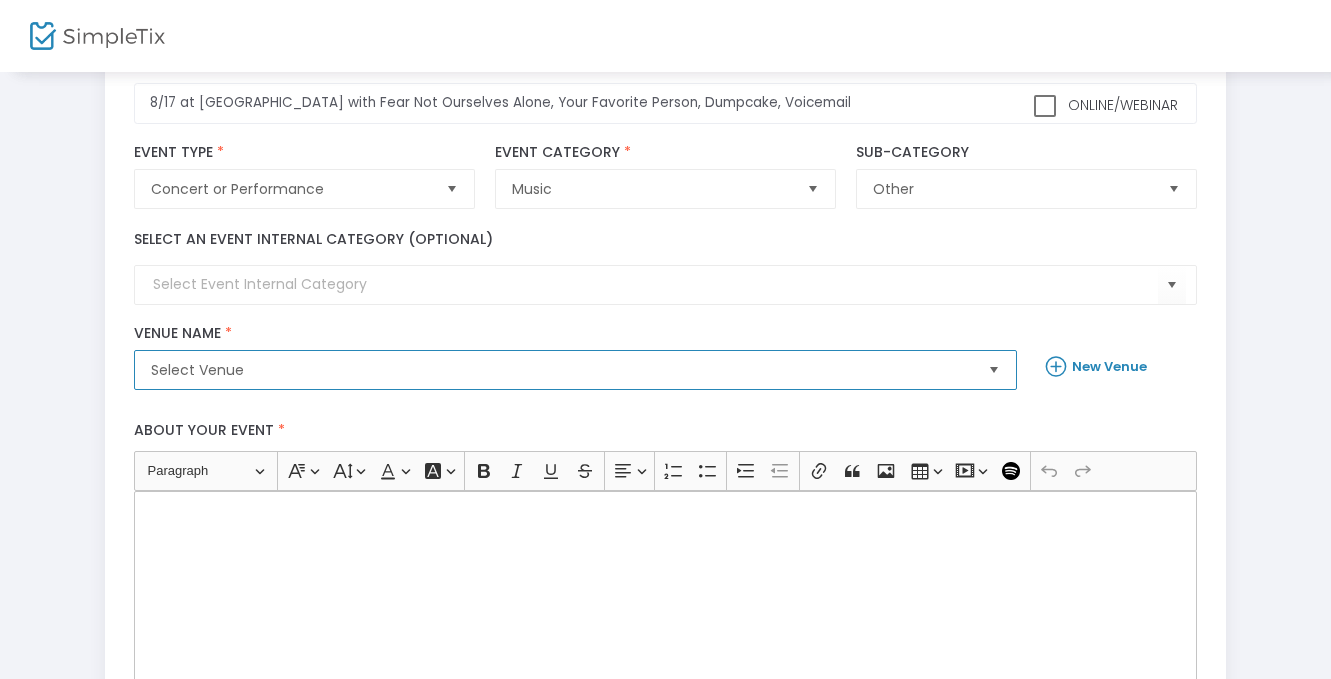 click on "Select Venue" at bounding box center [561, 370] 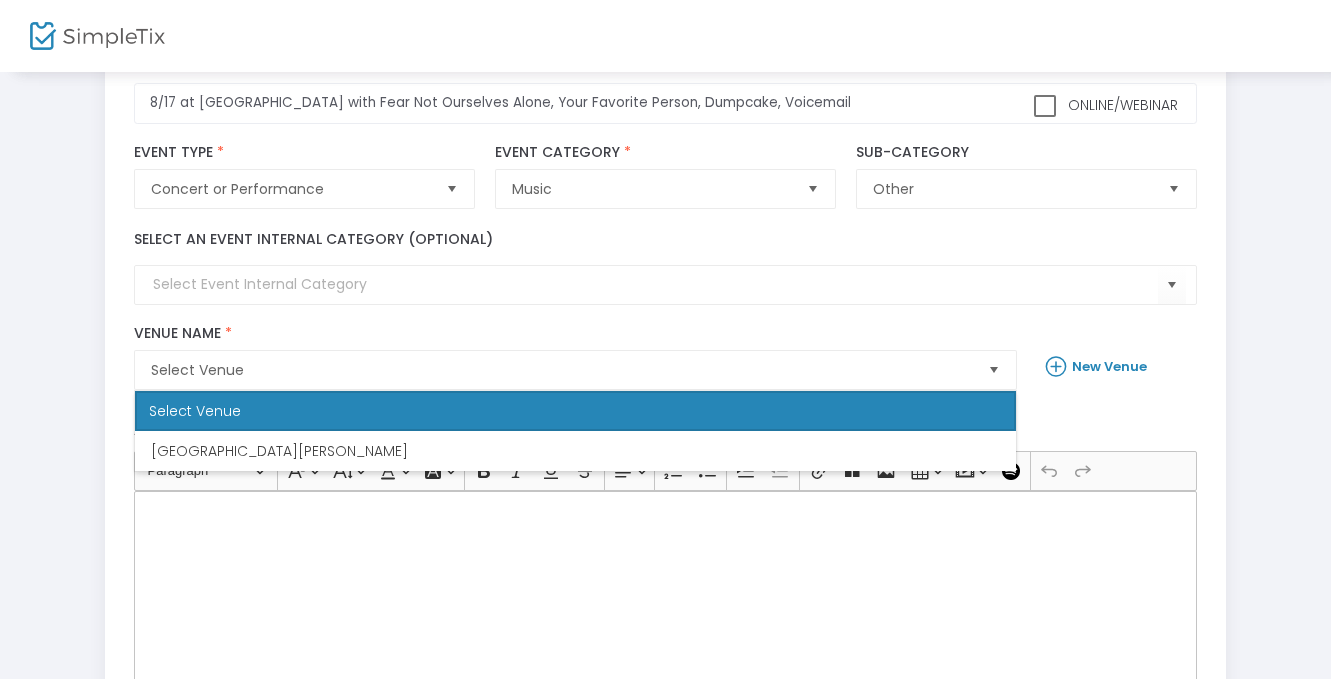 click on "New Venue" 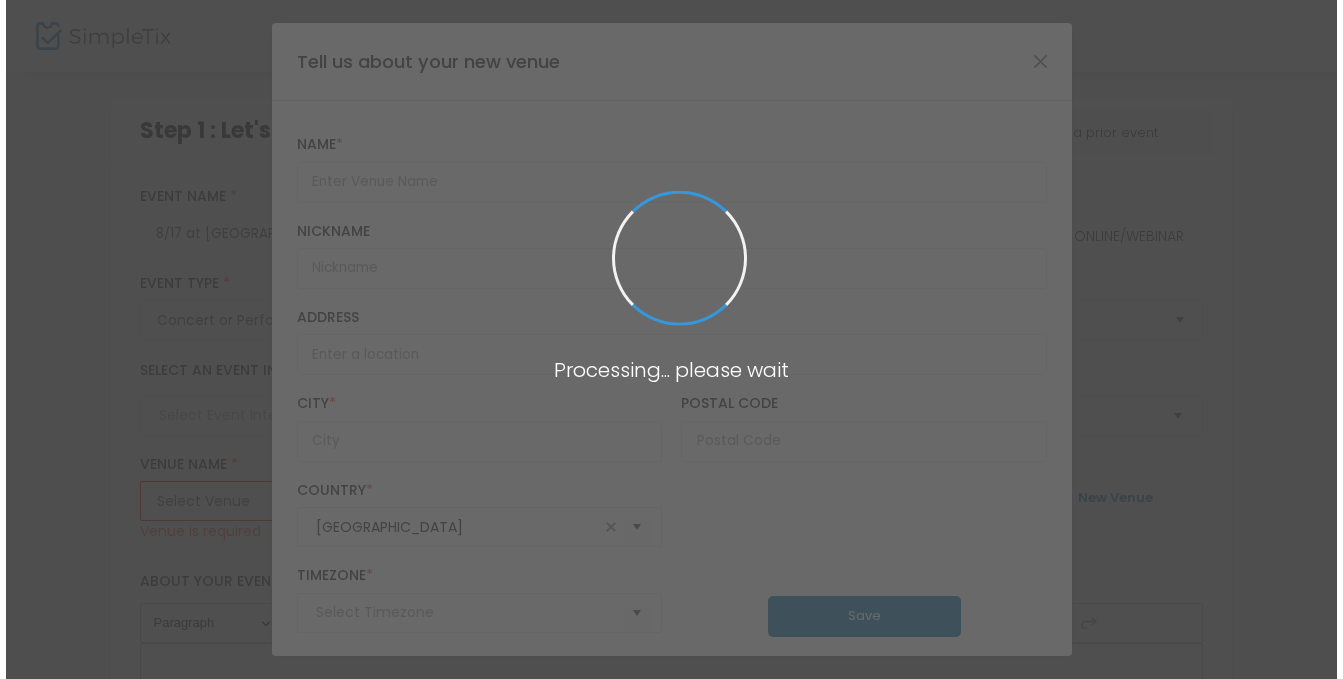 scroll, scrollTop: 0, scrollLeft: 0, axis: both 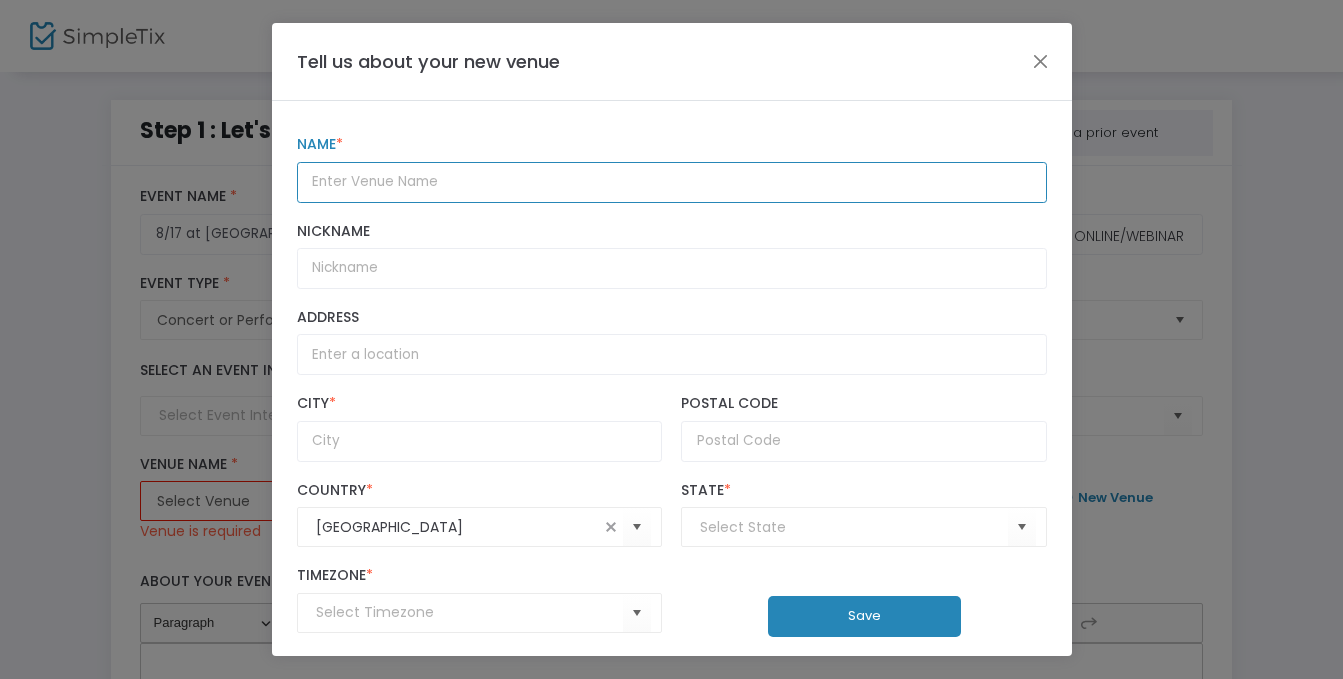 click 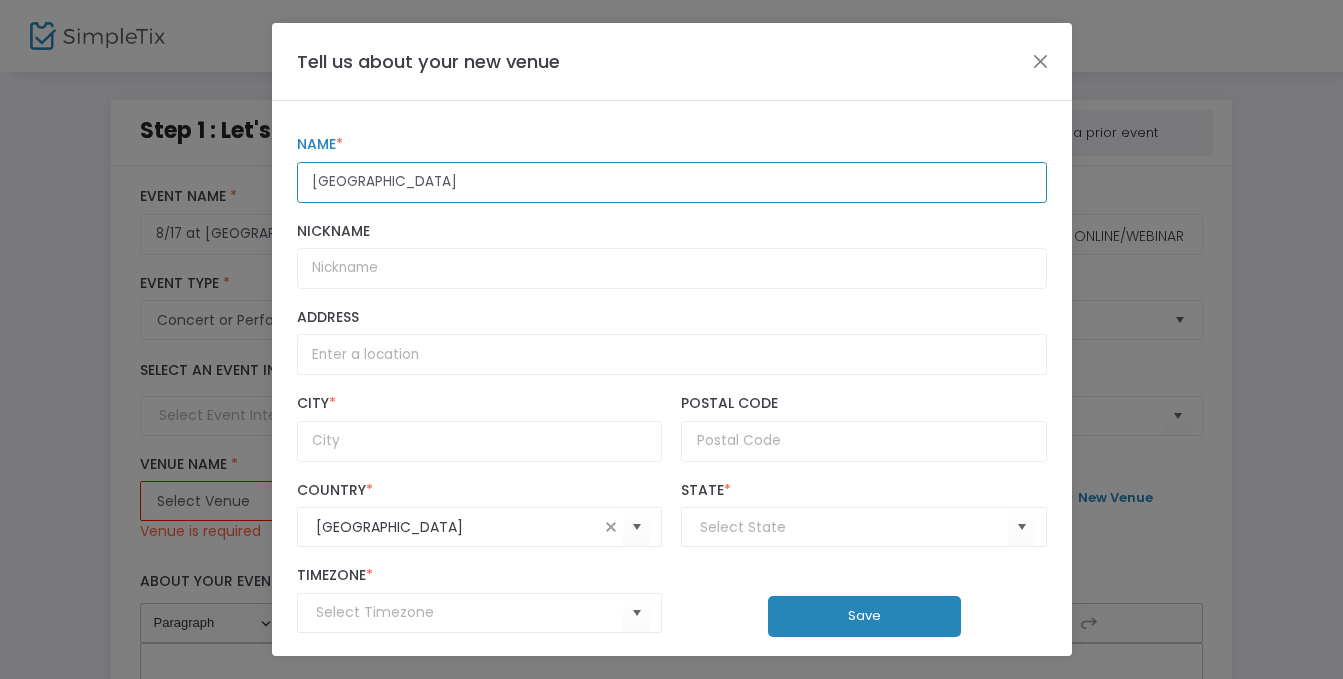 type on "Sweetbriar Nature Center" 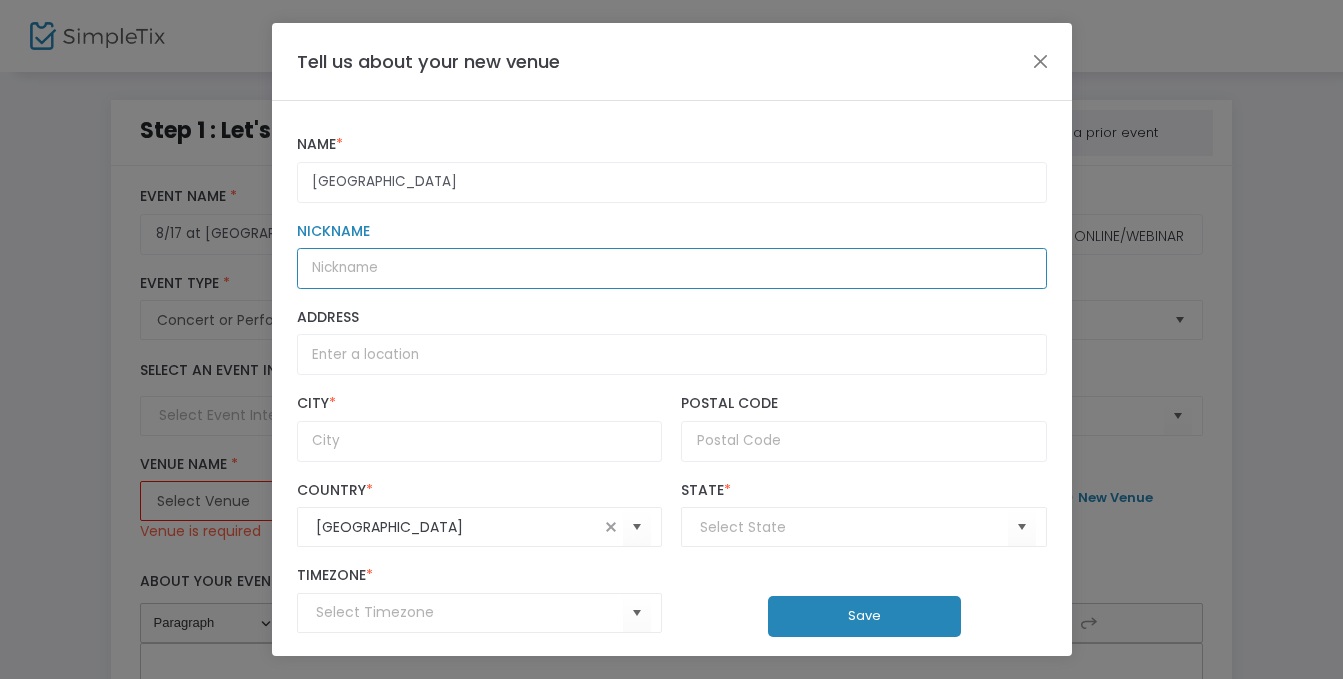 click on "Nickname" at bounding box center [672, 268] 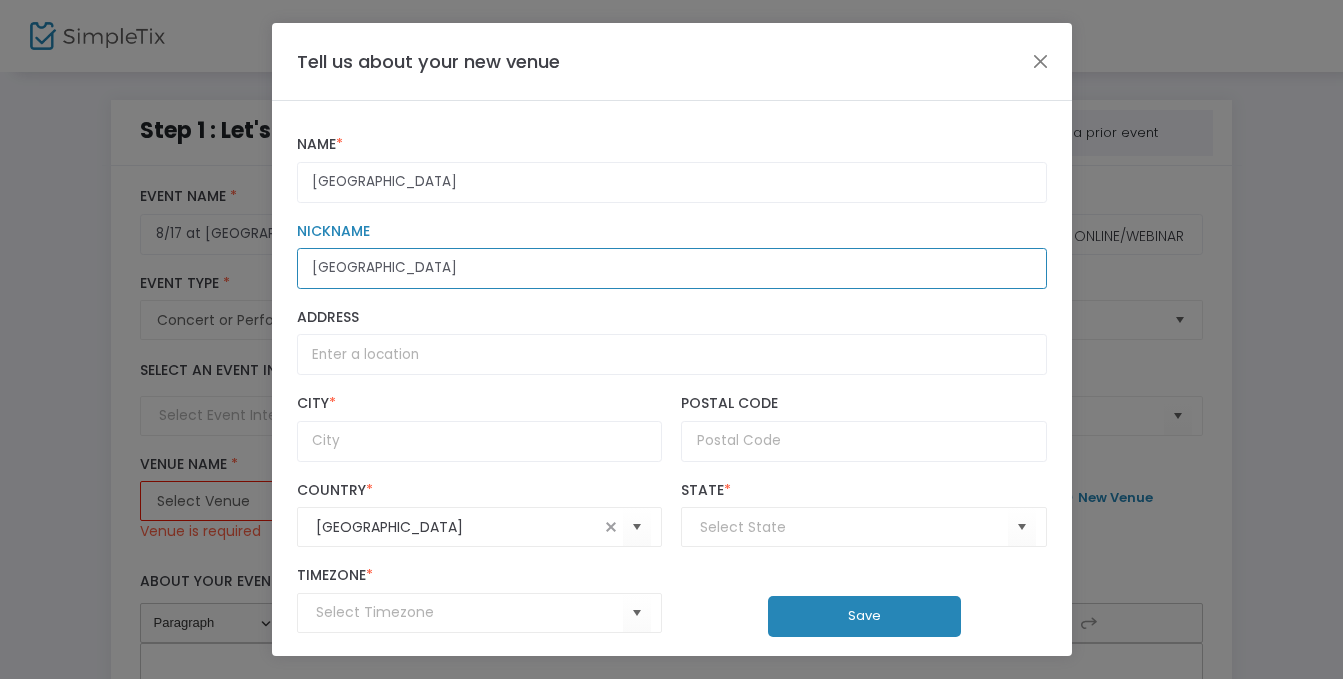 type on "Sweetbriar Nature Center" 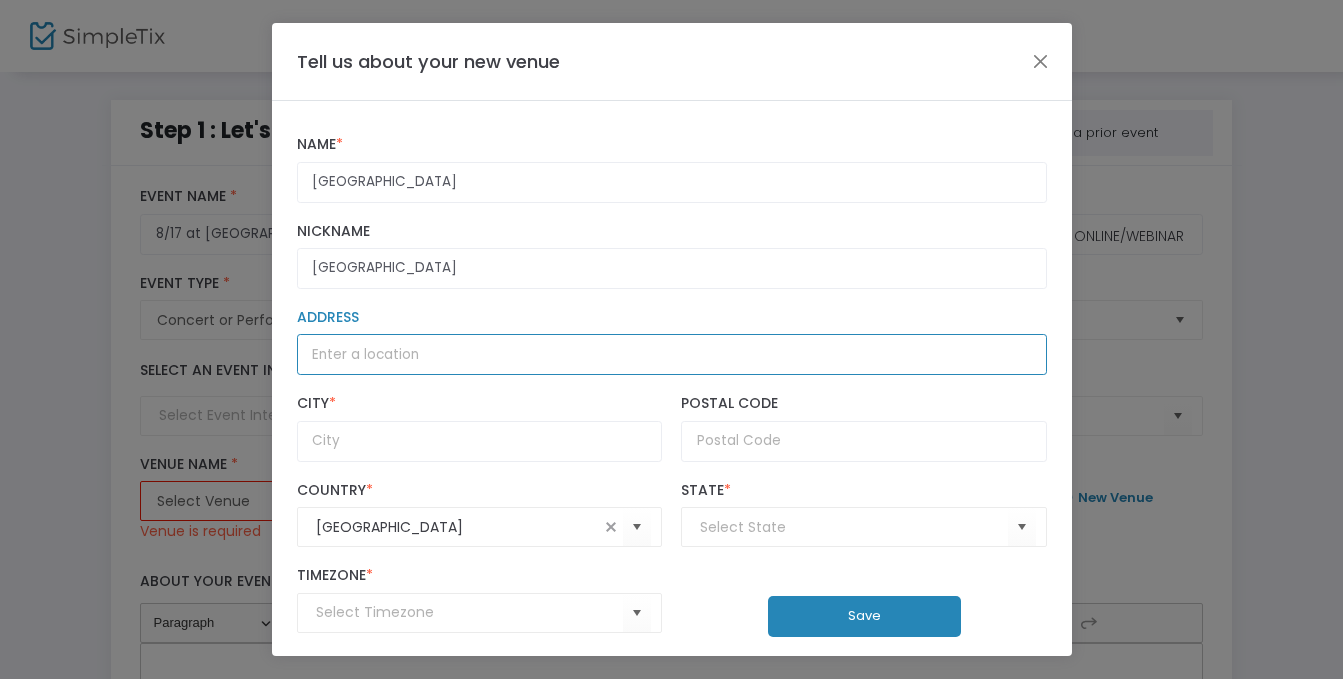 click on "Address" at bounding box center [672, 354] 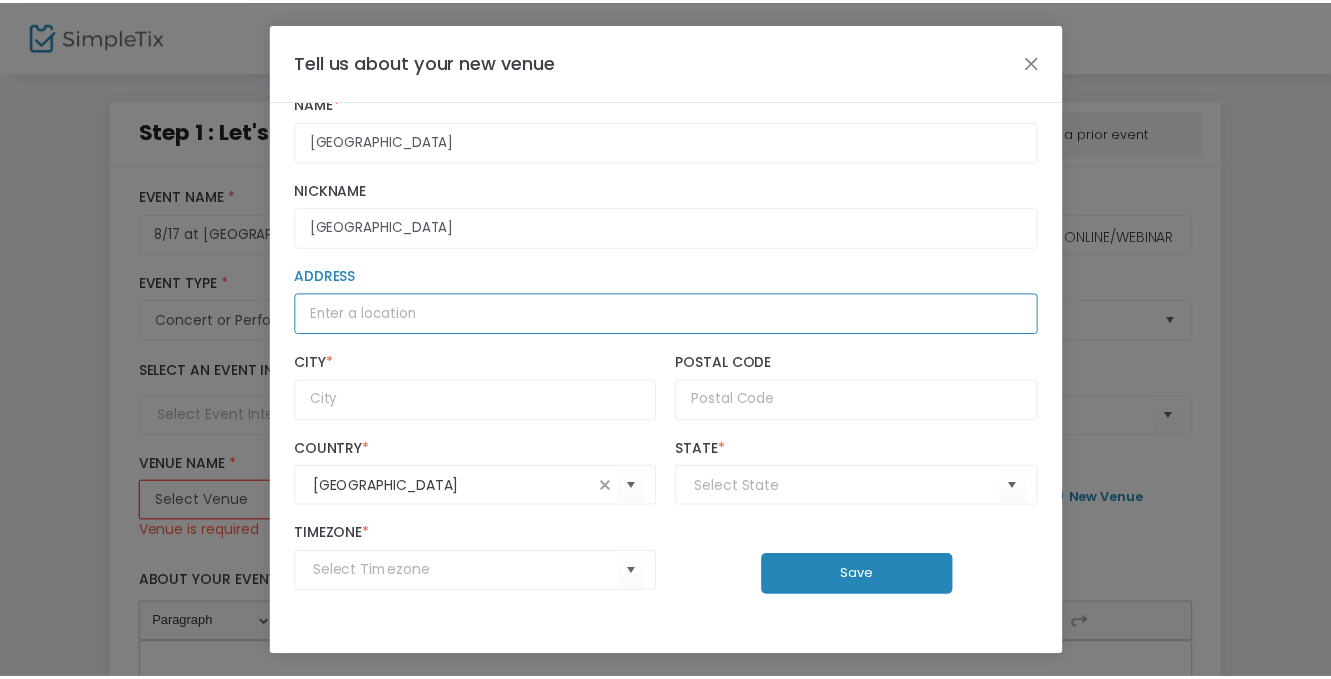 scroll, scrollTop: 43, scrollLeft: 0, axis: vertical 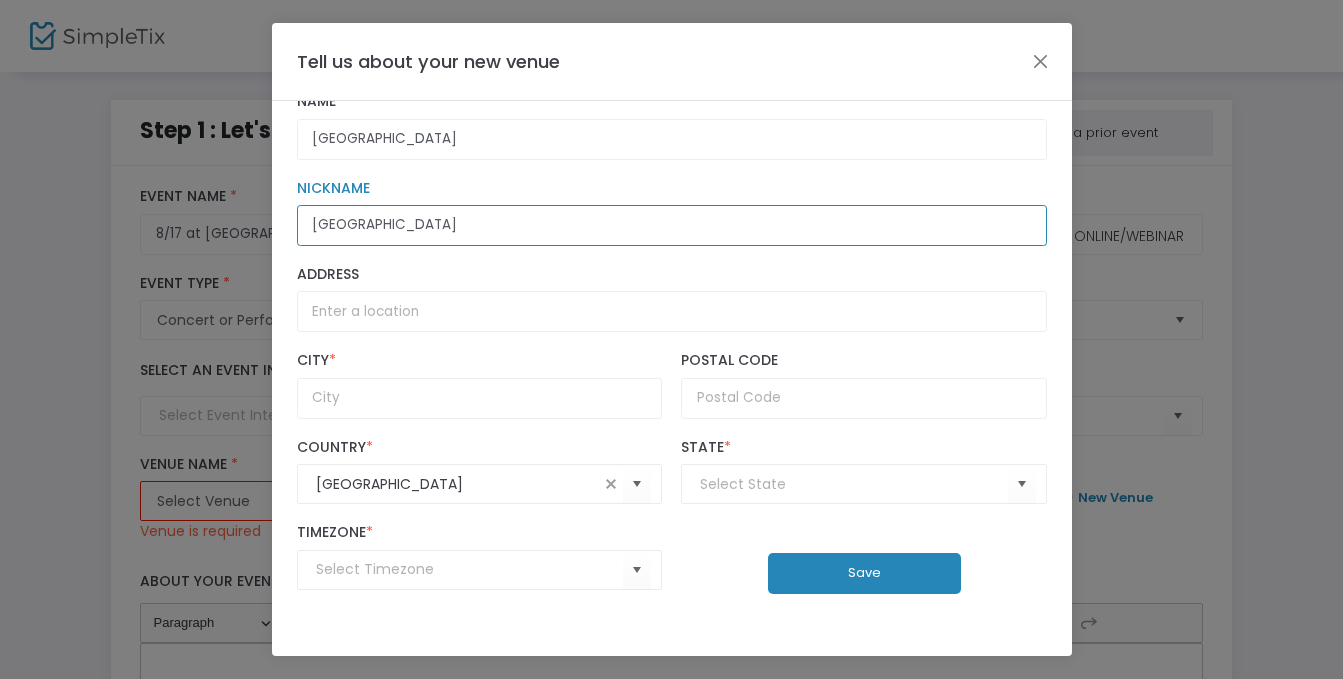 click on "Sweetbriar Nature Center" at bounding box center [672, 225] 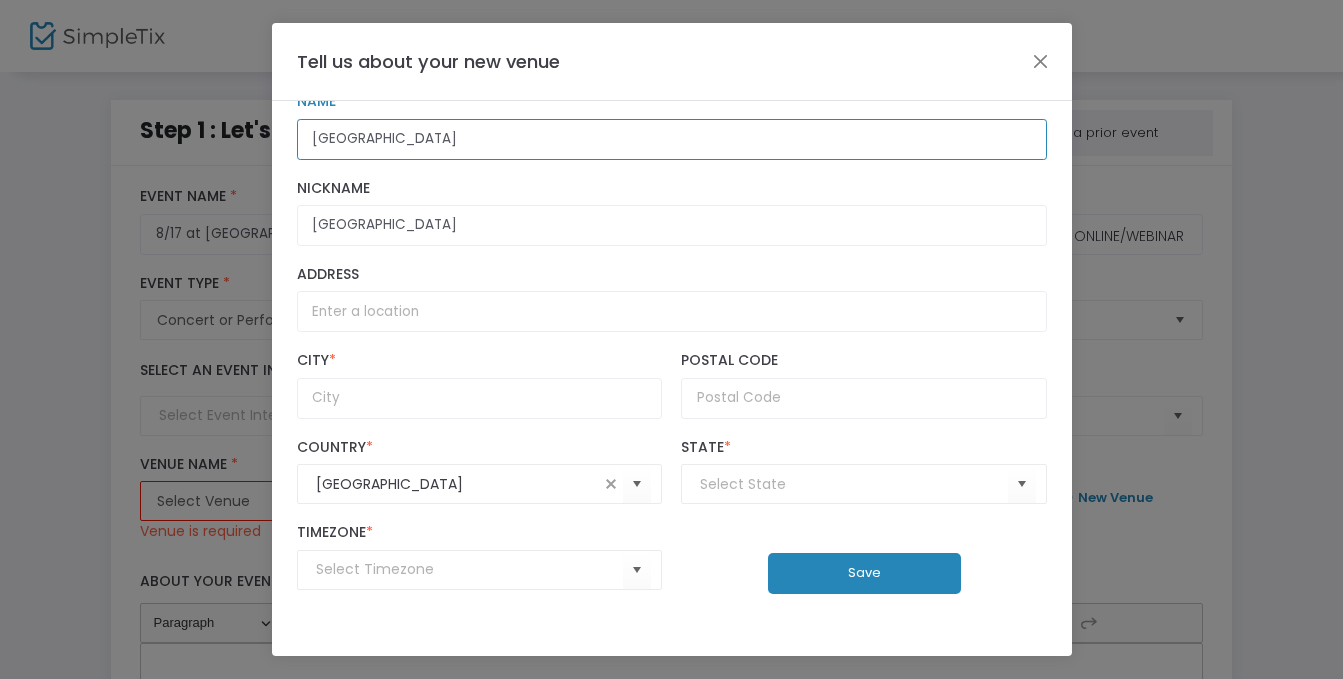 click on "Sweetbriar Nature Center" 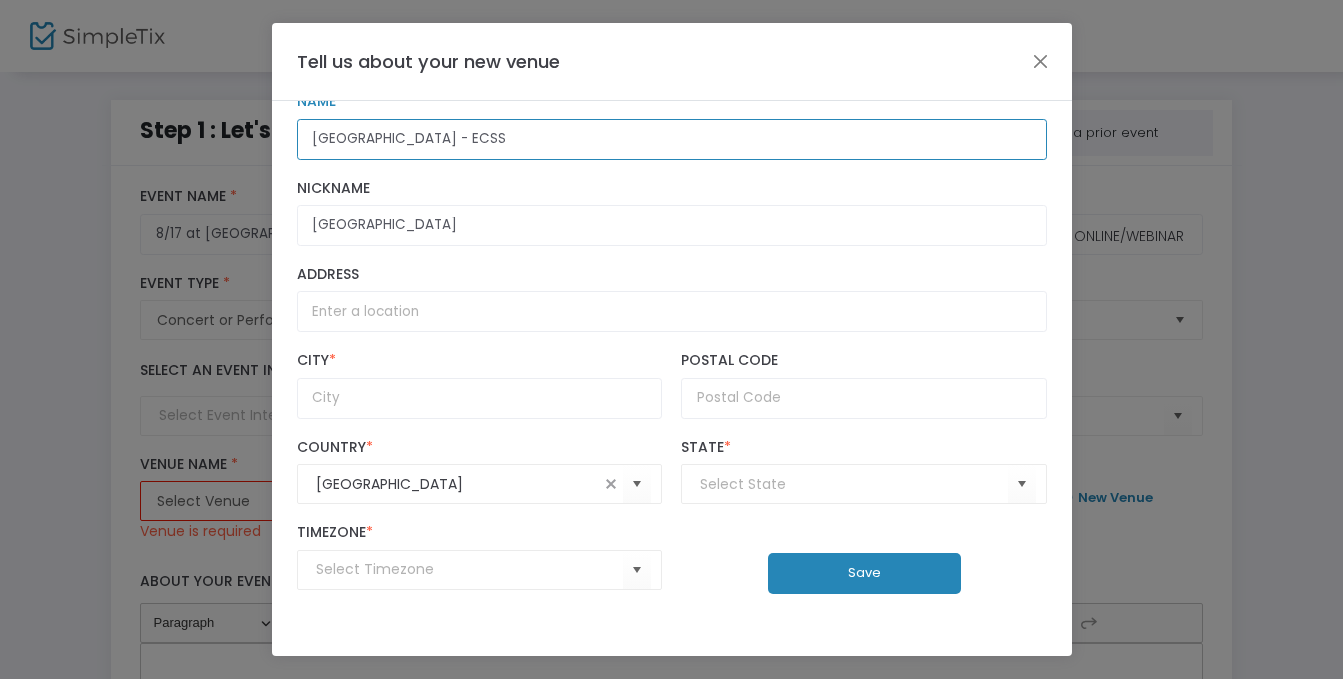 type on "Sweetbriar Nature Center - ECSS" 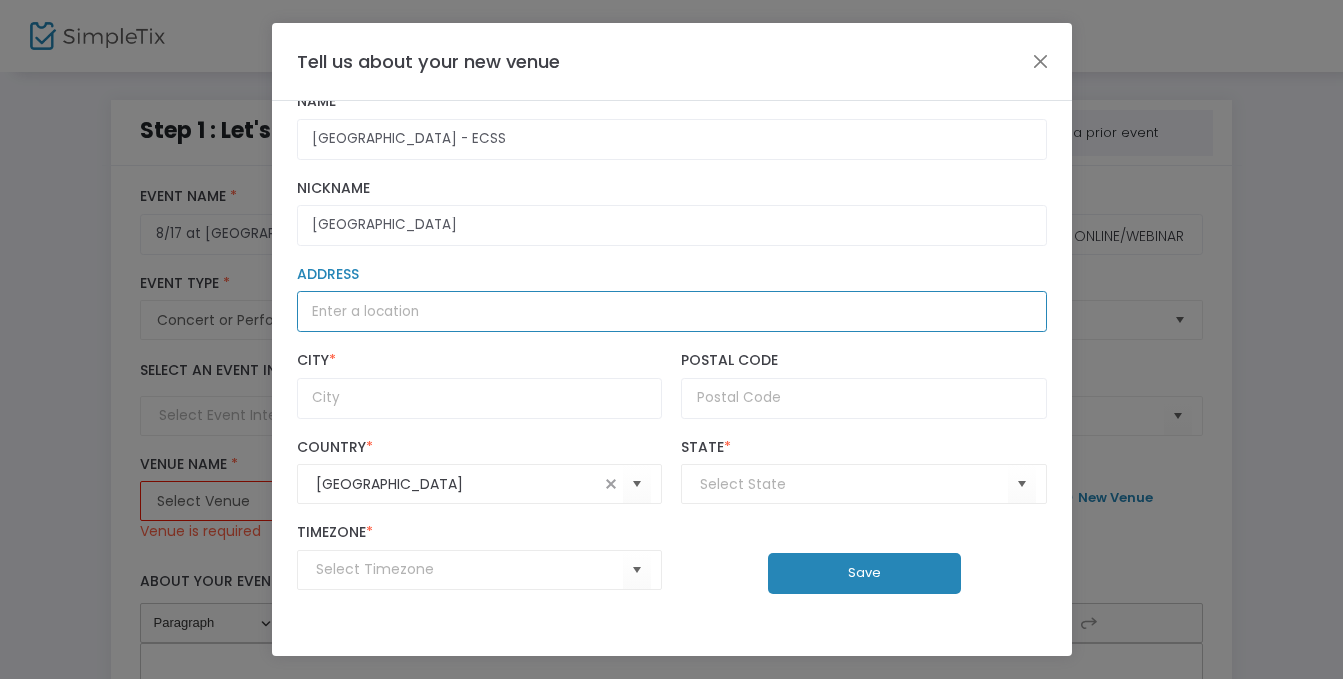 click on "Address" at bounding box center [672, 311] 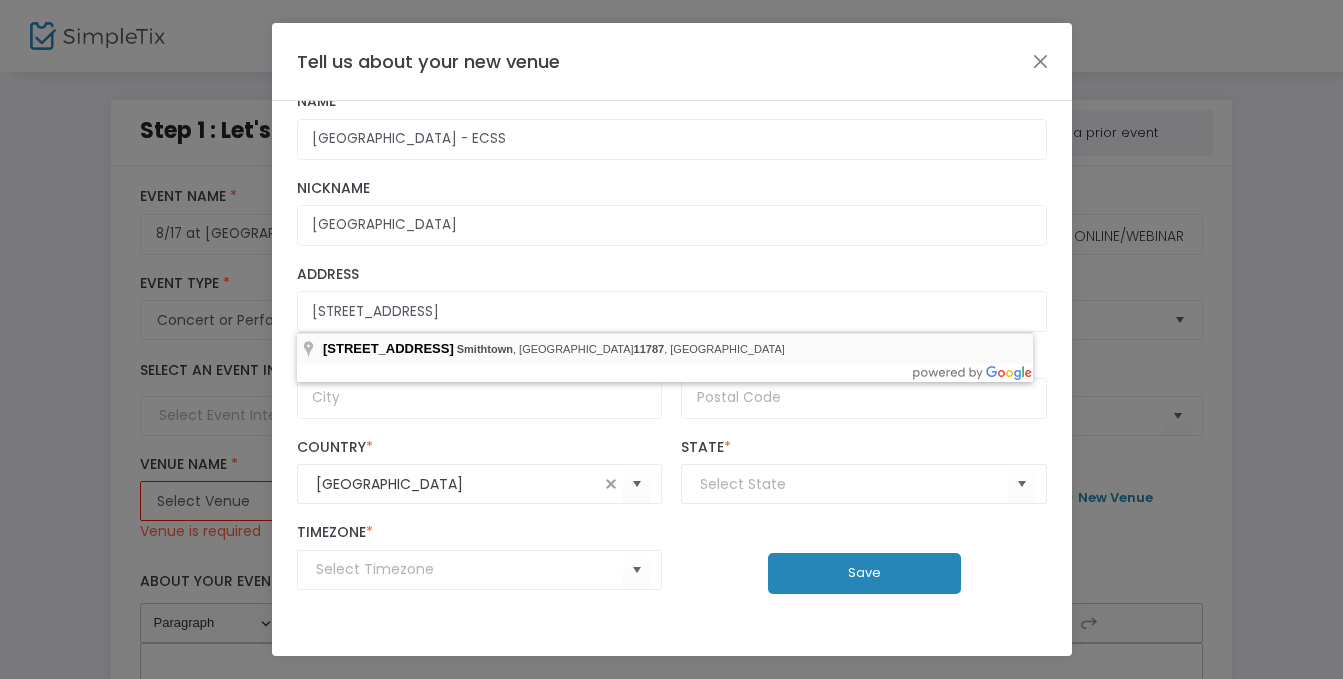 type on "62 Eckernkamp Drive" 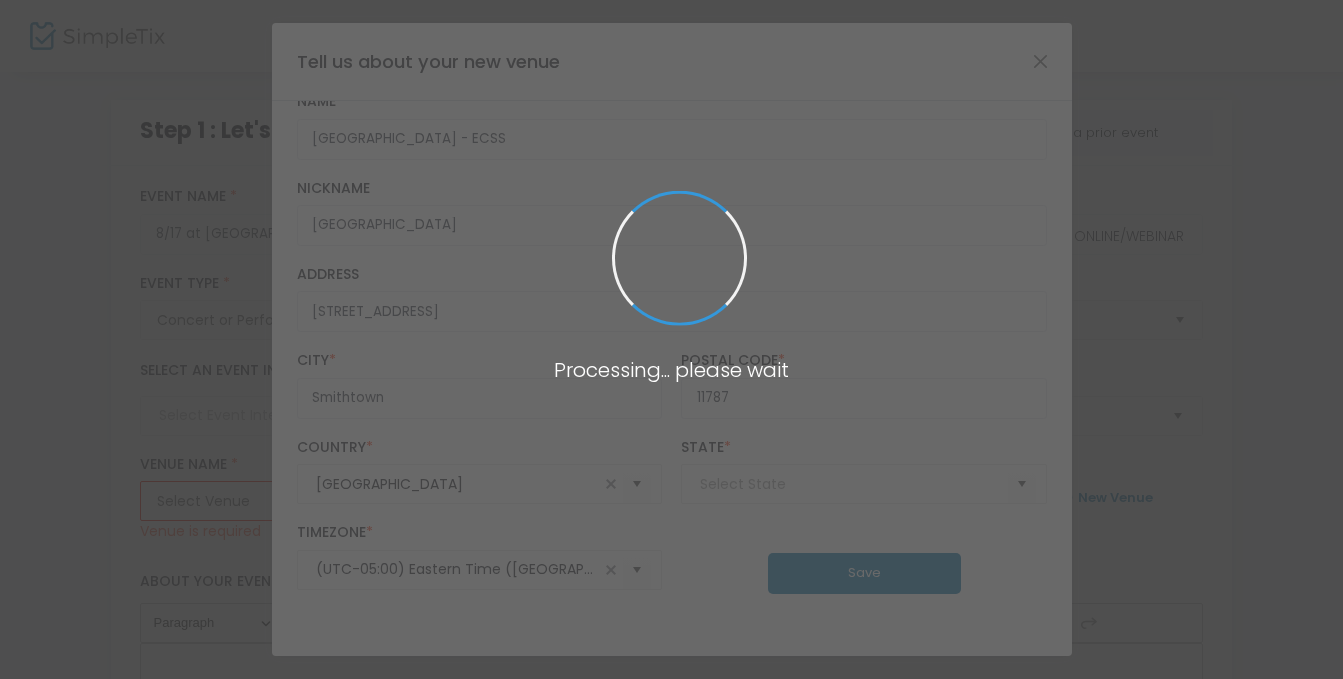 type on "New York" 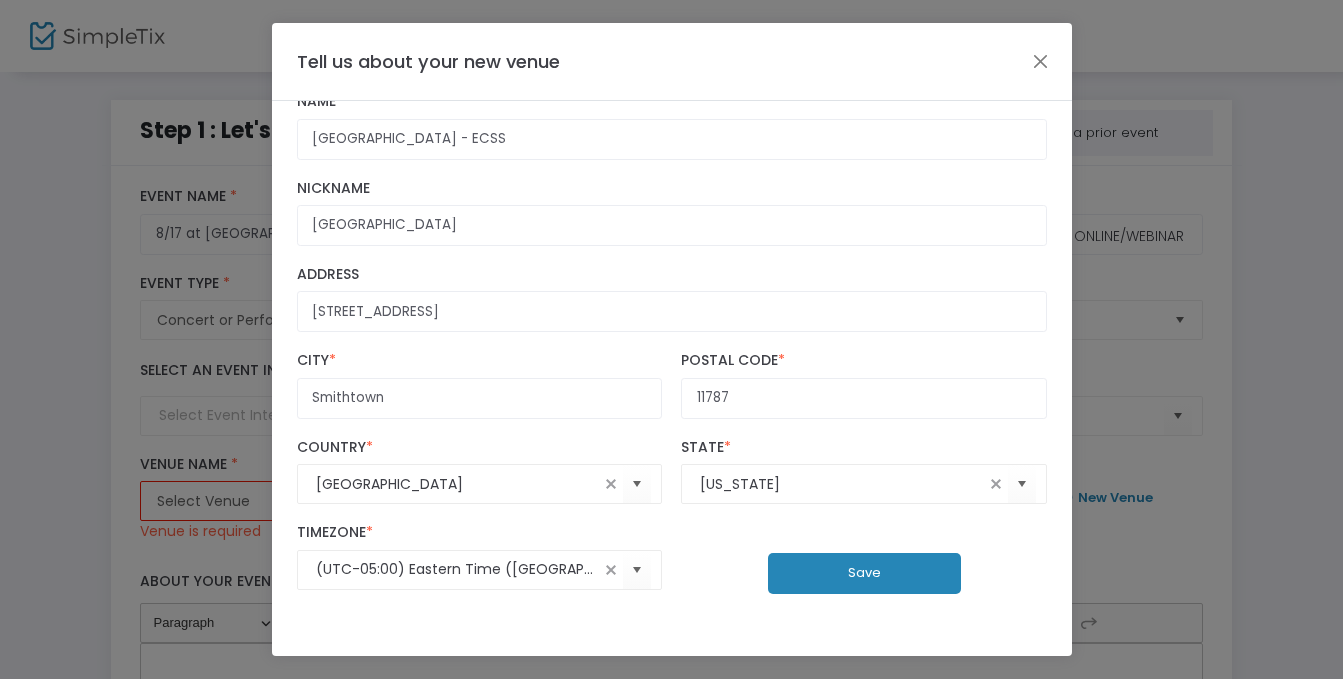 click on "Save" 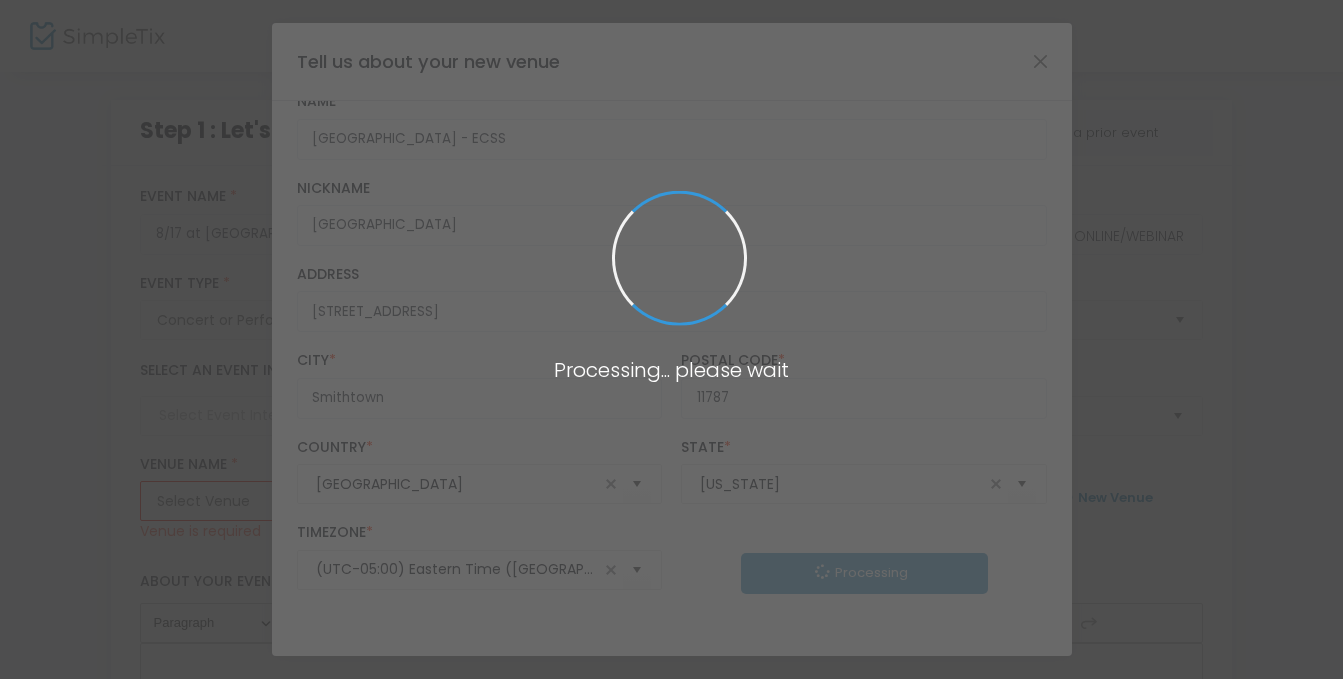 type 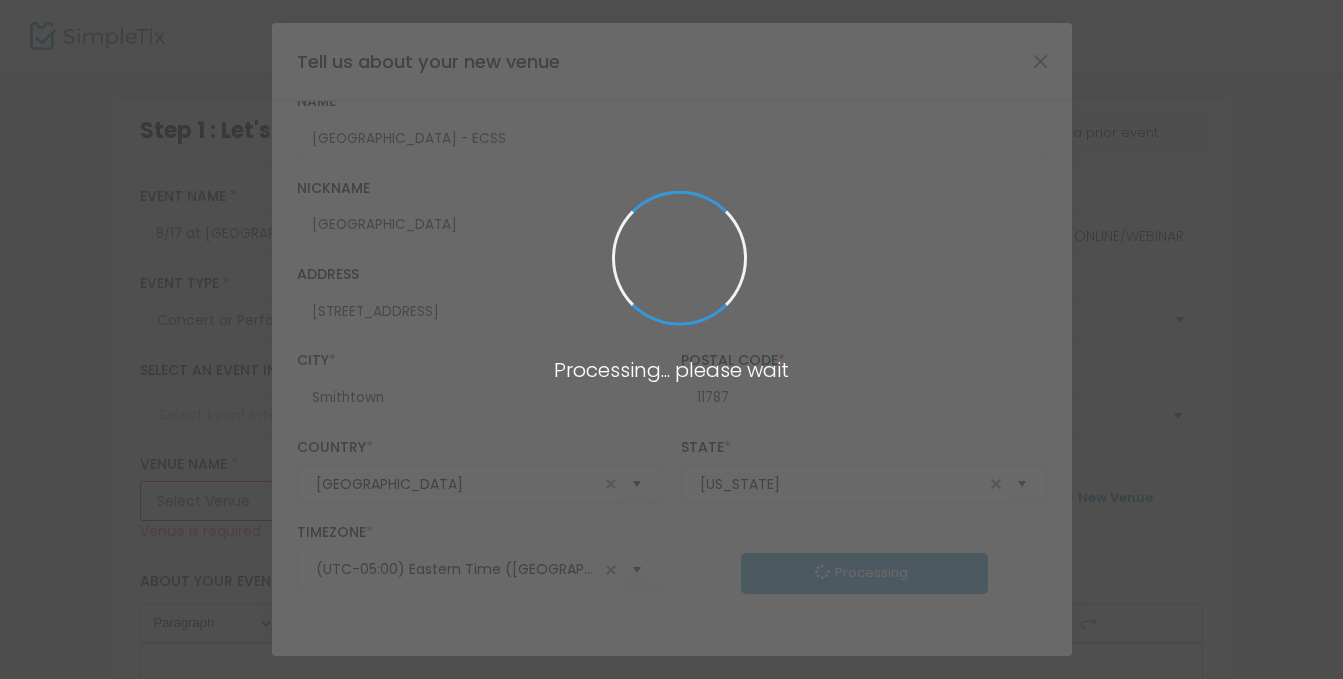 type 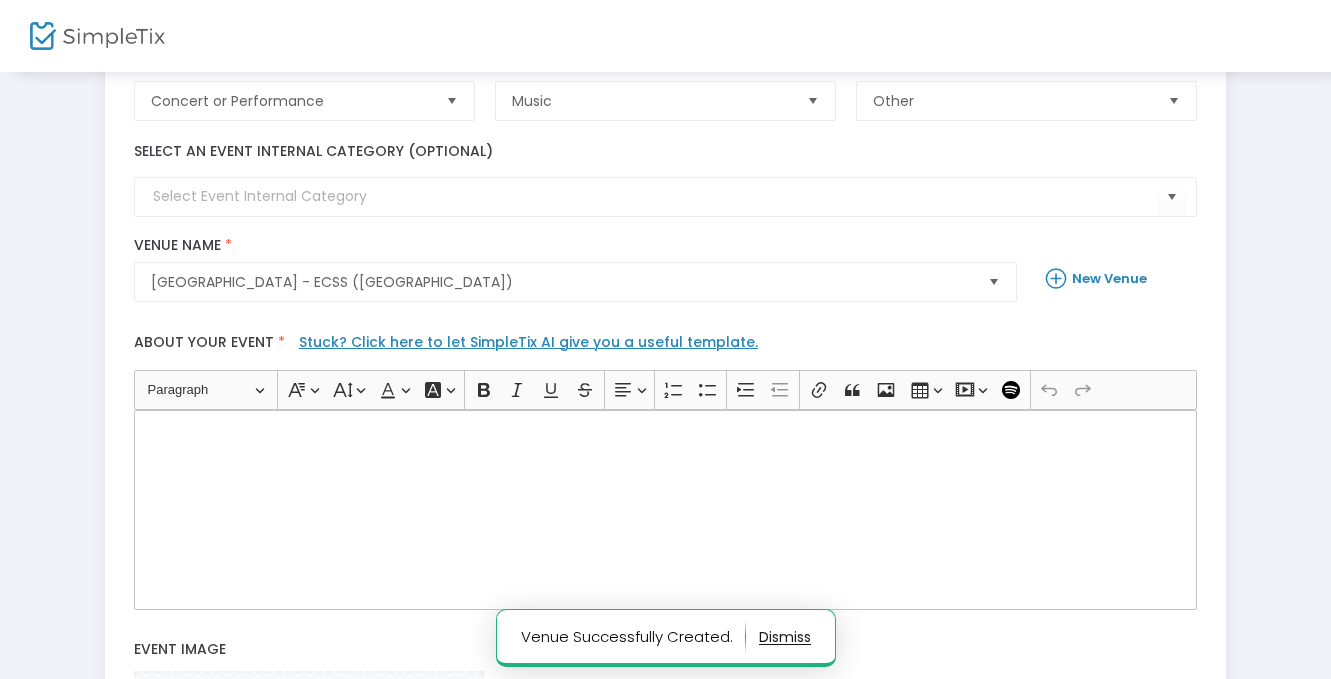 scroll, scrollTop: 238, scrollLeft: 0, axis: vertical 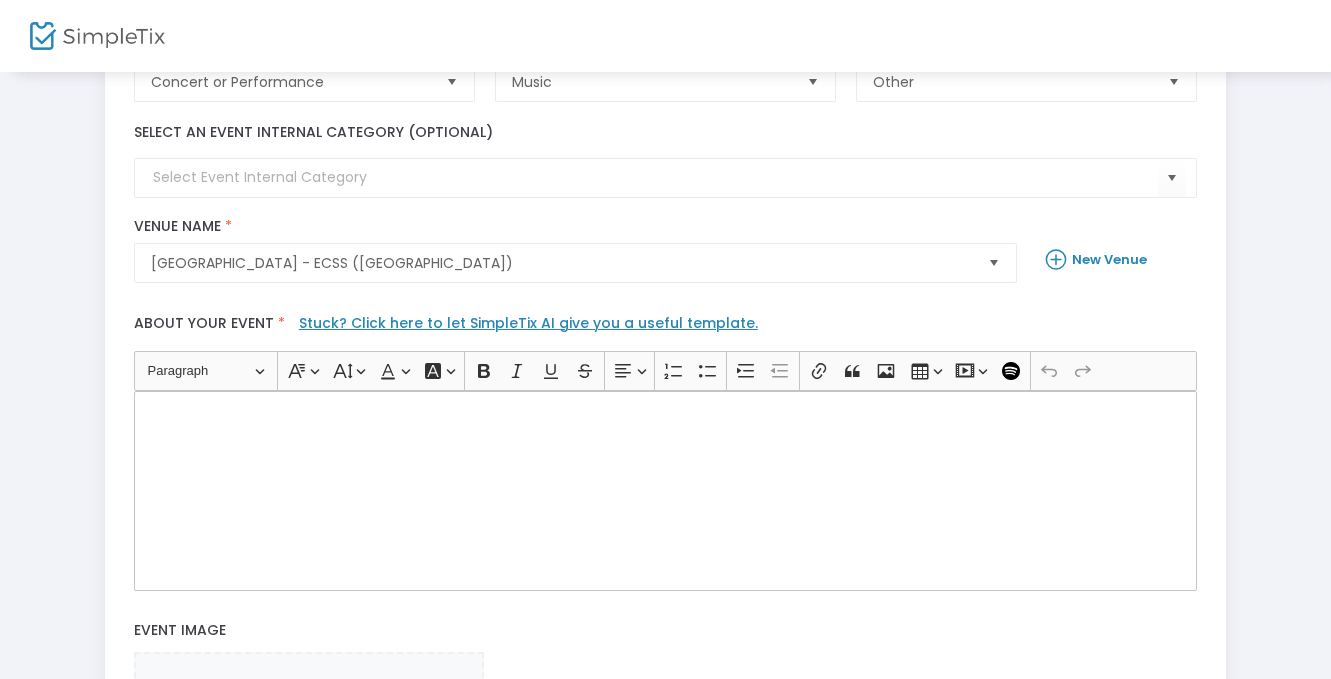 click 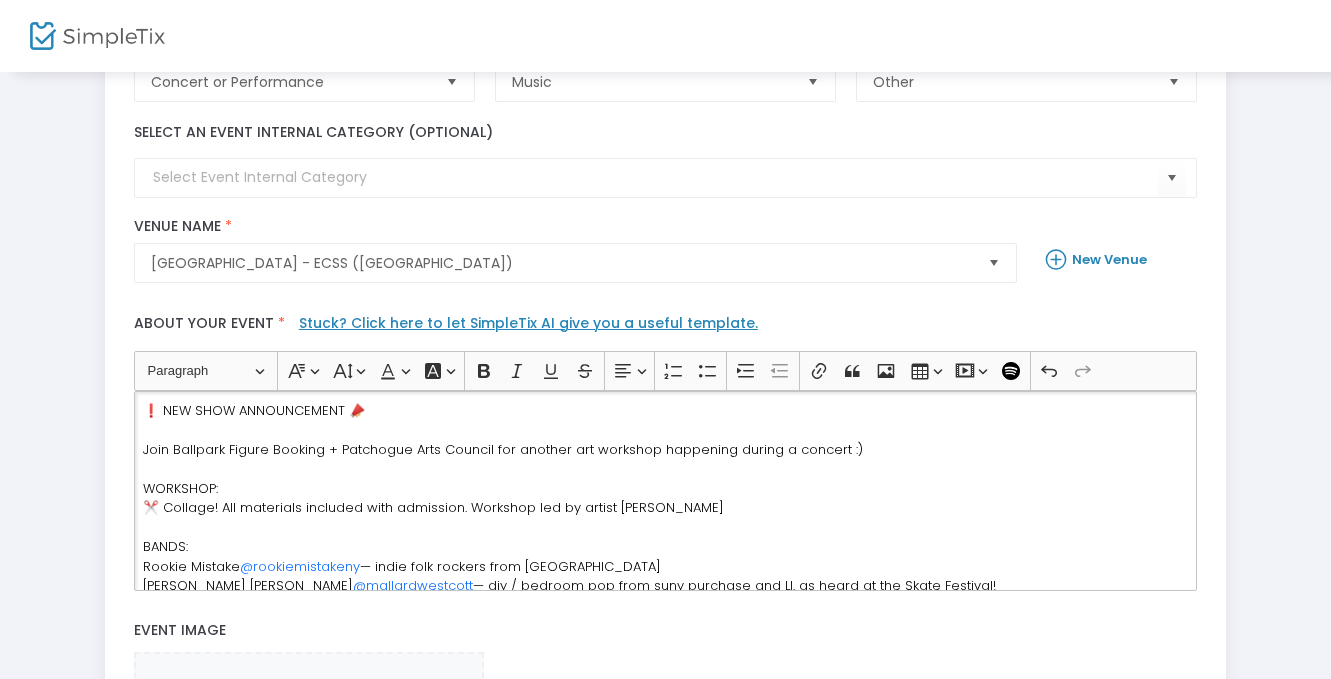 scroll, scrollTop: 0, scrollLeft: 0, axis: both 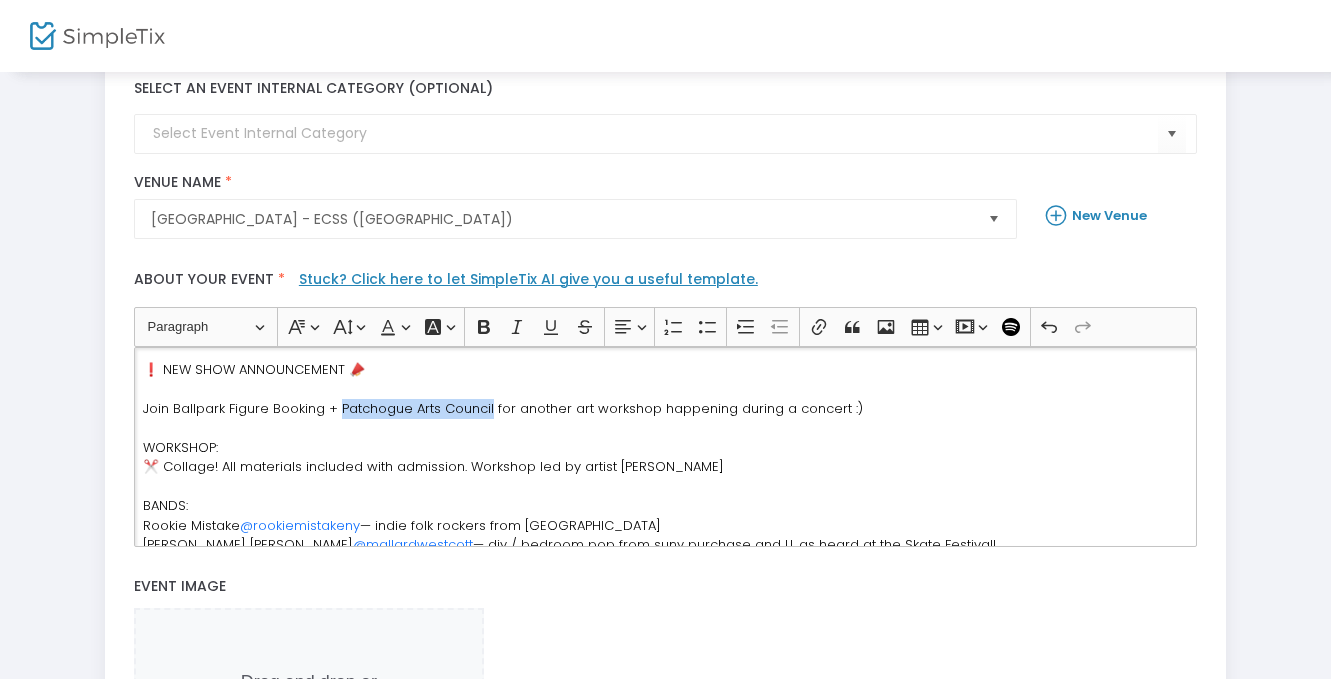 drag, startPoint x: 338, startPoint y: 410, endPoint x: 486, endPoint y: 402, distance: 148.21606 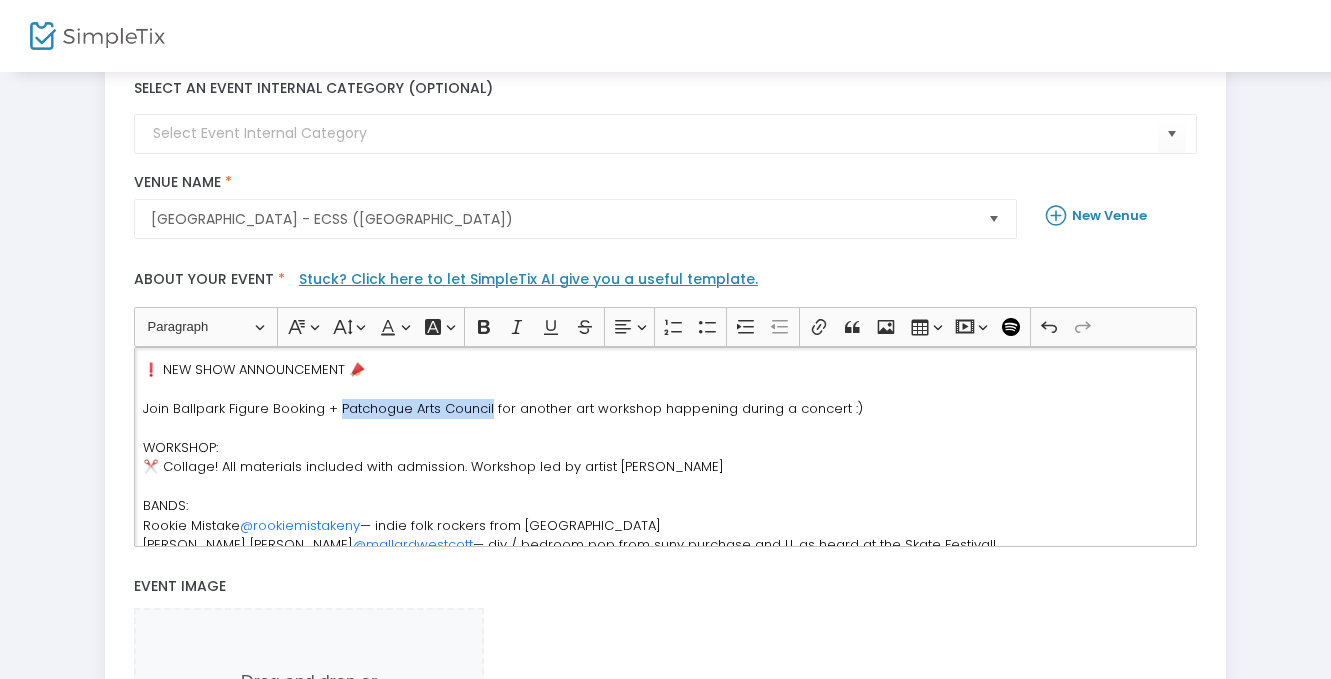 click on "Join Ballpark Figure Booking + Patchogue Arts Council for another art workshop happening during a concert :)" 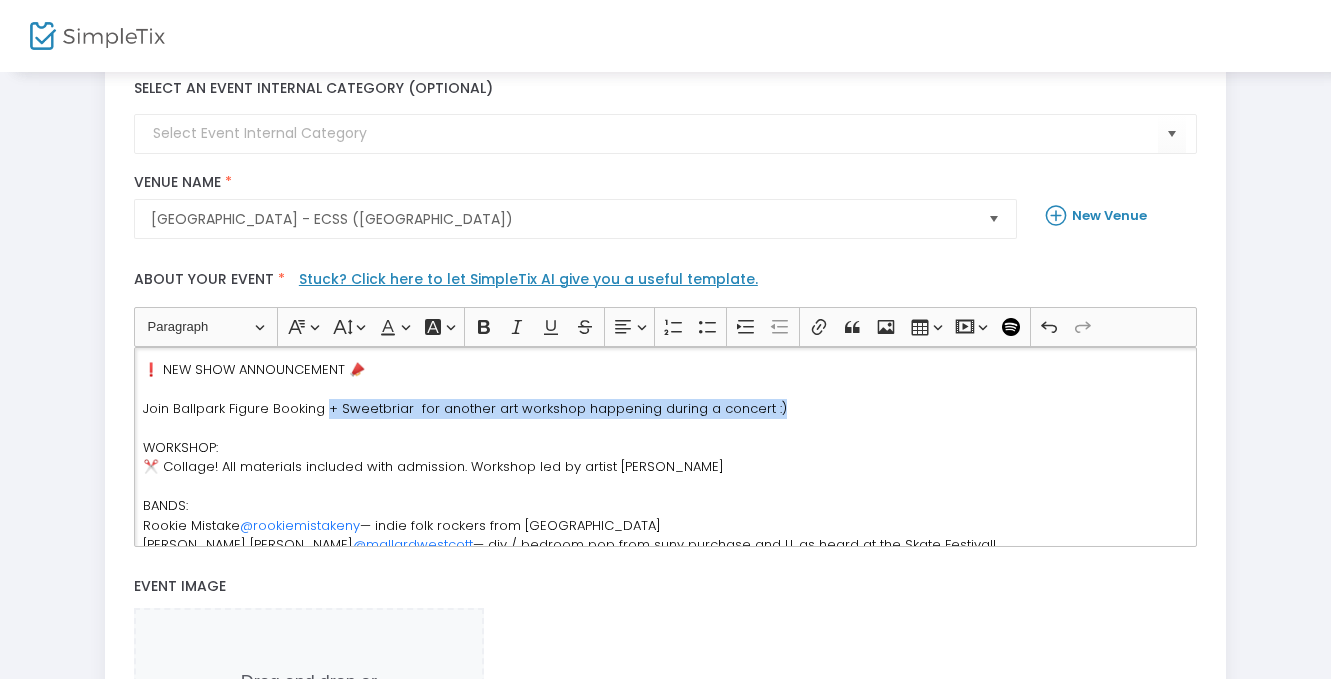 drag, startPoint x: 326, startPoint y: 417, endPoint x: 771, endPoint y: 409, distance: 445.0719 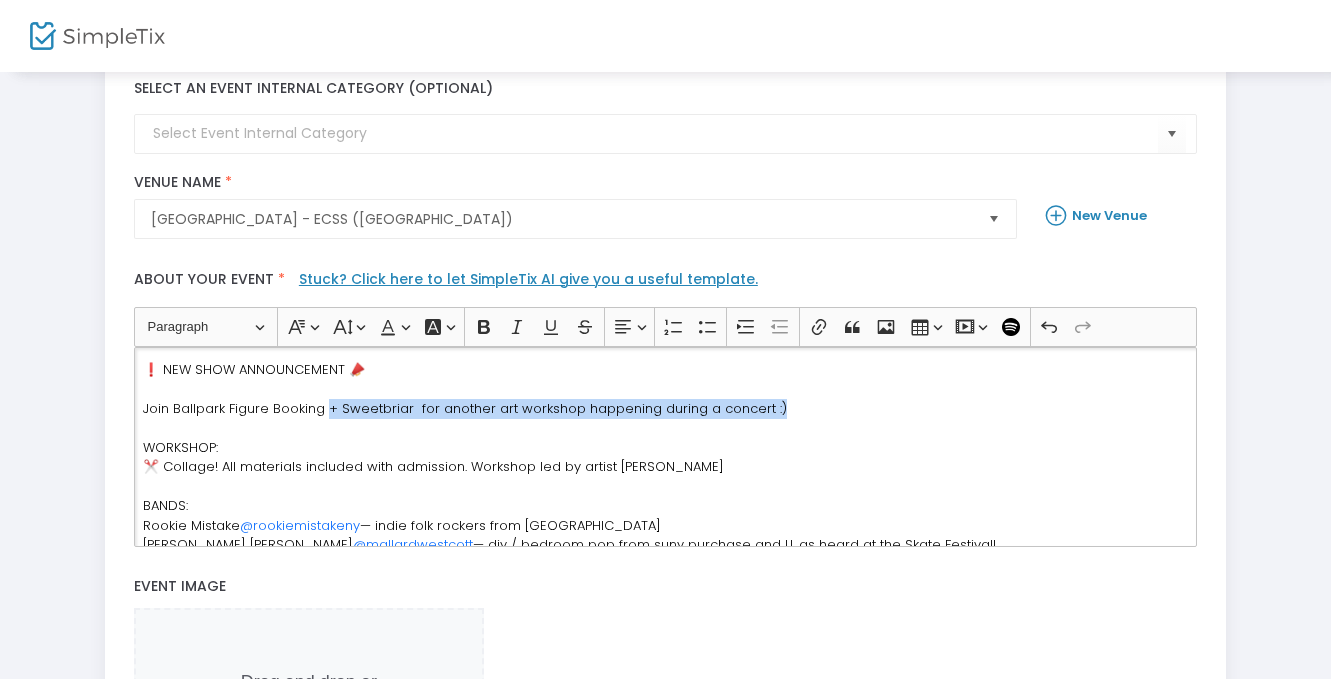 click on "❗️ NEW SHOW ANNOUNCEMENT 📣 Join Ballpark Figure Booking + Sweetbriar  for another art workshop happening during a concert :) WORKSHOP: ✂️ Collage! All materials included with admission. Workshop led by artist Patti Robinson BANDS: Rookie Mistake  @rookiemistakeny  — indie folk rockers from NYC Mallard Westcott  @mallardwestcott  — diy / bedroom pop from suny purchase and LI. as heard at the Skate Festival! Darling  @darlingbandnyc  — NYC grungy alt rock DETAILS ⭐️ $10 admission + all materials are included! ⭐️ Workshop starts at 6 PM ⭐️ Bands at 6:45 PM ⭐️ ALL AGES ⭐️ All participant work will be scanned / photographed for inclusion in a zine! This event is made possible with public funding provided by Suffolk County and the NY State Council on the Arts (NYSCA)!!! In partnership with Patchogue Arts Council ❤️" 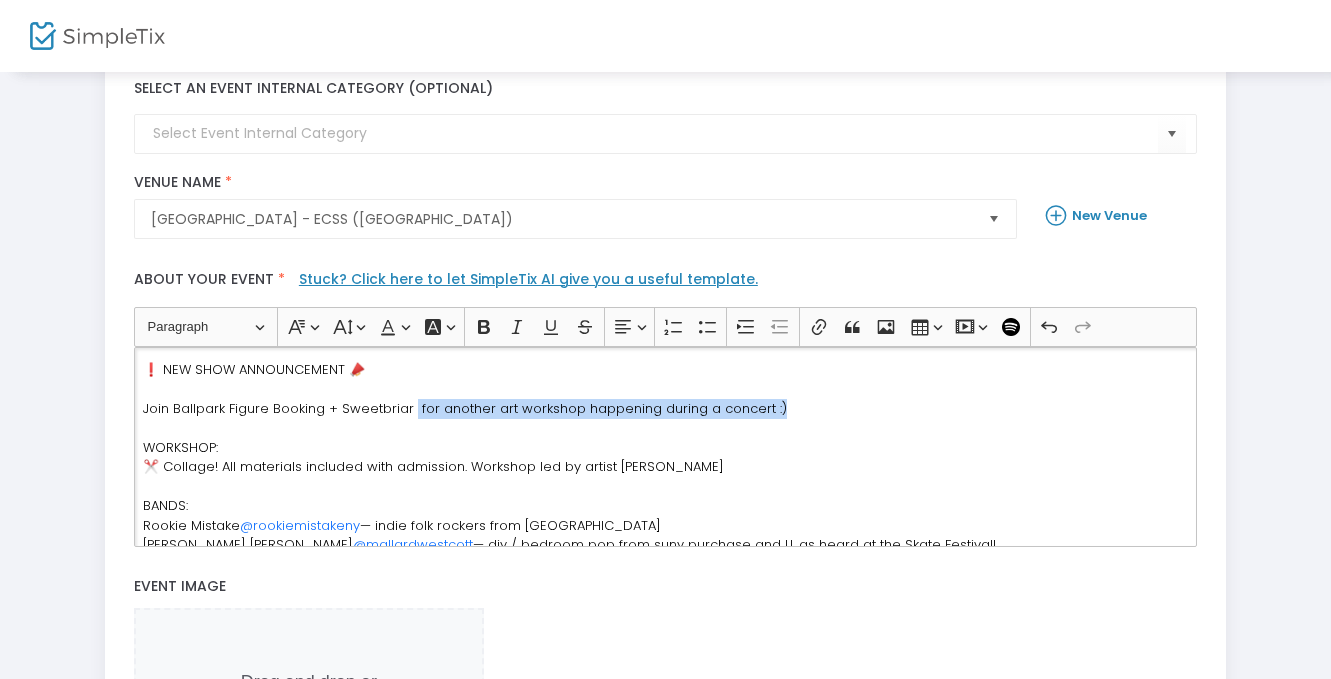 click on "Join Ballpark Figure Booking + Sweetbriar  for another art workshop happening during a concert :)" 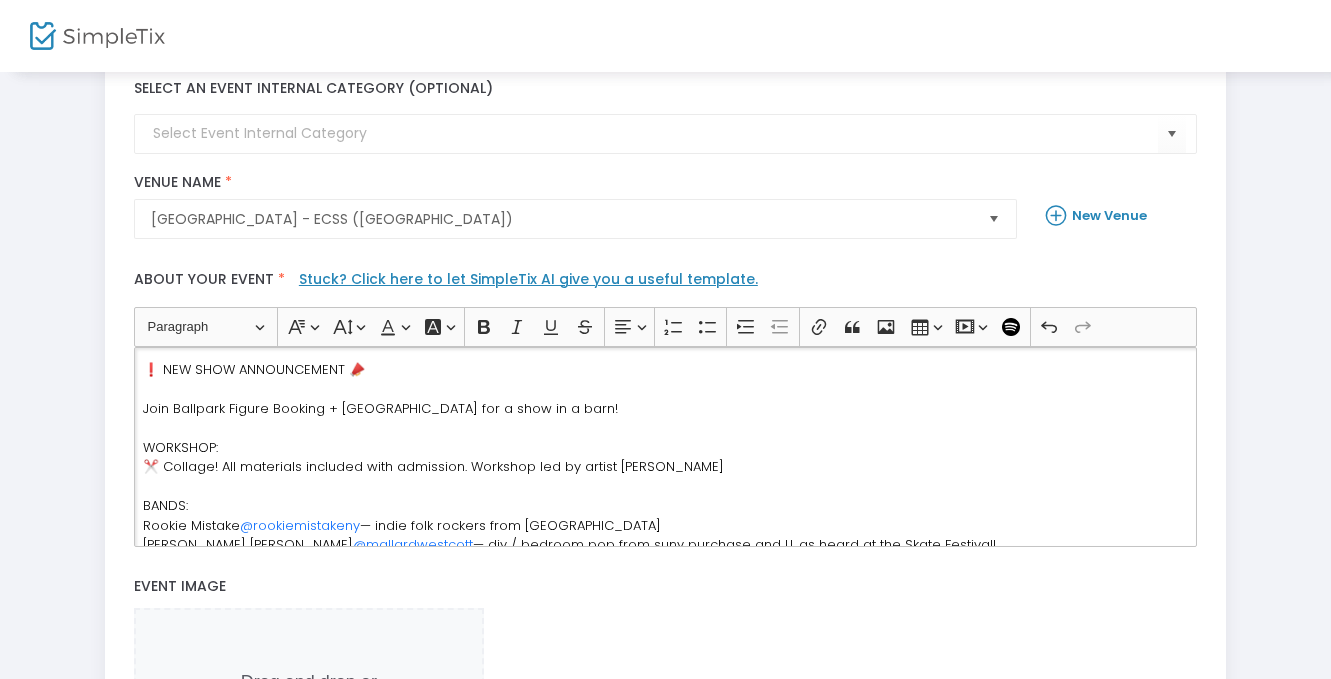 click on "Join Ballpark Figure Booking + Sweetbriar Nature Center for a show in a barn!" 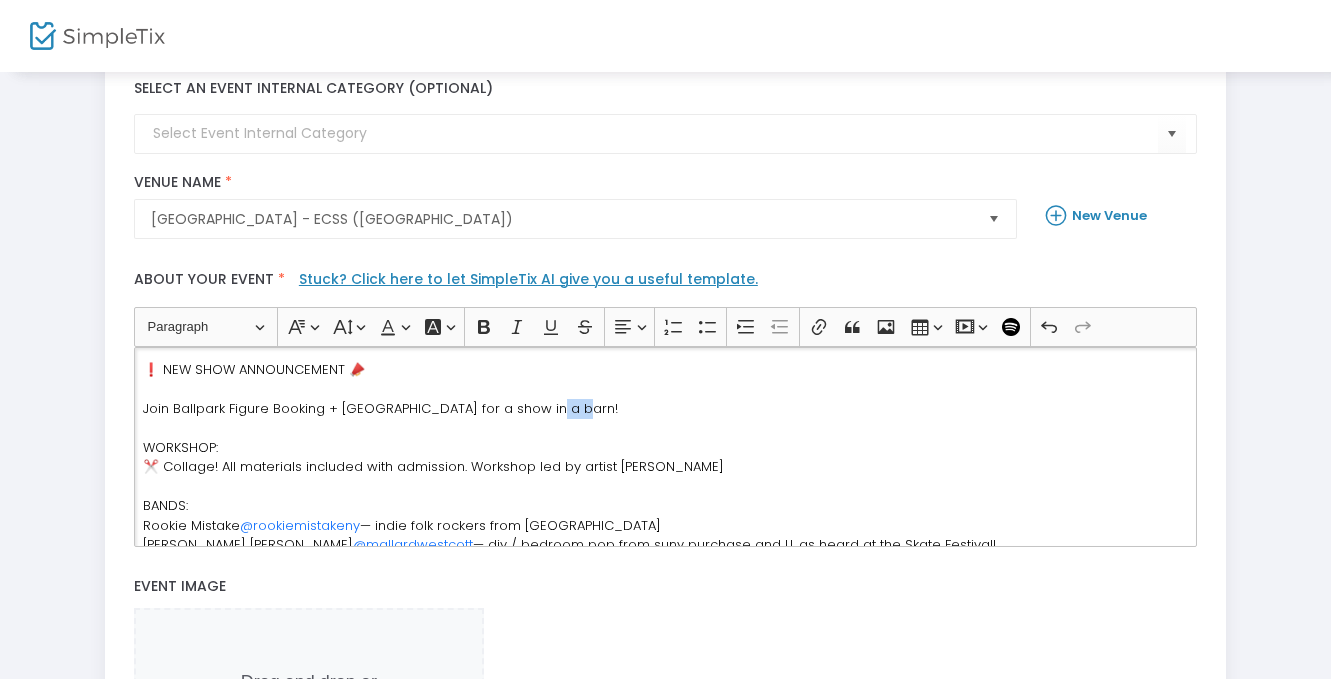 click on "Join Ballpark Figure Booking + Sweetbriar Nature Center for a show in a barn!" 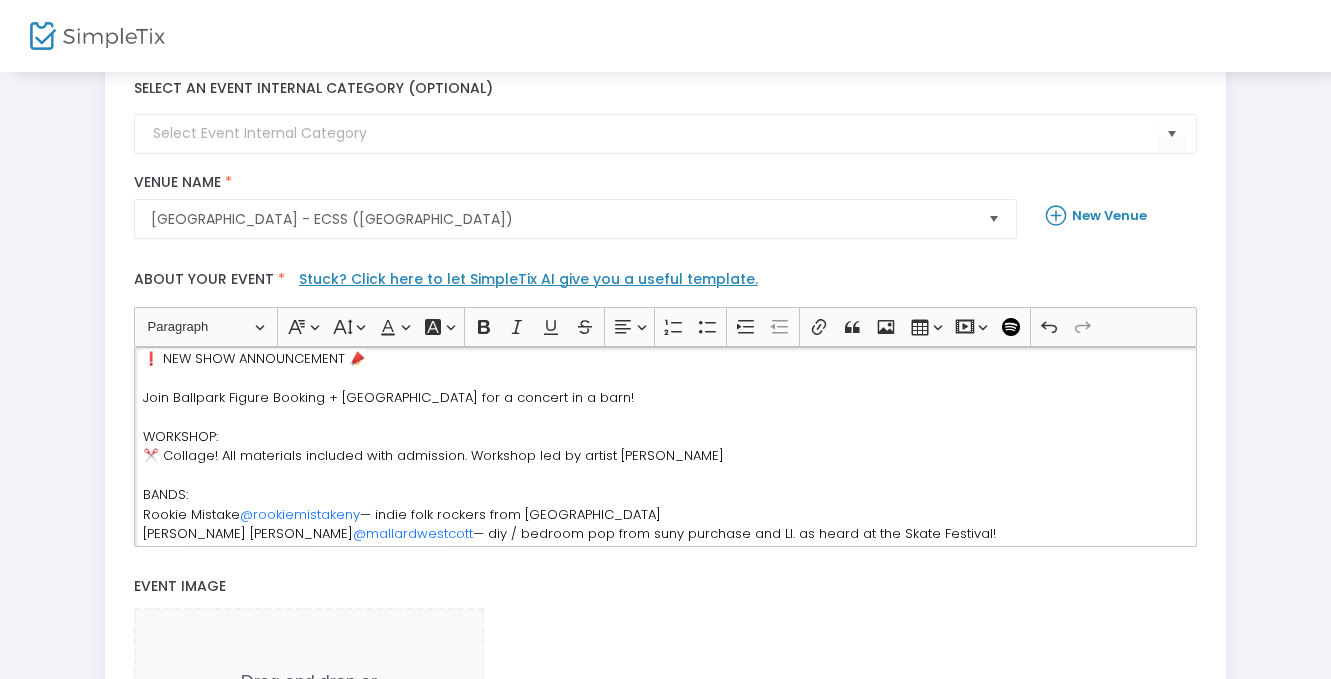 scroll, scrollTop: 0, scrollLeft: 0, axis: both 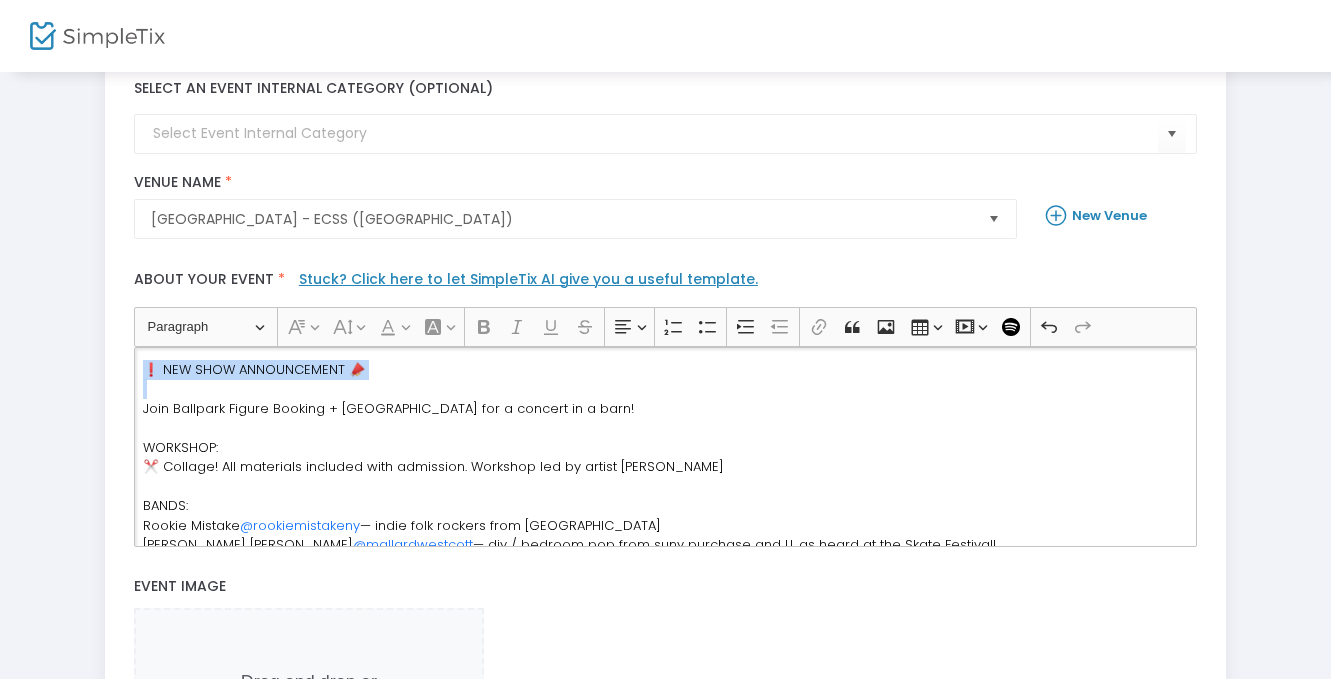 drag, startPoint x: 142, startPoint y: 411, endPoint x: 141, endPoint y: 358, distance: 53.009434 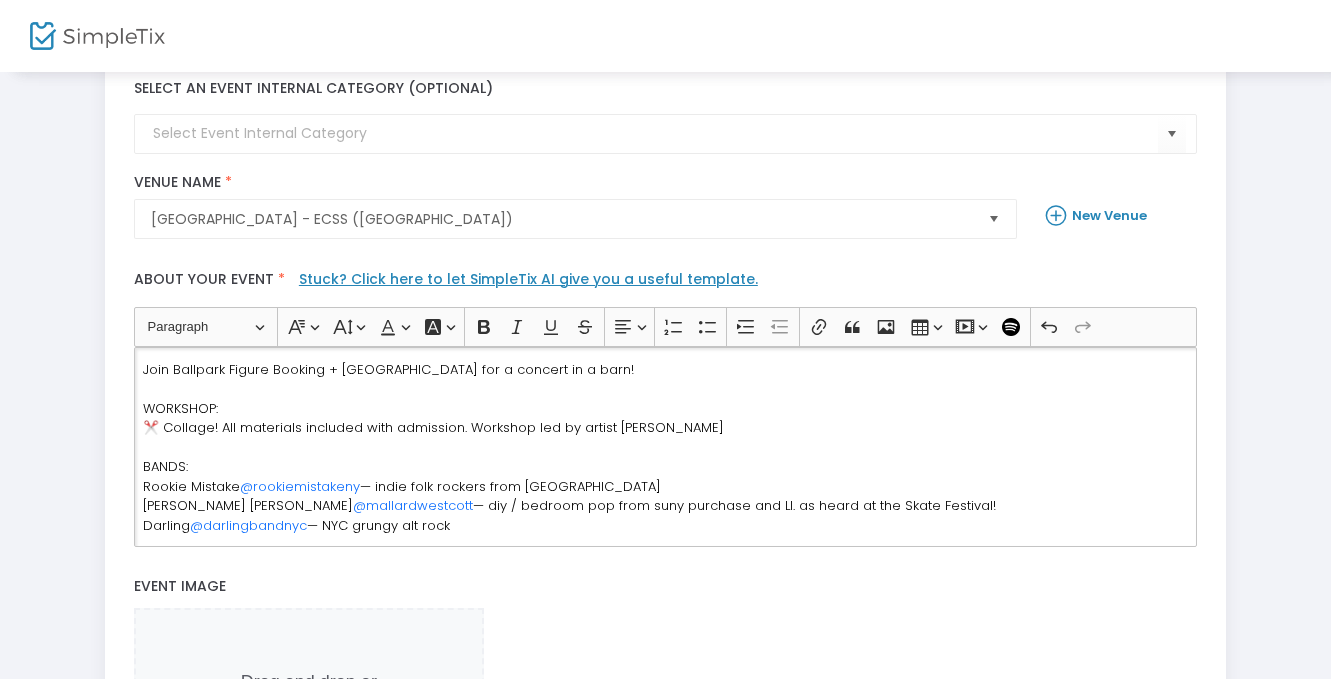 click on "WORKSHOP:" 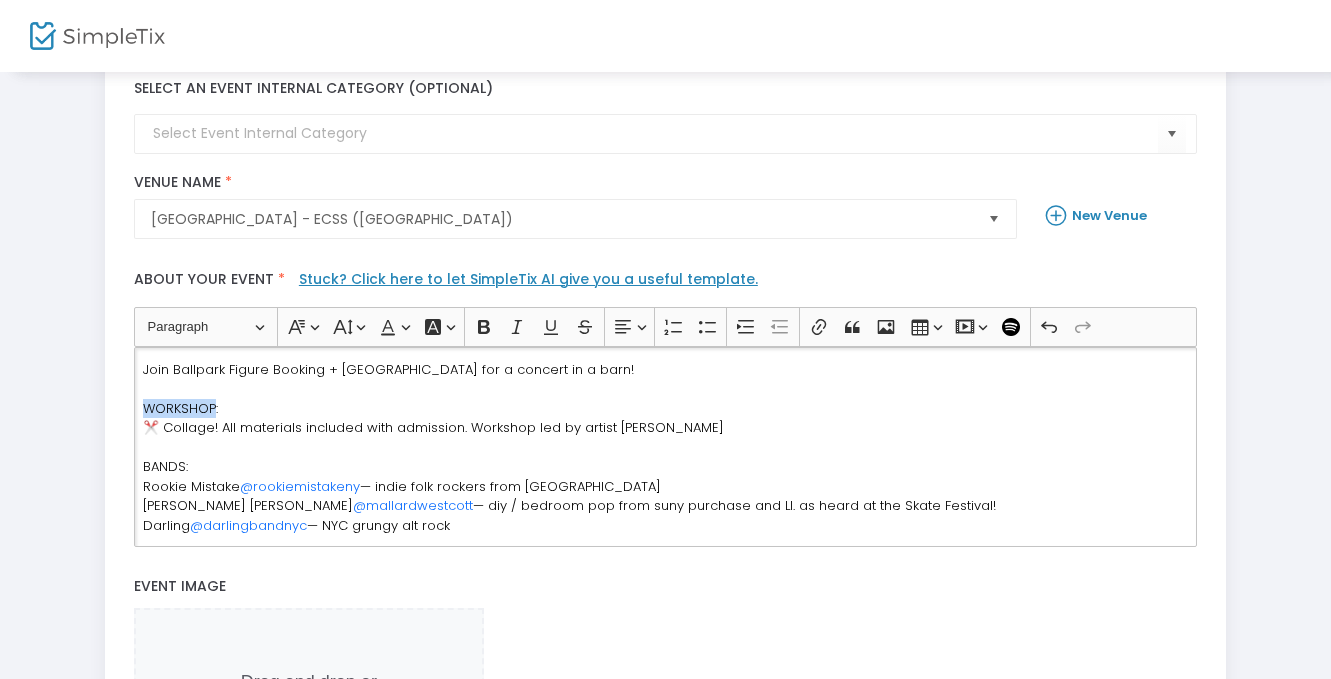 click on "WORKSHOP:" 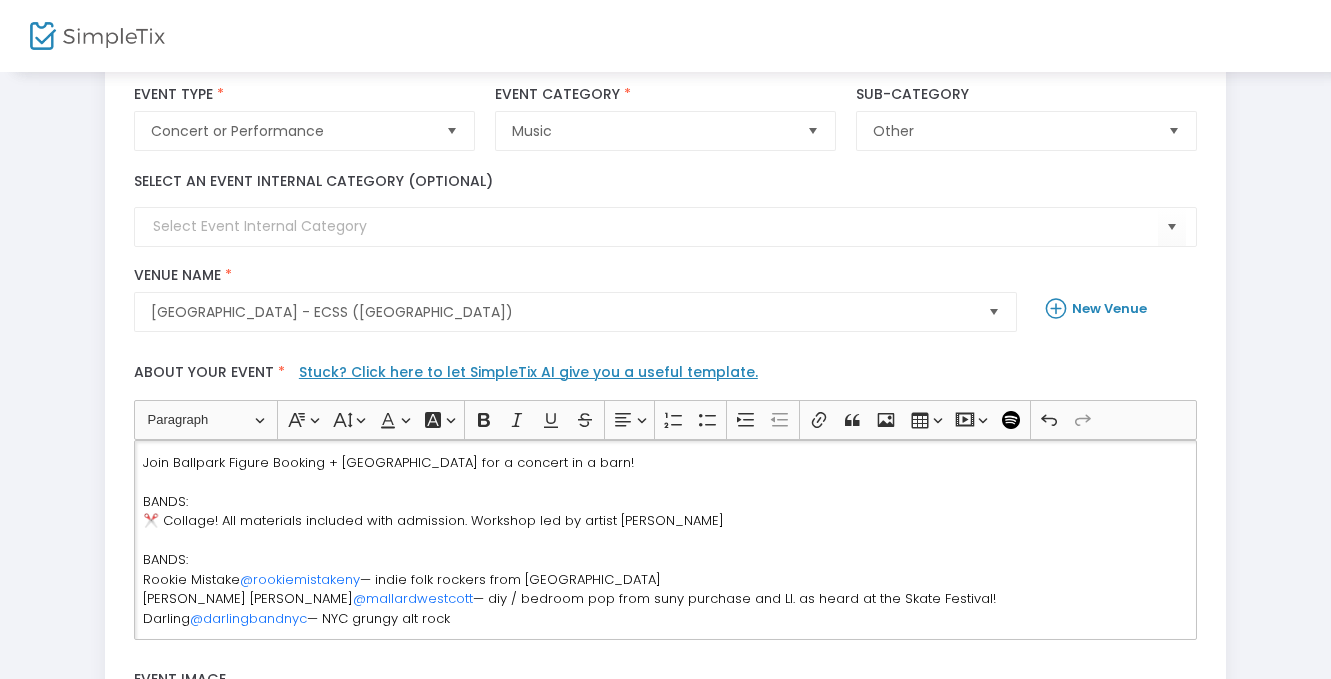 scroll, scrollTop: 174, scrollLeft: 0, axis: vertical 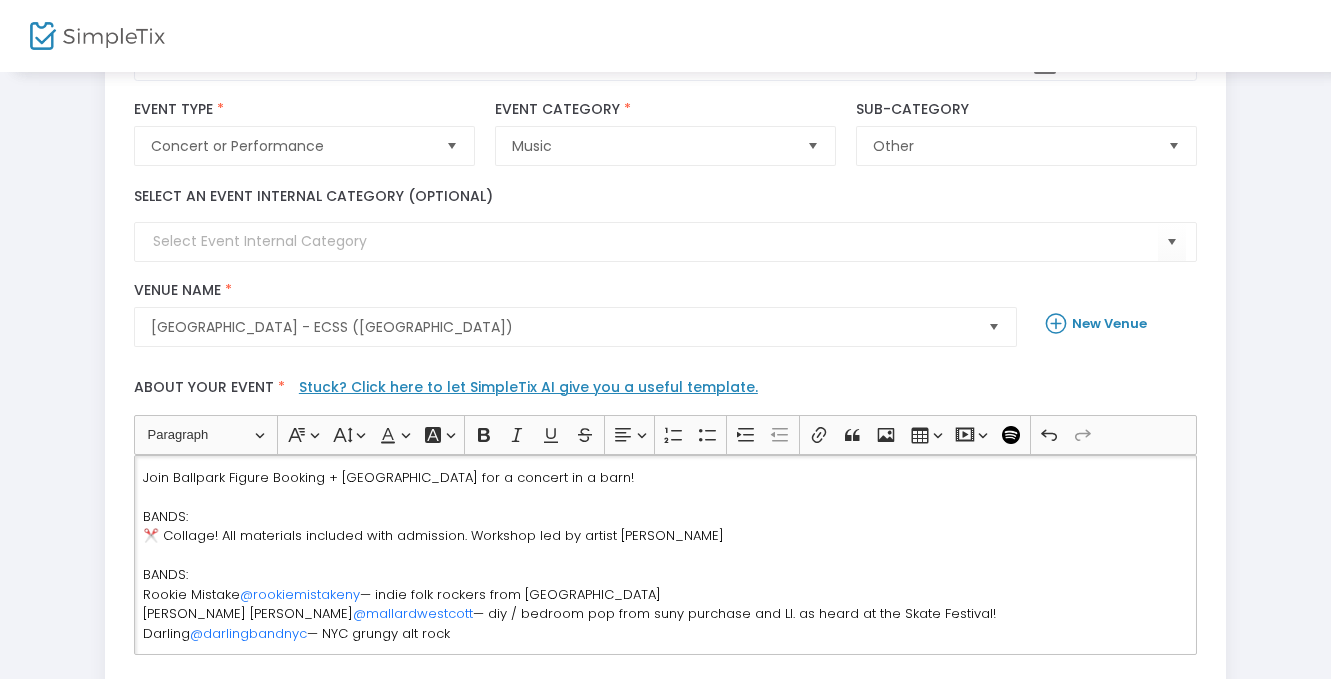click on "Join Ballpark Figure Booking + Sweetbriar Nature Center for a concert in a barn! BANDS: ✂️ Collage! All materials included with admission. Workshop led by artist Patti Robinson BANDS: Rookie Mistake  @rookiemistakeny  — indie folk rockers from NYC Mallard Westcott  @mallardwestcott  — diy / bedroom pop from suny purchase and LI. as heard at the Skate Festival! Darling  @darlingbandnyc  — NYC grungy alt rock DETAILS ⭐️ $10 admission + all materials are included! ⭐️ Workshop starts at 6 PM ⭐️ Bands at 6:45 PM ⭐️ ALL AGES ⭐️ All participant work will be scanned / photographed for inclusion in a zine! This event is made possible with public funding provided by Suffolk County and the NY State Council on the Arts (NYSCA)!!! In partnership with Patchogue Arts Council ❤️" 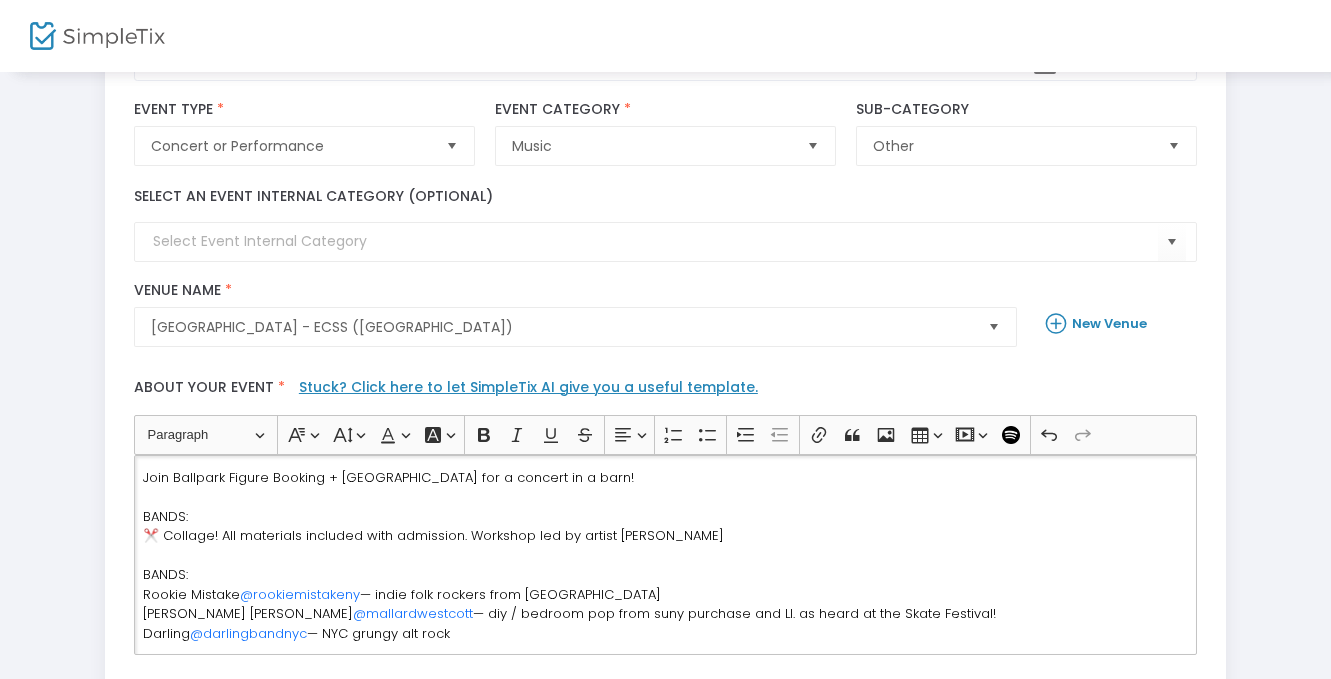 drag, startPoint x: 337, startPoint y: 475, endPoint x: 644, endPoint y: 472, distance: 307.01465 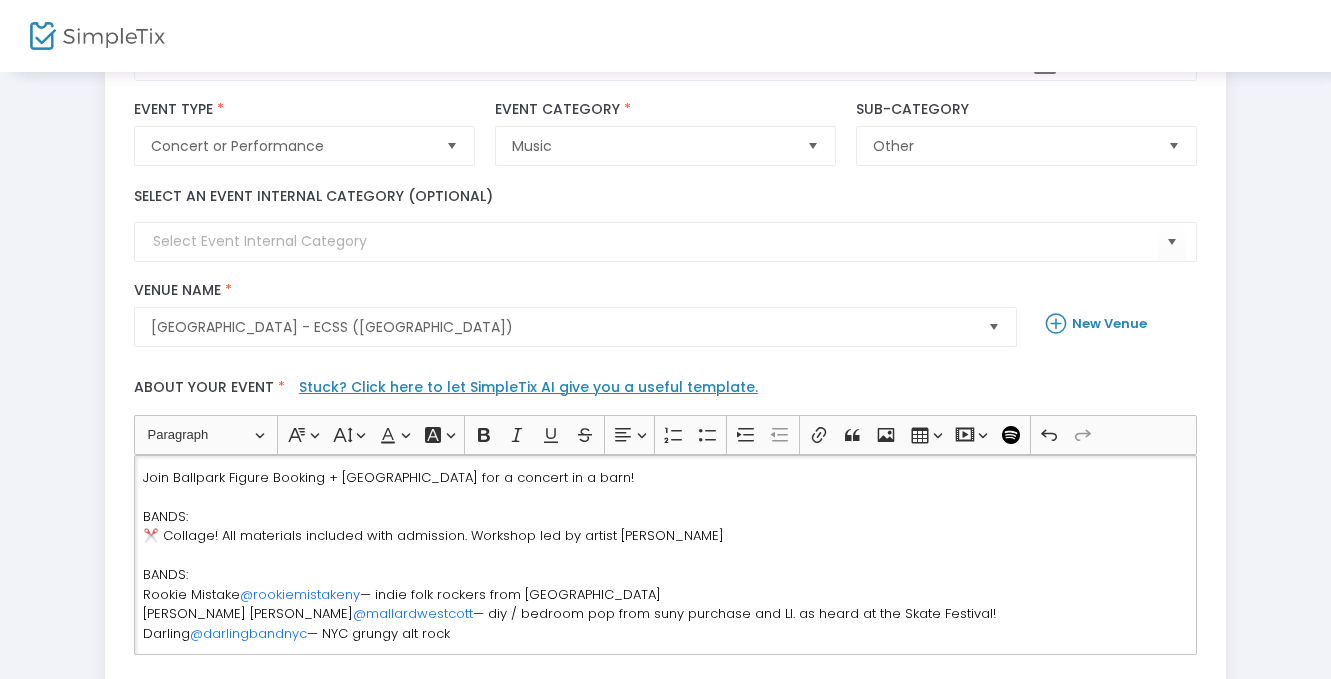 click on "Join Ballpark Figure Booking + Sweetbriar Nature Center for a concert in a barn!" 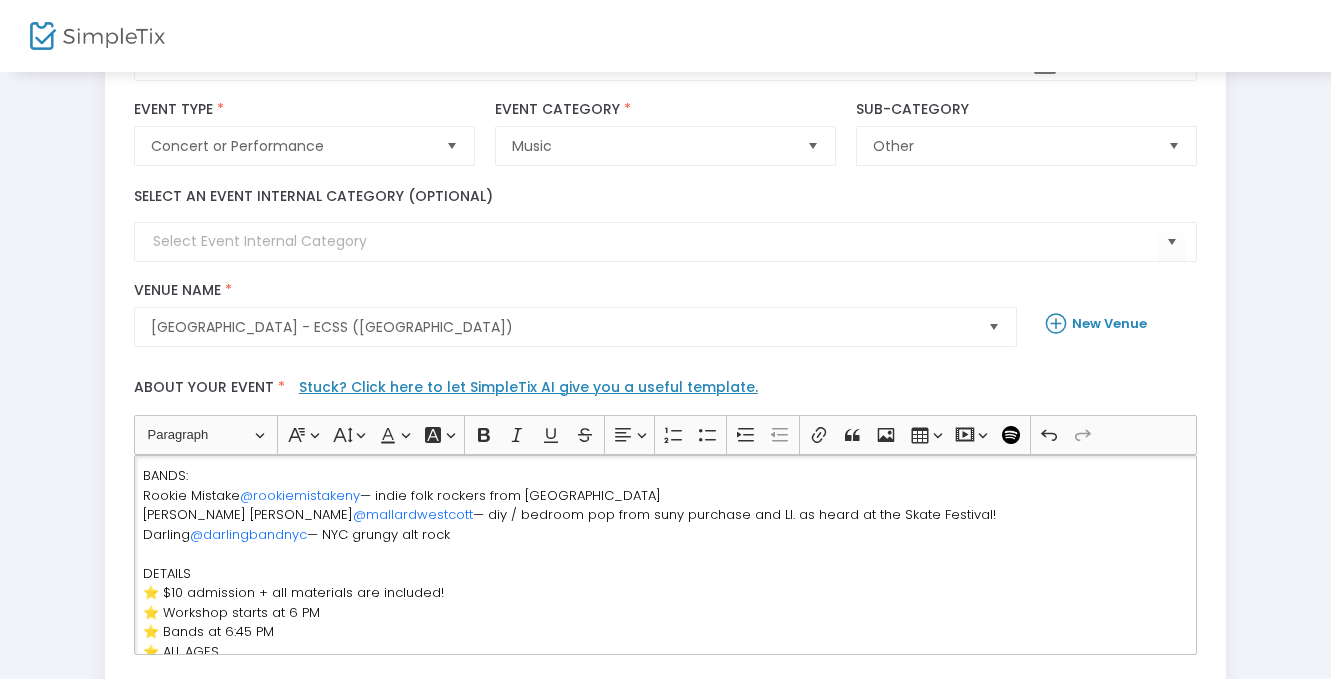 scroll, scrollTop: 0, scrollLeft: 0, axis: both 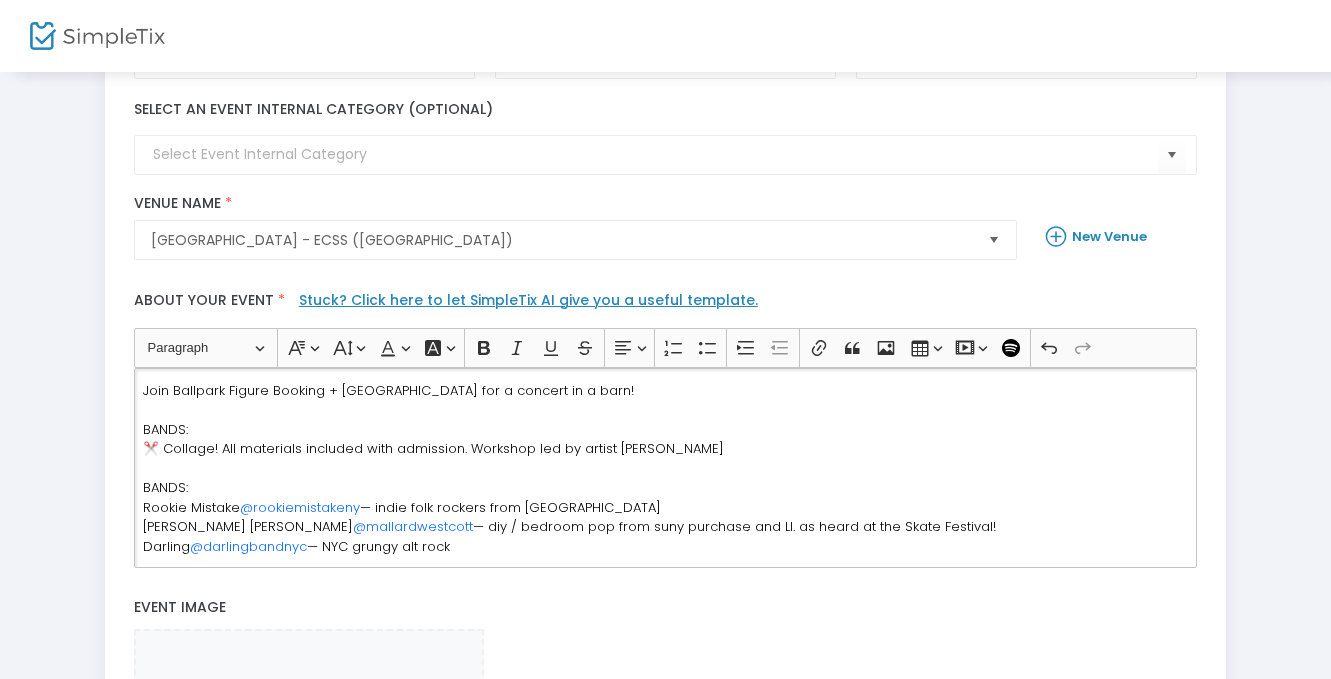 drag, startPoint x: 176, startPoint y: 431, endPoint x: 750, endPoint y: 457, distance: 574.58856 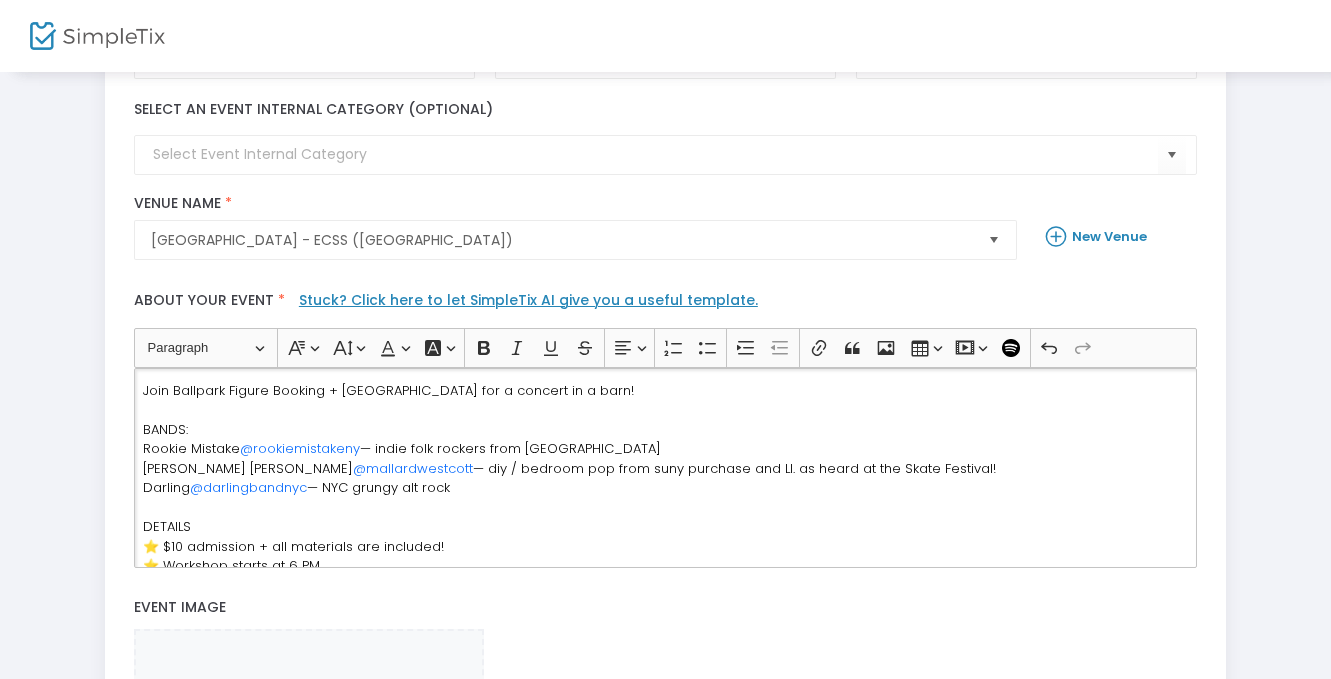 click on "Join Ballpark Figure Booking + Sweetbriar Nature Center for a concert in a barn! BANDS: Rookie Mistake  @rookiemistakeny  — indie folk rockers from NYC Mallard Westcott  @mallardwestcott  — diy / bedroom pop from suny purchase and LI. as heard at the Skate Festival! Darling  @darlingbandnyc  — NYC grungy alt rock DETAILS ⭐️ $10 admission + all materials are included! ⭐️ Workshop starts at 6 PM ⭐️ Bands at 6:45 PM ⭐️ ALL AGES ⭐️ All participant work will be scanned / photographed for inclusion in a zine! This event is made possible with public funding provided by Suffolk County and the NY State Council on the Arts (NYSCA)!!! In partnership with Patchogue Arts Council ❤️" 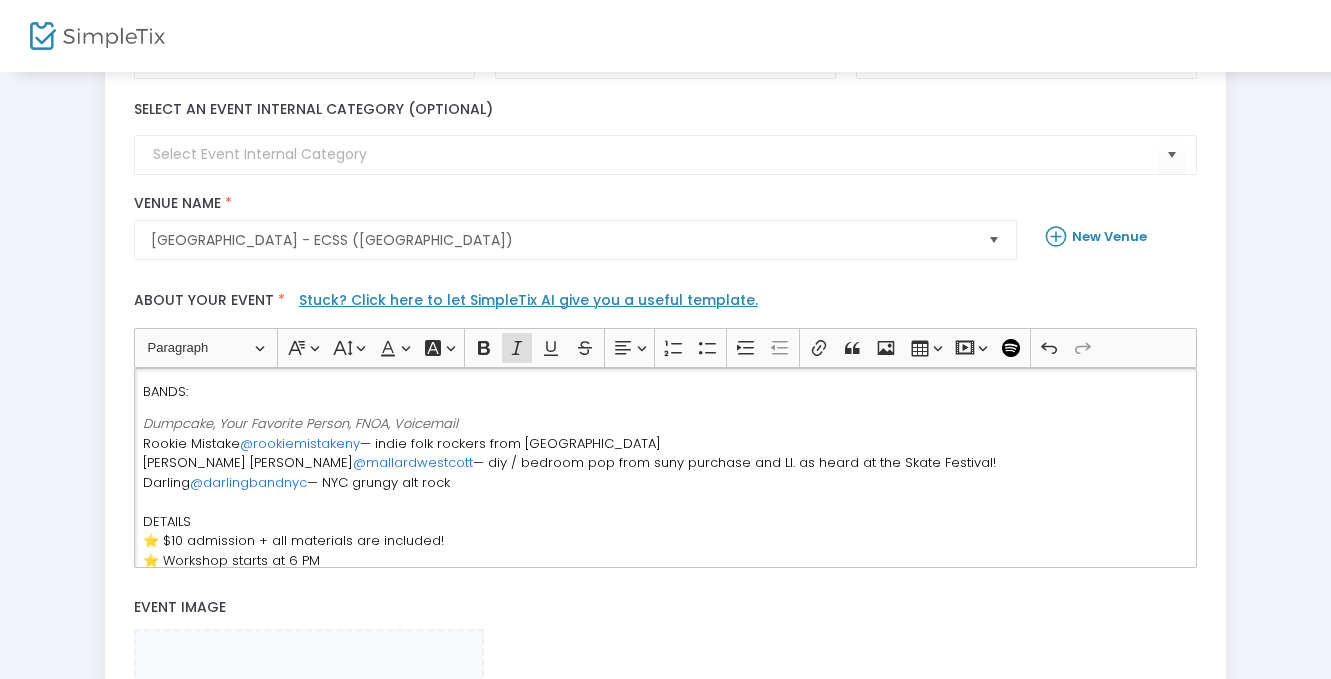 scroll, scrollTop: 34, scrollLeft: 0, axis: vertical 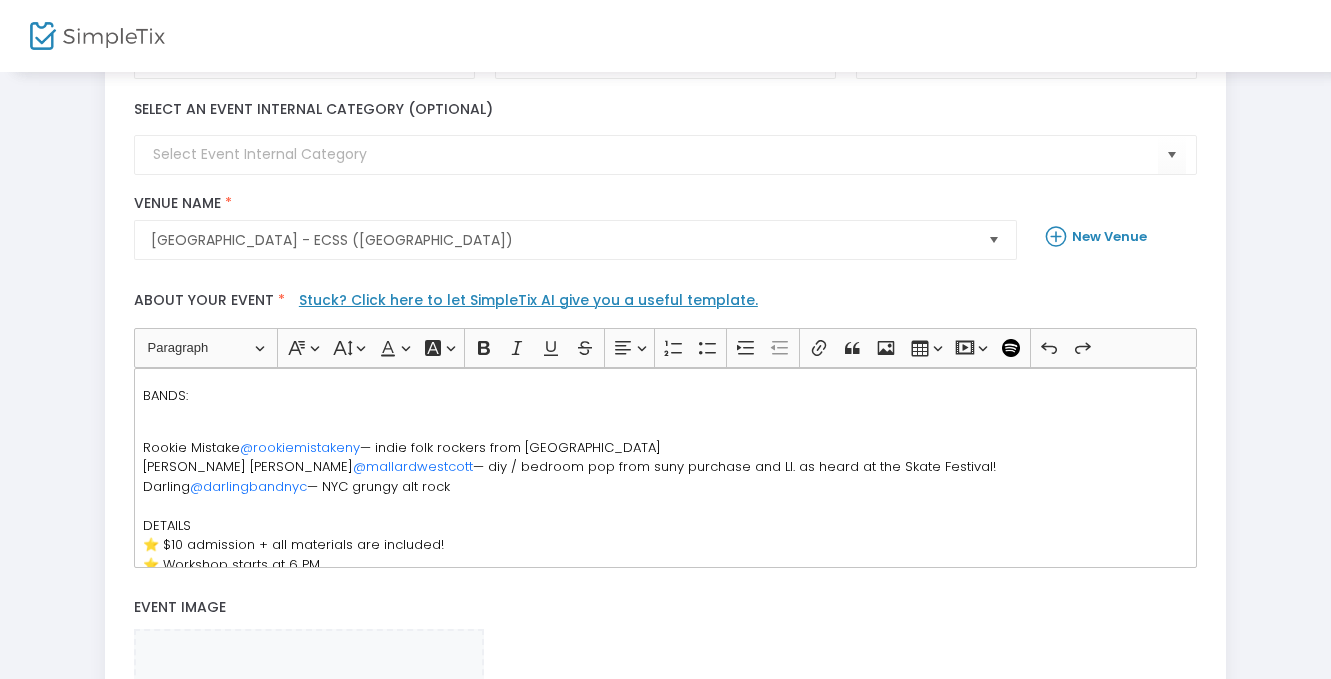 click on "Rookie Mistake" 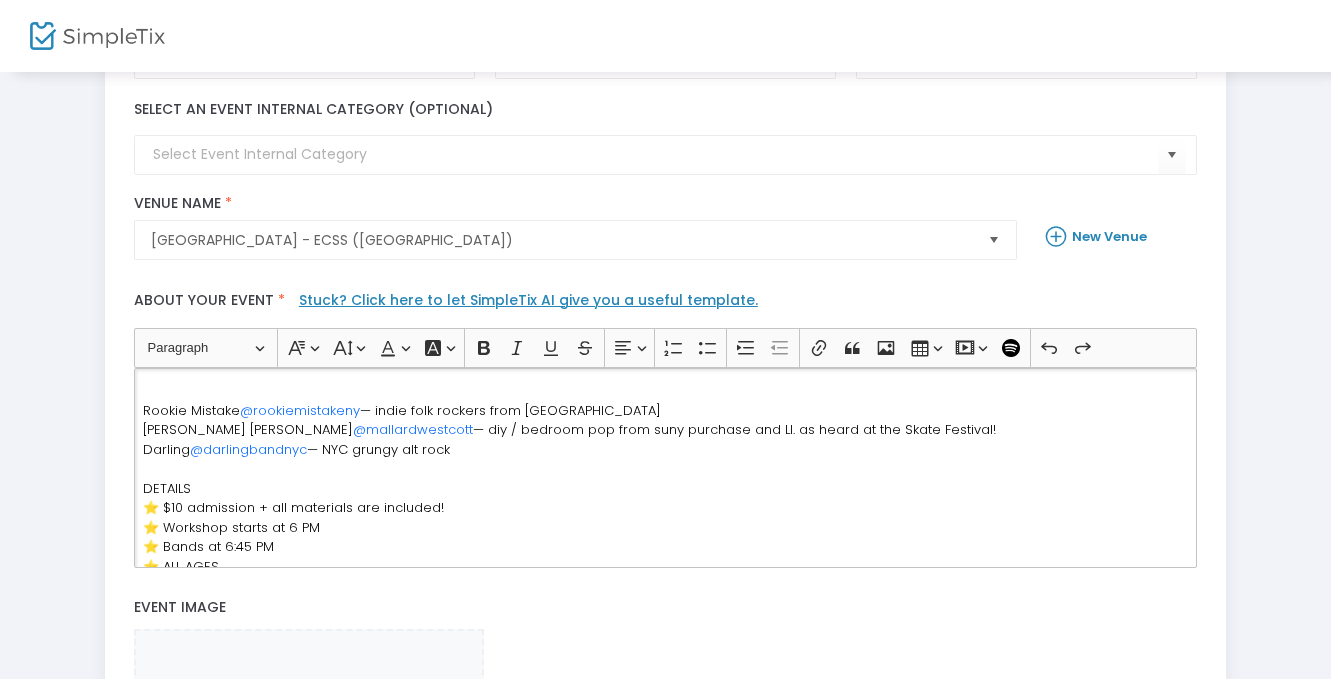 scroll, scrollTop: 92, scrollLeft: 0, axis: vertical 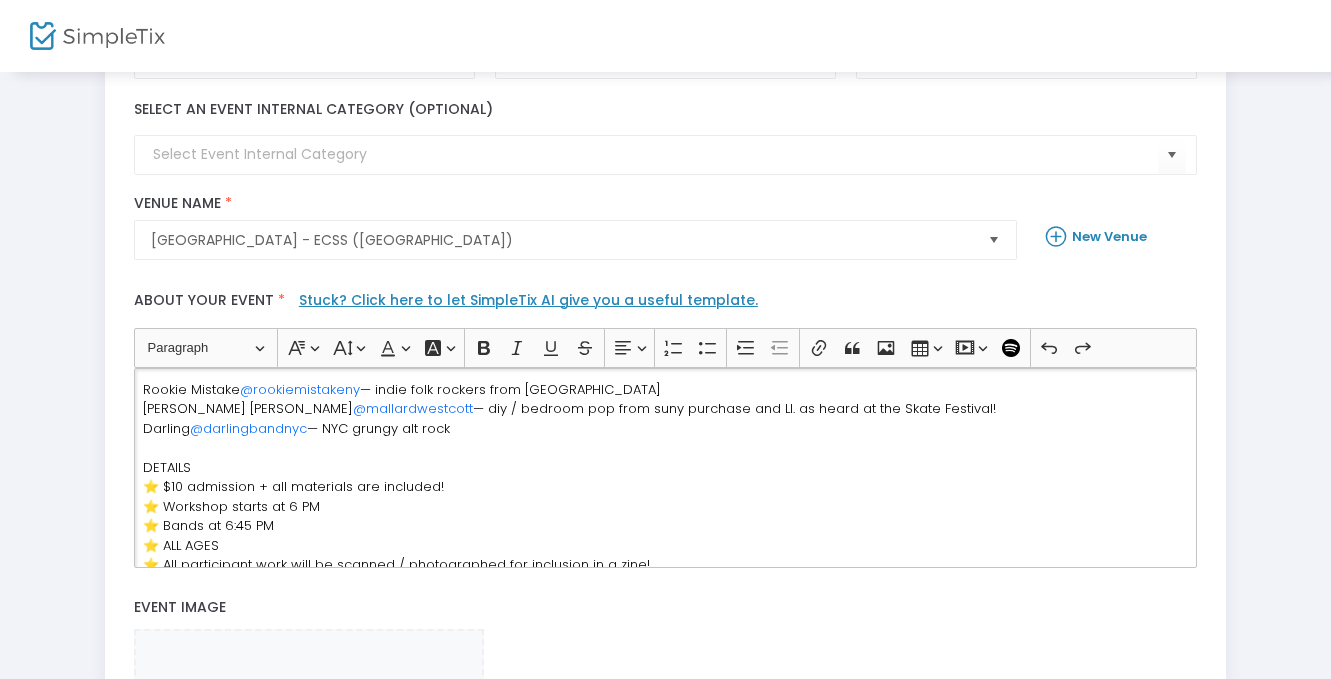 click on "⭐️ $10 admission + all materials are included!" 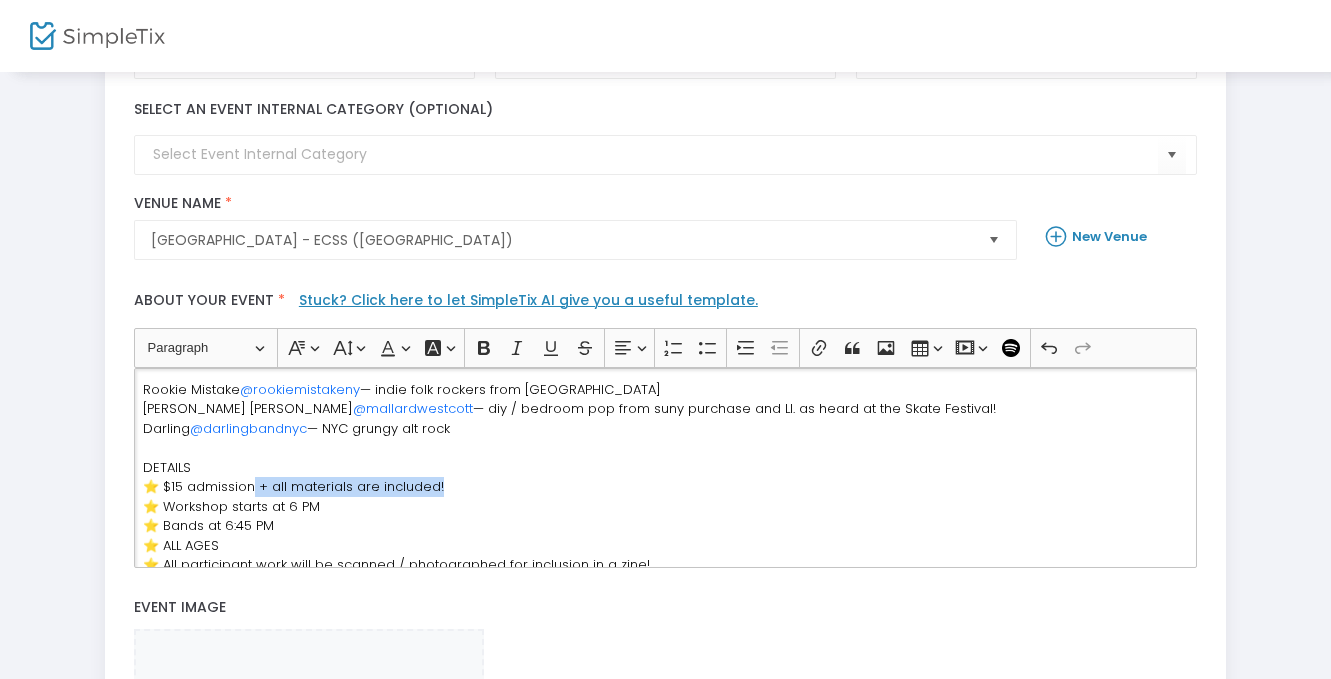 drag, startPoint x: 462, startPoint y: 488, endPoint x: 248, endPoint y: 486, distance: 214.00934 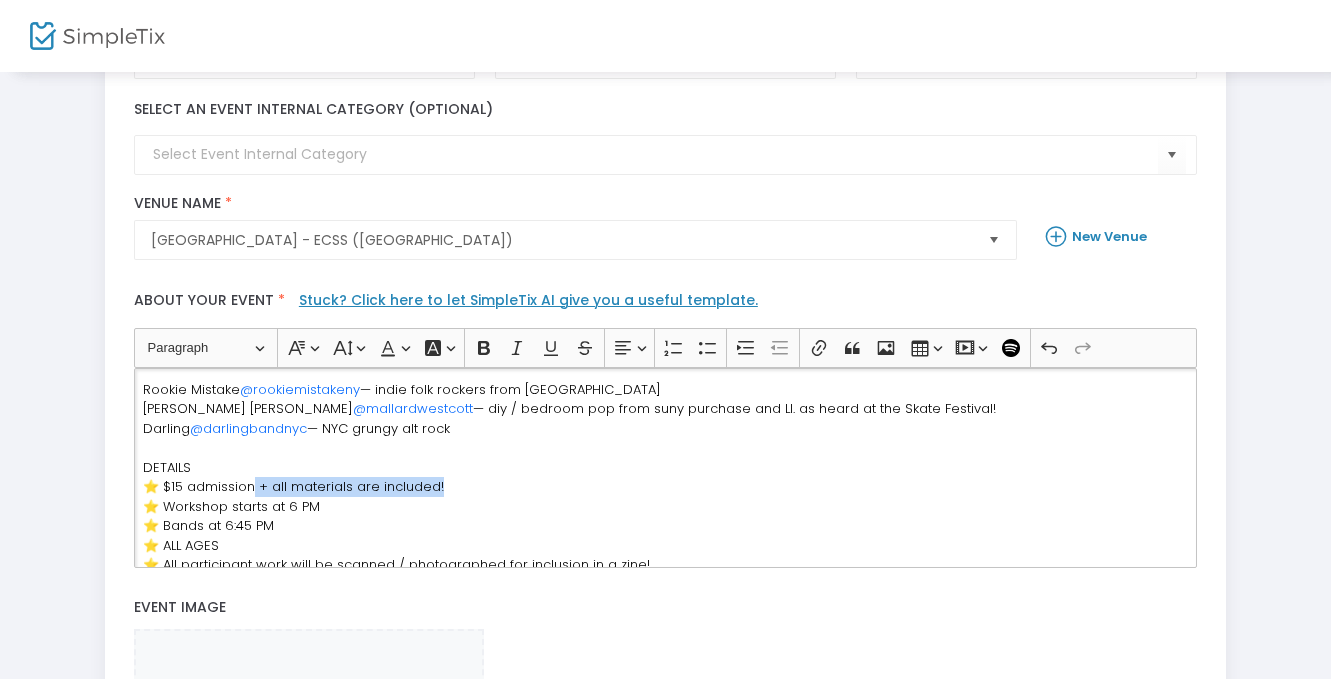 click on "Rookie Mistake  @rookiemistakeny  — indie folk rockers from NYC Mallard Westcott  @mallardwestcott  — diy / bedroom pop from suny purchase and LI. as heard at the Skate Festival! Darling  @darlingbandnyc  — NYC grungy alt rock DETAILS ⭐️ $15 admission + all materials are included! ⭐️ Workshop starts at 6 PM ⭐️ Bands at 6:45 PM ⭐️ ALL AGES ⭐️ All participant work will be scanned / photographed for inclusion in a zine! This event is made possible with public funding provided by Suffolk County and the NY State Council on the Arts (NYSCA)!!! In partnership with Patchogue Arts Council ❤️" 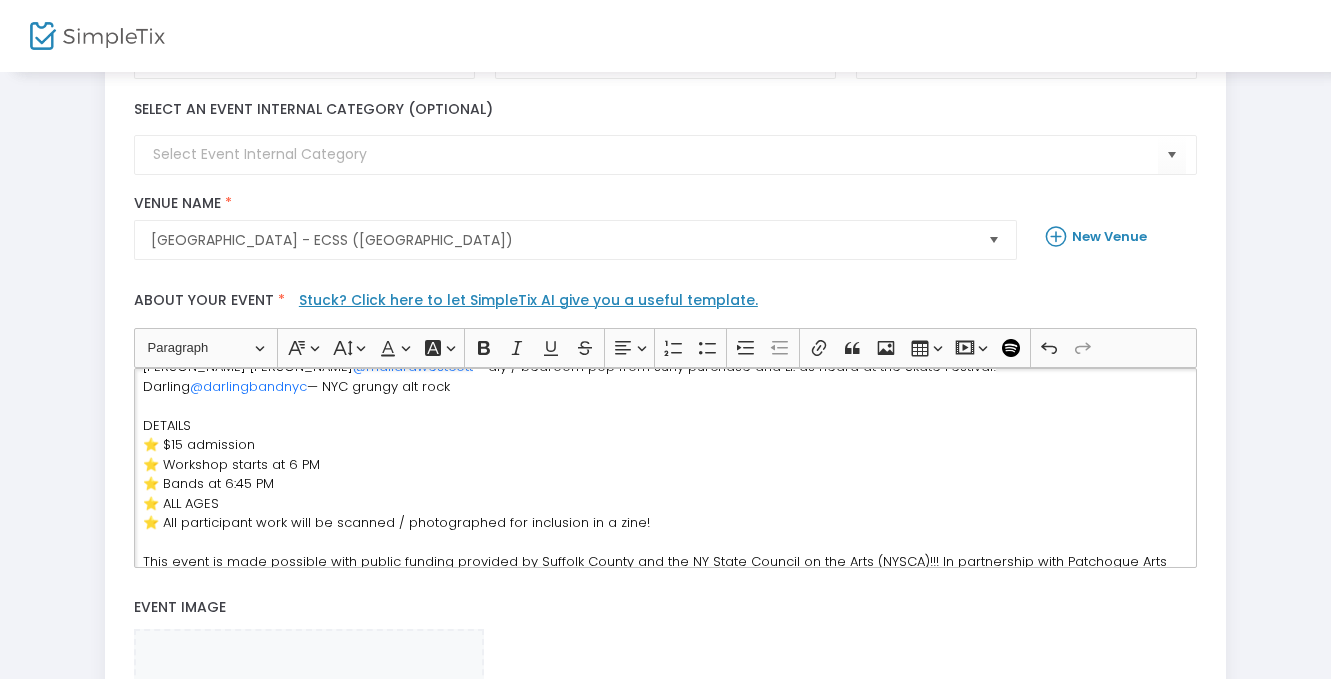 scroll, scrollTop: 137, scrollLeft: 0, axis: vertical 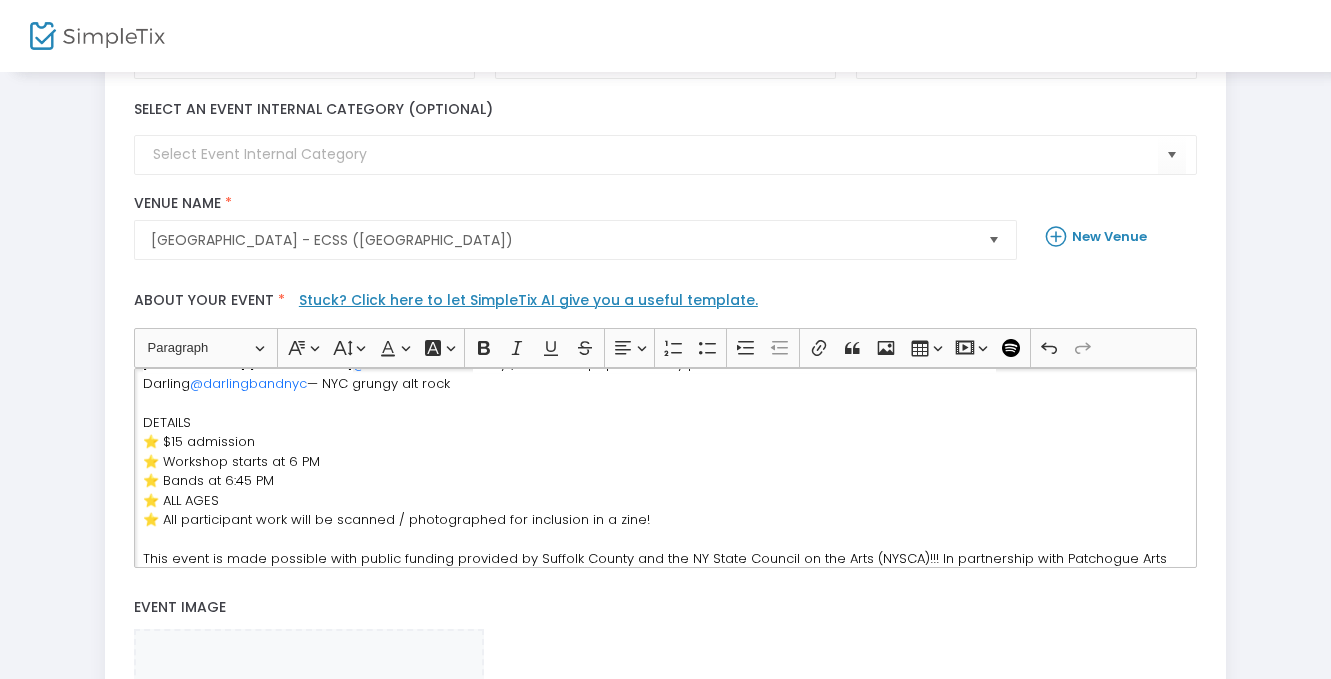 click on "⭐️ Workshop starts at 6 PM" 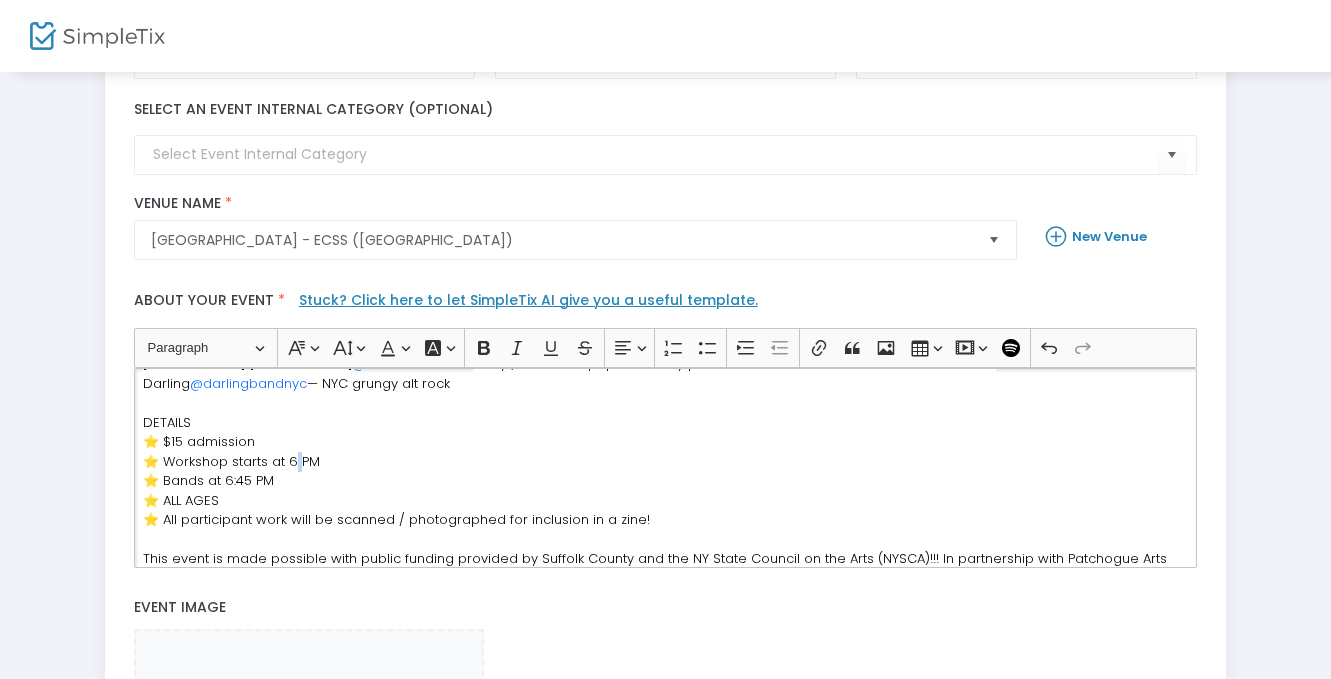 click on "⭐️ Workshop starts at 6 PM" 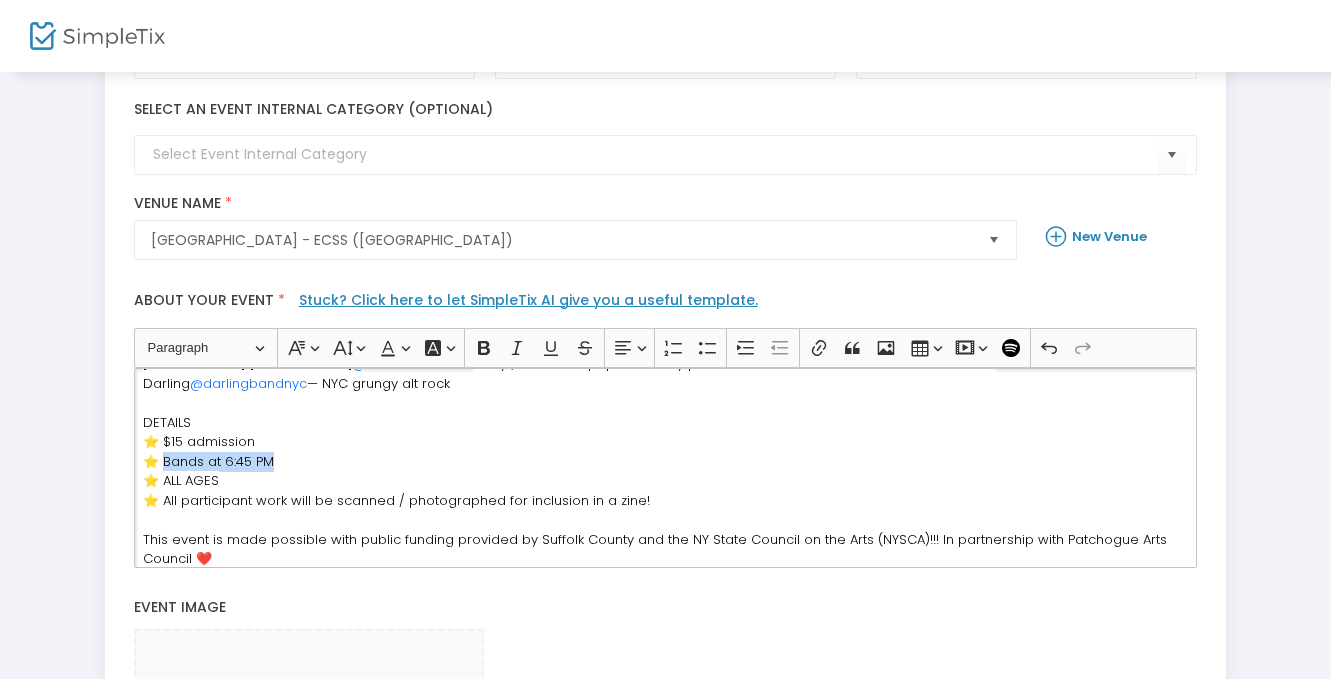 drag, startPoint x: 160, startPoint y: 462, endPoint x: 270, endPoint y: 457, distance: 110.11358 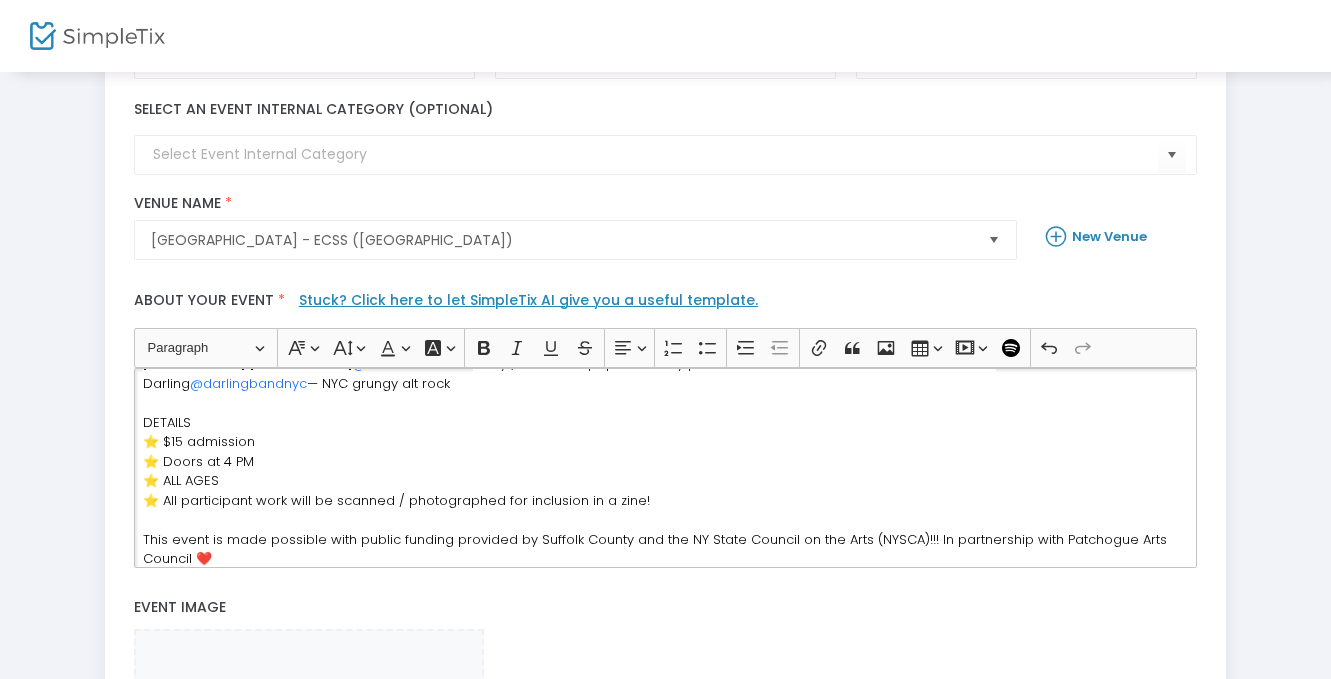 click on "⭐️ All participant work will be scanned / photographed for inclusion in a zine!" 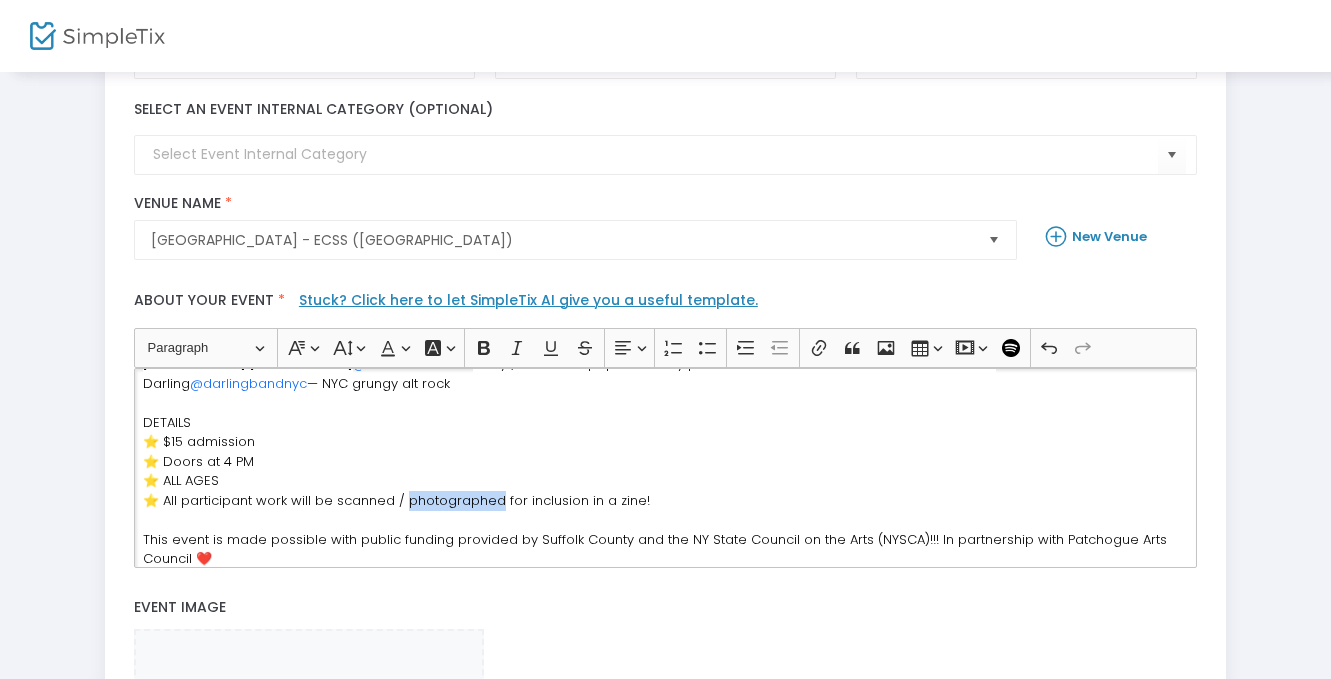 click on "⭐️ All participant work will be scanned / photographed for inclusion in a zine!" 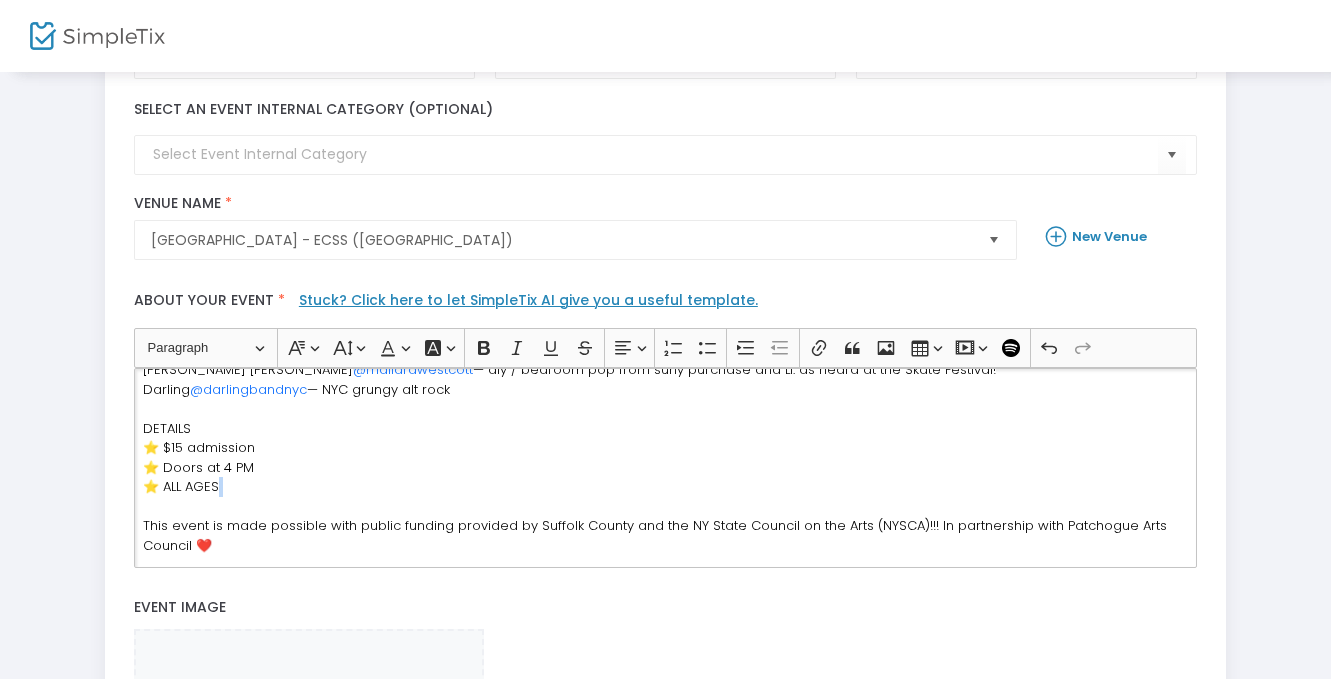 scroll, scrollTop: 137, scrollLeft: 0, axis: vertical 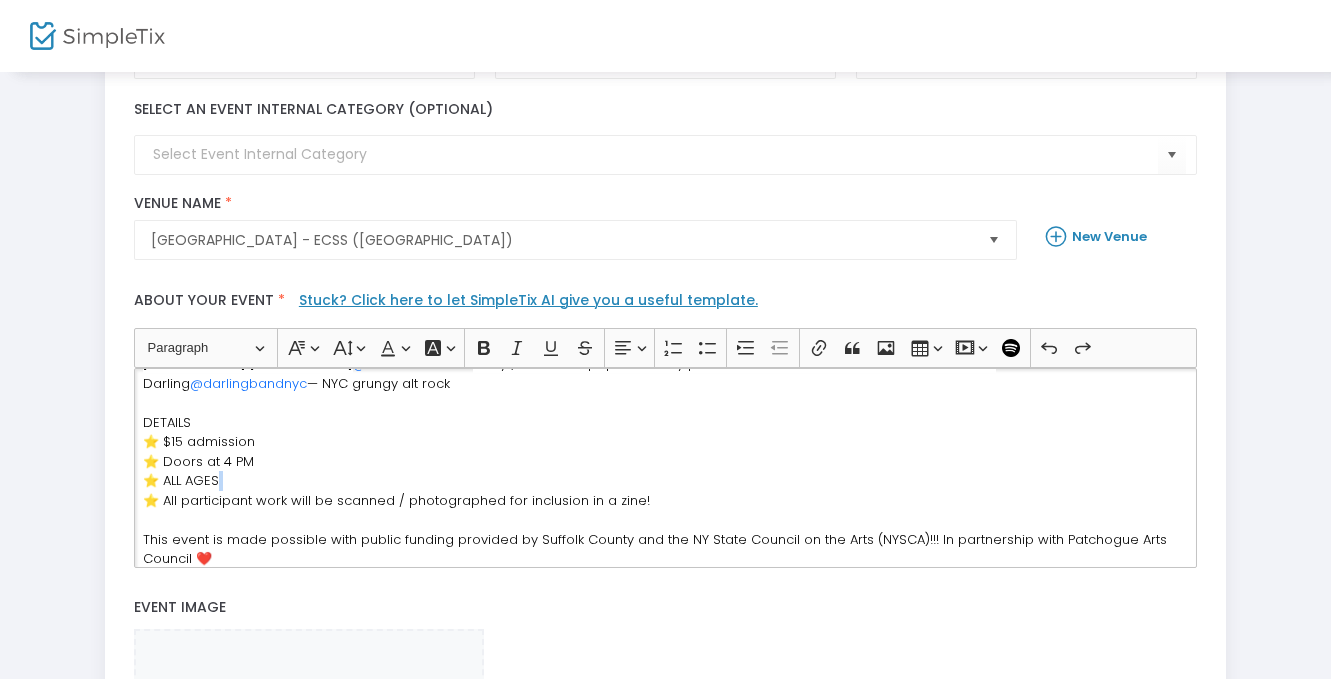 click on "⭐️ All participant work will be scanned / photographed for inclusion in a zine!" 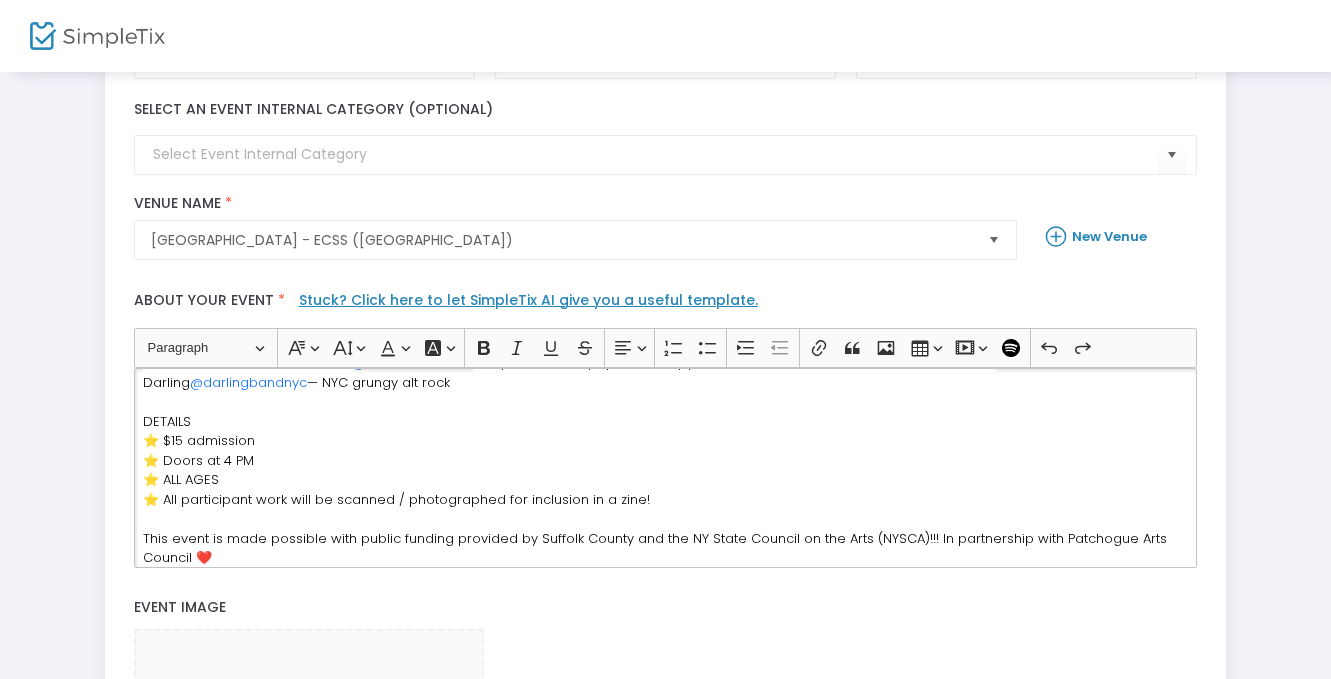 scroll, scrollTop: 92, scrollLeft: 0, axis: vertical 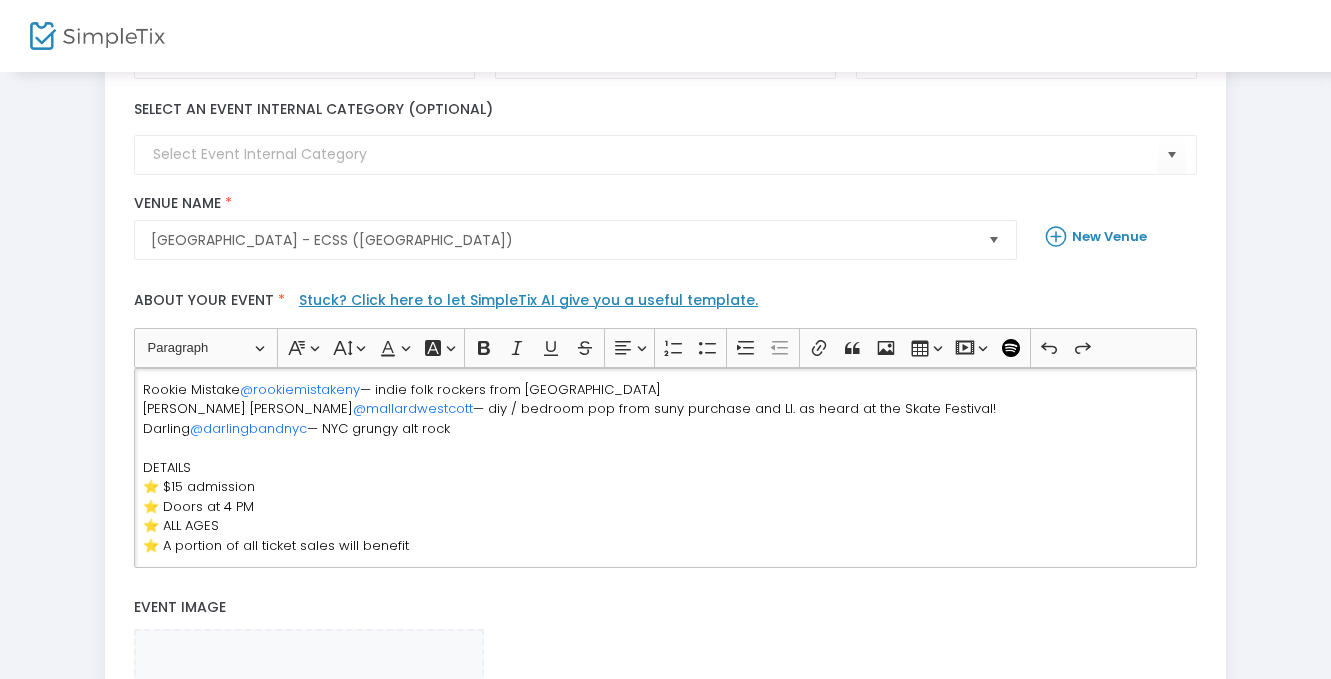 click on "⭐️ A portion of all ticket sales will benefit" 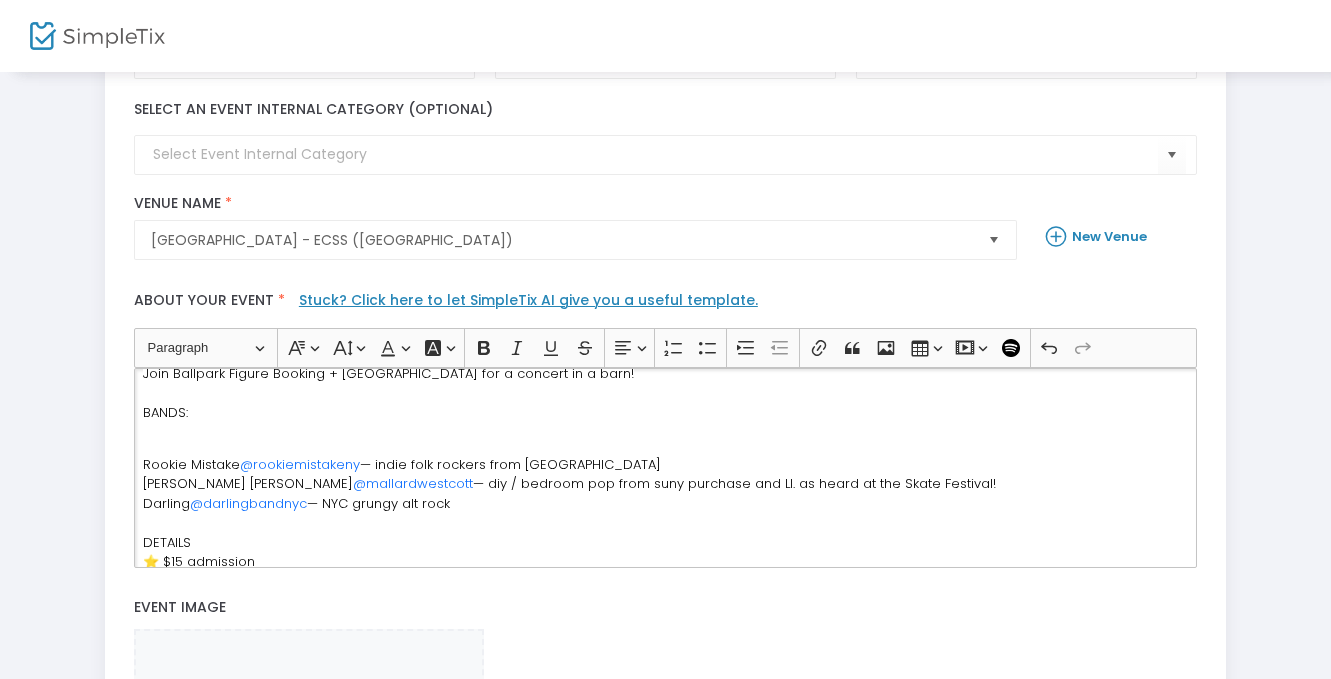 scroll, scrollTop: 14, scrollLeft: 0, axis: vertical 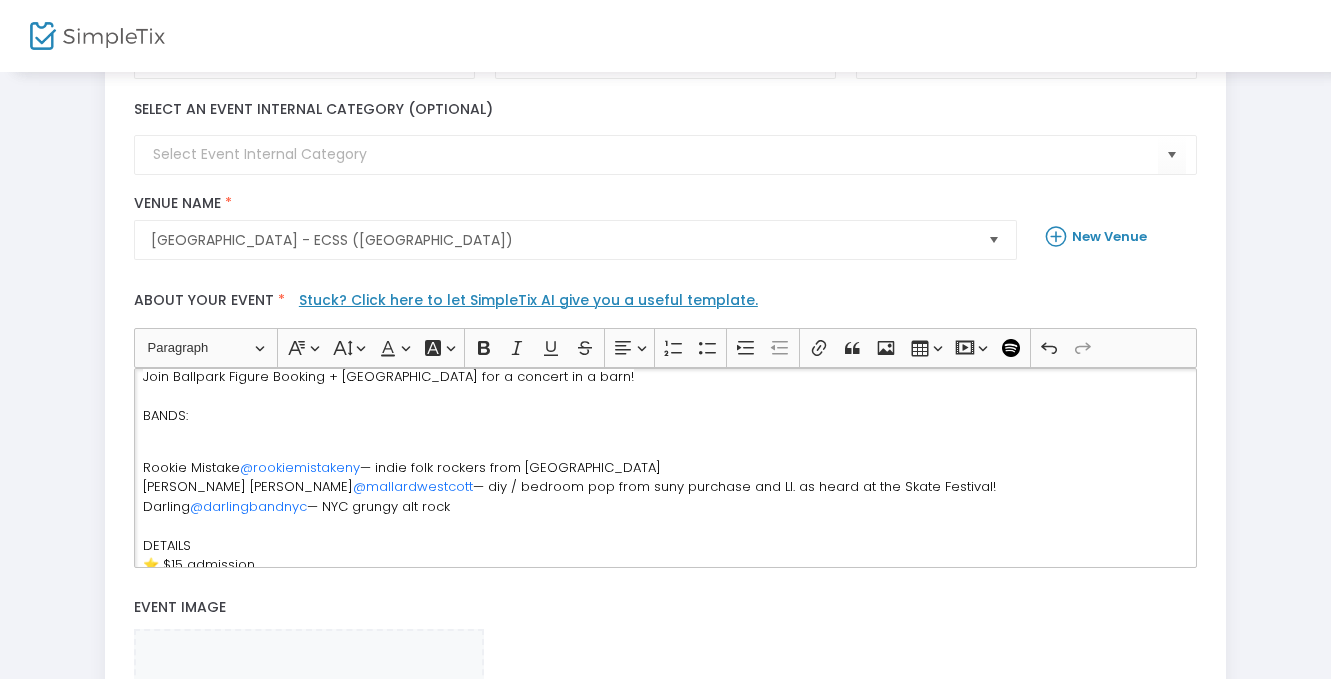drag, startPoint x: 521, startPoint y: 509, endPoint x: 98, endPoint y: 474, distance: 424.44553 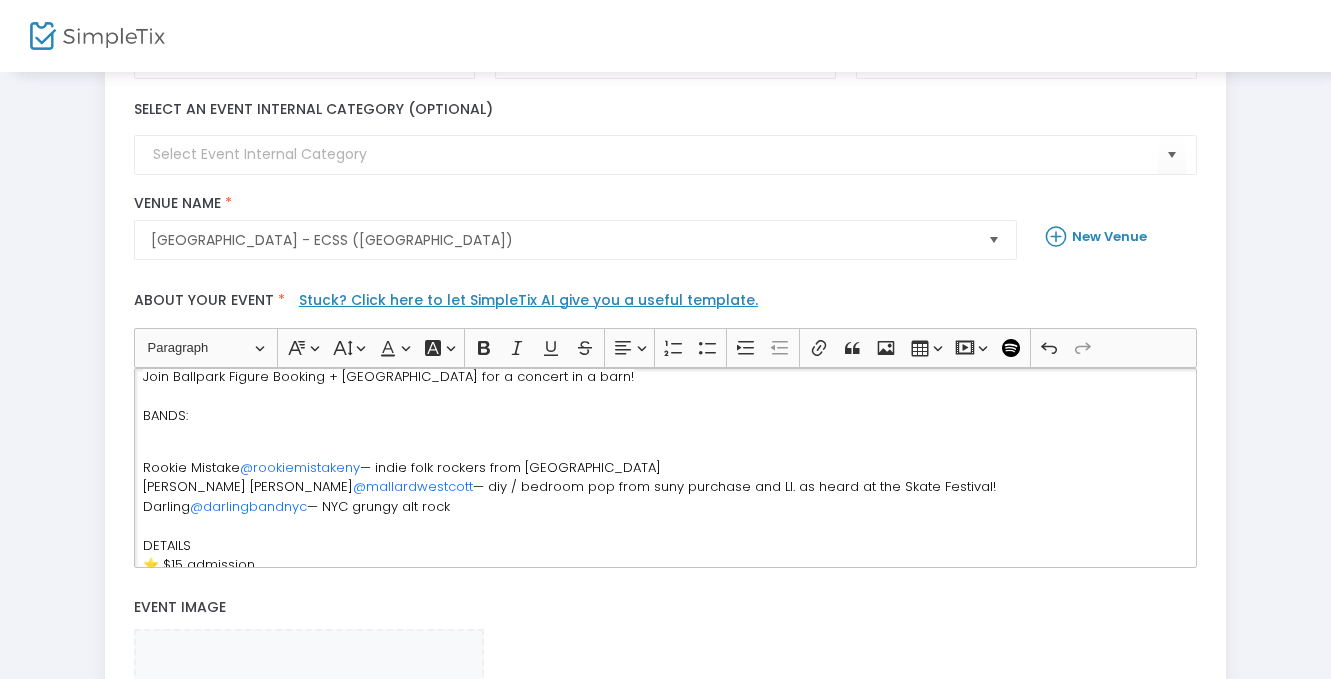 click on "Step 1 : Let's create your event   Copy from a prior event  title : 8/17 at Sweetbriar with Fear Not Ourselves Alone, Your Favorite Person, Dumpcake, Voicemail   Valid :  true   Required :  false  venueId : 64121   Valid :  true   Required :  false  description :  Valid :  true   Required :  false  venueName :    Valid :  true   Required :  false  streetAddress :    Valid :  true   Required :  false  city :    Valid :  true  Required :  false  postalCode :    Valid :  true  Required :  false  country : 572   Valid :  true  Required :  false  state : 11381   Valid :  true  Required :  false  timezone :    Valid :  true  Required :  false     Online/Webinar  8/17 at Sweetbriar with Fear Not Ourselves Alone, Your Favorite Person, Dumpcake, Voicemail Event Name * Concert or Performance  Event Type  *  Event Type is required  Music  Event Category  *  Event Category is required  Other  Sub-Category  Select an event internal category (optional)  Sweetbriar Nature Center - ECSS (Sweetbriar Nature Center) * * Arial" 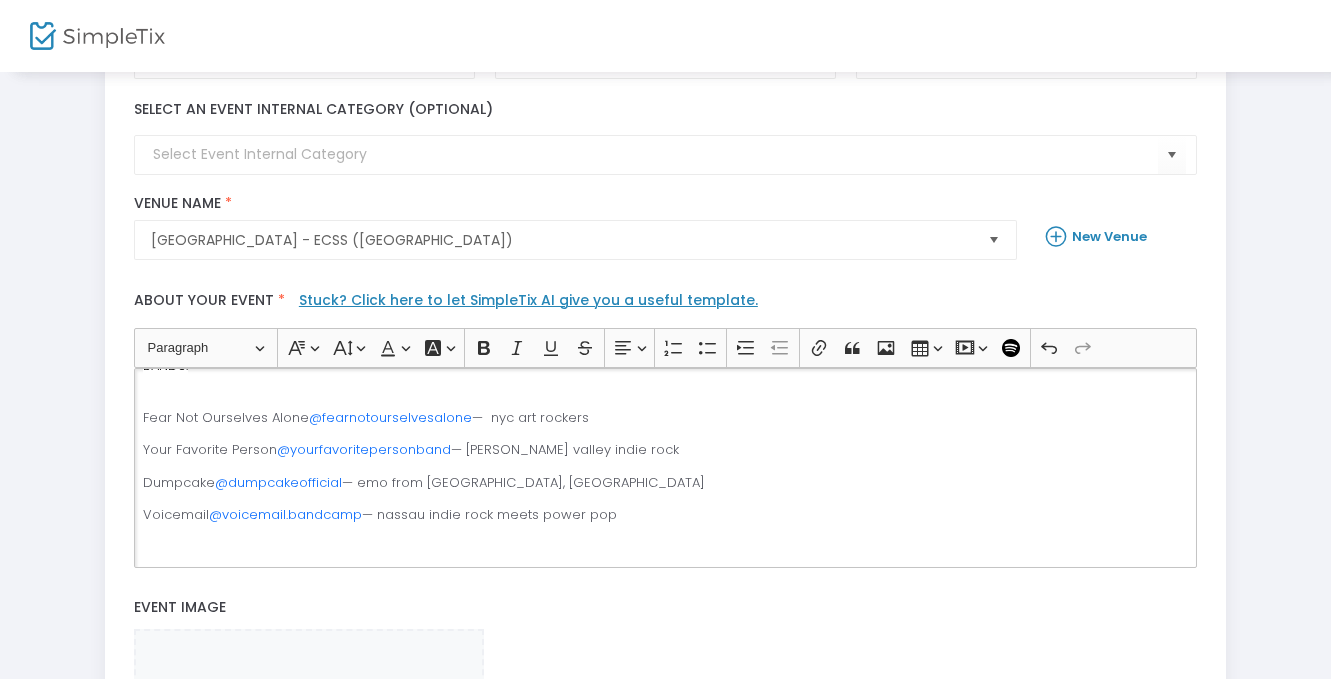 scroll, scrollTop: 55, scrollLeft: 0, axis: vertical 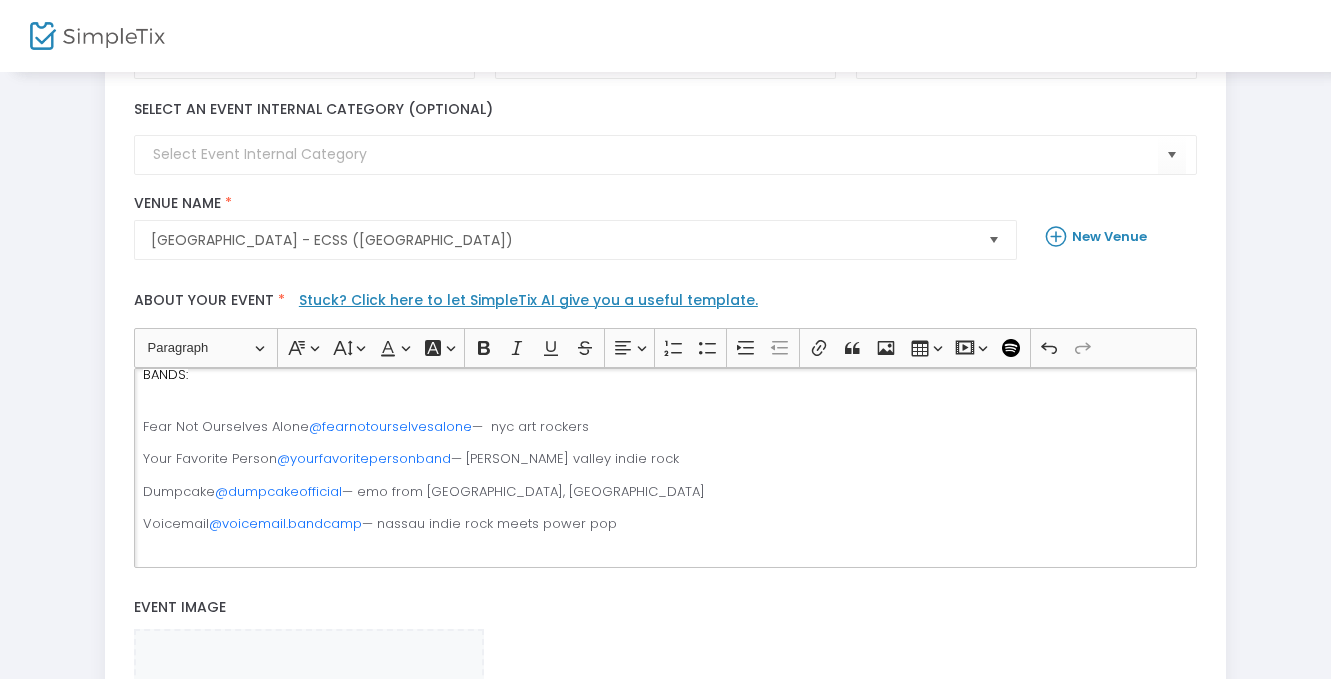 click on "Join Ballpark Figure Booking + Sweetbriar Nature Center for a concert in a barn! BANDS: Fear Not Ourselves Alone  @fearnotourselvesalone  —  nyc art rockers Your Favorite Person  @yourfavoritepersonband  — hudson valley indie rock Dumpcake  @dumpcakeofficial  — emo from rockland county, ny Voicemail  @voicemail.bandcamp  — nassau indie rock meets power pop DETAILS ⭐️ $15 admission ⭐️ Doors at 4 PM ⭐️ ALL AGES ⭐️ A portion of all ticket sales will benefit Sweetbriar Nature Center!" 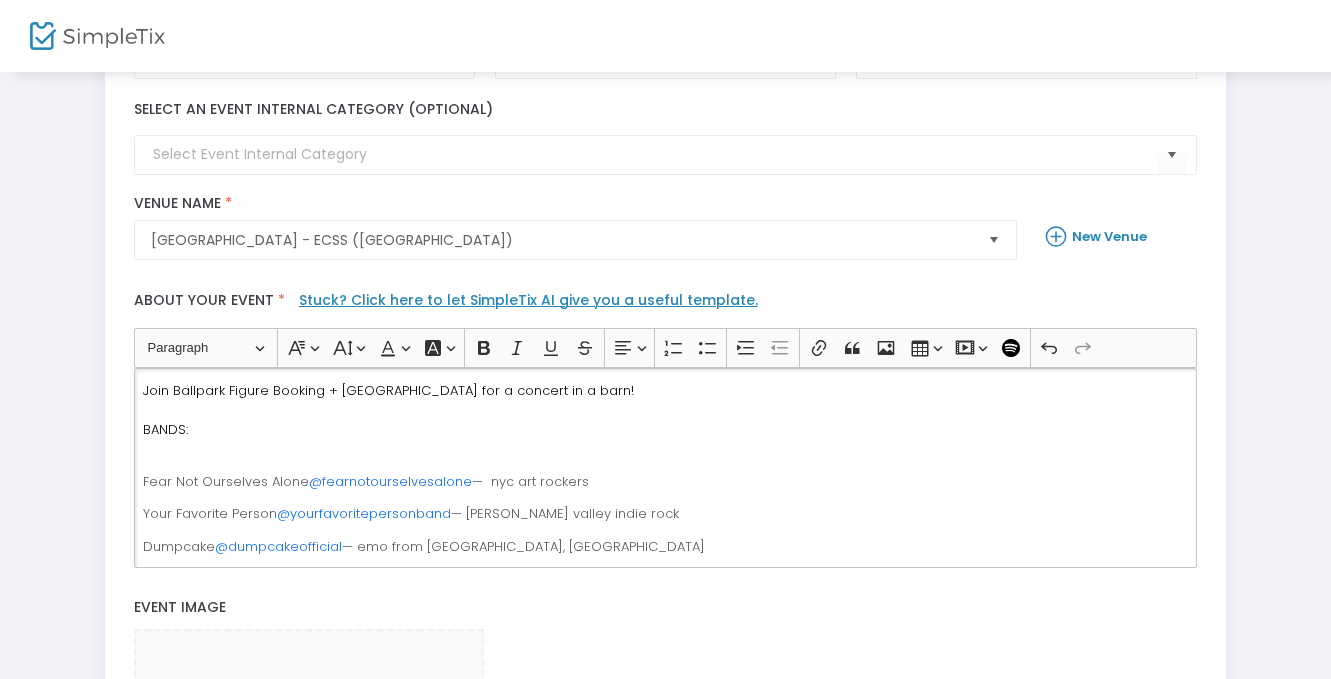 scroll, scrollTop: 0, scrollLeft: 0, axis: both 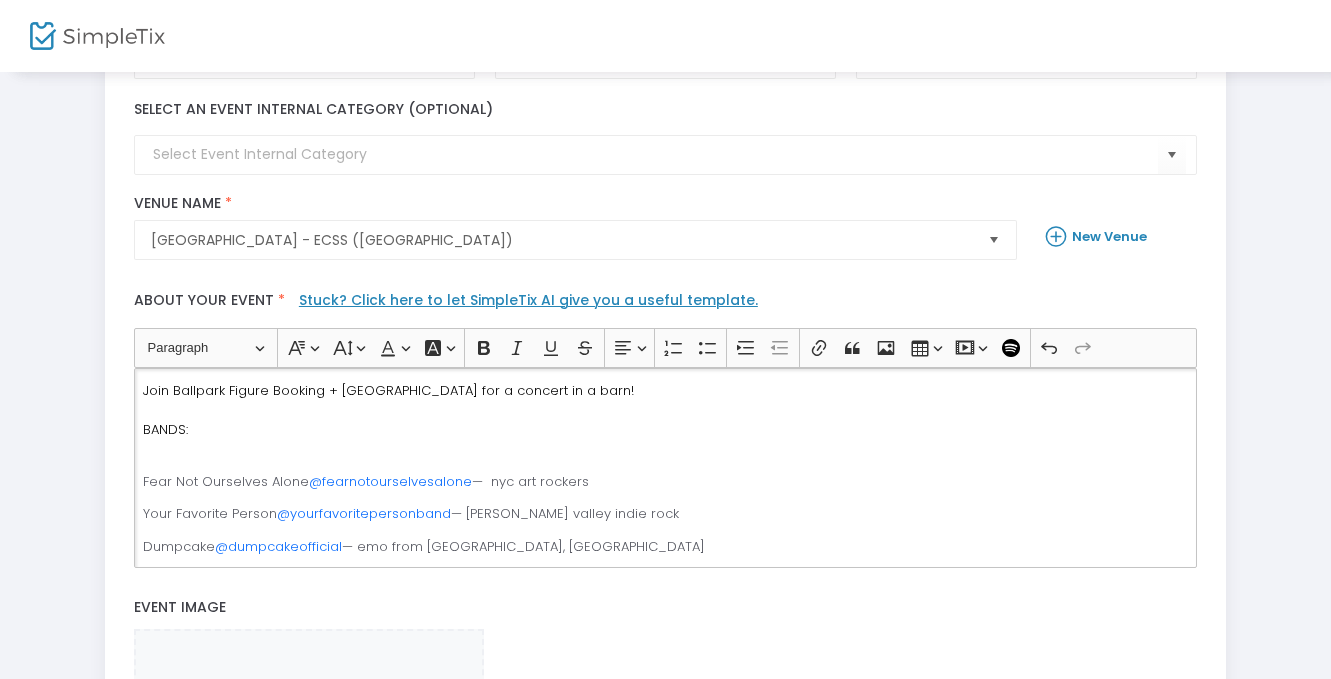 click on "​​​​​​​ Fear Not Ourselves Alone  @fearnotourselvesalone  —  nyc art rockers" 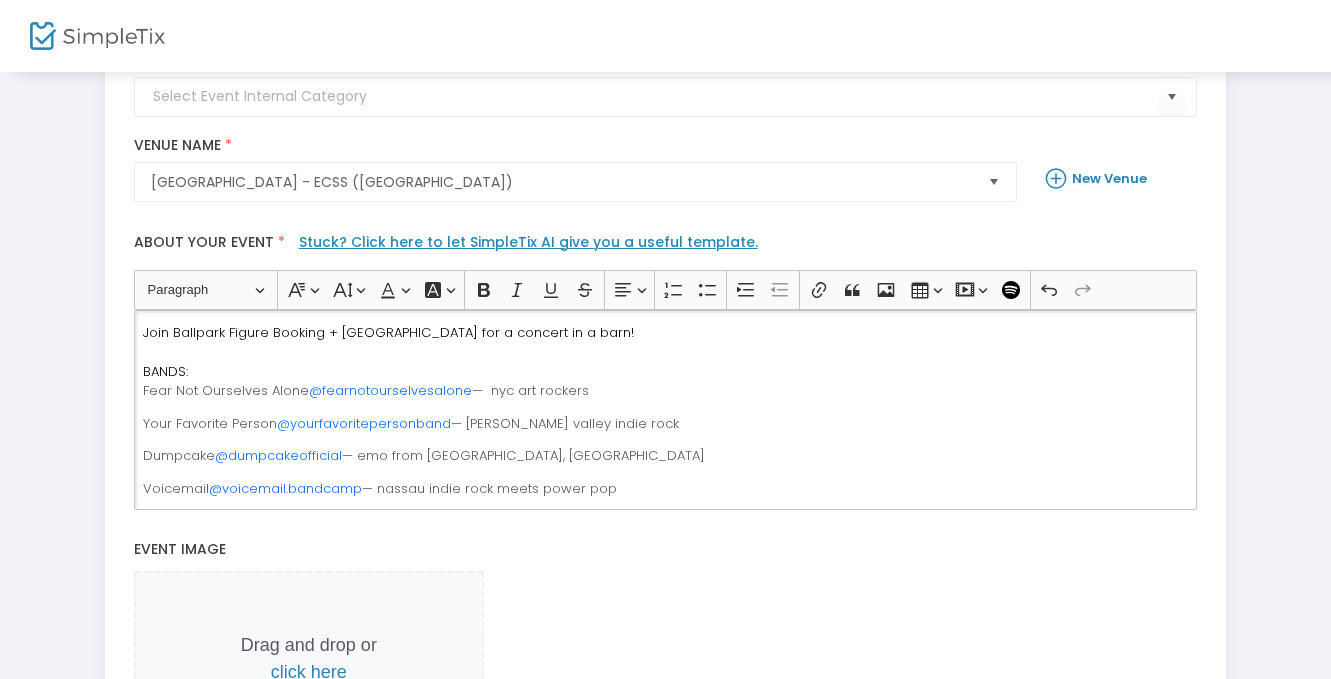 scroll, scrollTop: 341, scrollLeft: 0, axis: vertical 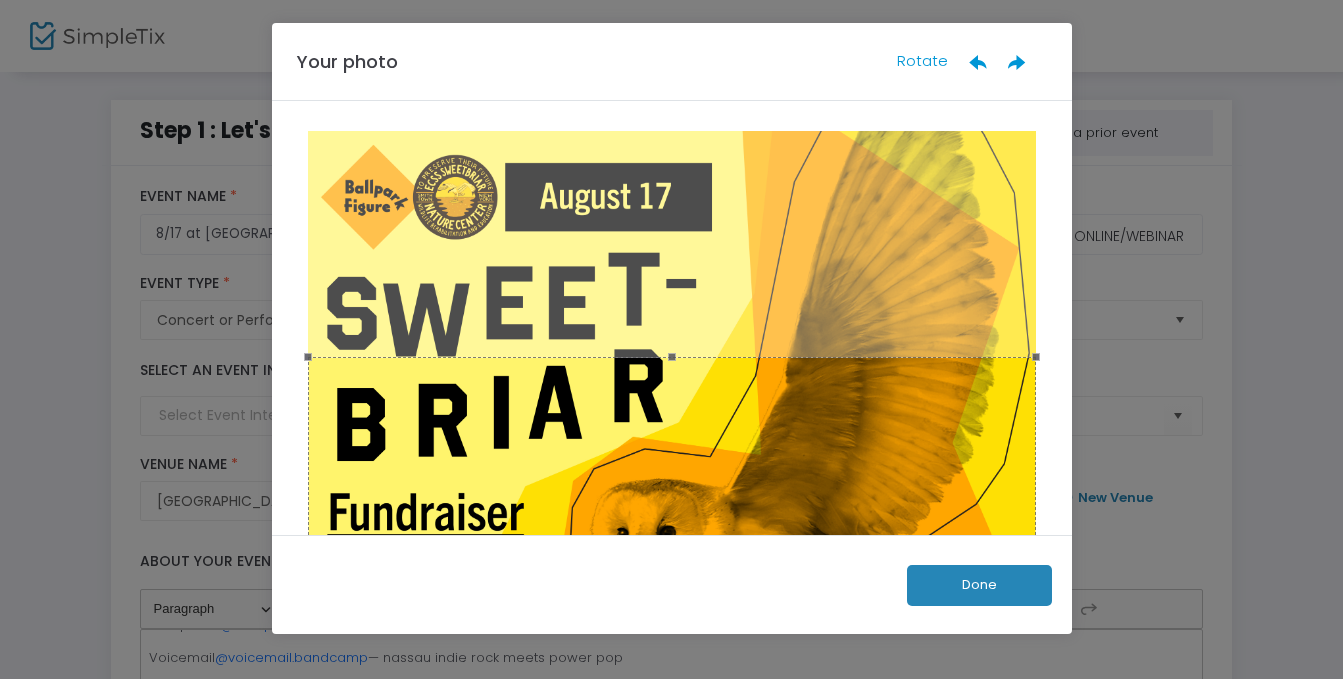 drag, startPoint x: 810, startPoint y: 359, endPoint x: 796, endPoint y: 382, distance: 26.925823 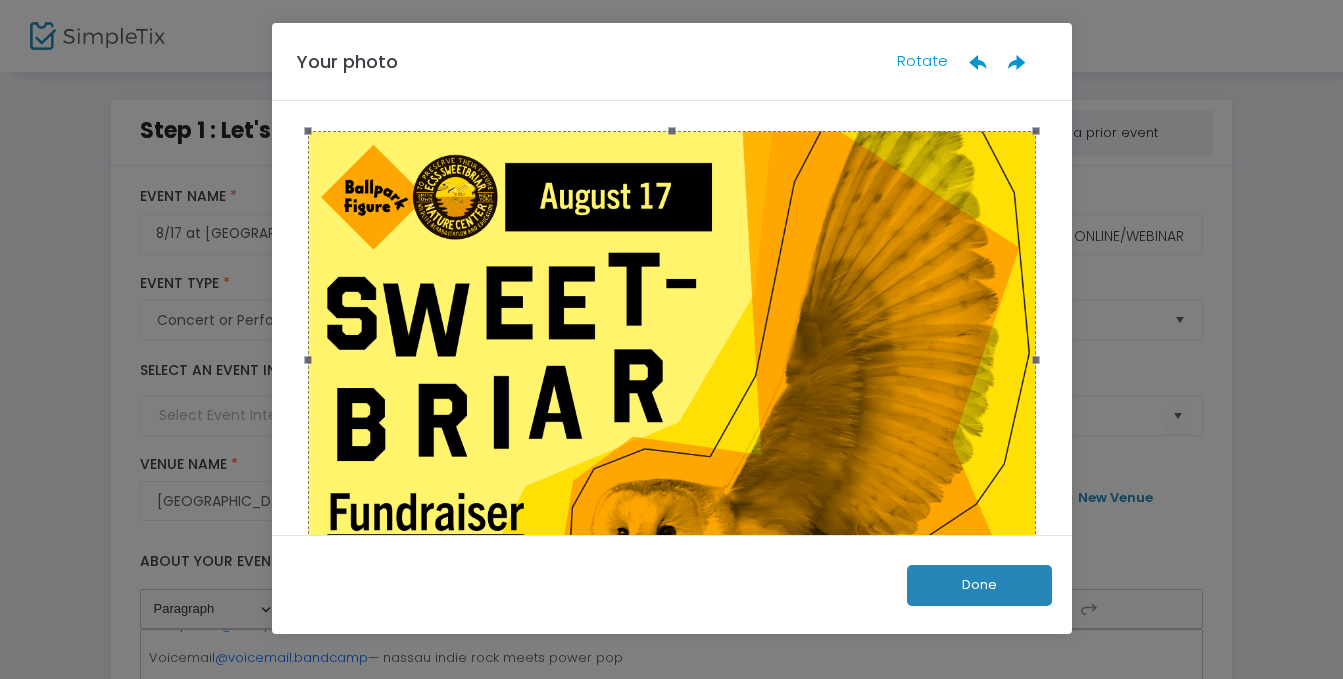 drag, startPoint x: 795, startPoint y: 500, endPoint x: 797, endPoint y: 239, distance: 261.00766 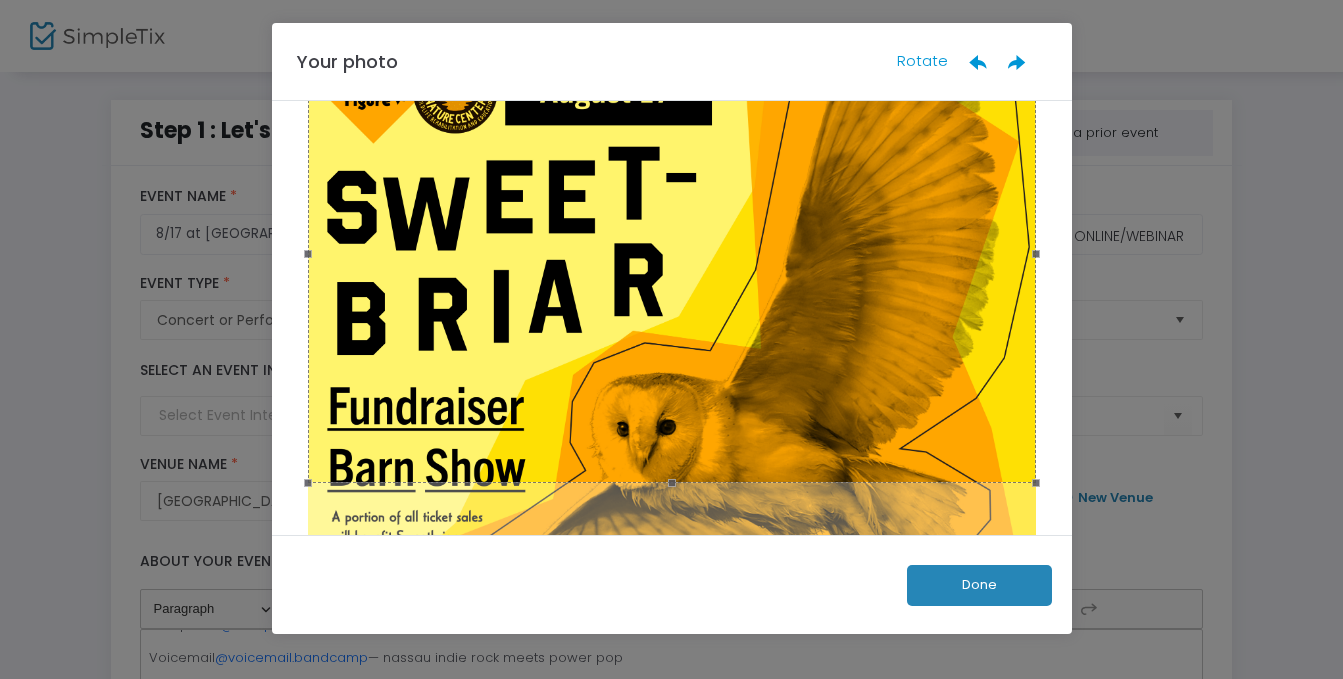 scroll, scrollTop: 105, scrollLeft: 0, axis: vertical 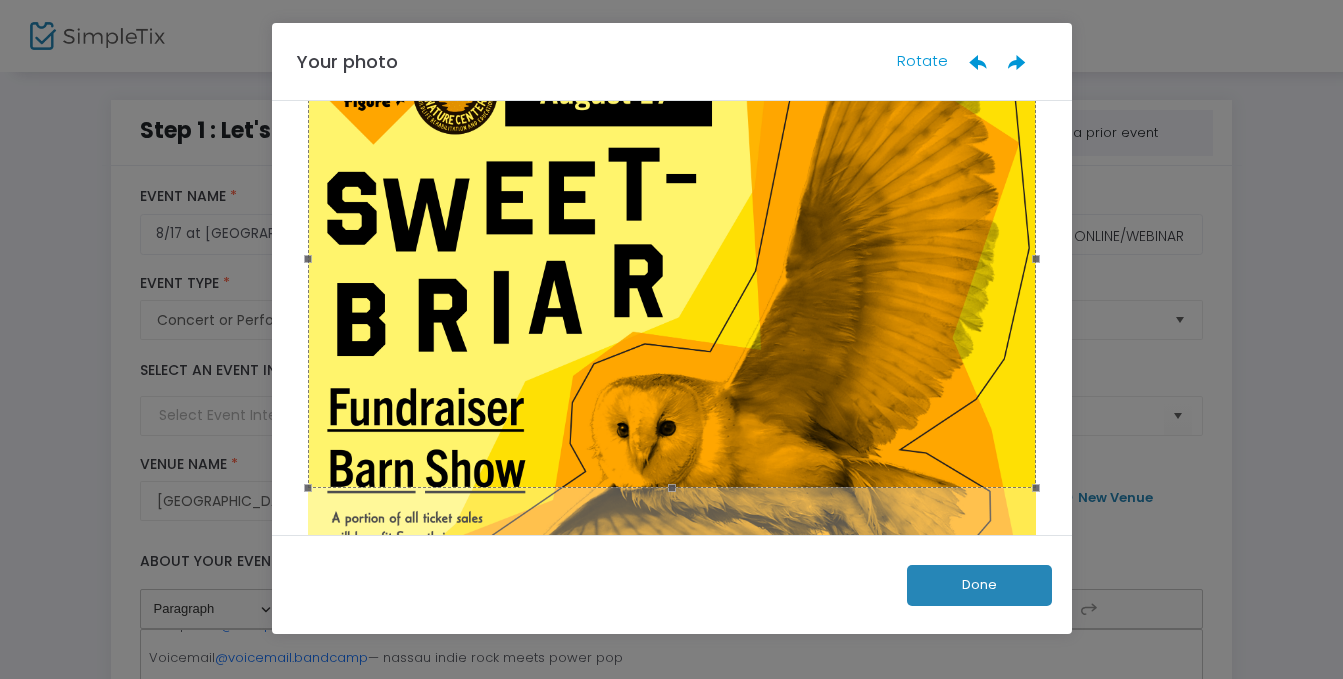 click 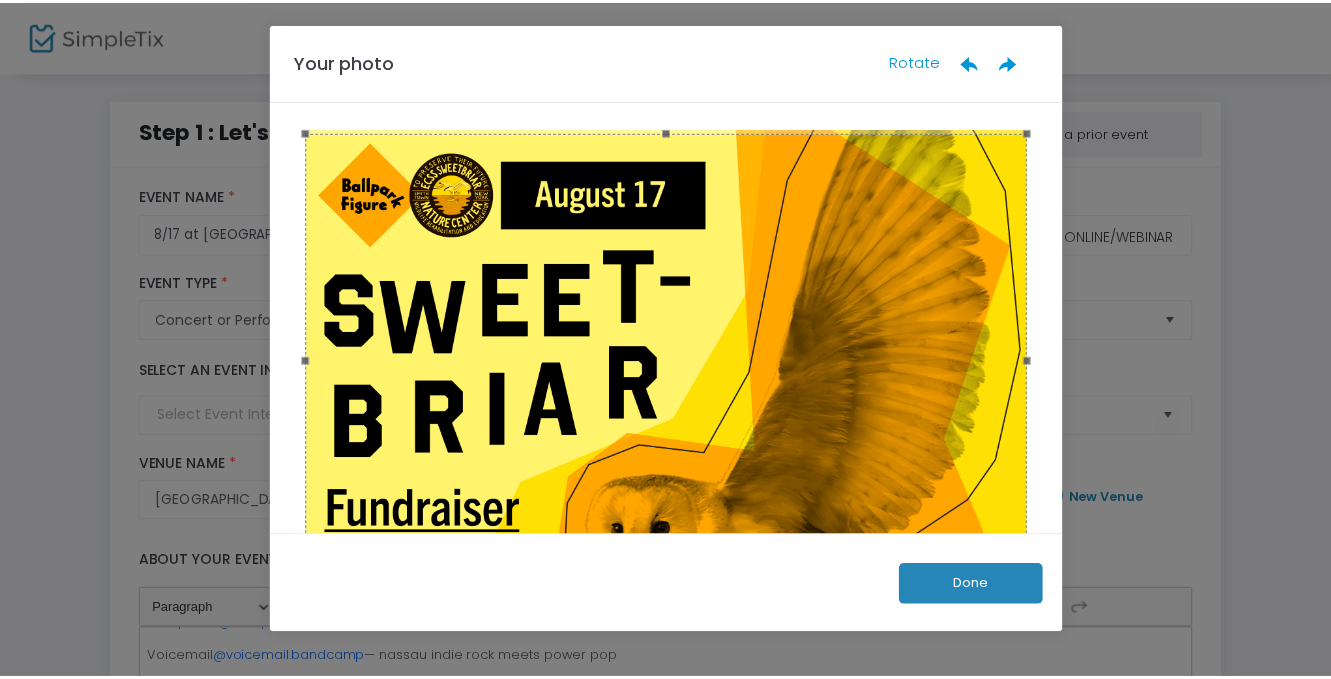 scroll, scrollTop: 0, scrollLeft: 0, axis: both 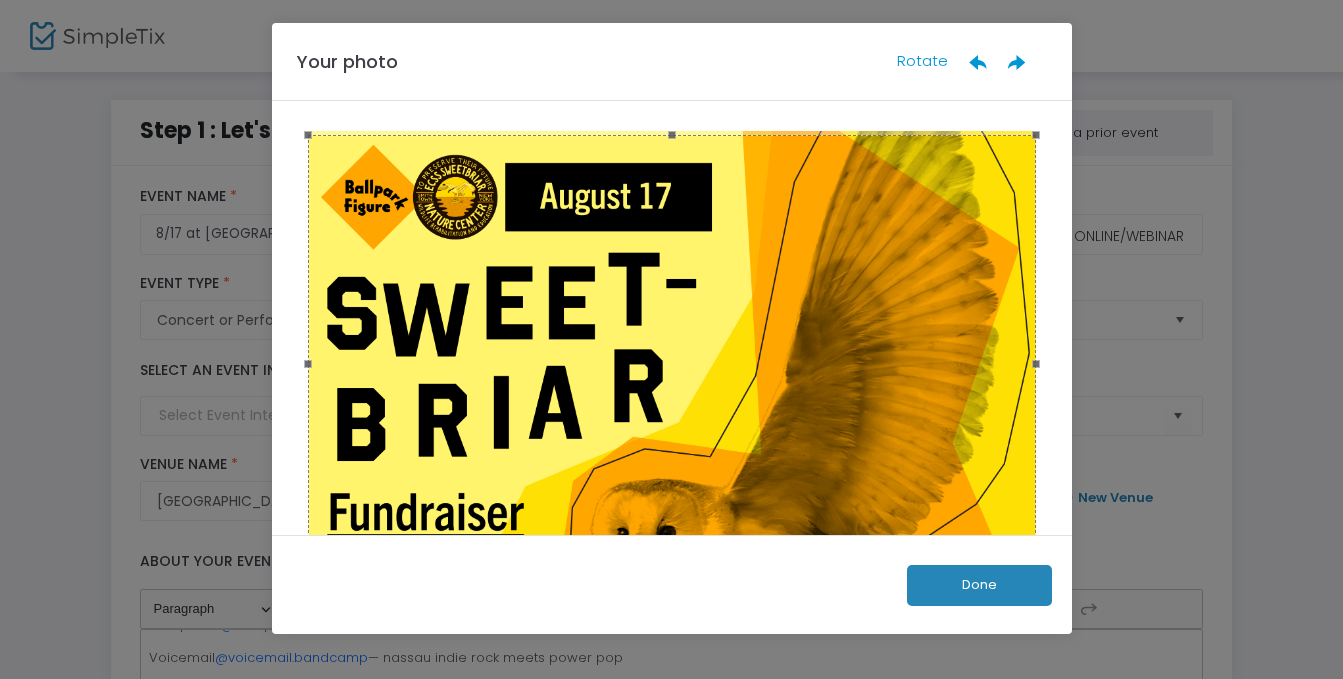 click on "Done" 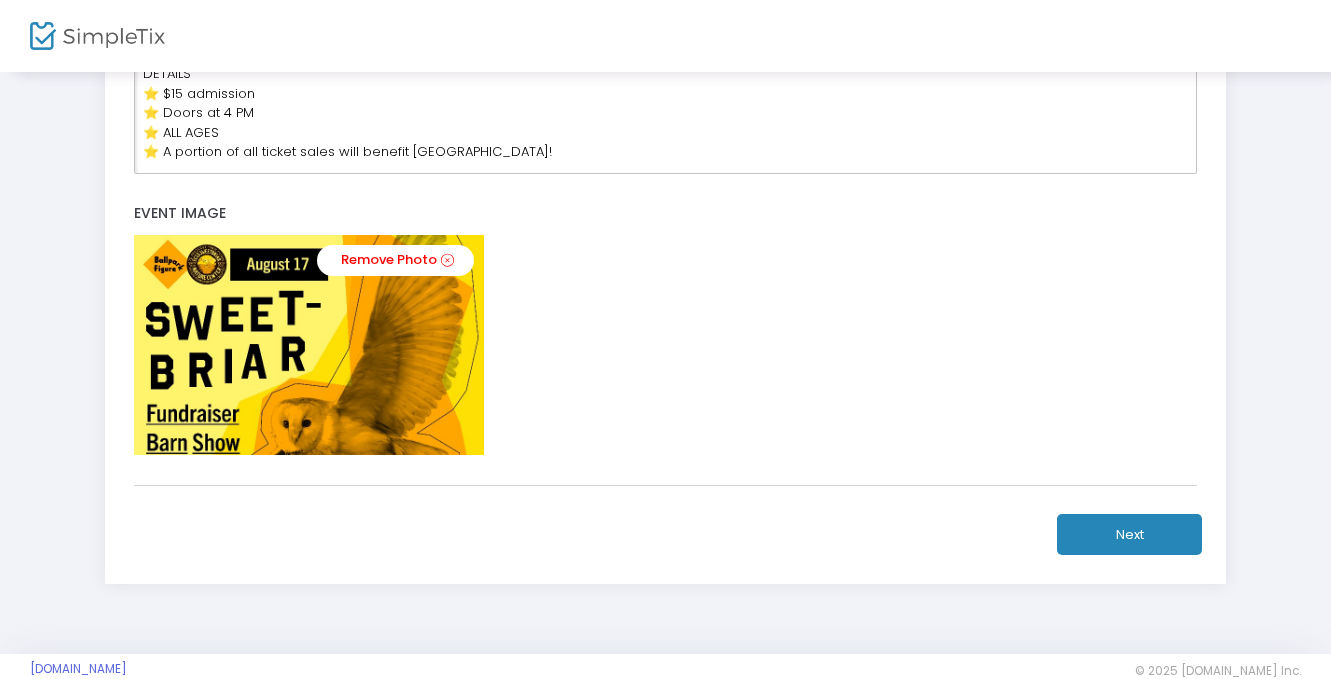 scroll, scrollTop: 690, scrollLeft: 0, axis: vertical 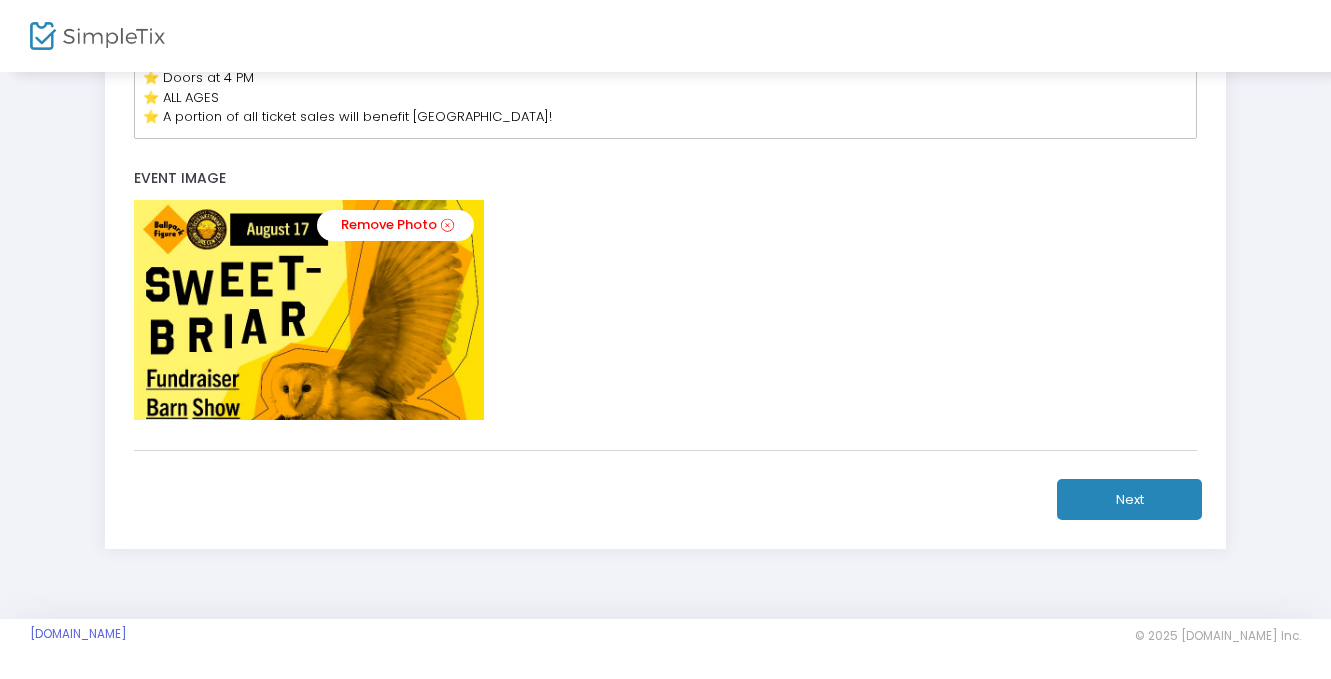 click on "Next" 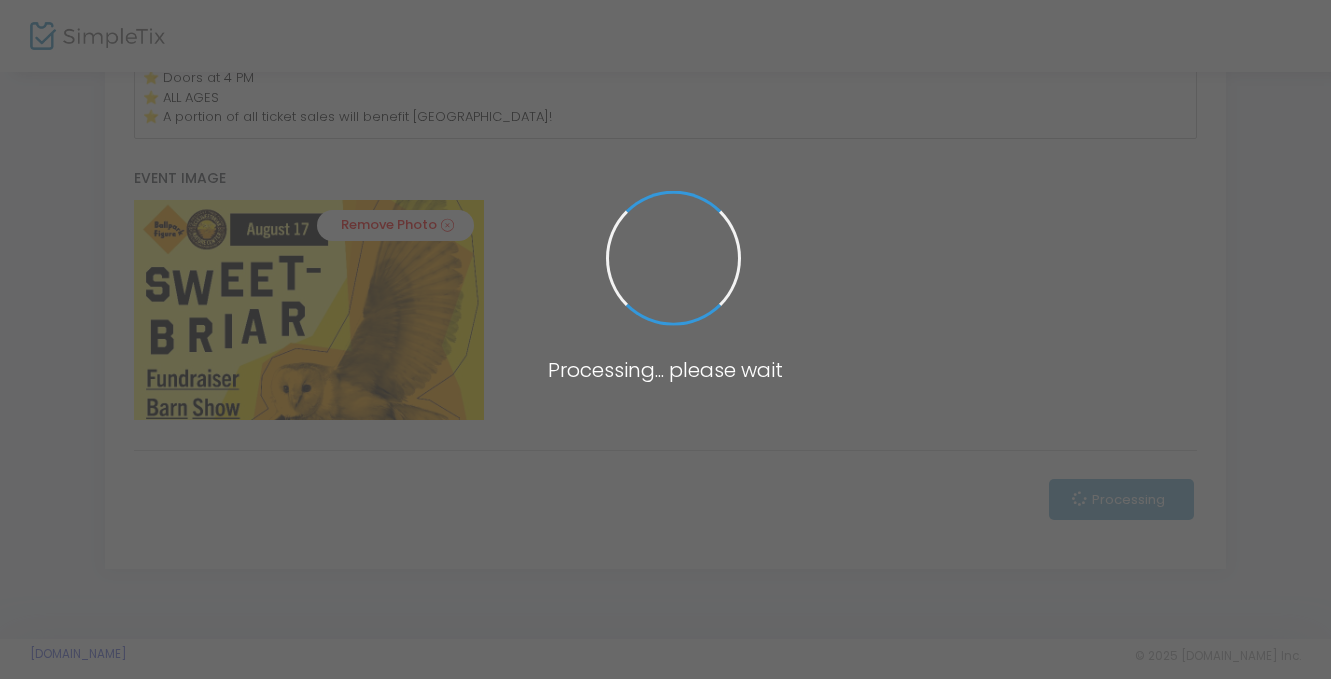 scroll, scrollTop: 0, scrollLeft: 0, axis: both 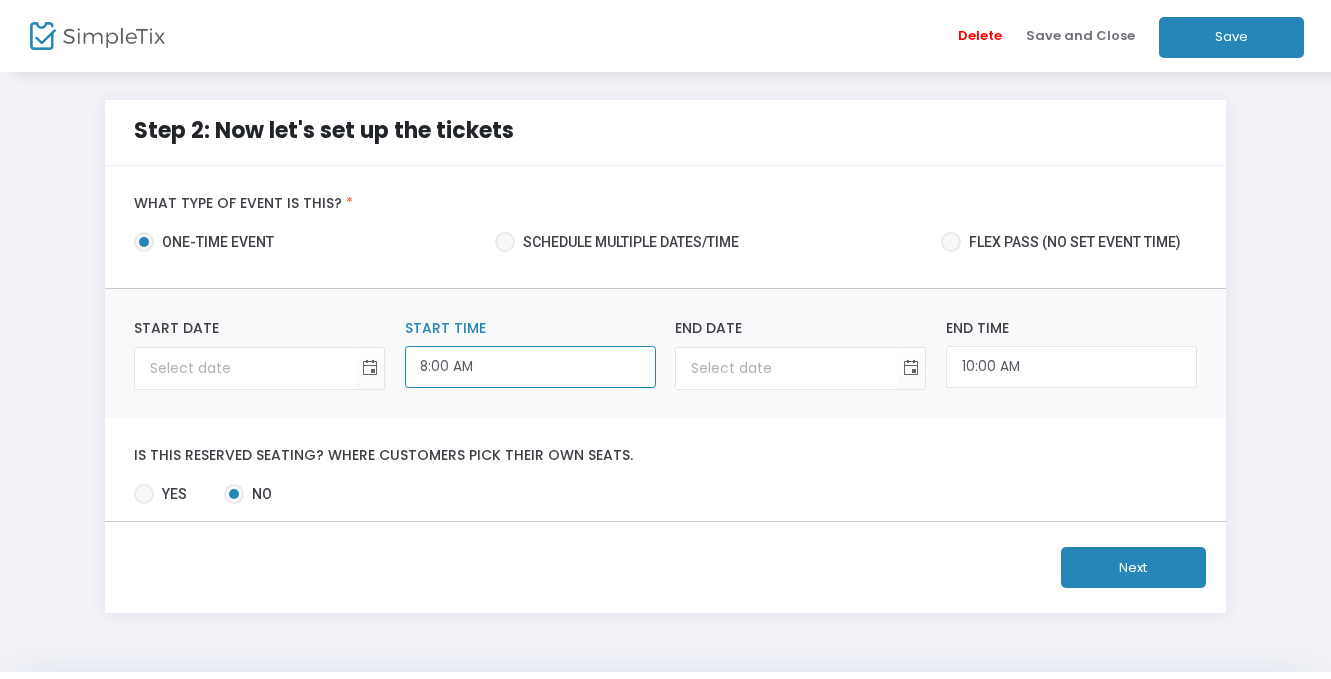 click on "8:00 AM" 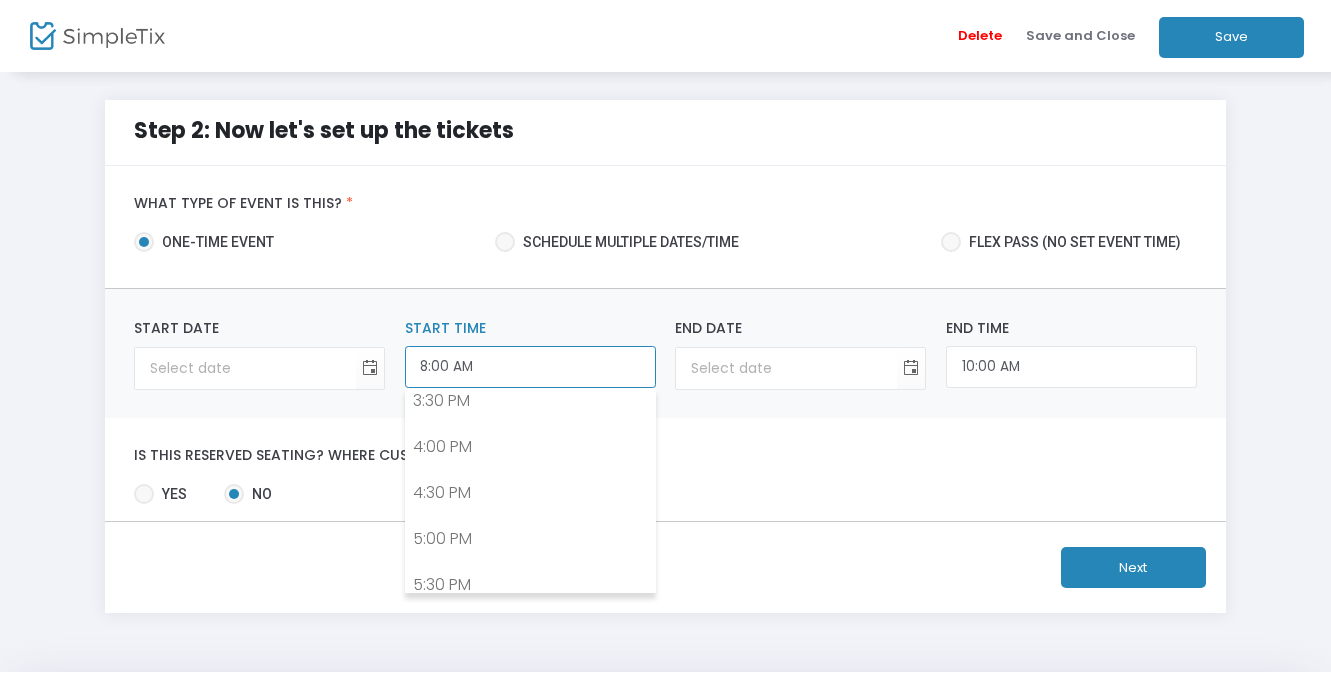 scroll, scrollTop: 1431, scrollLeft: 0, axis: vertical 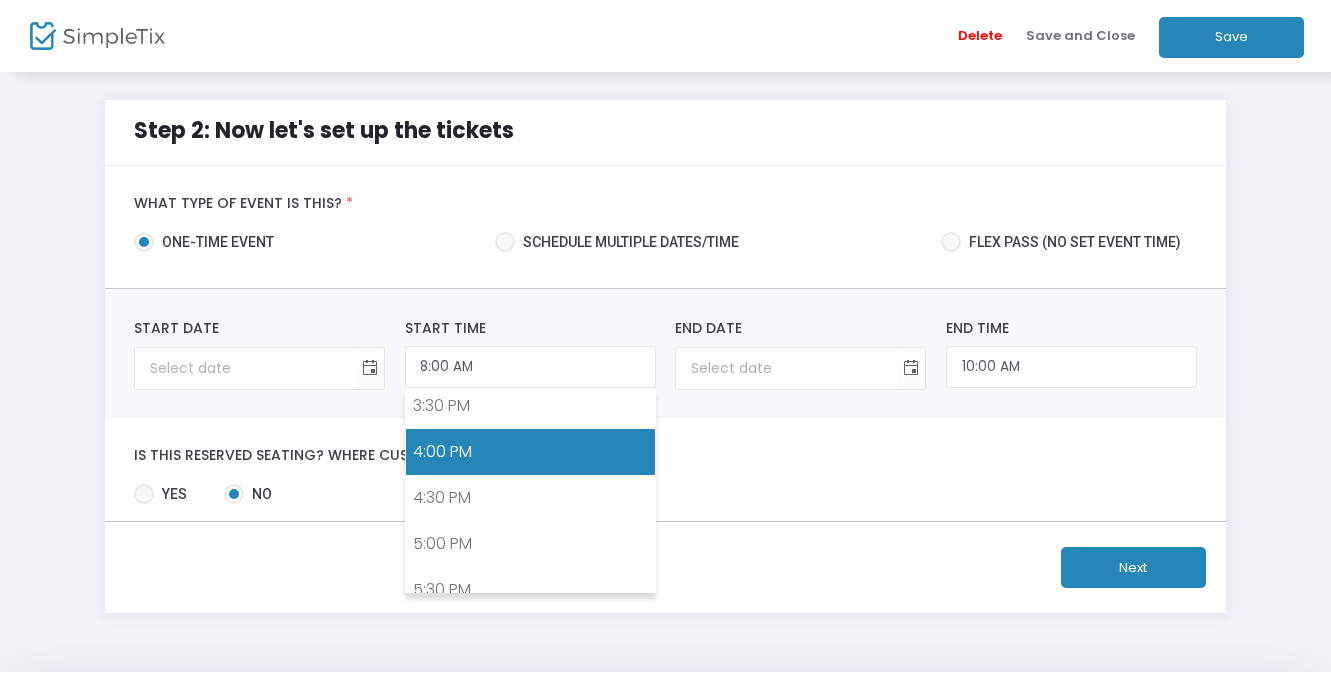click on "4:00 PM" at bounding box center [530, 452] 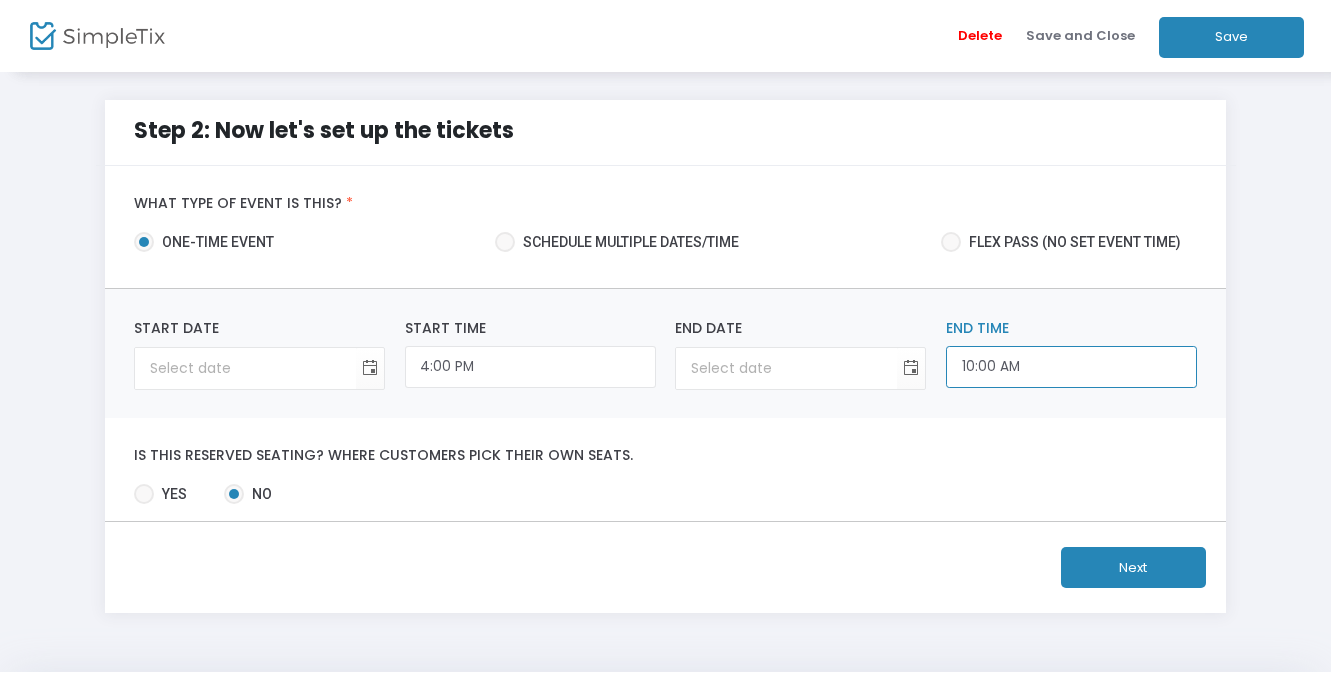 scroll, scrollTop: 840, scrollLeft: 0, axis: vertical 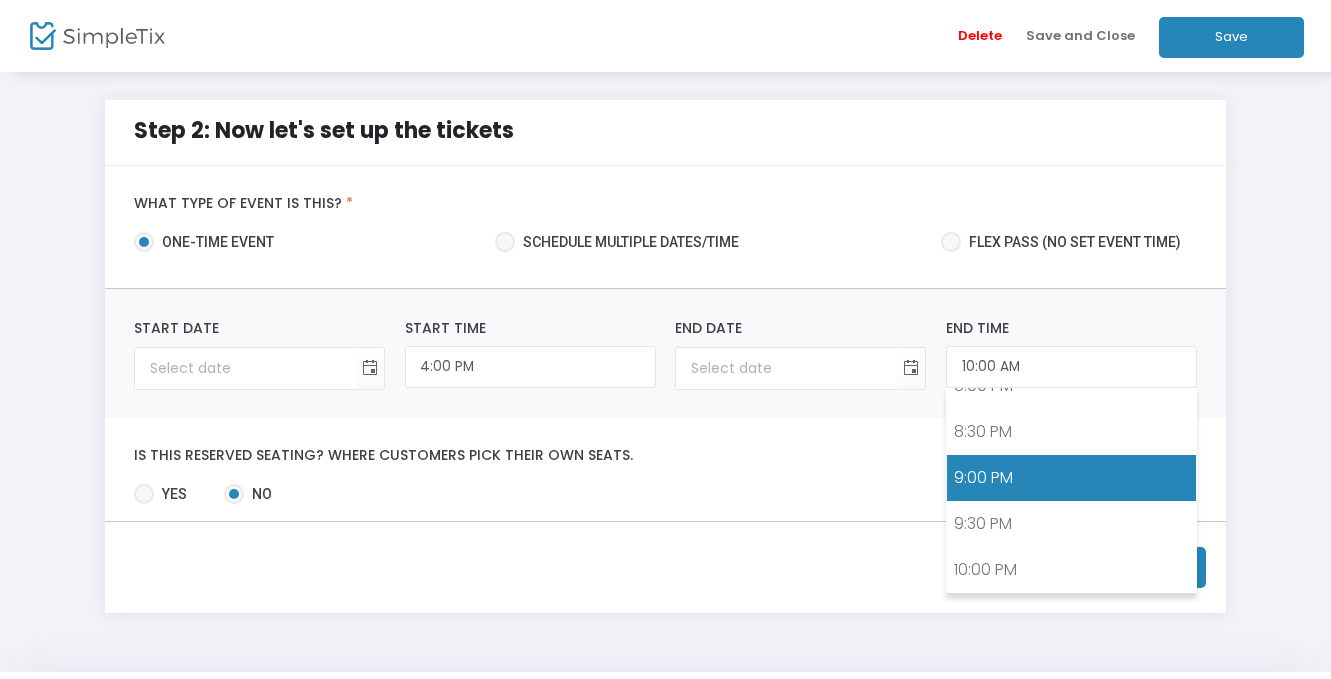 click on "9:00 PM" at bounding box center (1071, 478) 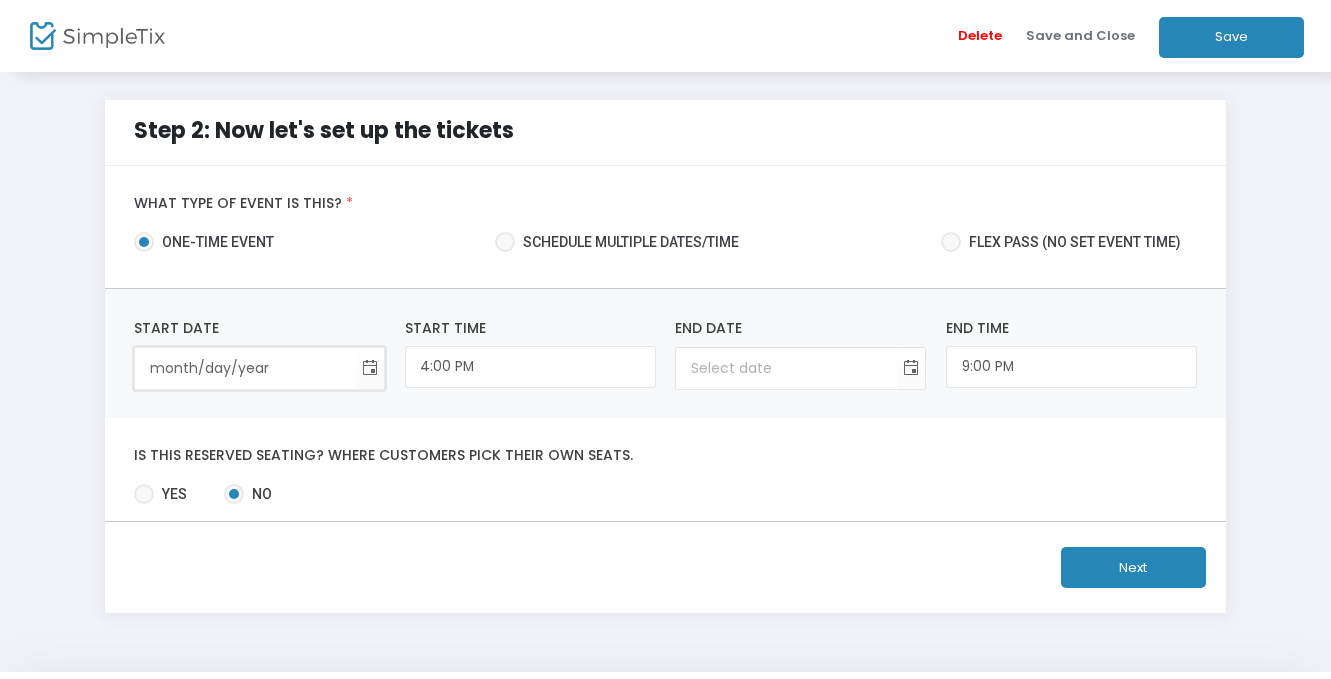 click on "month/day/year" at bounding box center (245, 368) 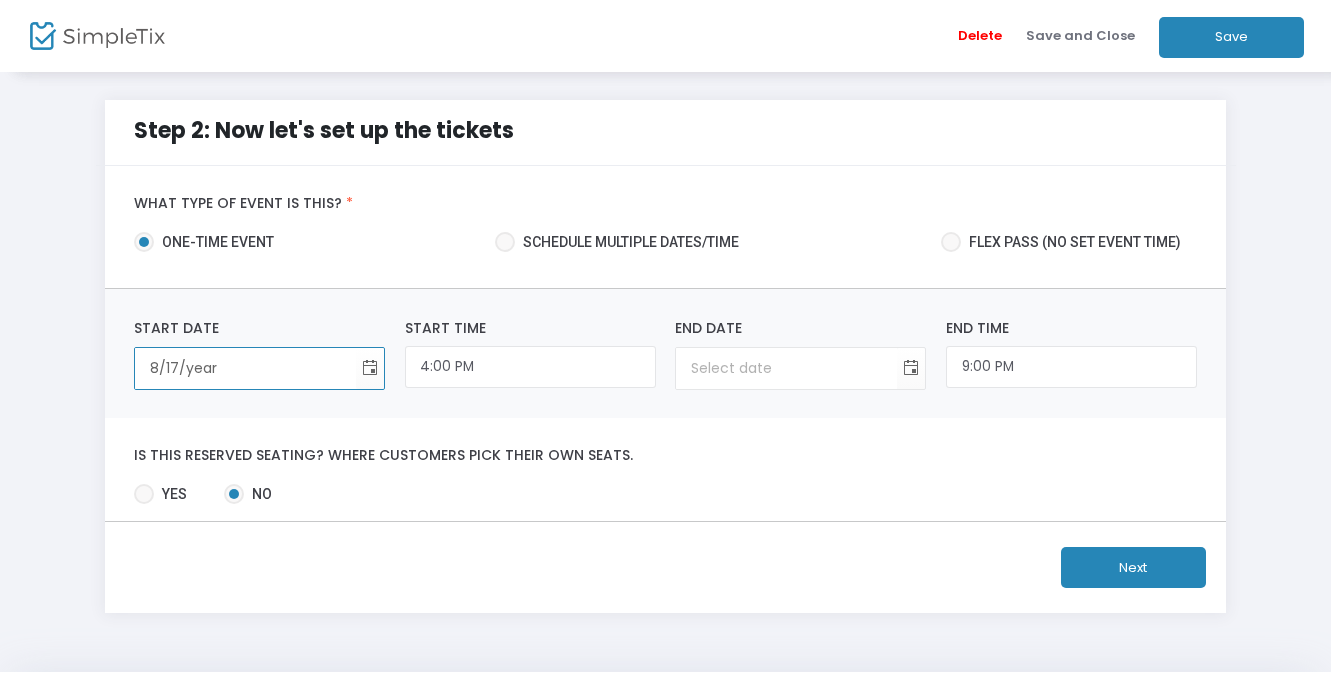 type on "8/17/2" 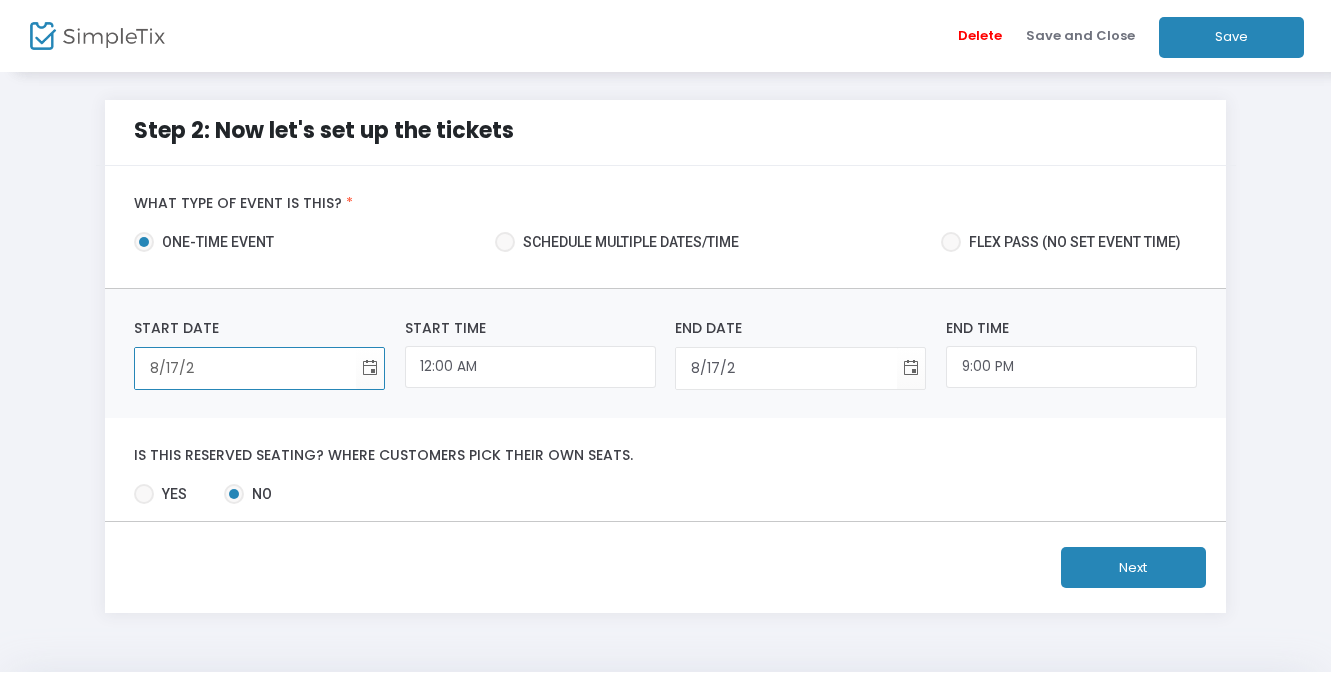 type on "8/17/20" 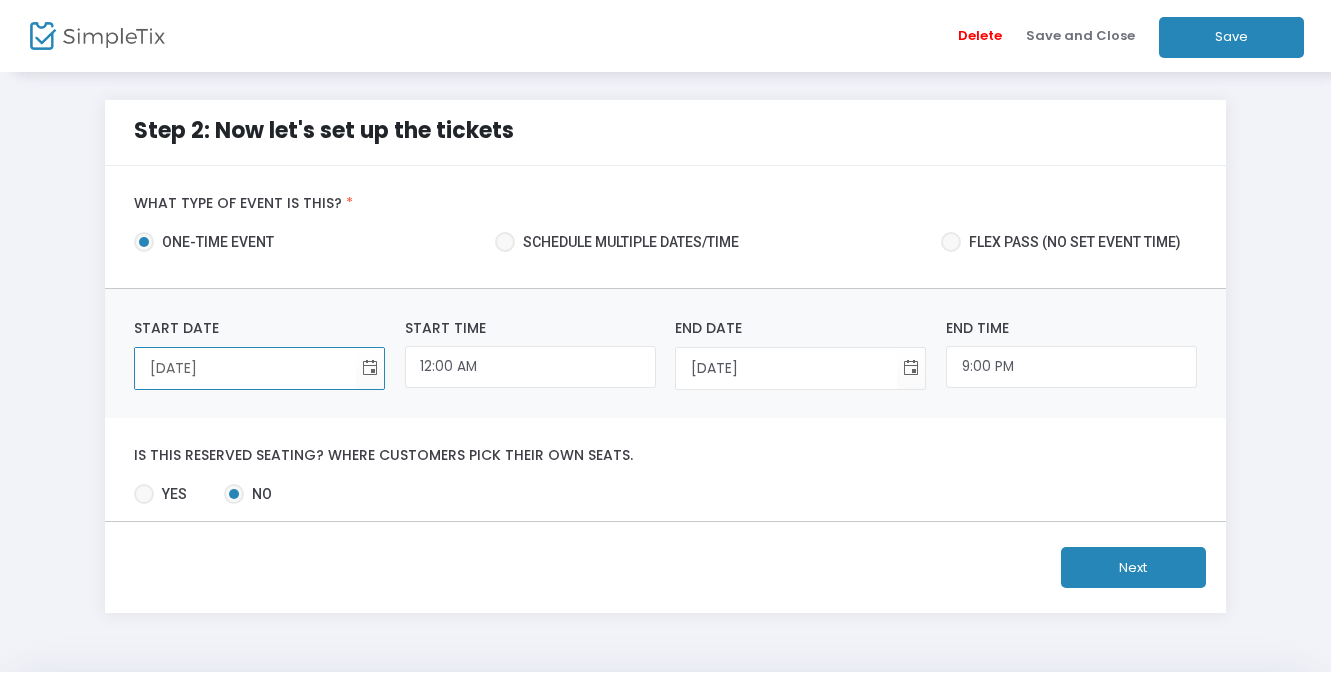 type on "8/17/202" 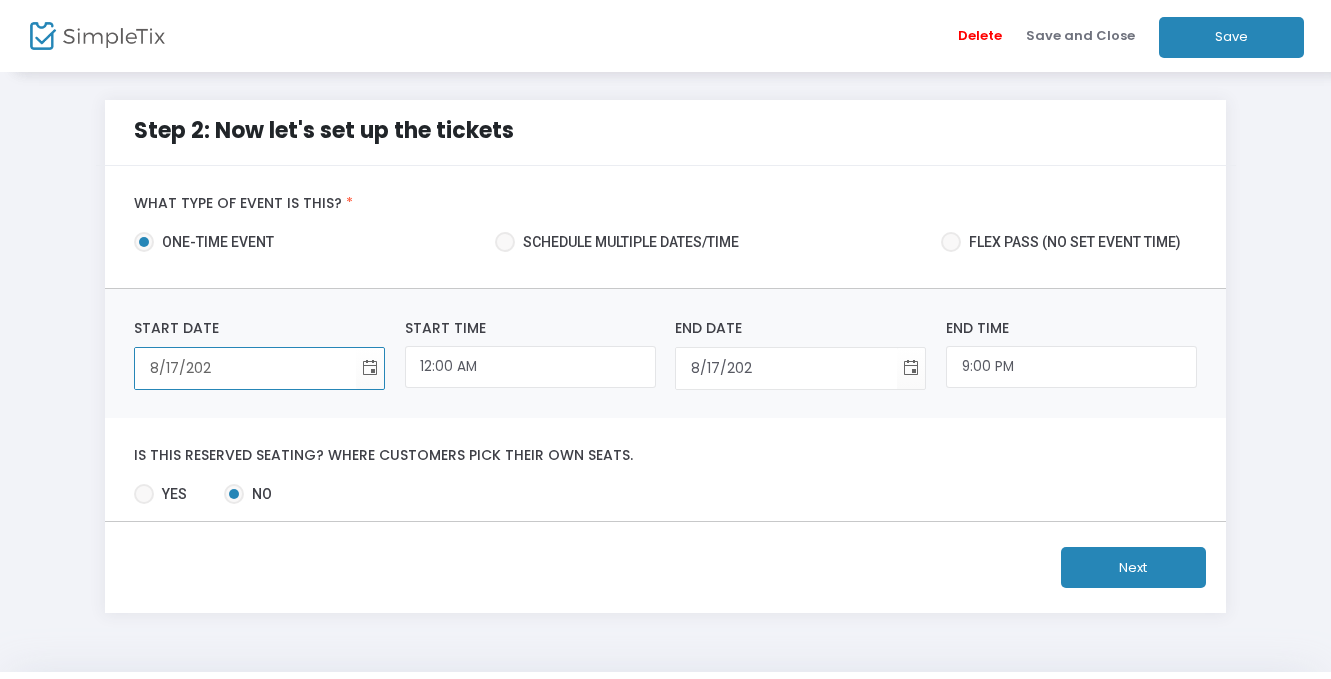 type on "8/17/2025" 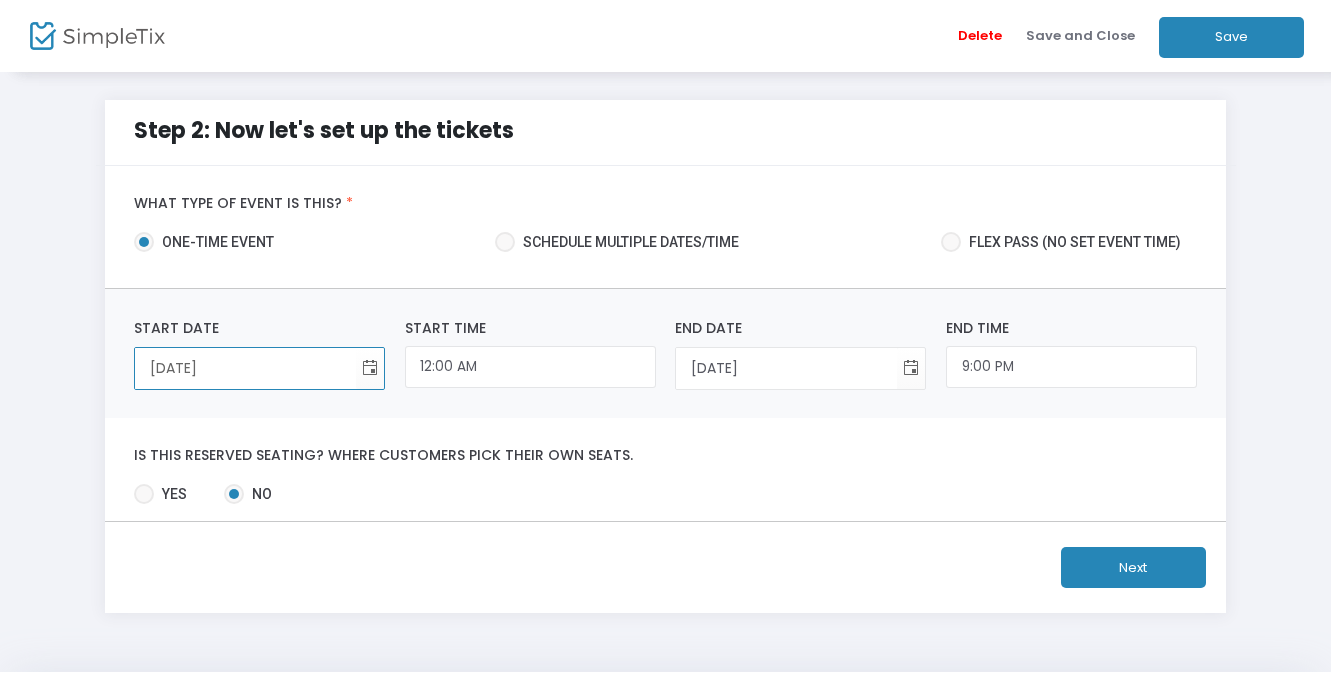 click on "8/17/2025" at bounding box center (245, 368) 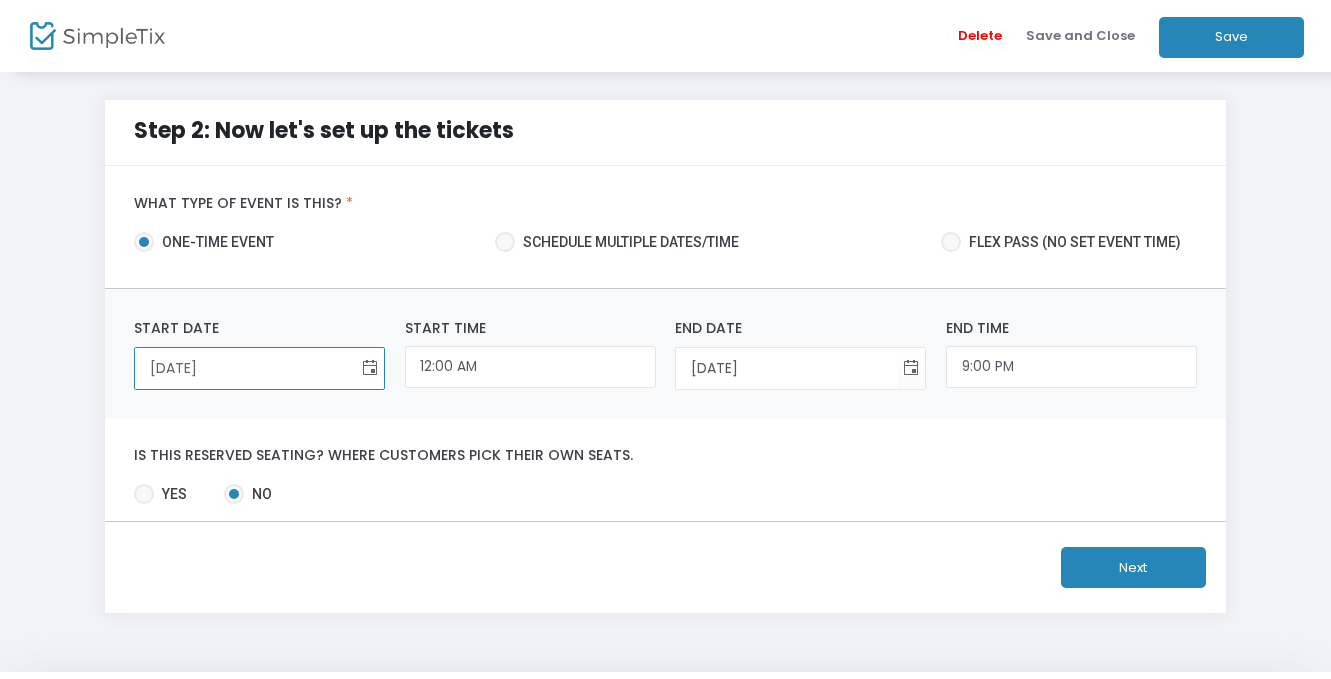 click 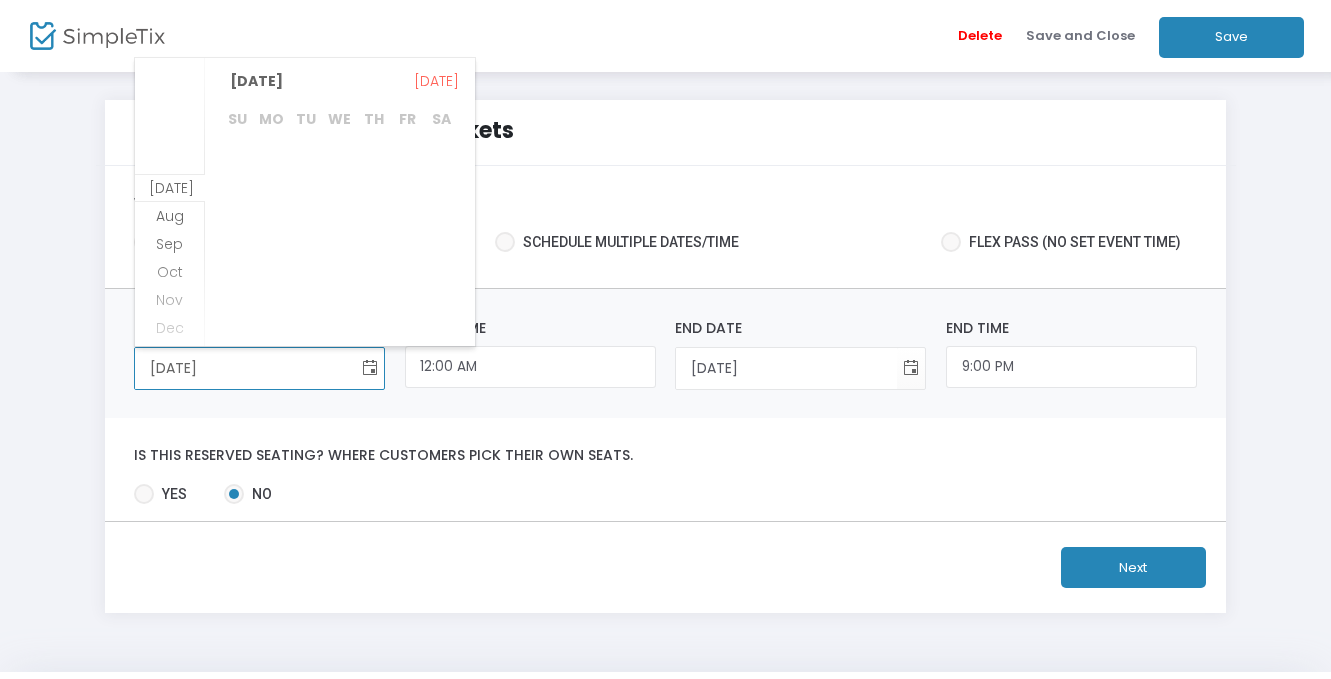 scroll, scrollTop: 28, scrollLeft: 0, axis: vertical 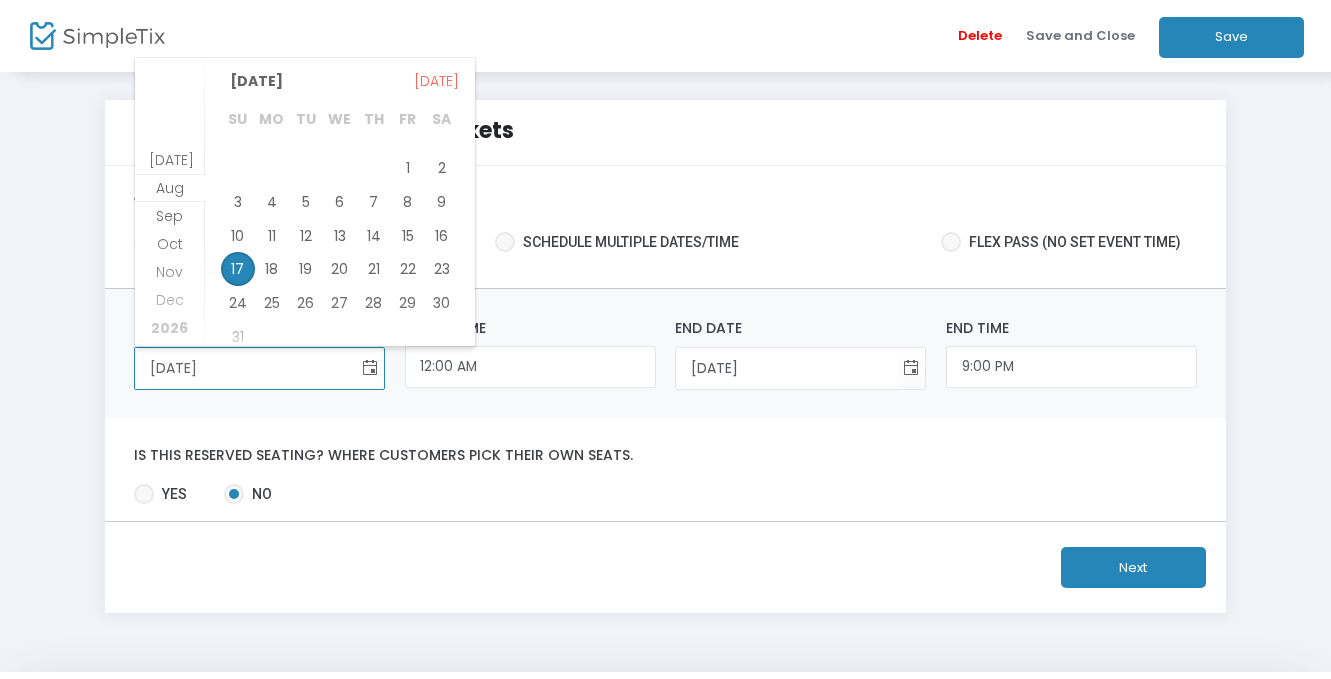 click 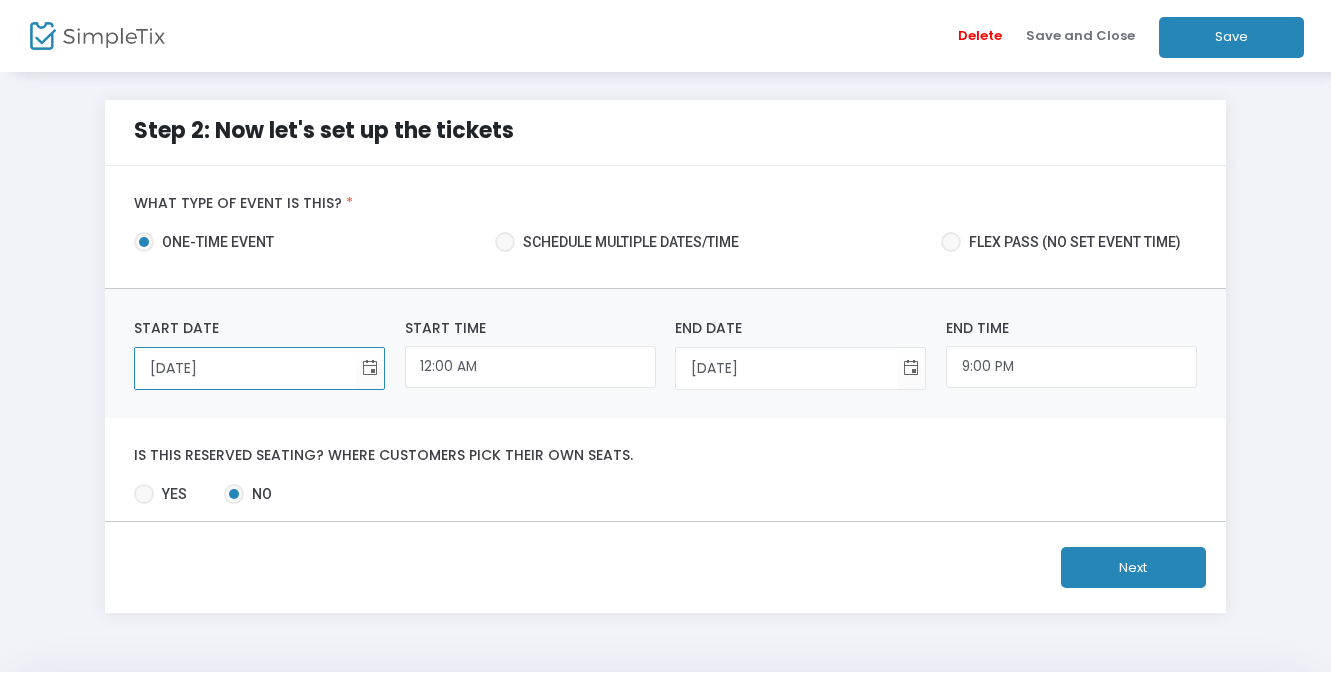 click on "Next" 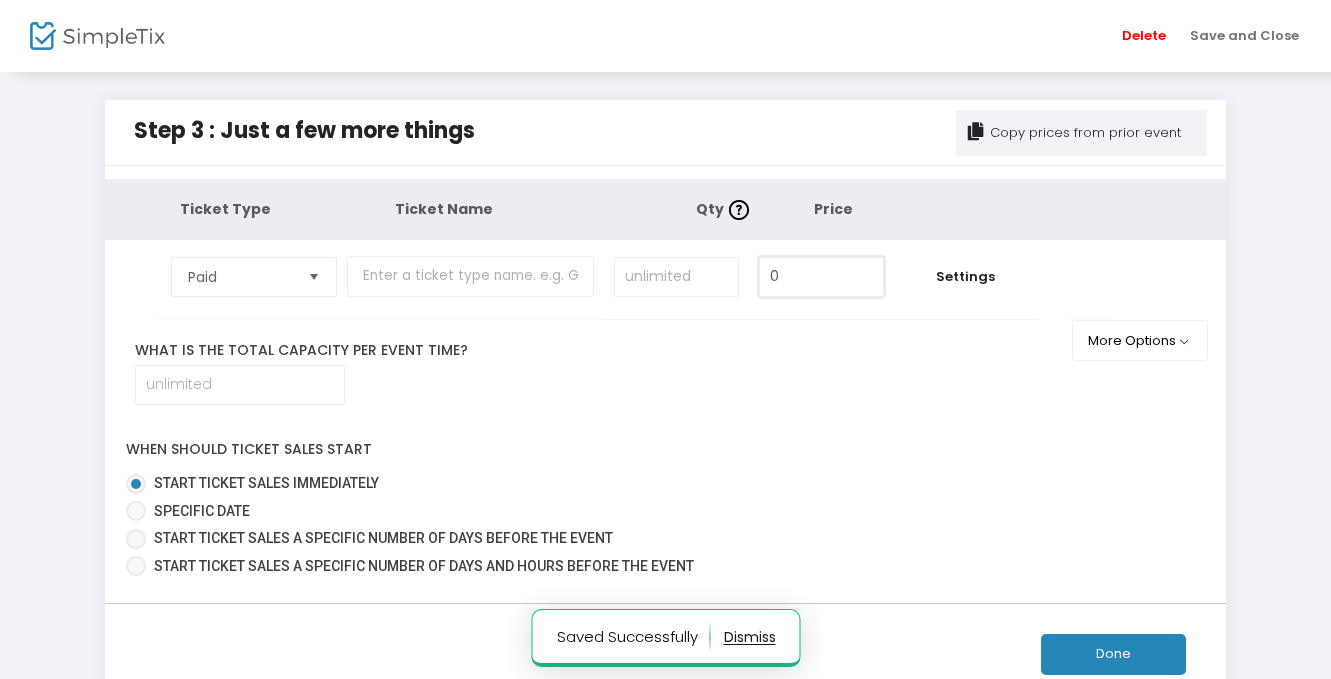 click on "0" at bounding box center (821, 277) 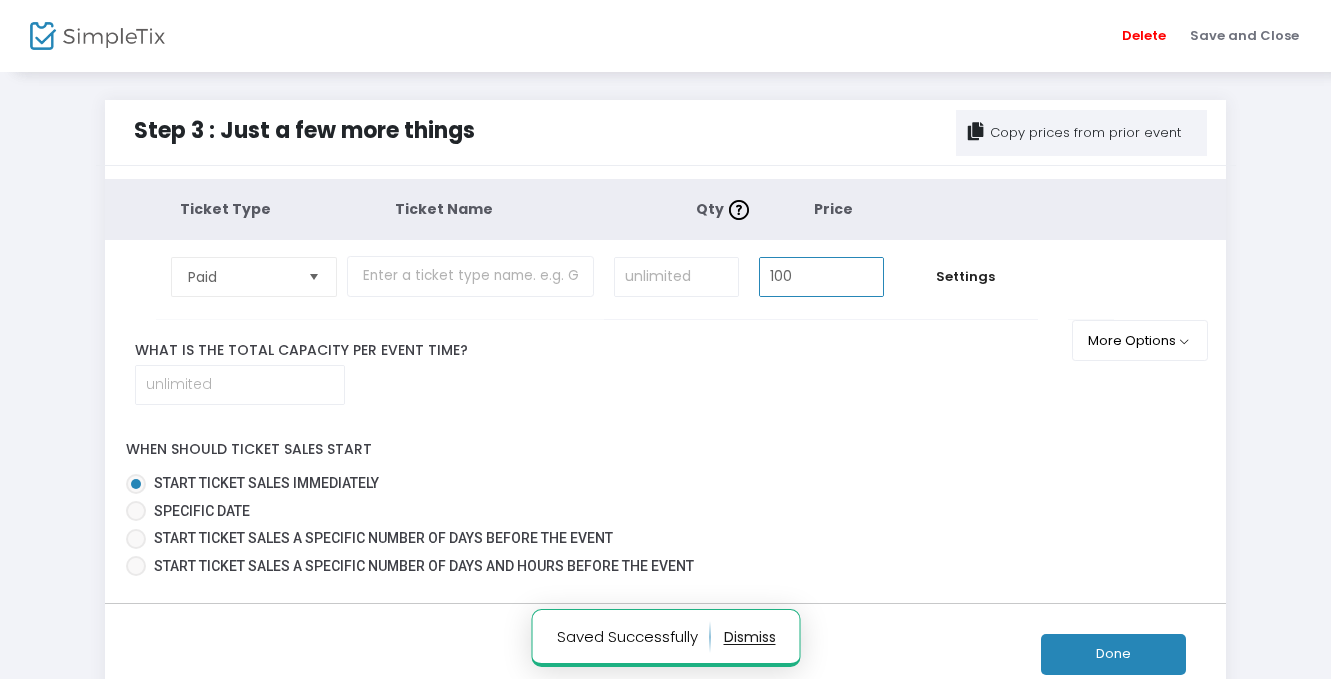 scroll, scrollTop: 54, scrollLeft: 0, axis: vertical 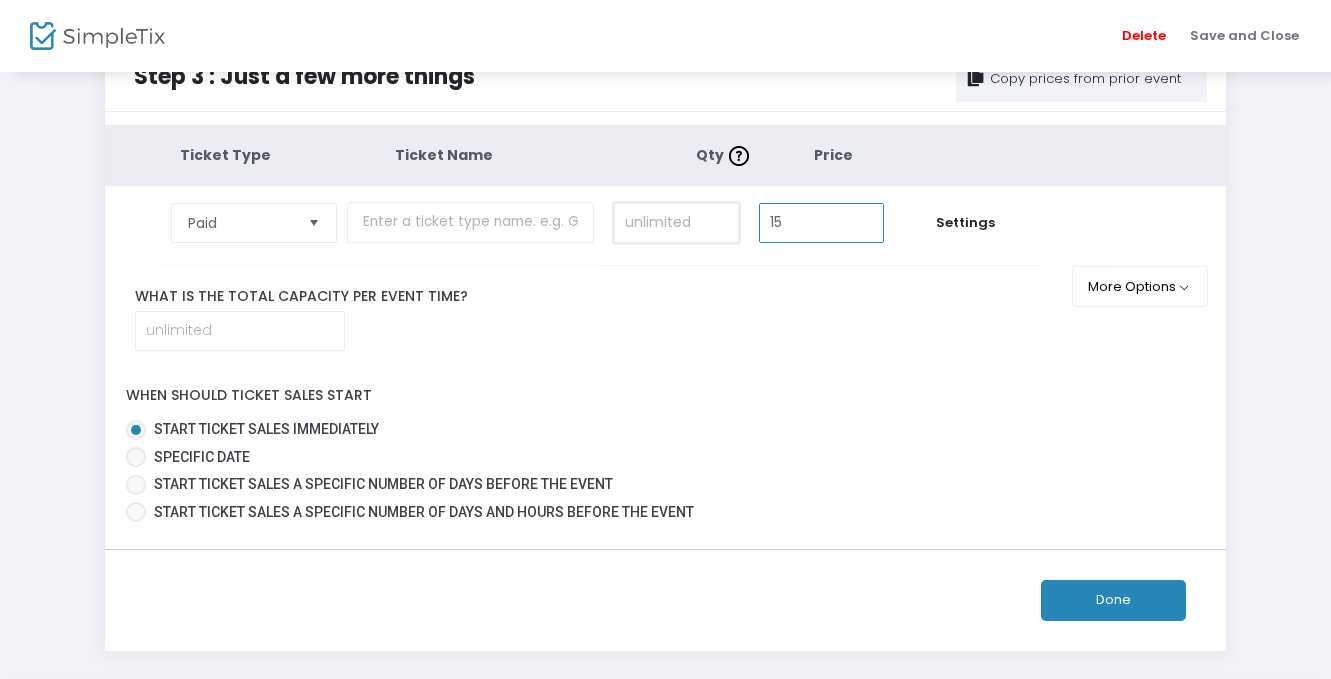 type on "$15.00" 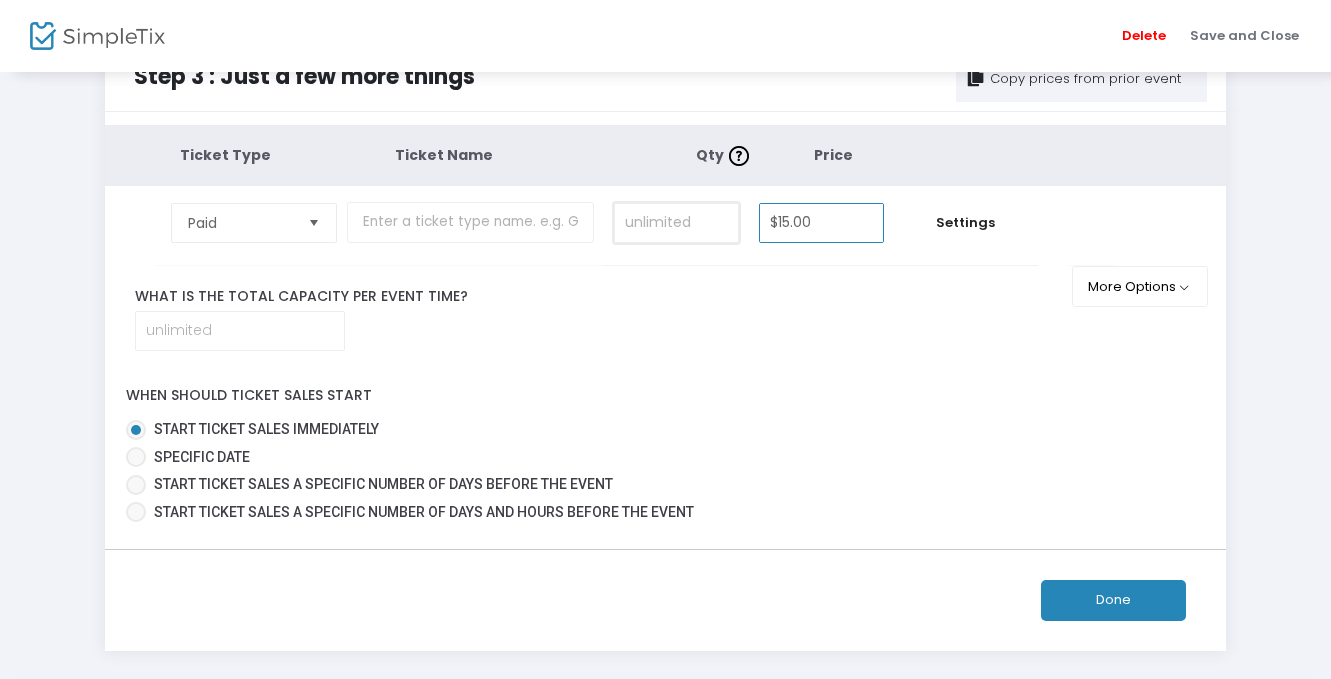 click at bounding box center (676, 223) 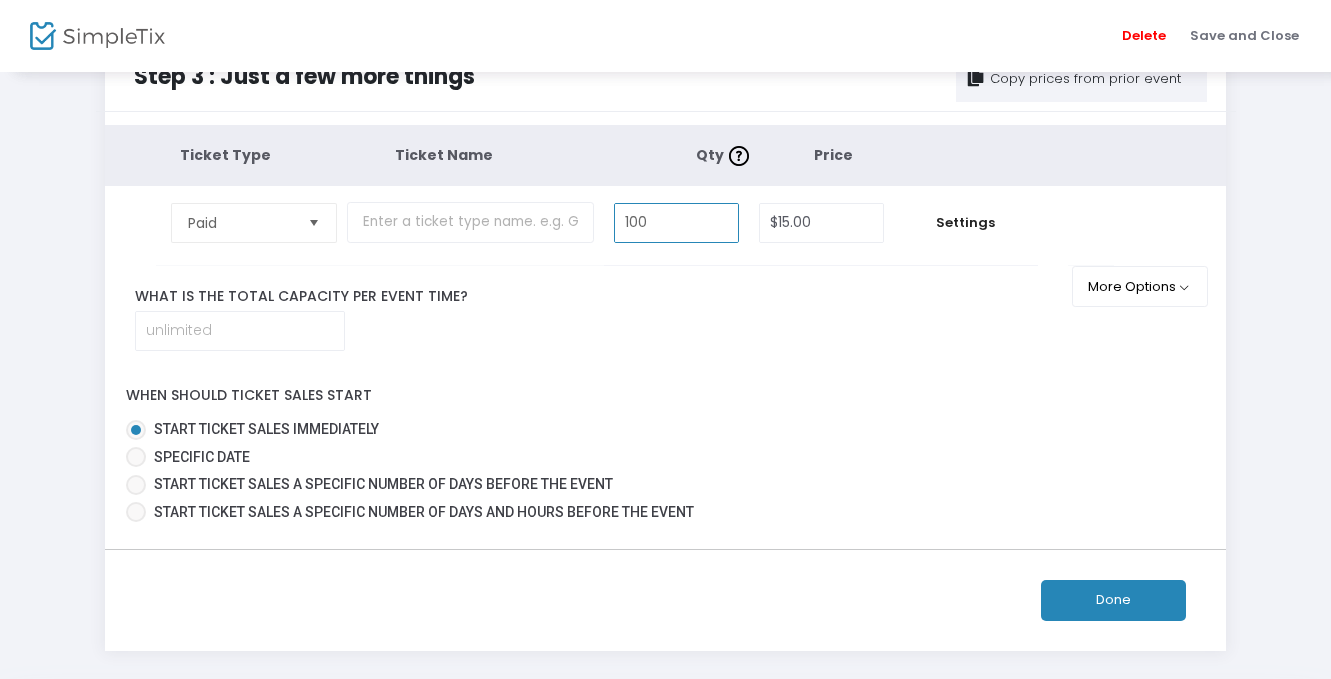 type on "100" 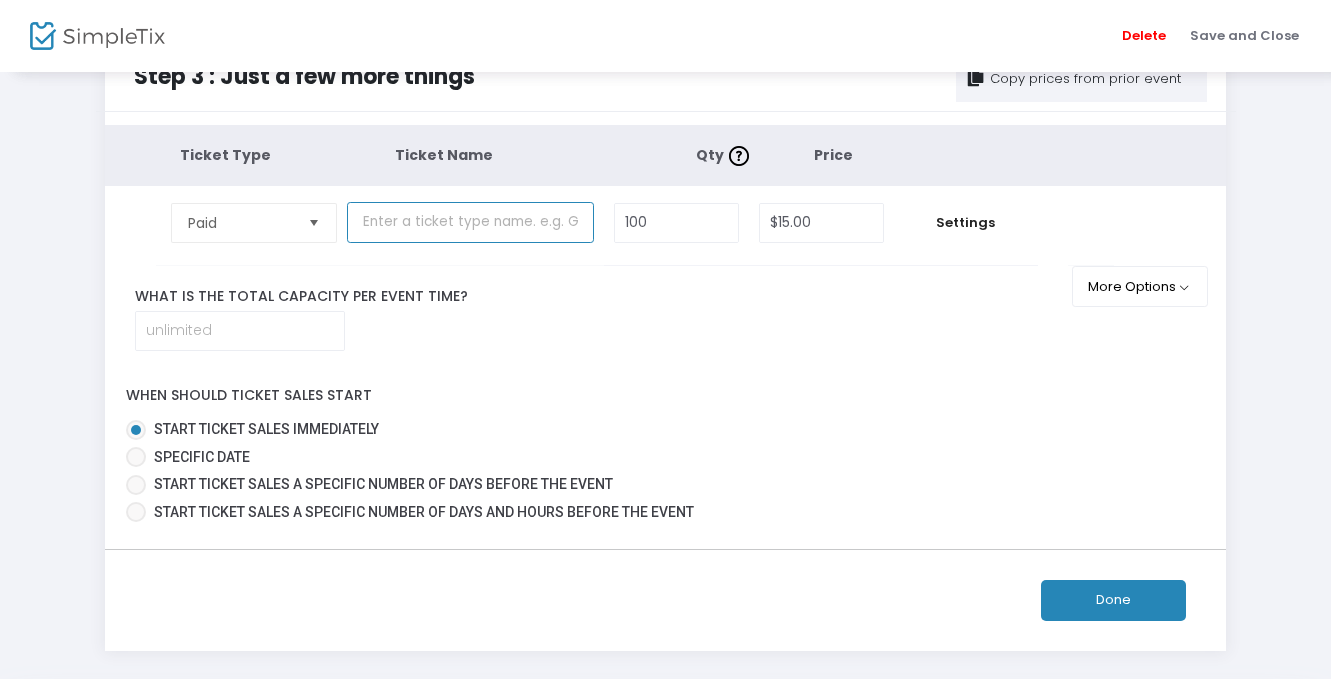 click at bounding box center [470, 222] 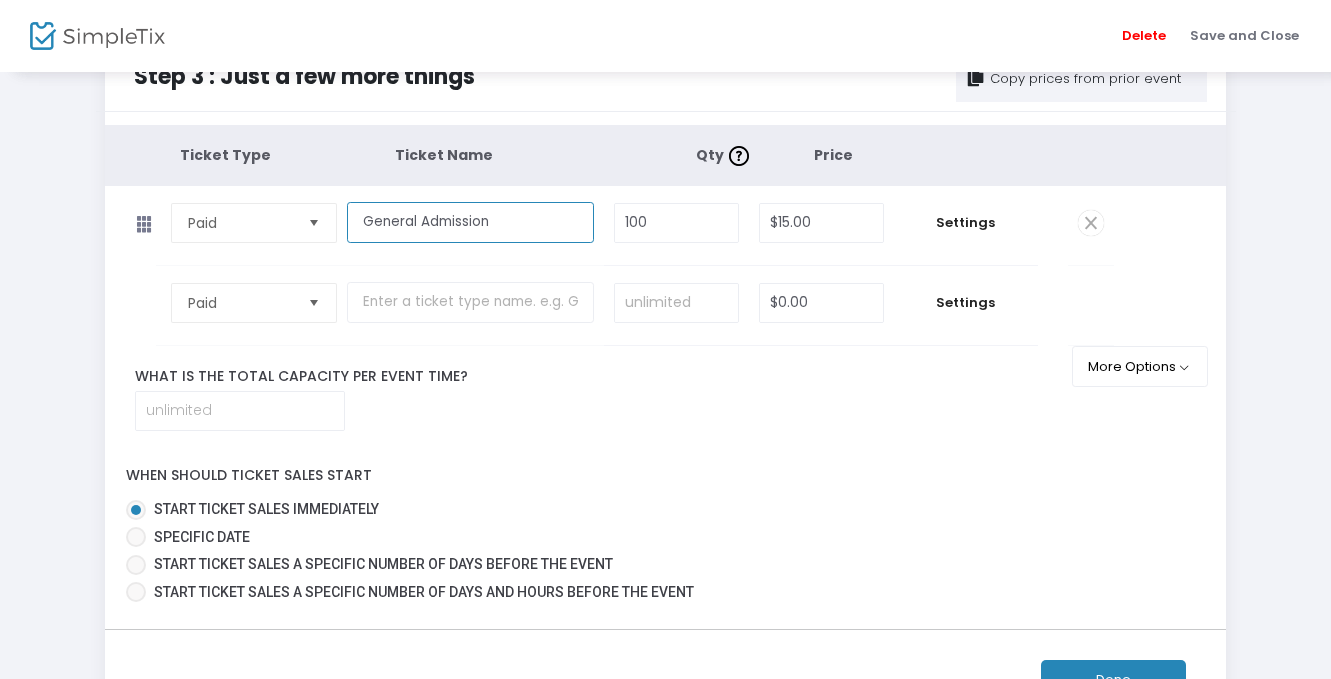 type on "General Admission" 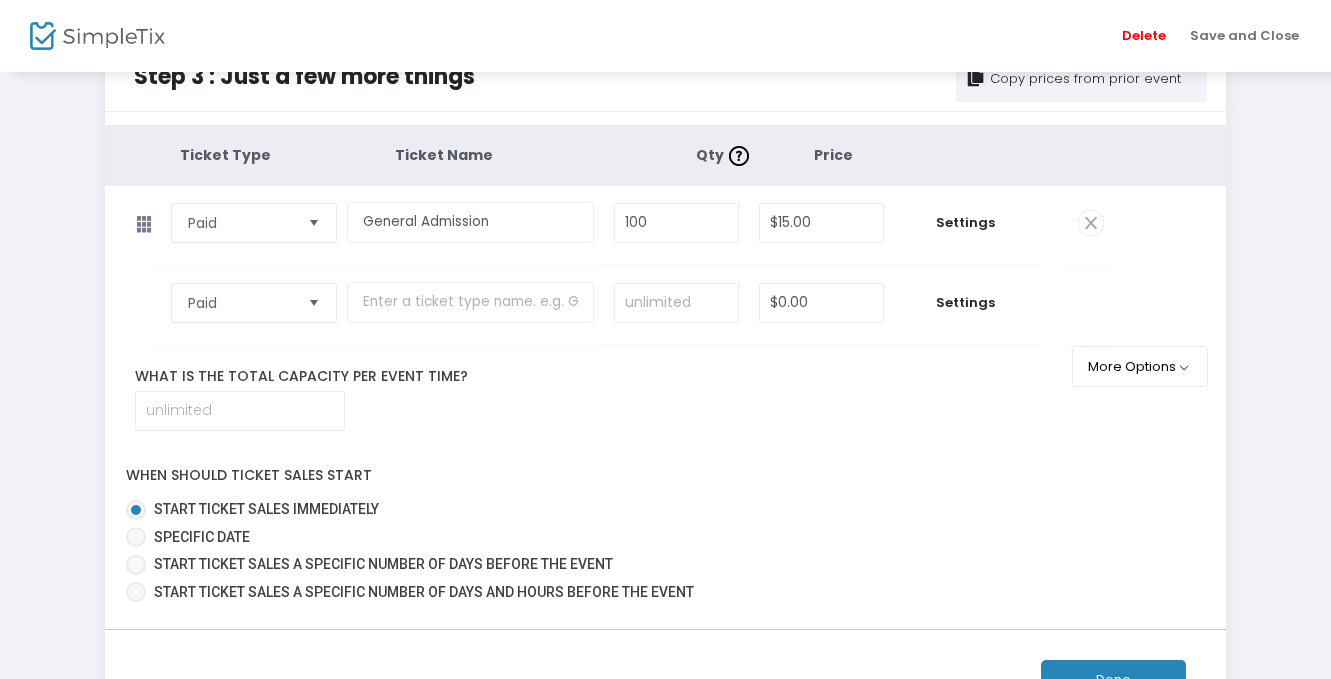 click on "Ticket Type Ticket Name Qty  Price Paid  Required.  General Admission  Required.  100  Required.  $15.00  Required.  Settings  Ticket Description  Required.  ON OFF Editor mode TICKET NOTE Ticket can be purchased  By Attendees and Staff Minimum tickets per order 0  Value should be between 0 to 1000..  Maximum tickets per order 10  Value should not be less than Min Tickets and not exceed than 1000.  Do you want to charge your ticket buyers a service fee?   Absorb fee: Ticketing fees will be deducted from your ticket revenue    Pass ticketing fees and credit card processing fees to the buyer   The fee will be $1.88     Charge a custom fee Hide ticket when it is not on sale    Yes   No    Password protect this ticket   Close Settings  Manage Membership Discounts Membership Discount Details  There are no membership discount set for this ticket type. Click the button below to create one now.  ON OFF Hide this ticket type to non-members  Add Membership Discount   Close  Paid  Required.  $0.00 Settings  ON OFF" 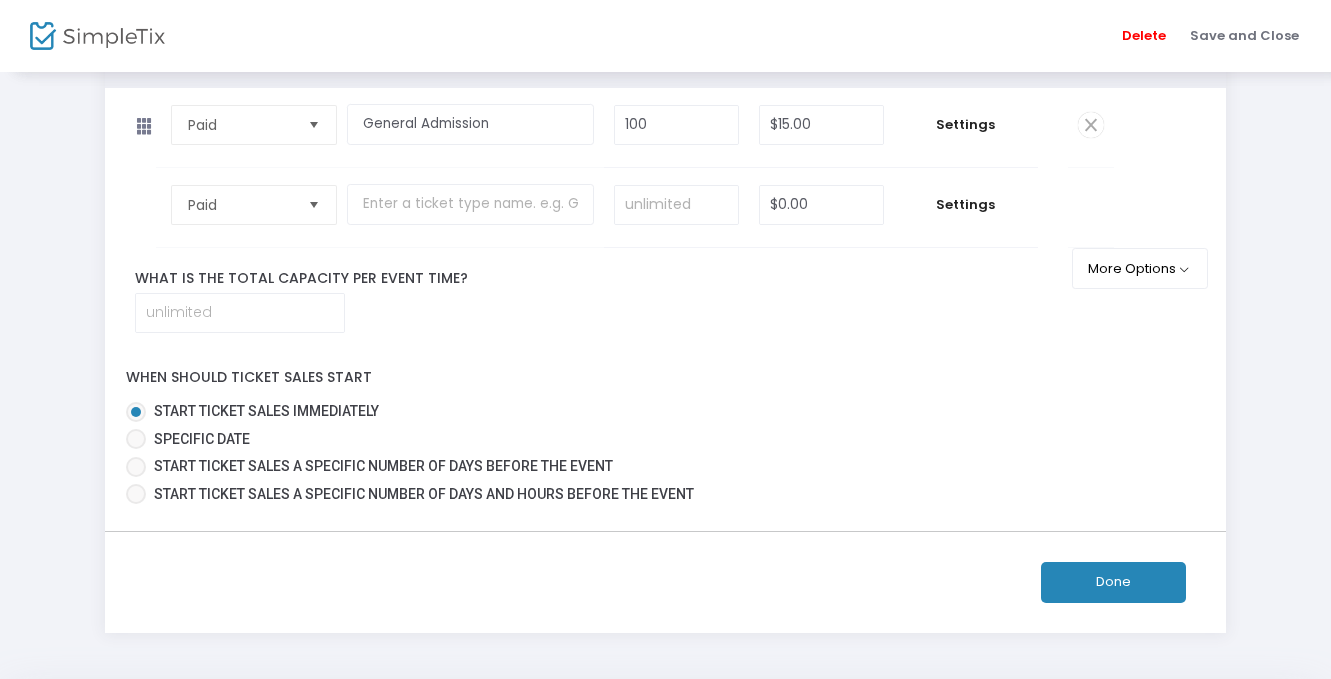 scroll, scrollTop: 157, scrollLeft: 0, axis: vertical 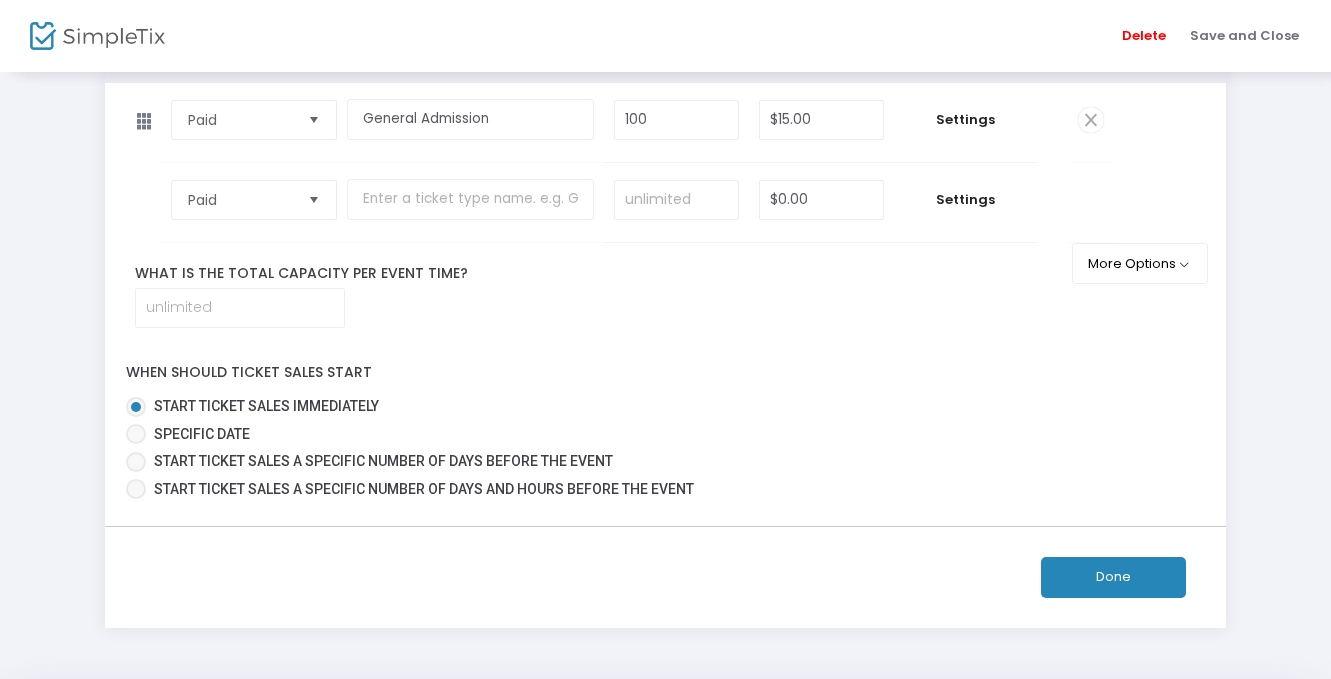 click on "Done" 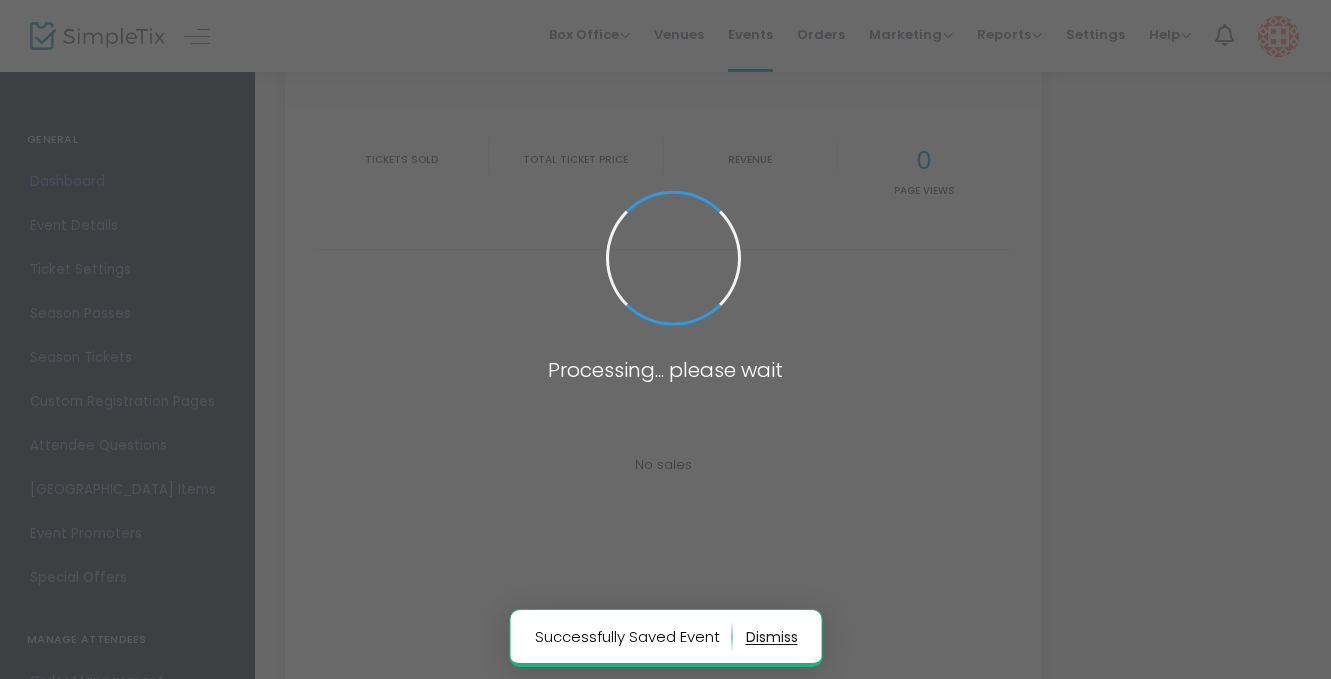 type on "https://www.simpletix.com/e/8-17-at-sweetbriar-with-fear-not-ourselves-tickets-226161" 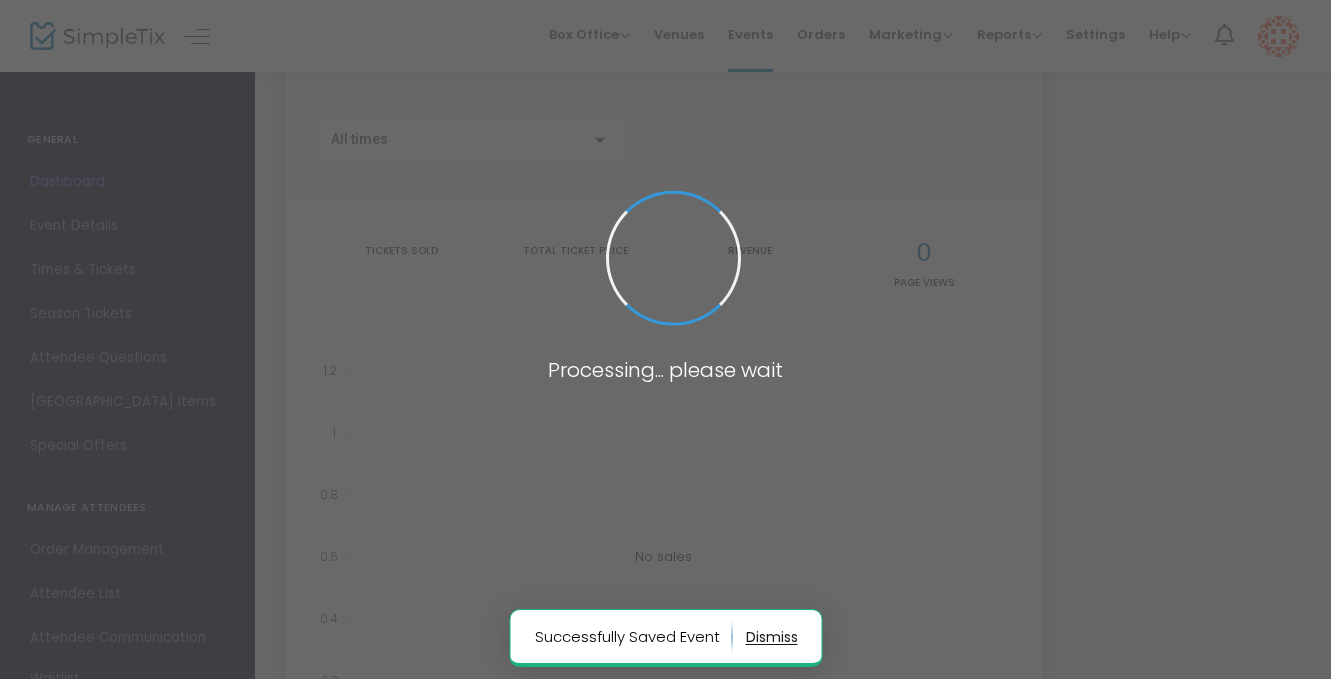 scroll, scrollTop: 0, scrollLeft: 0, axis: both 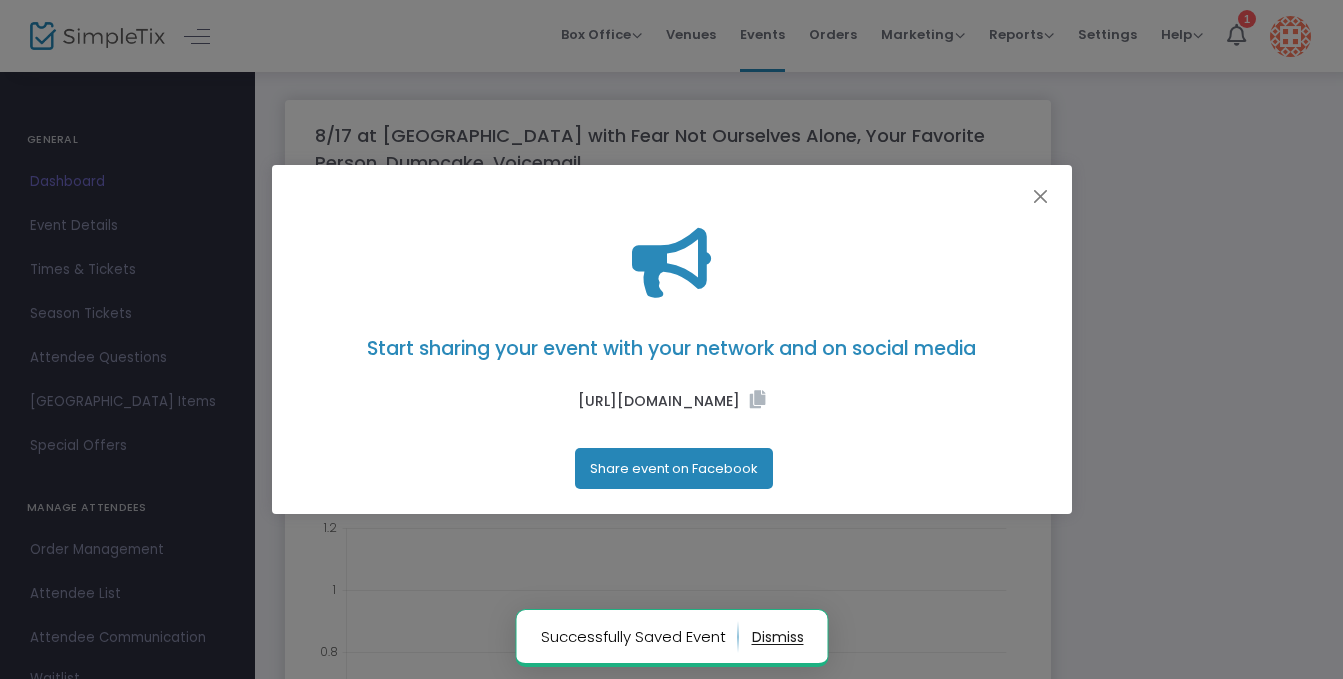 click on "https://www.simpletix.com/e/8-17-at-sweetbriar-with-fear-not-ourselves-tickets-226161" 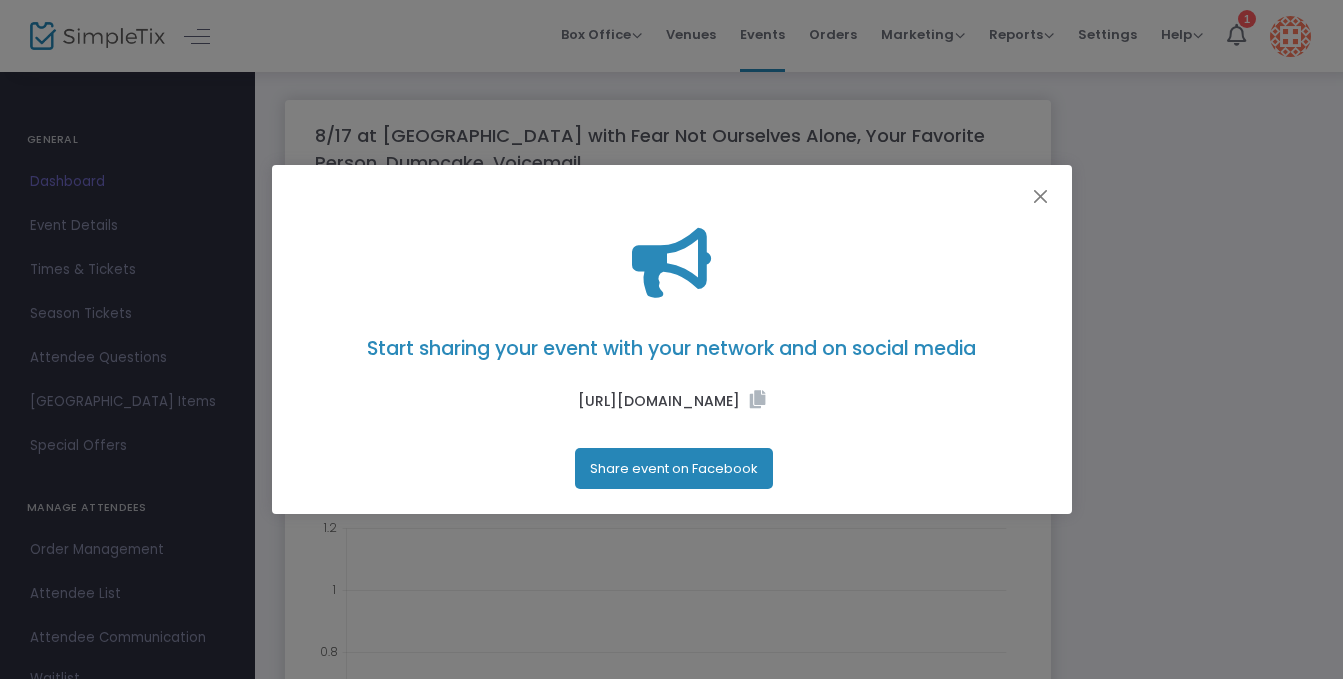 click on "Start sharing your event with your network and on social media https://www.simpletix.com/e/8-17-at-sweetbriar-with-fear-not-ourselves-tickets-226161  Share event on Facebook" 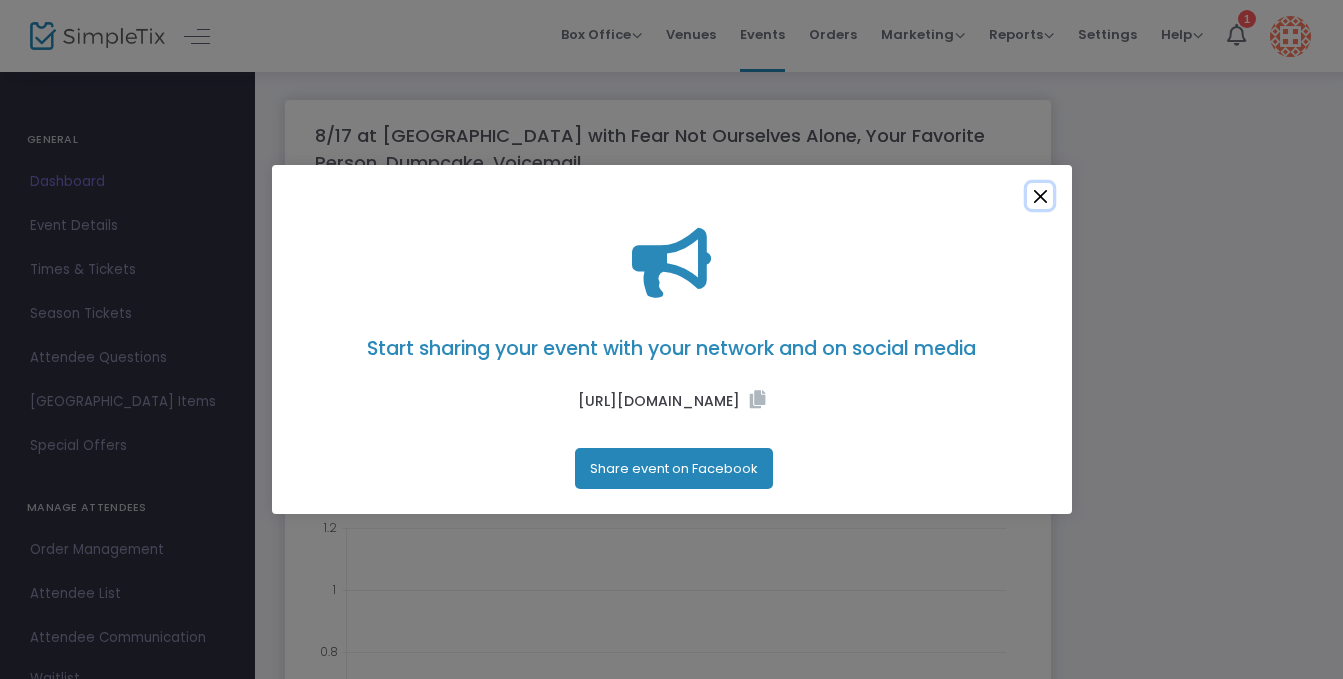click 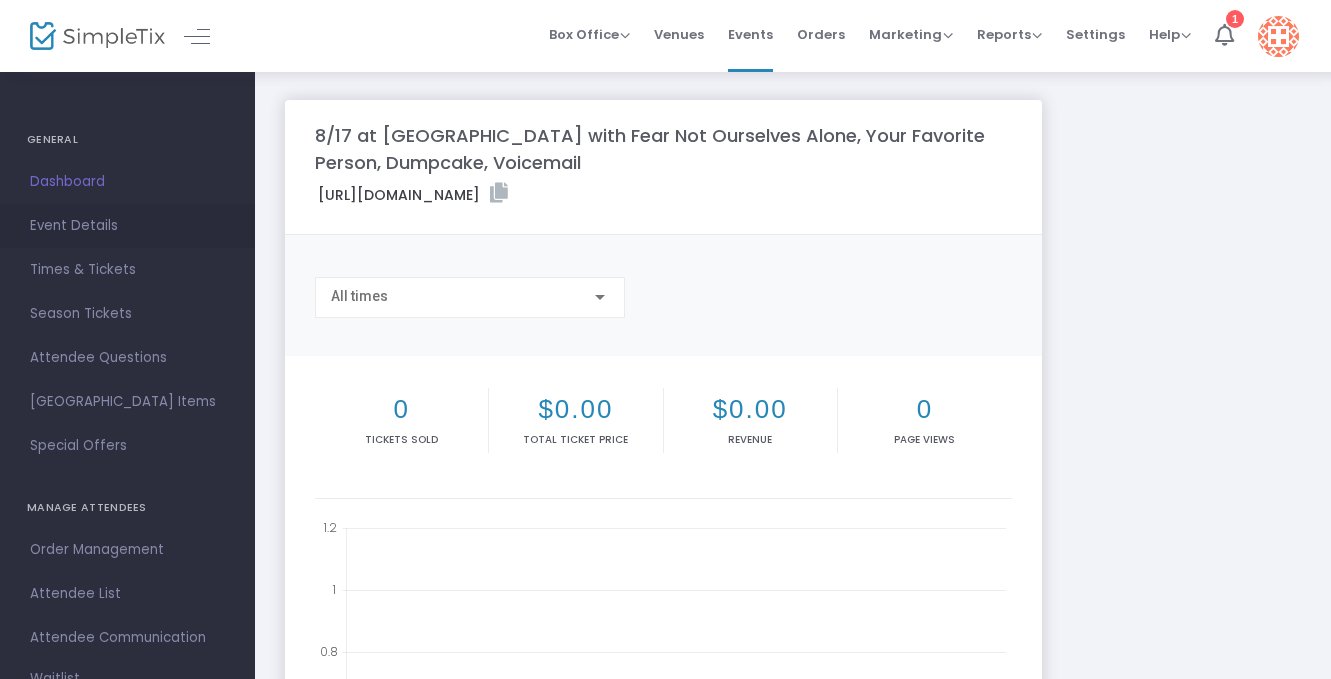 click on "Event Details" at bounding box center [127, 226] 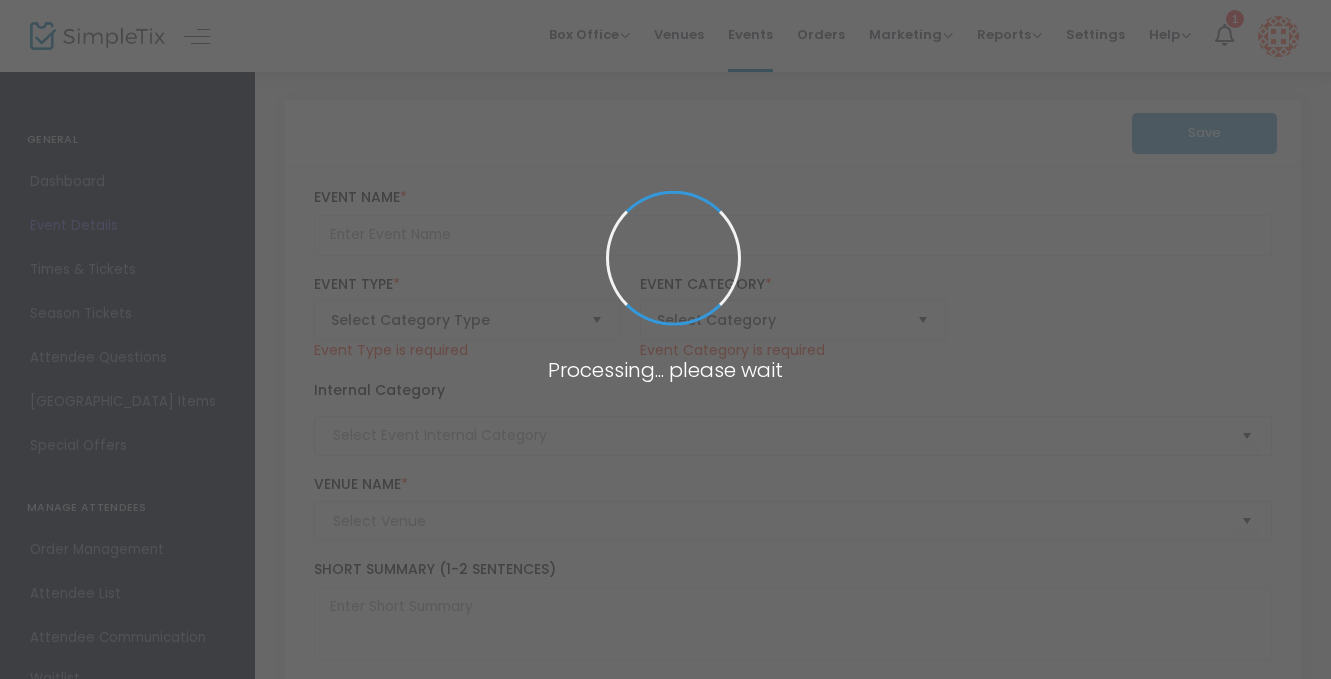 type on "8/17 at [GEOGRAPHIC_DATA] with Fear Not Ourselves Alone, Your Favorite Person, Dumpcake, Voicemail" 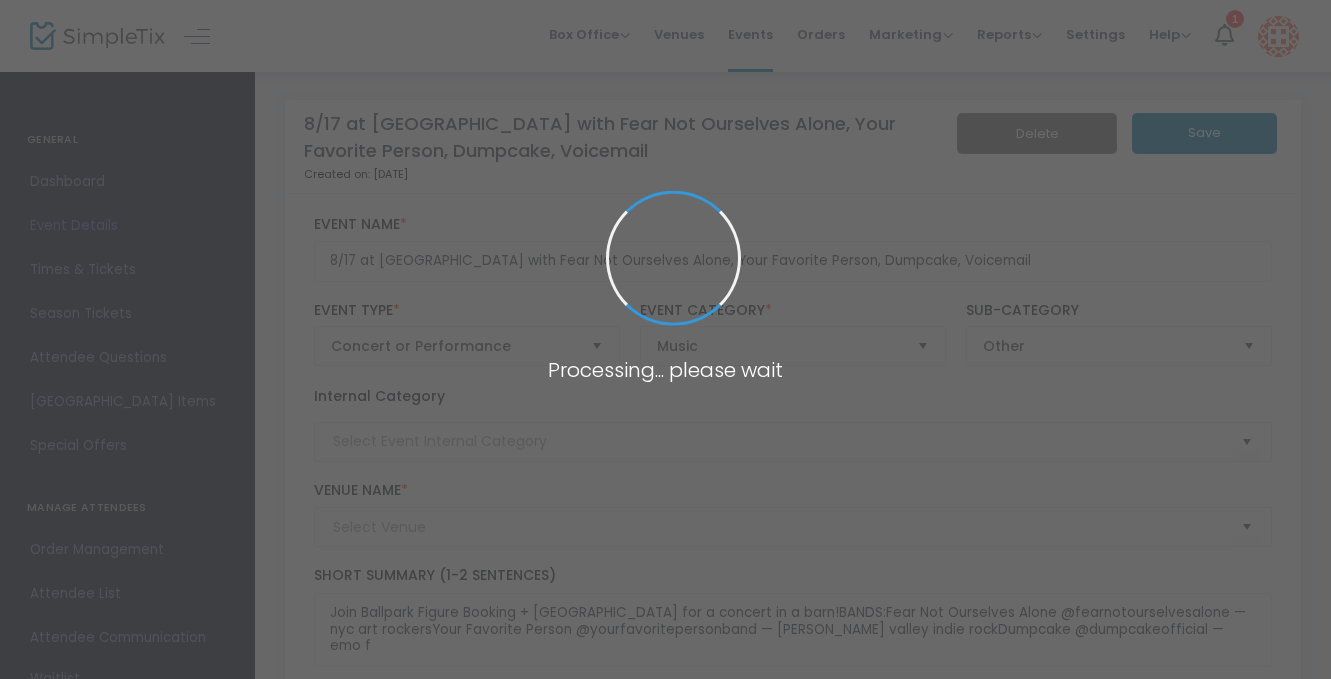 type on "Sweetbriar Nature Center - ECSS (Sweetbriar Nature Center)" 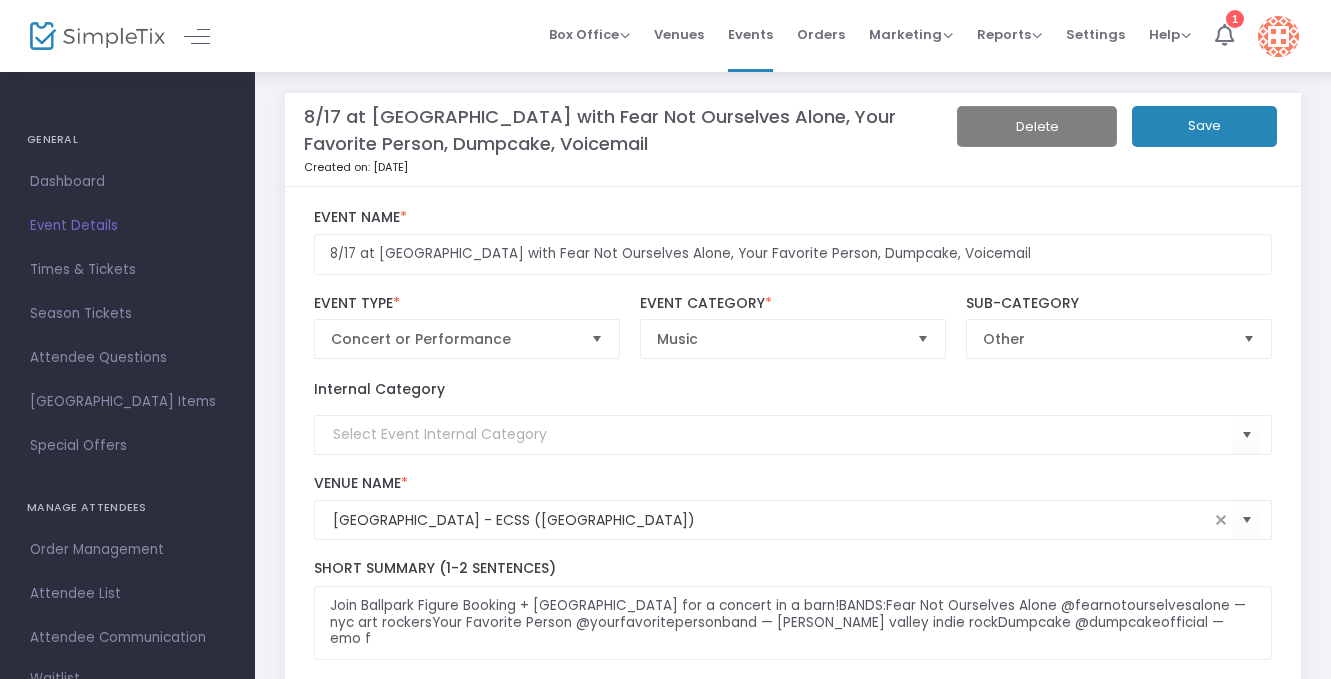 scroll, scrollTop: 0, scrollLeft: 0, axis: both 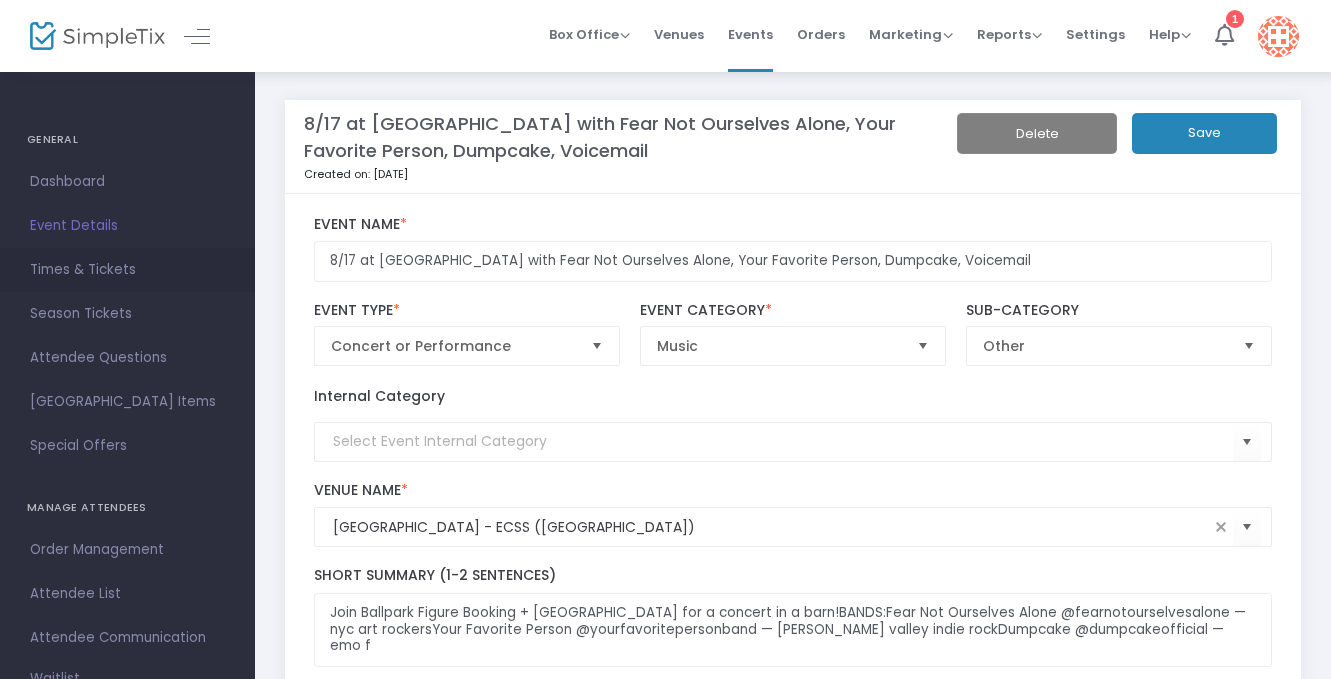 click on "Times & Tickets" at bounding box center [127, 270] 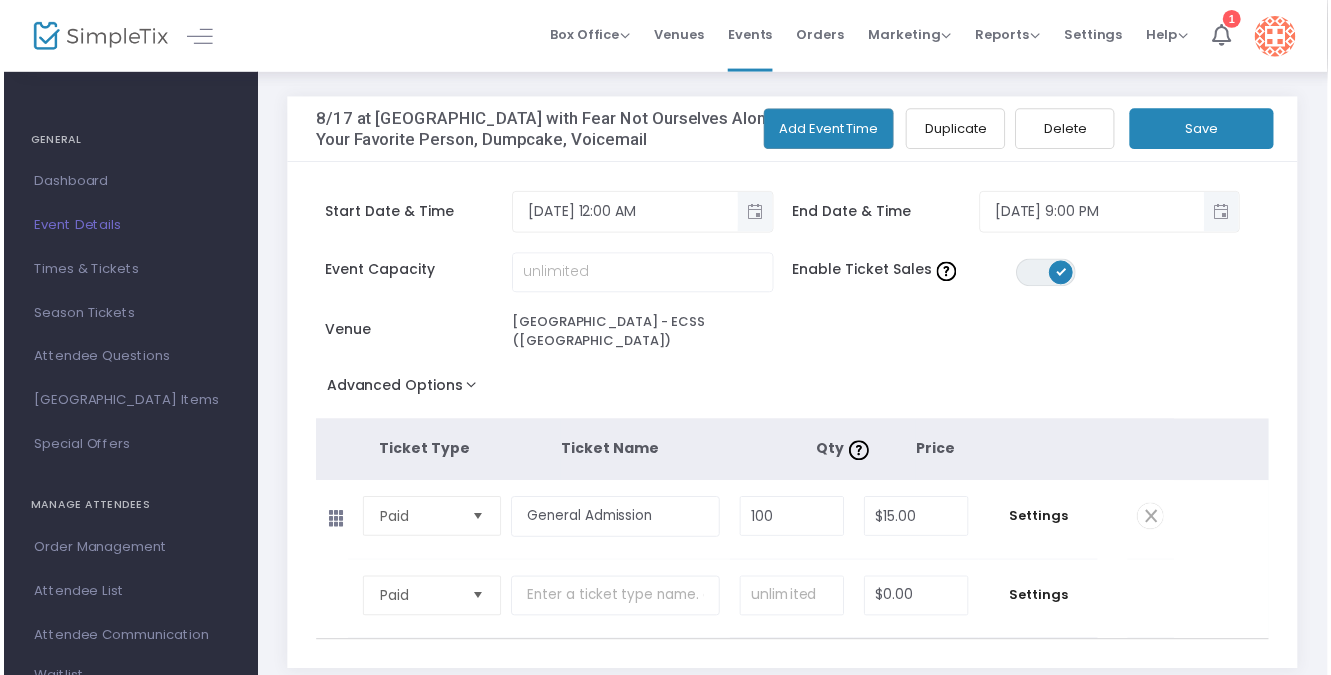 scroll, scrollTop: 0, scrollLeft: 0, axis: both 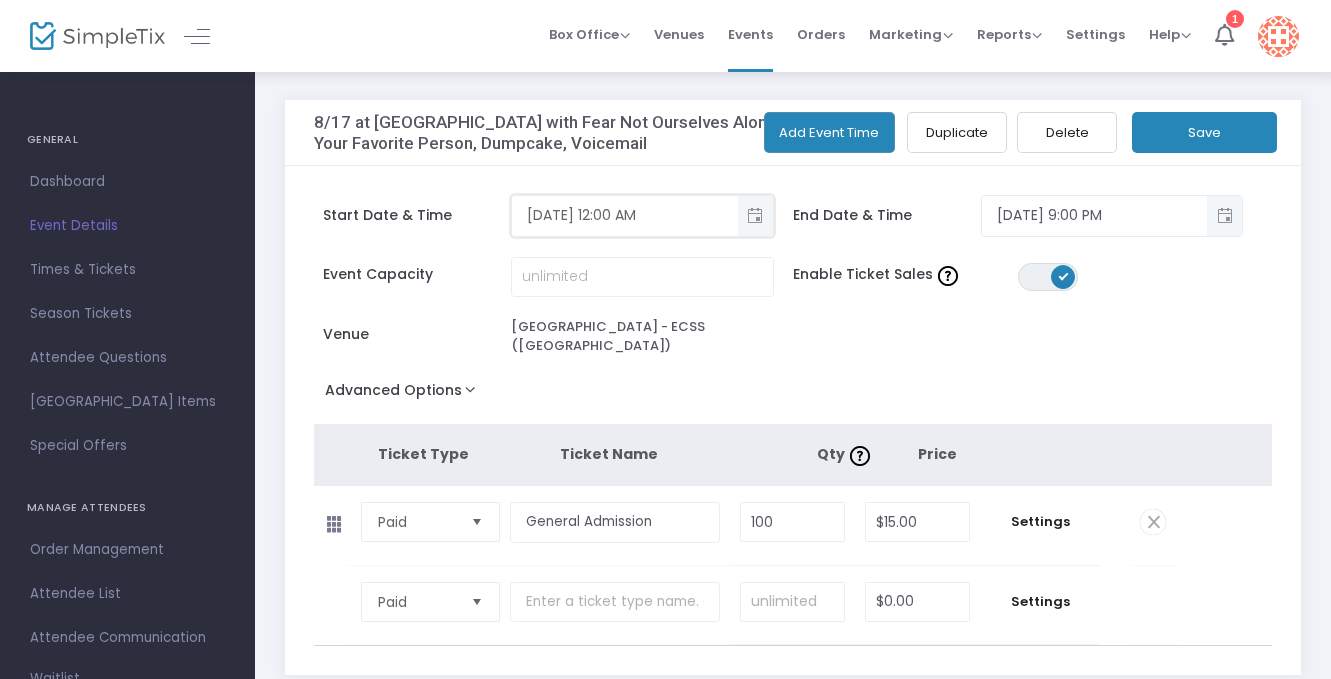 click on "8/17/2025 12:00 AM" at bounding box center (625, 215) 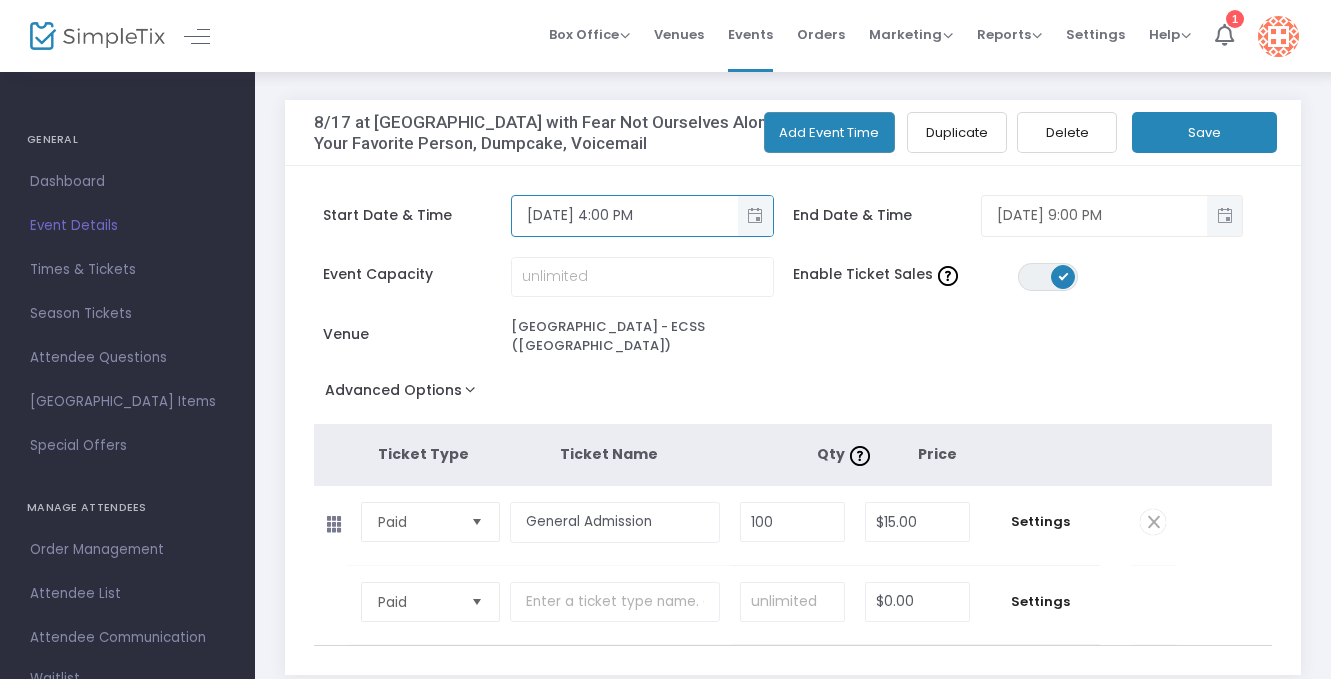 type on "8/17/2025 4:00 PM" 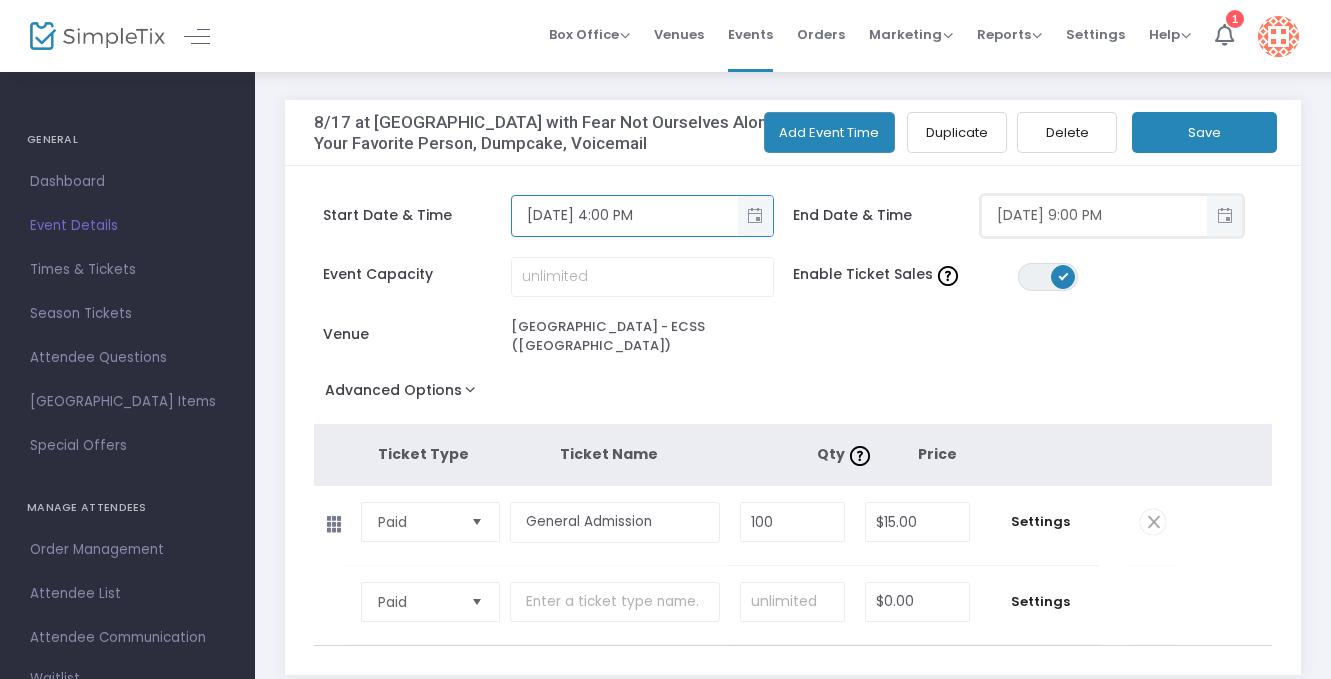 click on "8/17/2025 9:00 PM" at bounding box center (1095, 215) 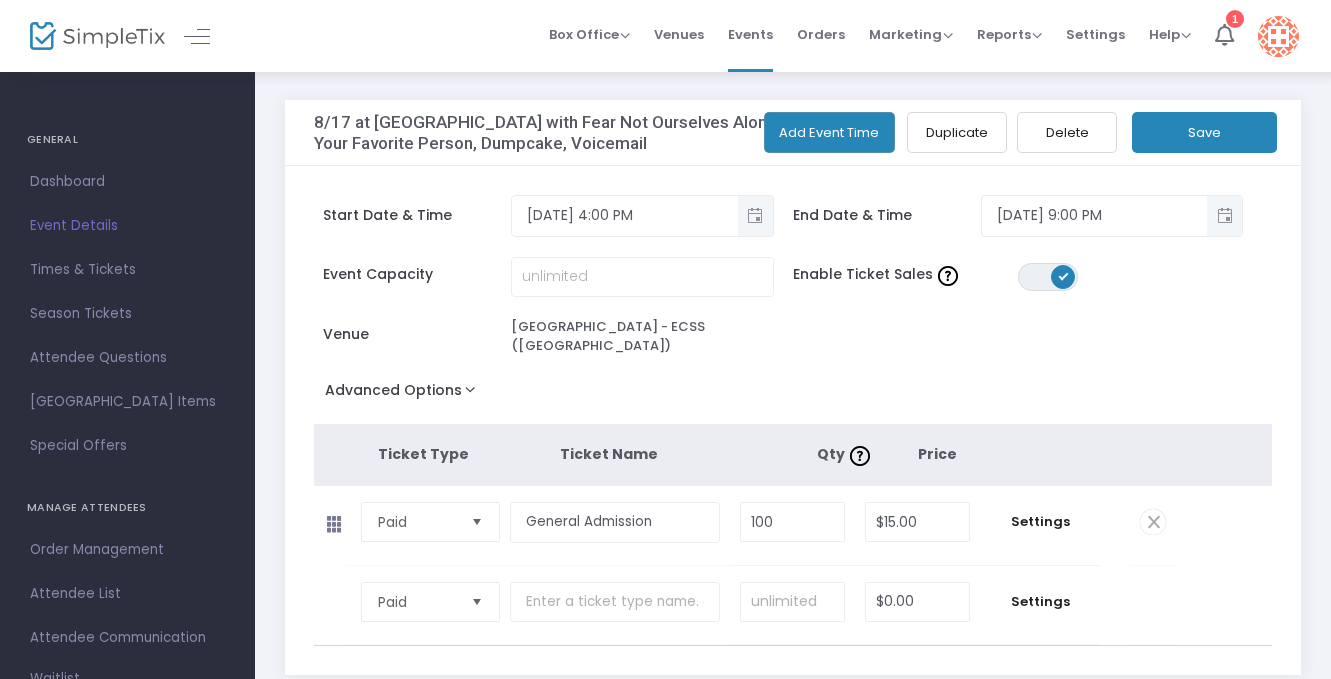 click on "Save" 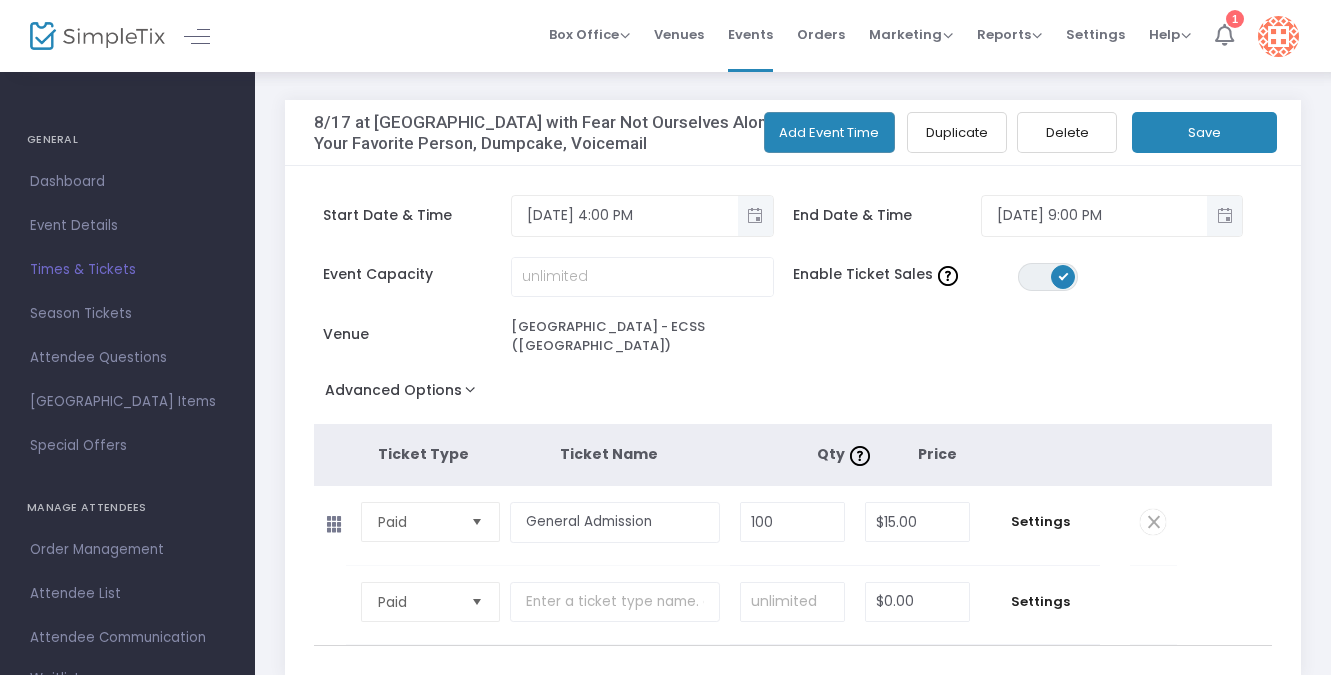 click on "1" at bounding box center [1224, 36] 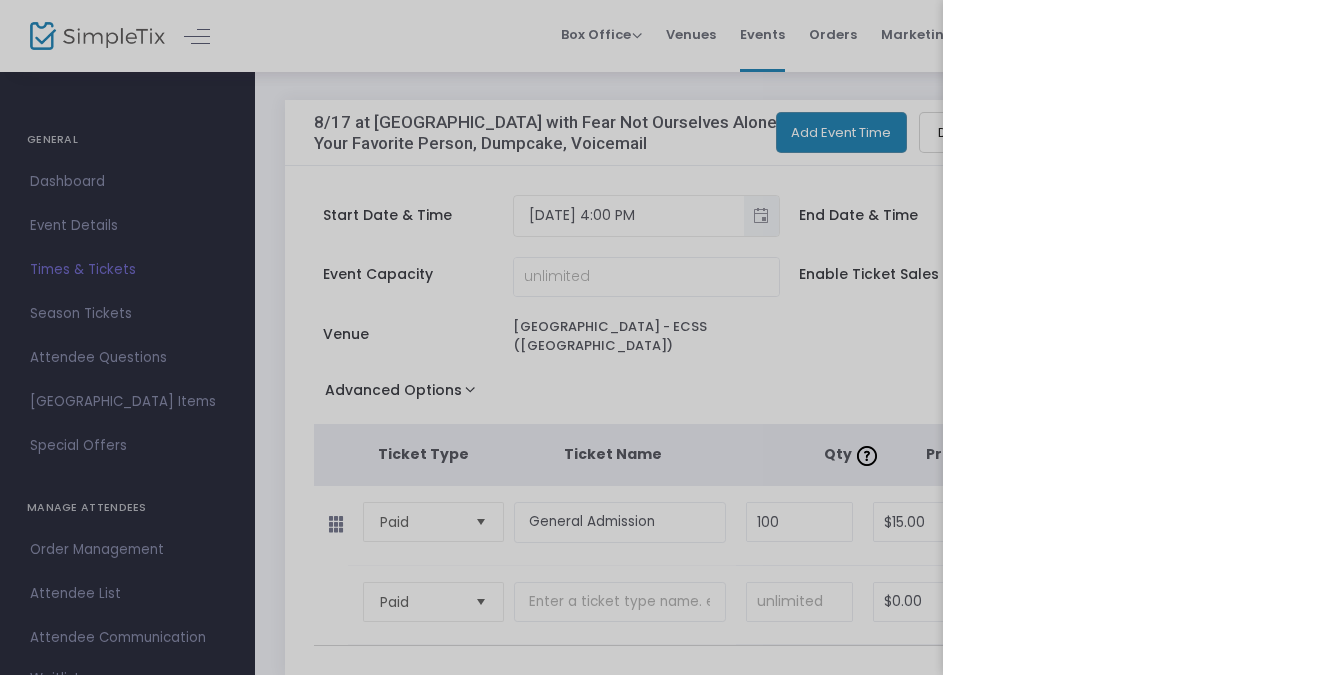 click at bounding box center [671, 337] 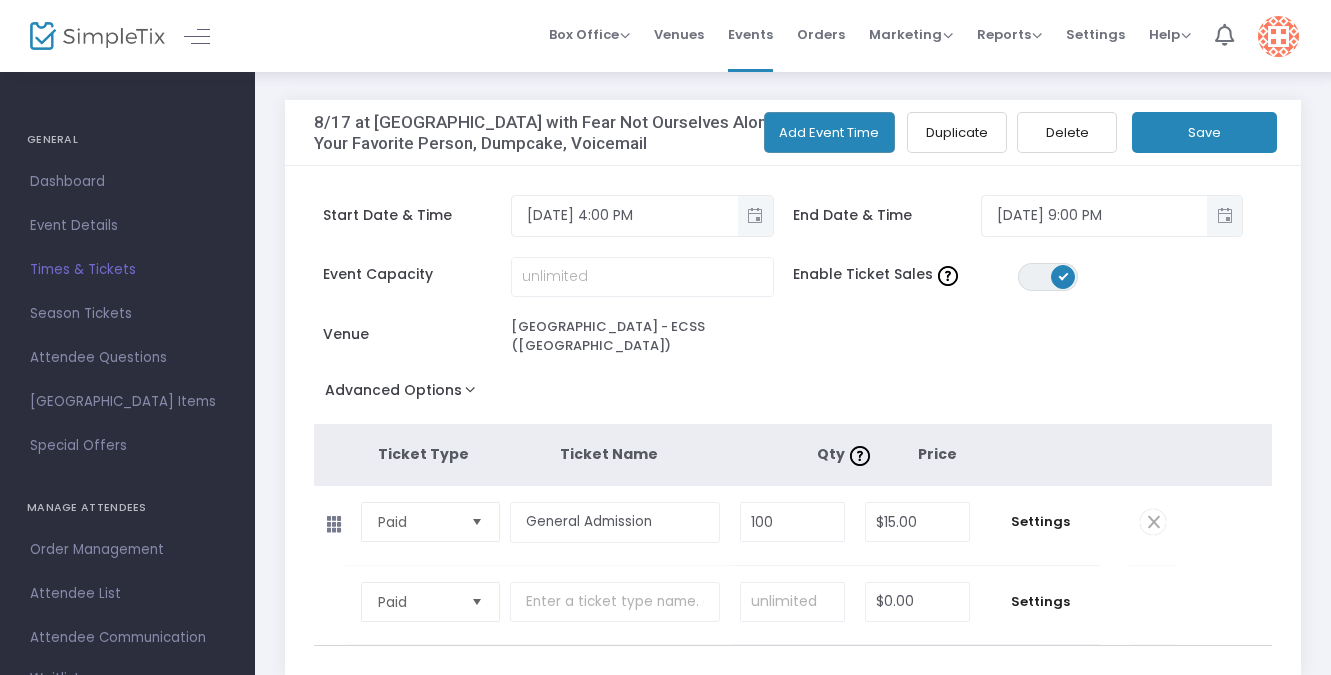 click at bounding box center [1278, 36] 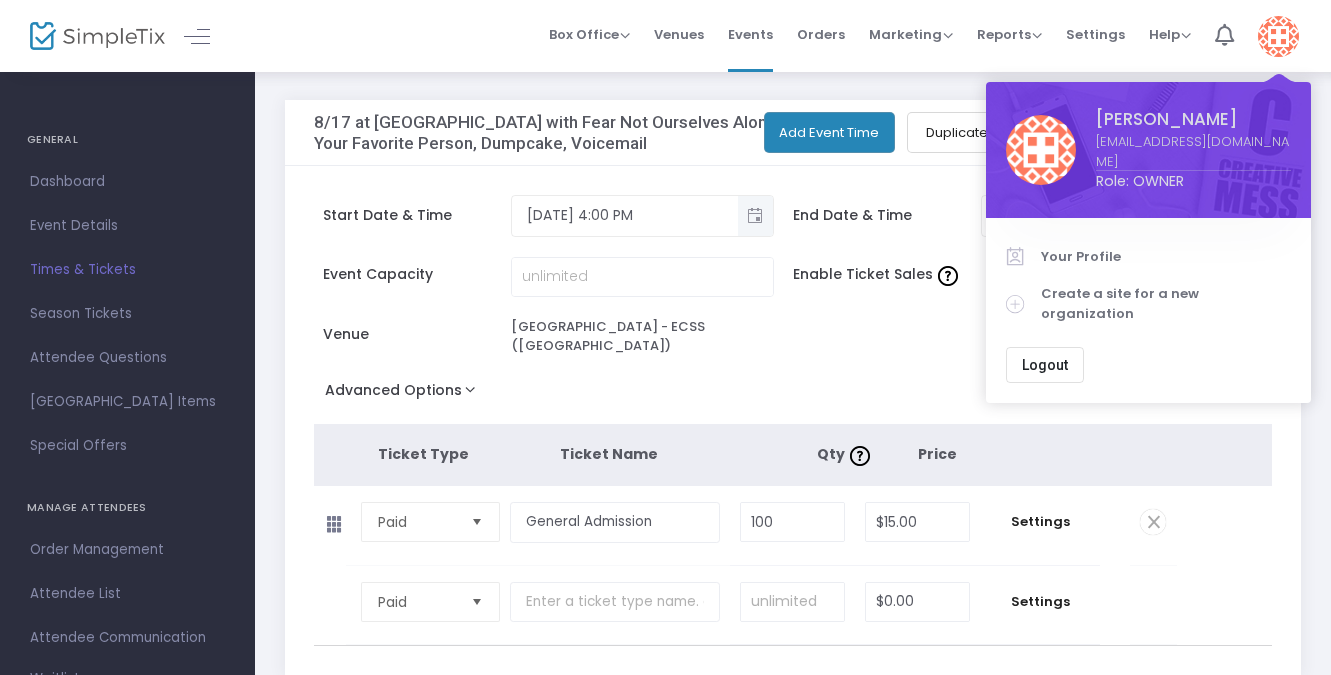 click on "[EMAIL_ADDRESS][DOMAIN_NAME]" at bounding box center [1193, 151] 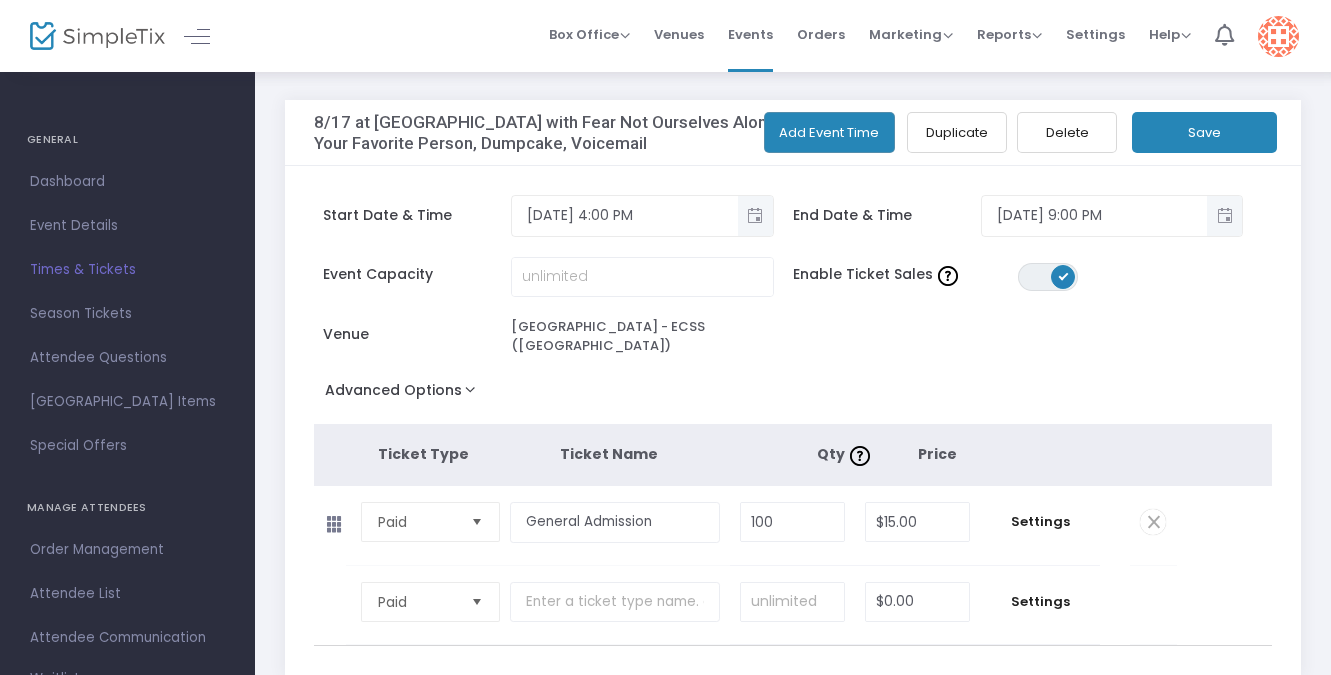 click 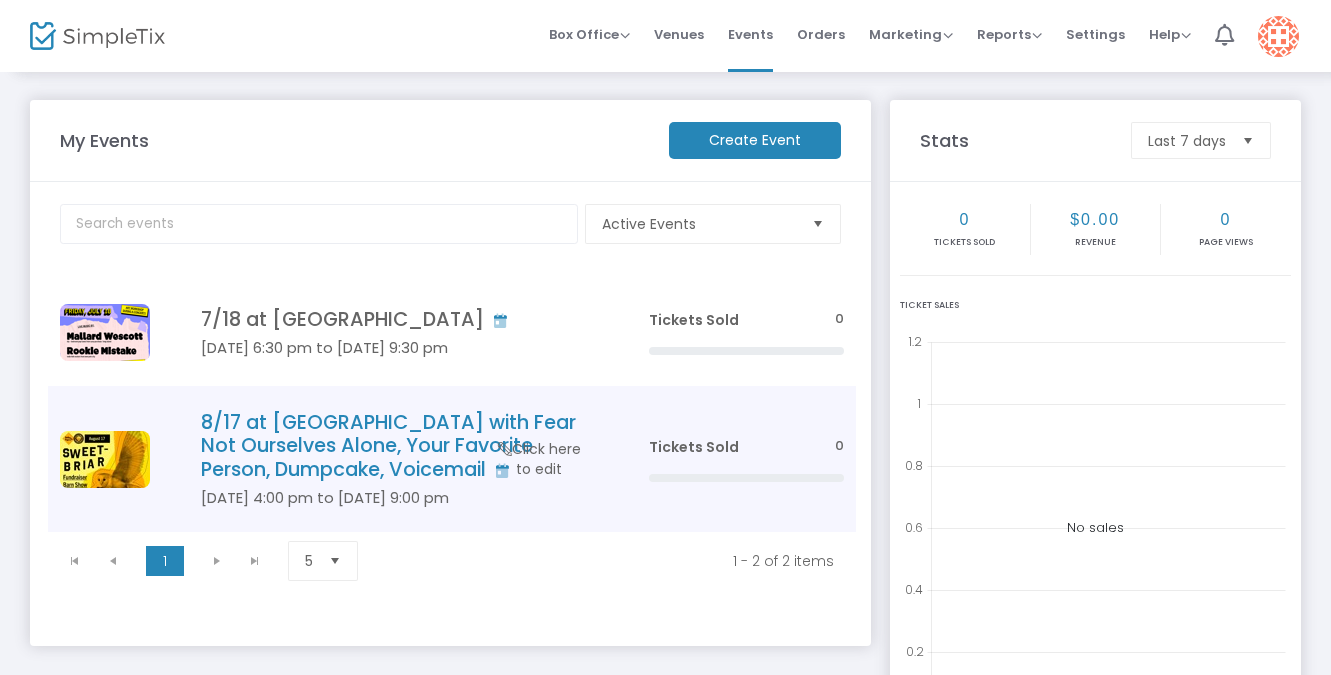 click on "Tickets Sold 0" 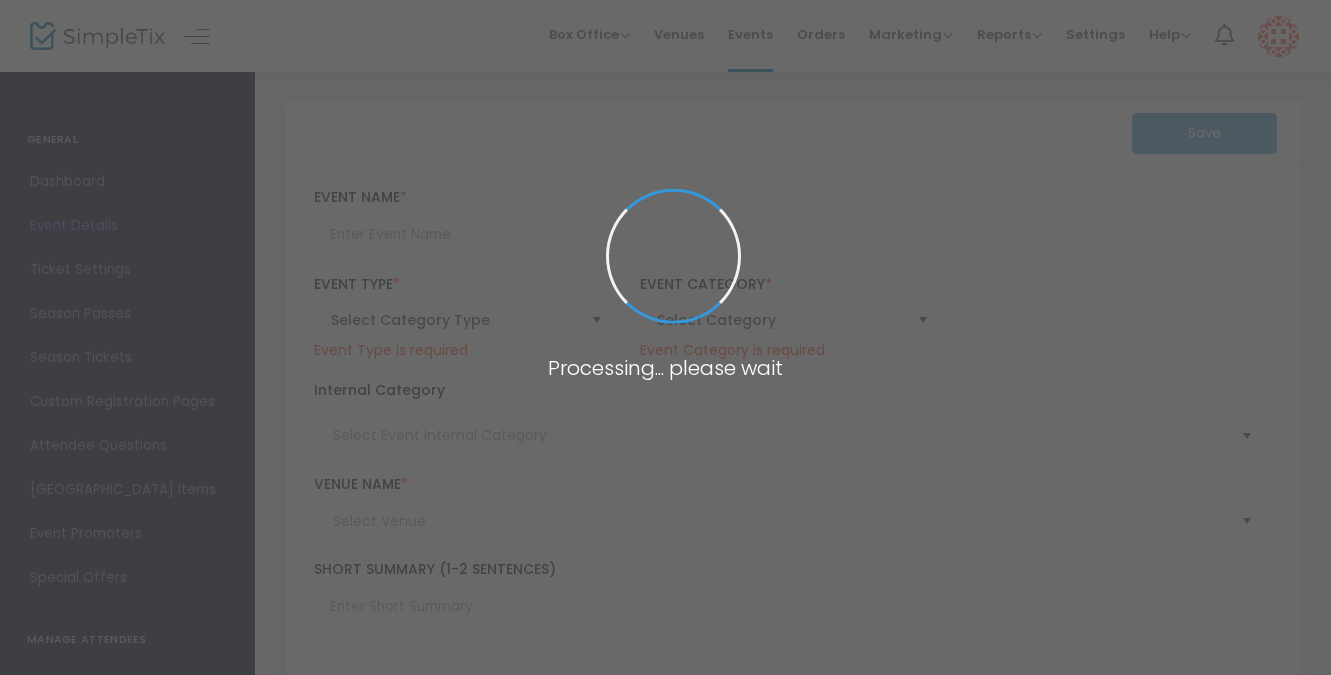 type on "8/17 at [GEOGRAPHIC_DATA] with Fear Not Ourselves Alone, Your Favorite Person, Dumpcake, Voicemail" 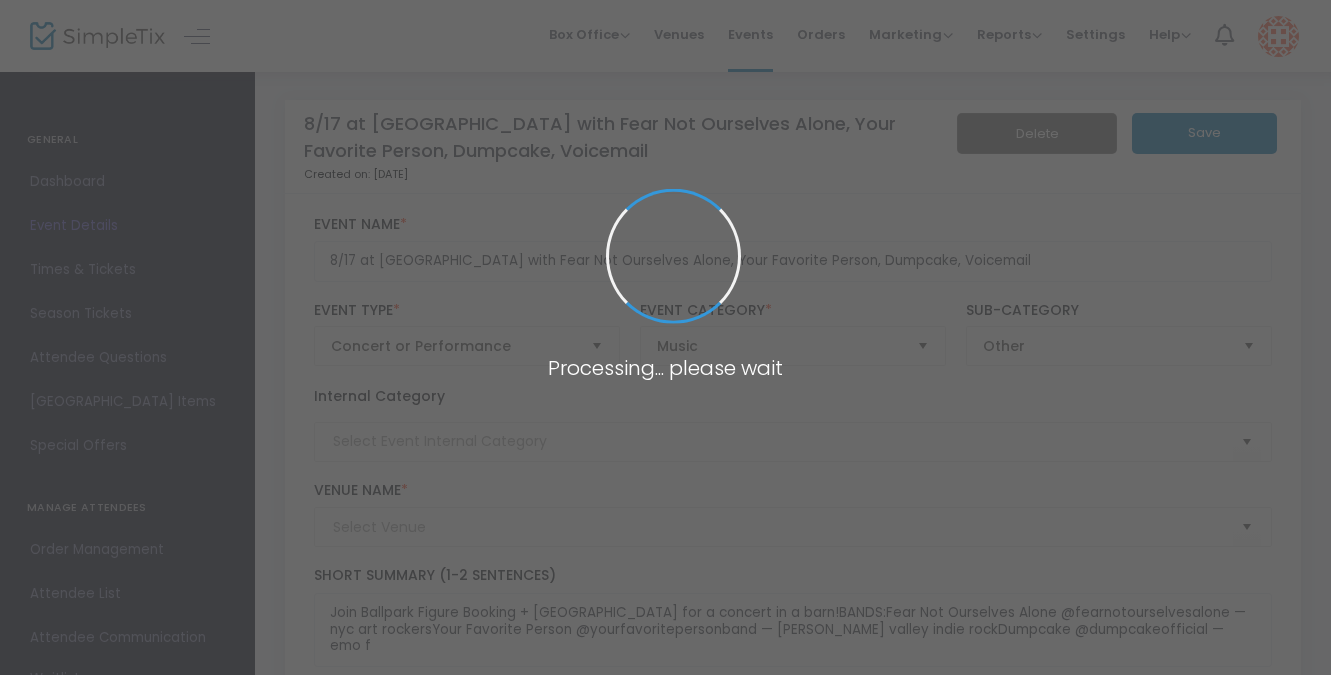 type on "Sweetbriar Nature Center - ECSS (Sweetbriar Nature Center)" 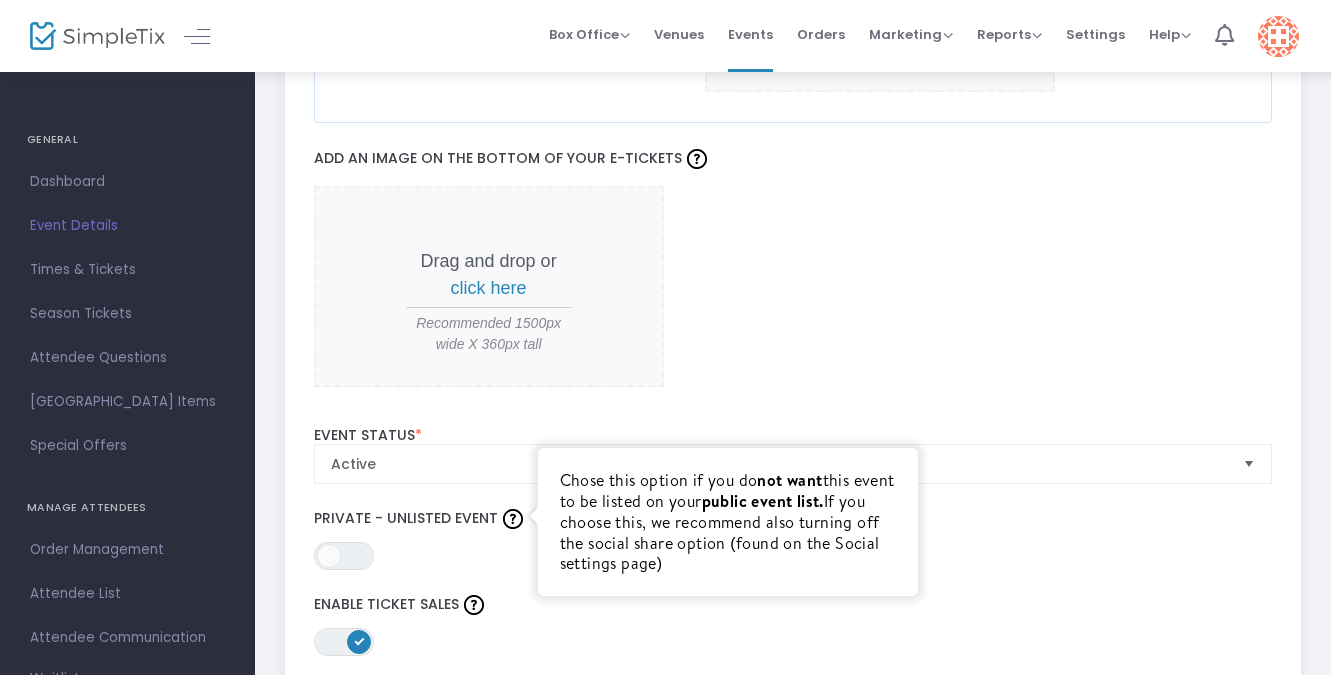 scroll, scrollTop: 2062, scrollLeft: 0, axis: vertical 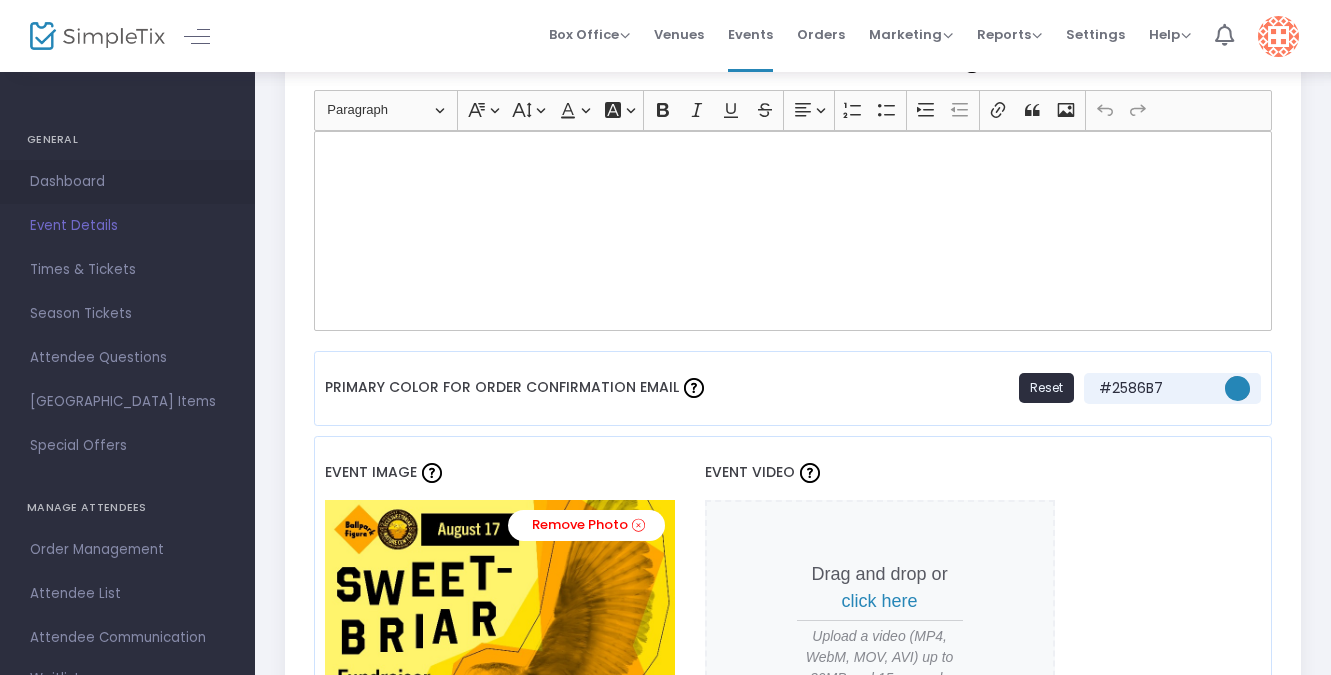 click on "Dashboard" at bounding box center (127, 182) 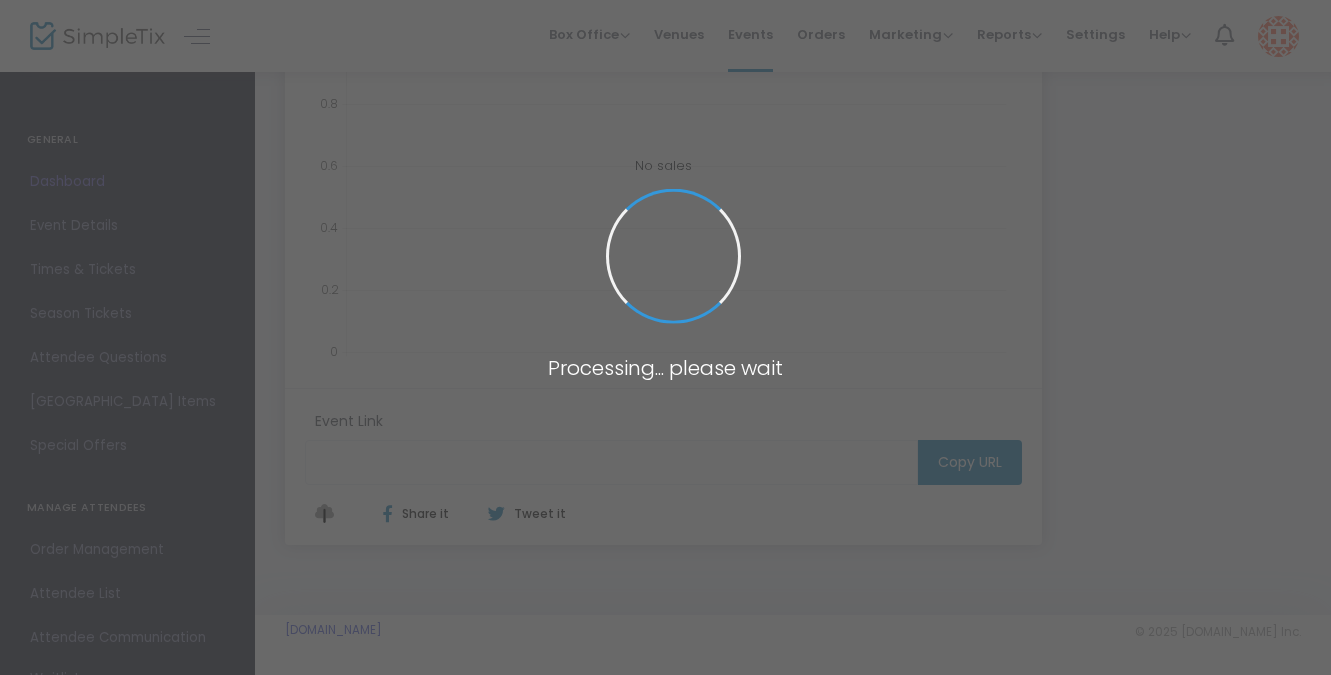 type on "https://www.simpletix.com/e/8-17-at-sweetbriar-with-fear-not-ourselves-tickets-226161" 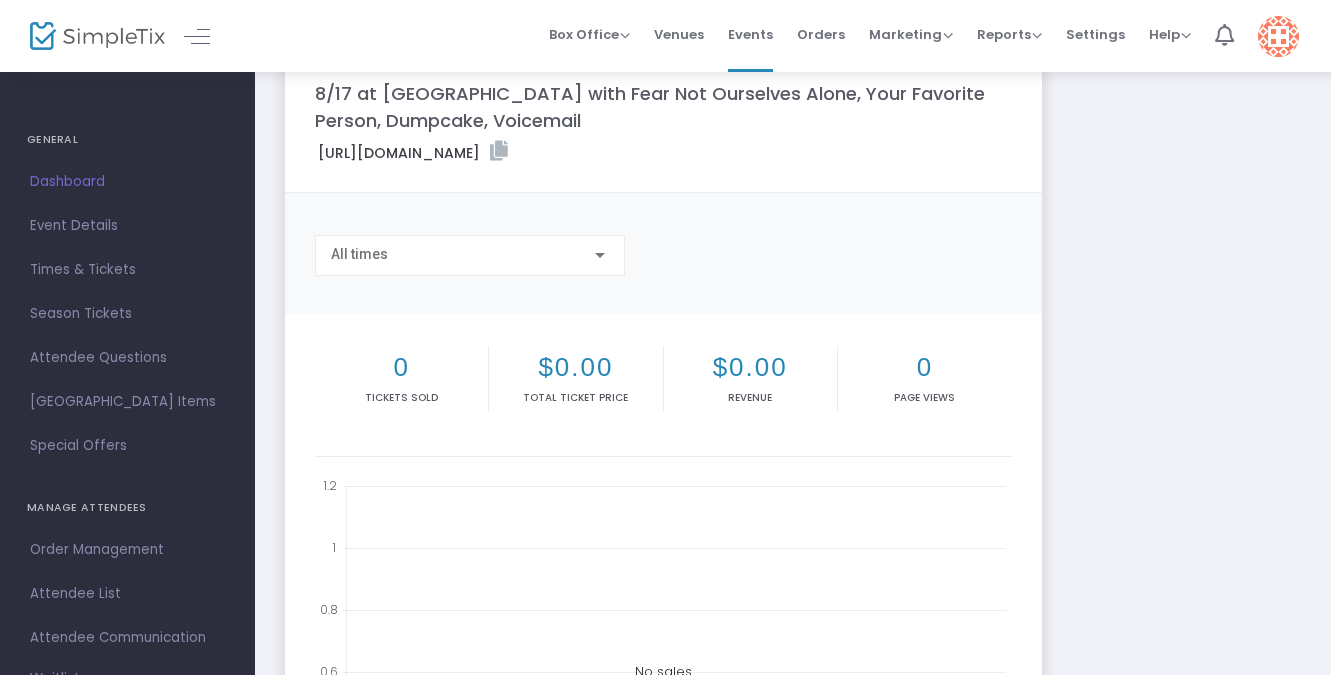 scroll, scrollTop: 0, scrollLeft: 0, axis: both 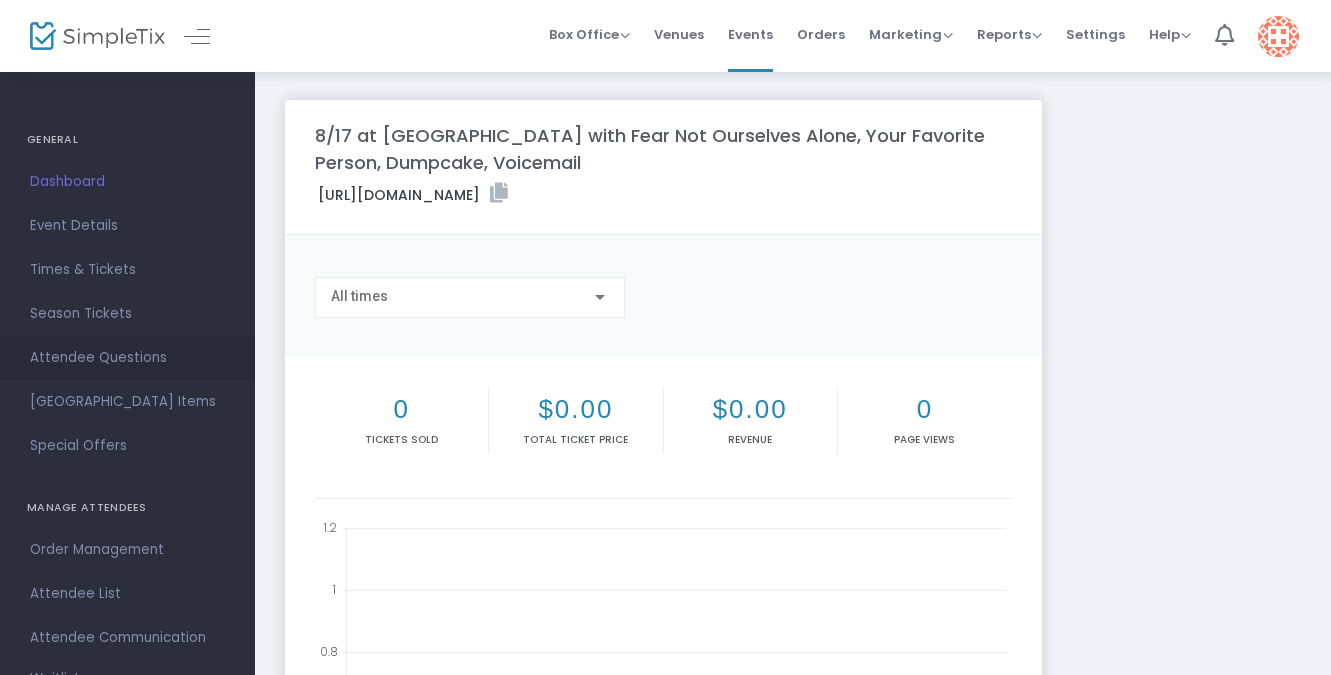 click on "Attendee Questions" at bounding box center (127, 358) 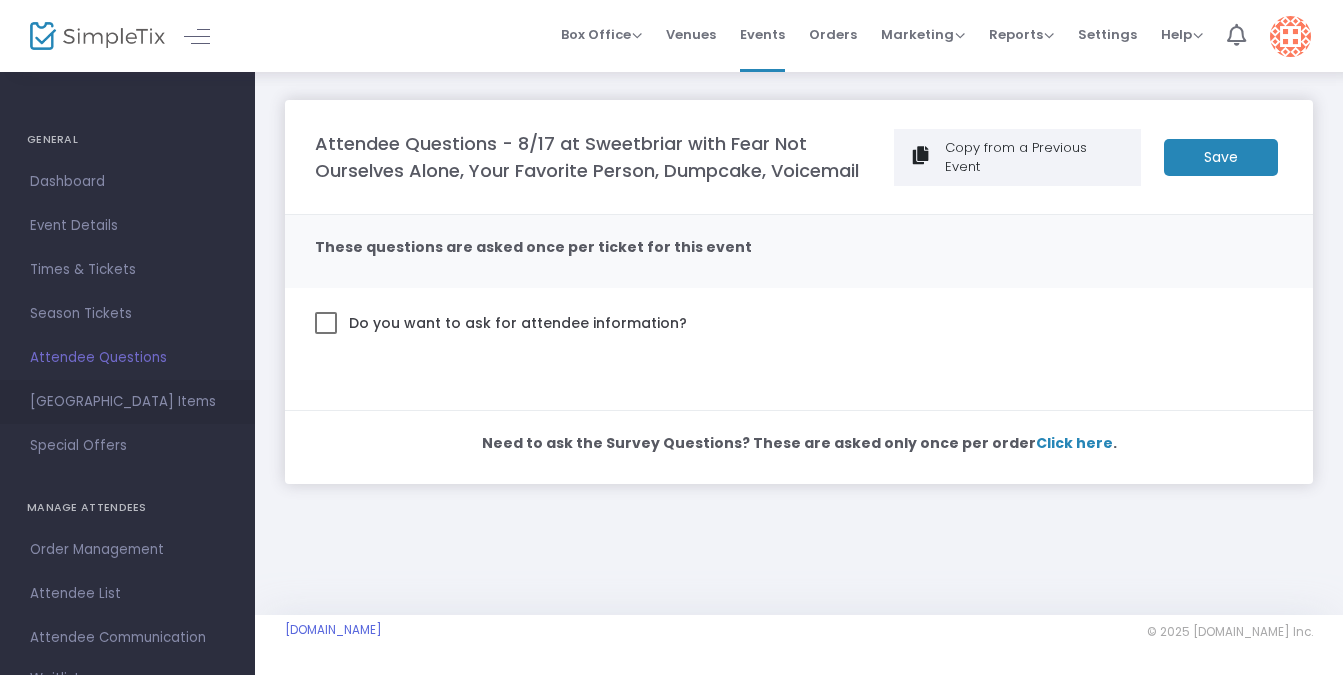 click on "Suggested Square Items" at bounding box center (127, 402) 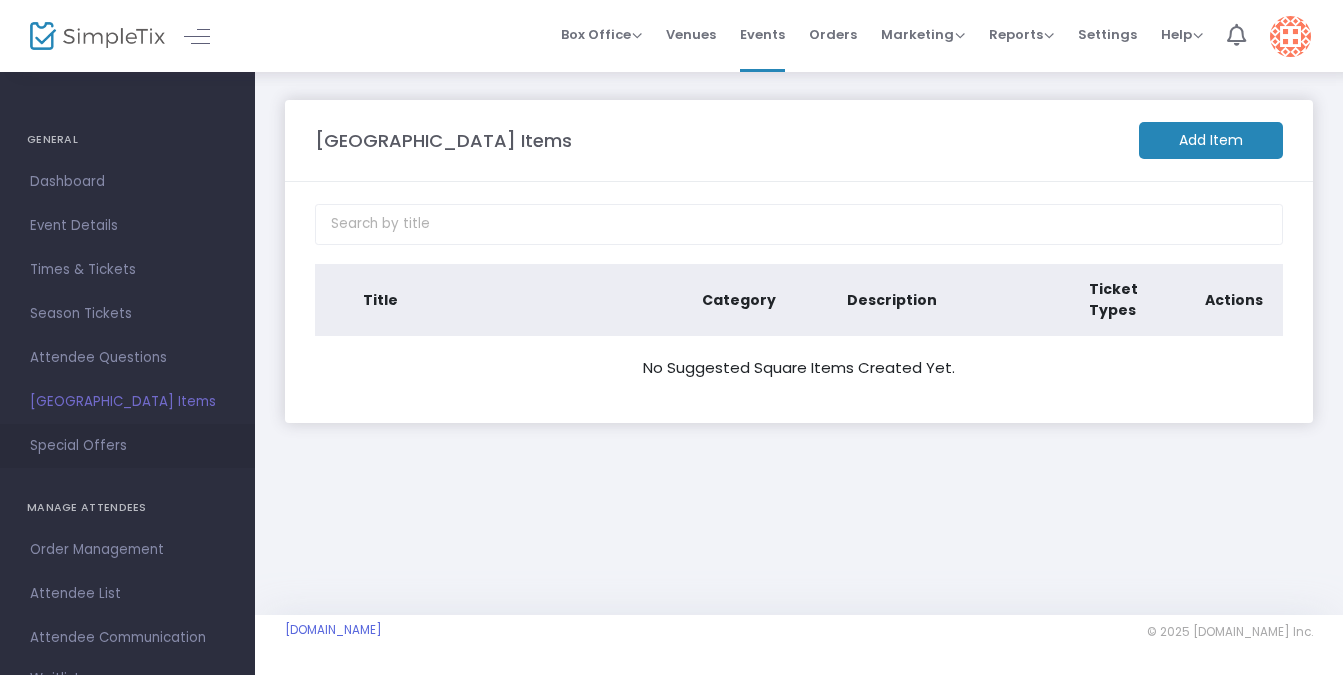 click on "Special Offers" at bounding box center (127, 446) 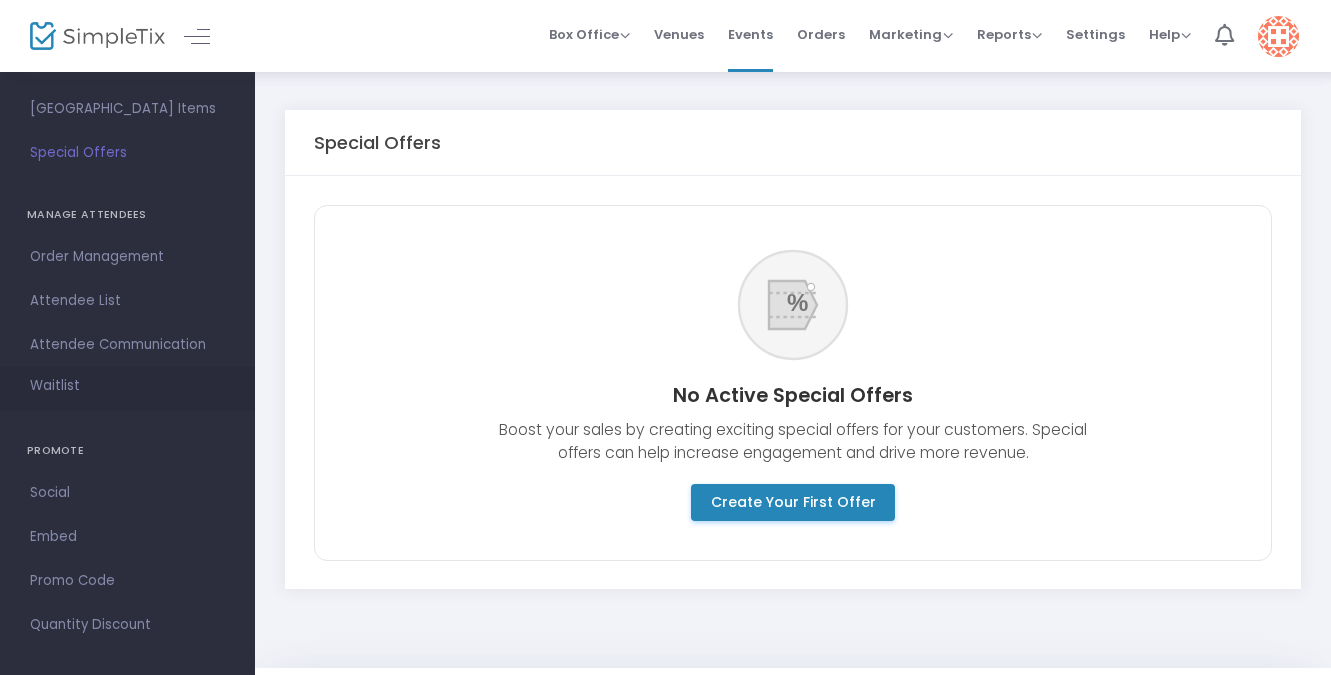 scroll, scrollTop: 0, scrollLeft: 0, axis: both 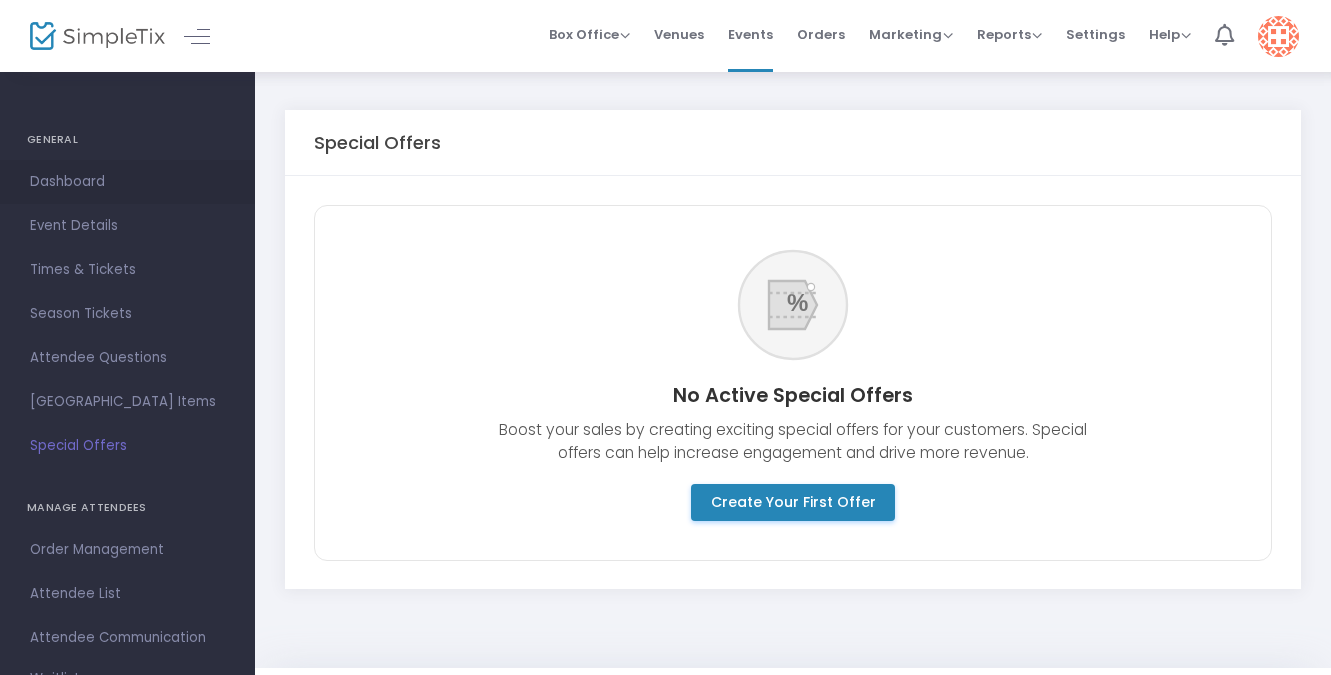 click on "Dashboard" at bounding box center [127, 182] 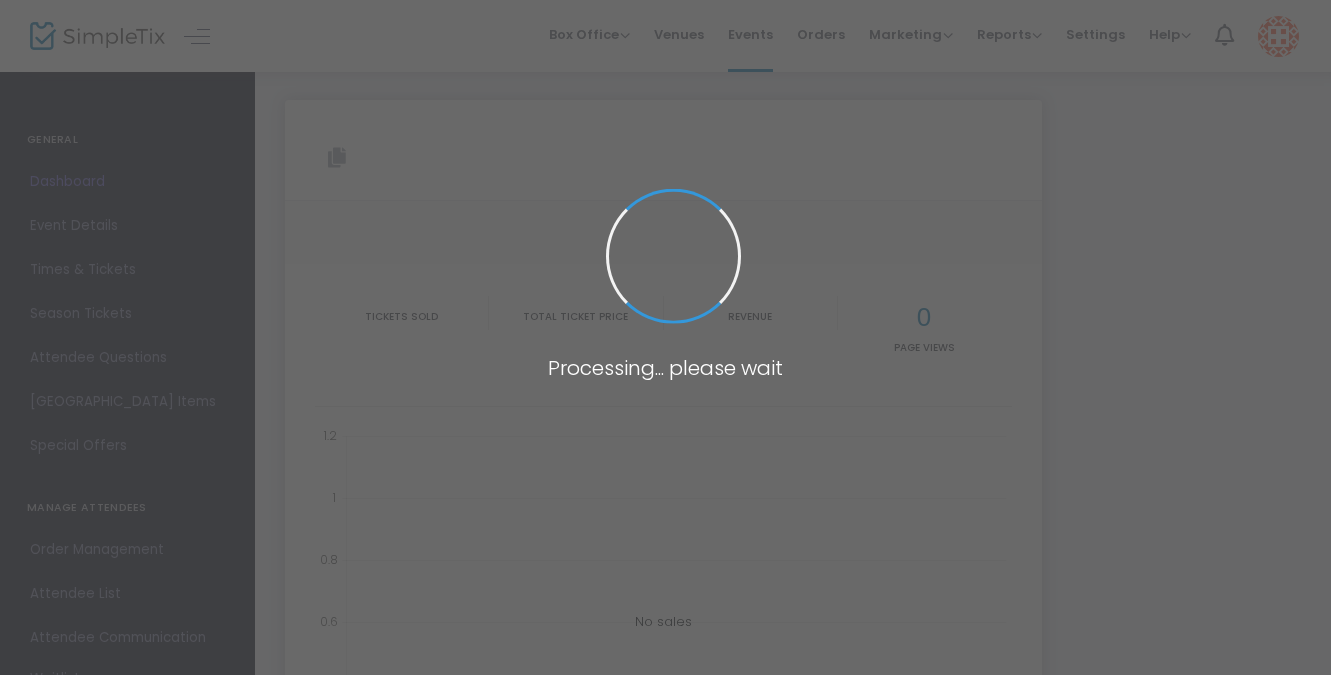 type on "https://www.simpletix.com/e/8-17-at-sweetbriar-with-fear-not-ourselves-tickets-226161" 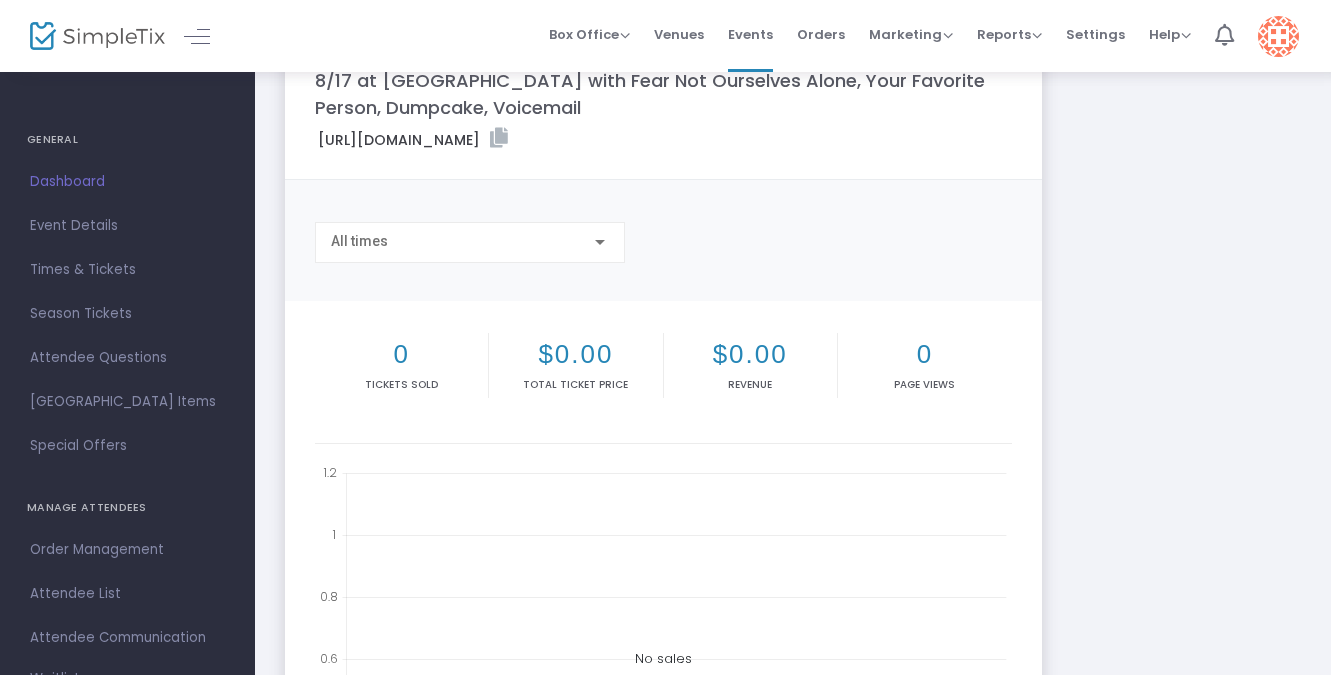 scroll, scrollTop: 56, scrollLeft: 0, axis: vertical 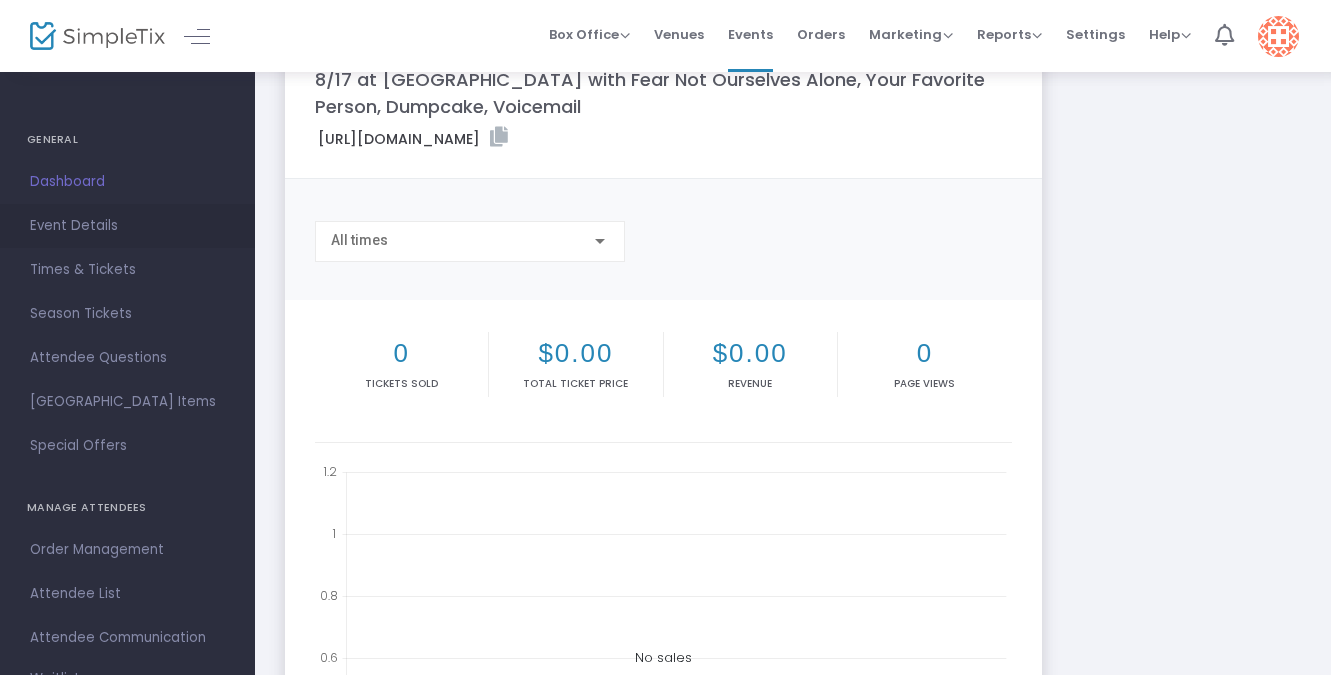 click on "Event Details" at bounding box center [127, 226] 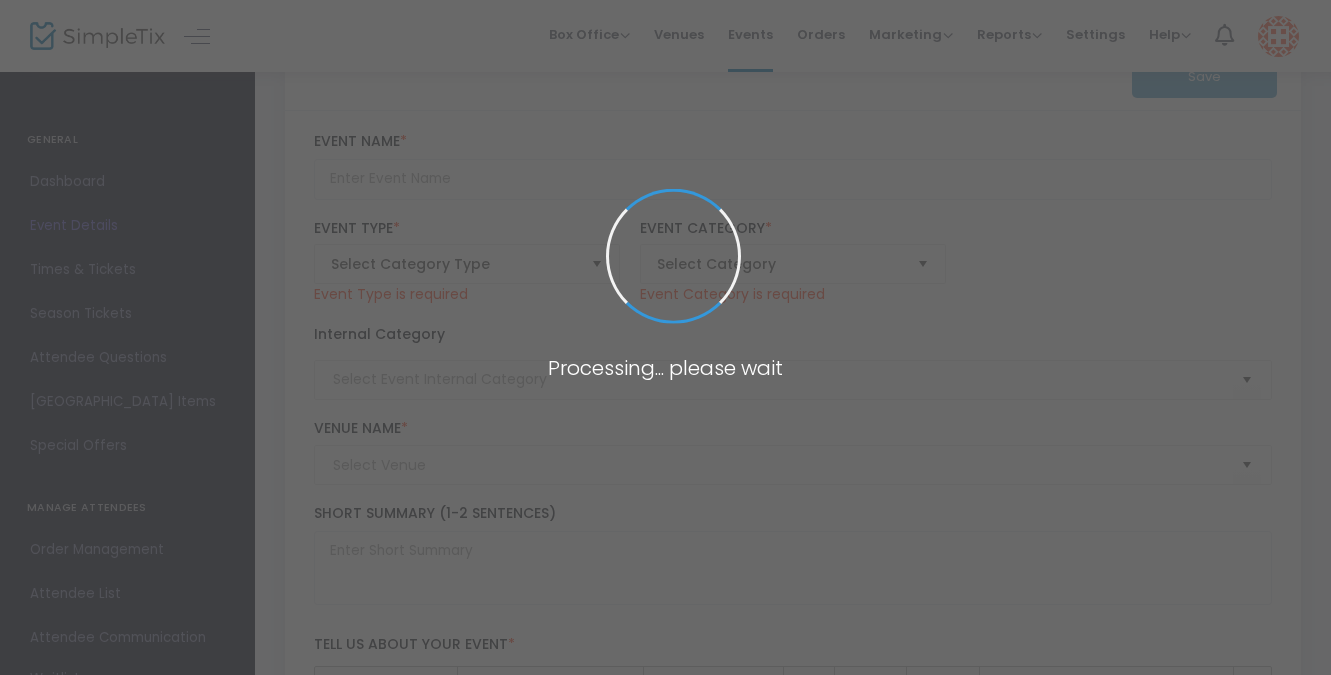 type on "8/17 at [GEOGRAPHIC_DATA] with Fear Not Ourselves Alone, Your Favorite Person, Dumpcake, Voicemail" 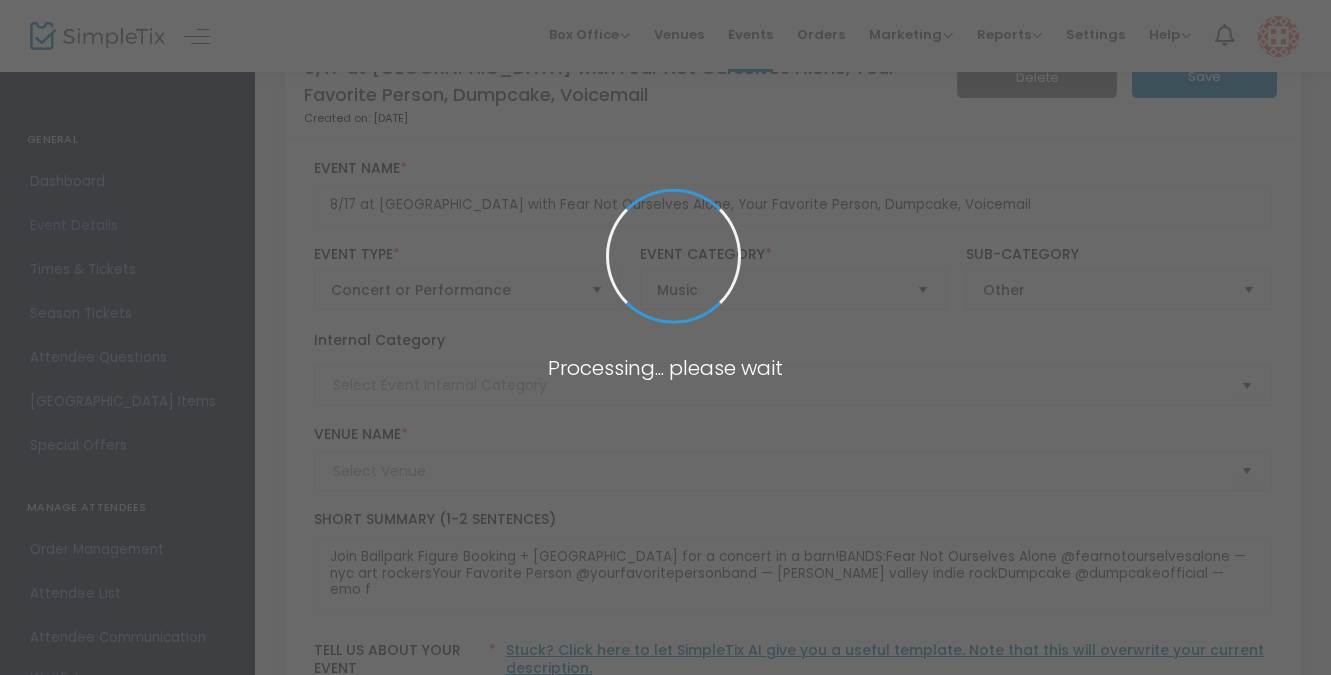 type on "Sweetbriar Nature Center - ECSS (Sweetbriar Nature Center)" 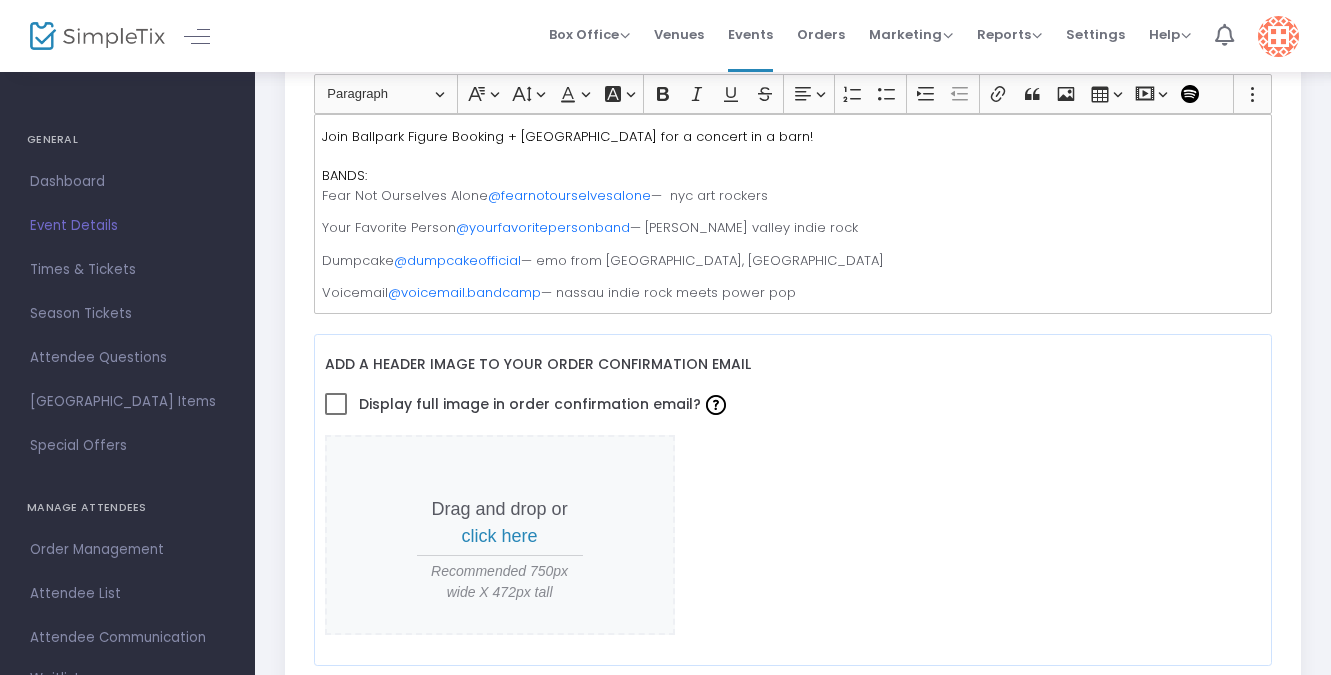 scroll, scrollTop: 684, scrollLeft: 0, axis: vertical 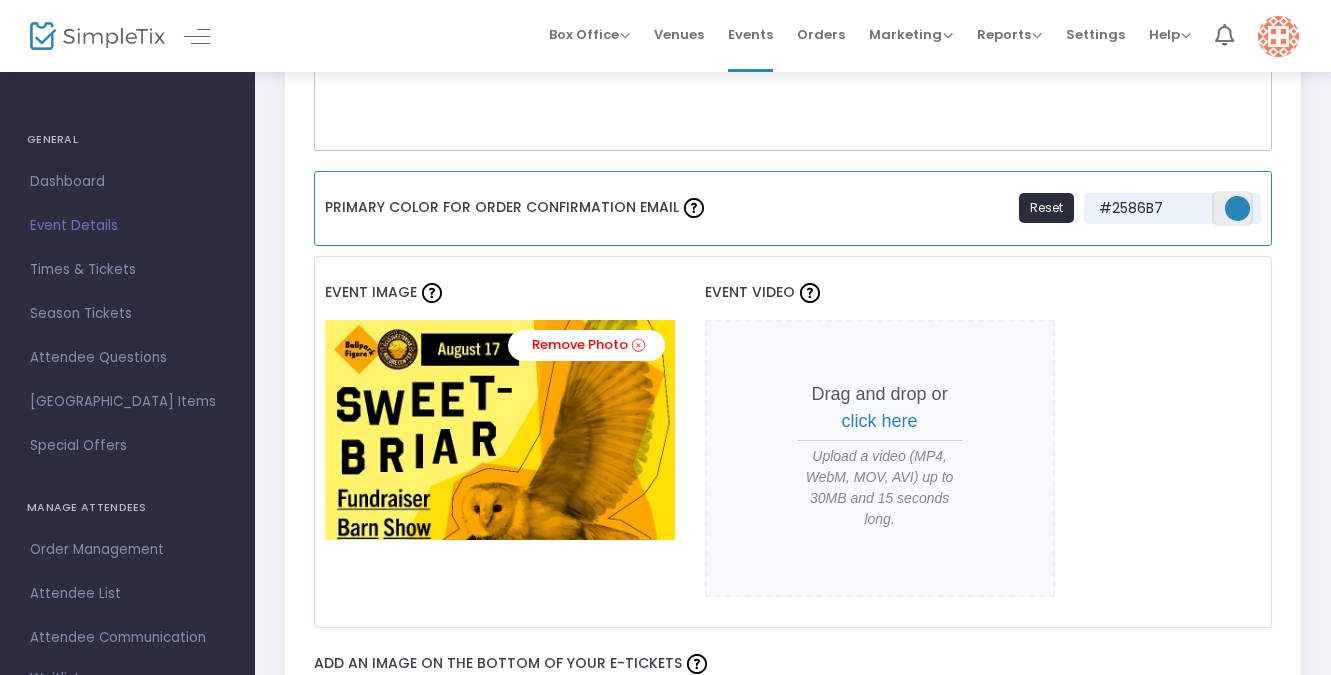 click at bounding box center [1237, 208] 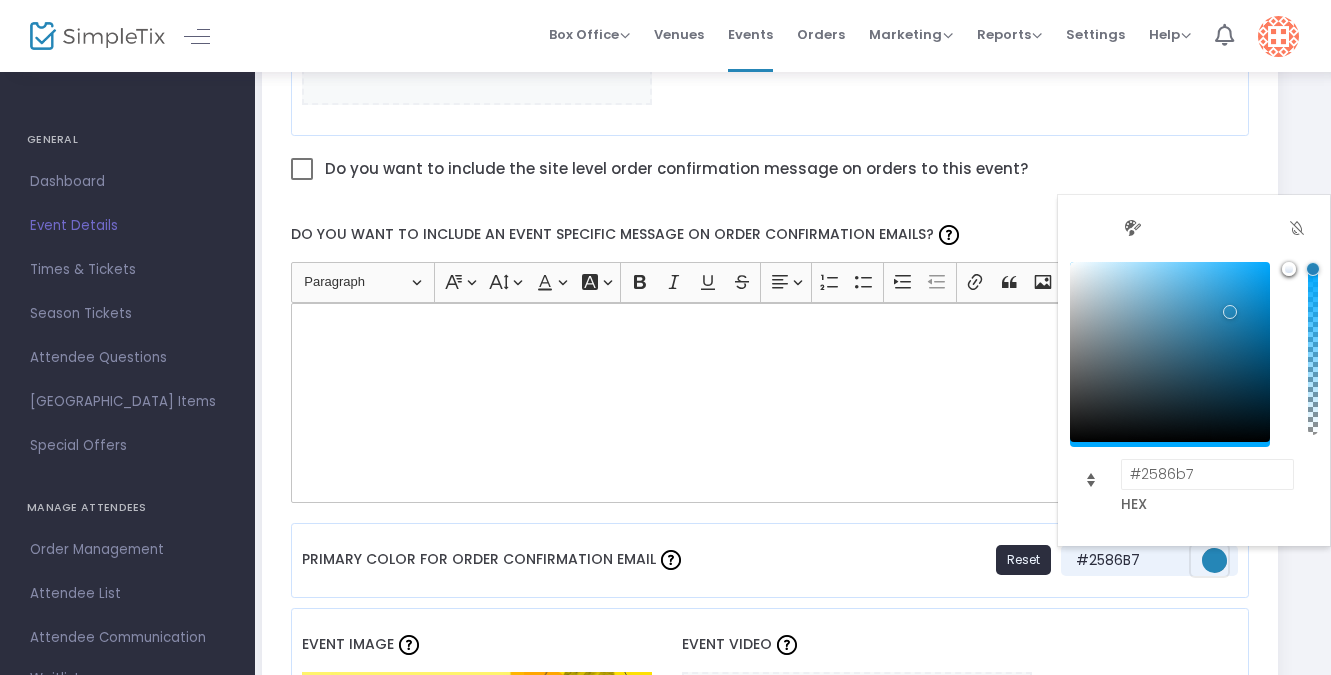 scroll, scrollTop: 1208, scrollLeft: 23, axis: both 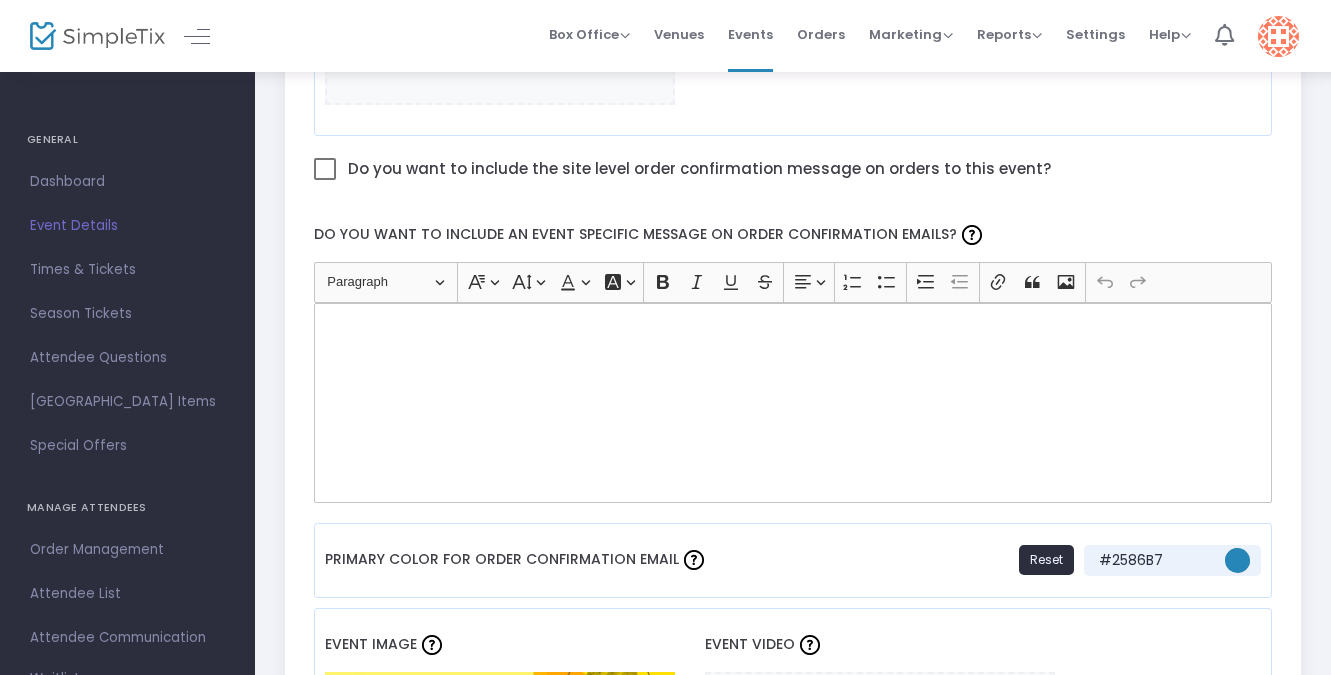 click on "8/17 at Sweetbriar with Fear Not Ourselves Alone, Your Favorite Person, Dumpcake, Voicemail Event Name  * Concert or Performance  Event Type  *  Event Type is required  Music  Event Category  * Other  Sub-Category  Internal Category  Sweetbriar Nature Center - ECSS (Sweetbriar Nature Center) Venue Name  *  Venue is required  62 Eckernkamp Drive, Smithtown, New York, US Venue Address Join Ballpark Figure Booking + Sweetbriar Nature Center for a concert in a barn!BANDS:Fear Not Ourselves Alone @fearnotourselvesalone — nyc art rockersYour Favorite Person @yourfavoritepersonband — hudson valley indie rockDumpcake @dumpcakeofficial — emo f Short Summary (1-2 Sentences) Tell us about your event  * Stuck? Click here to let SimpleTix AI give you a useful template. Note that this will overwrite your current description. Heading Paragraph Paragraph Heading 1 Heading 2 Heading 3 Font Family Font Family Default Arial Courier New Georgia Lucida Sans Unicode Tahoma Times New Roman Trebuchet MS Verdana Font Size 9 11" 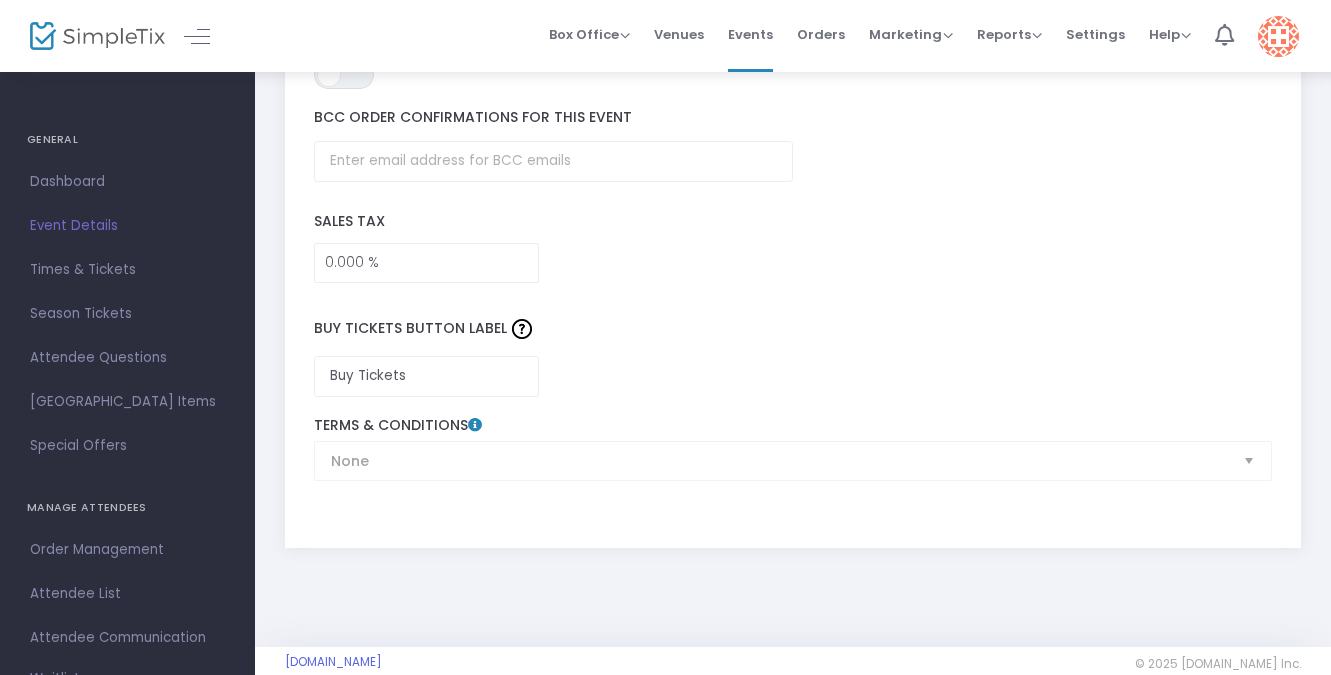 scroll, scrollTop: 3154, scrollLeft: 23, axis: both 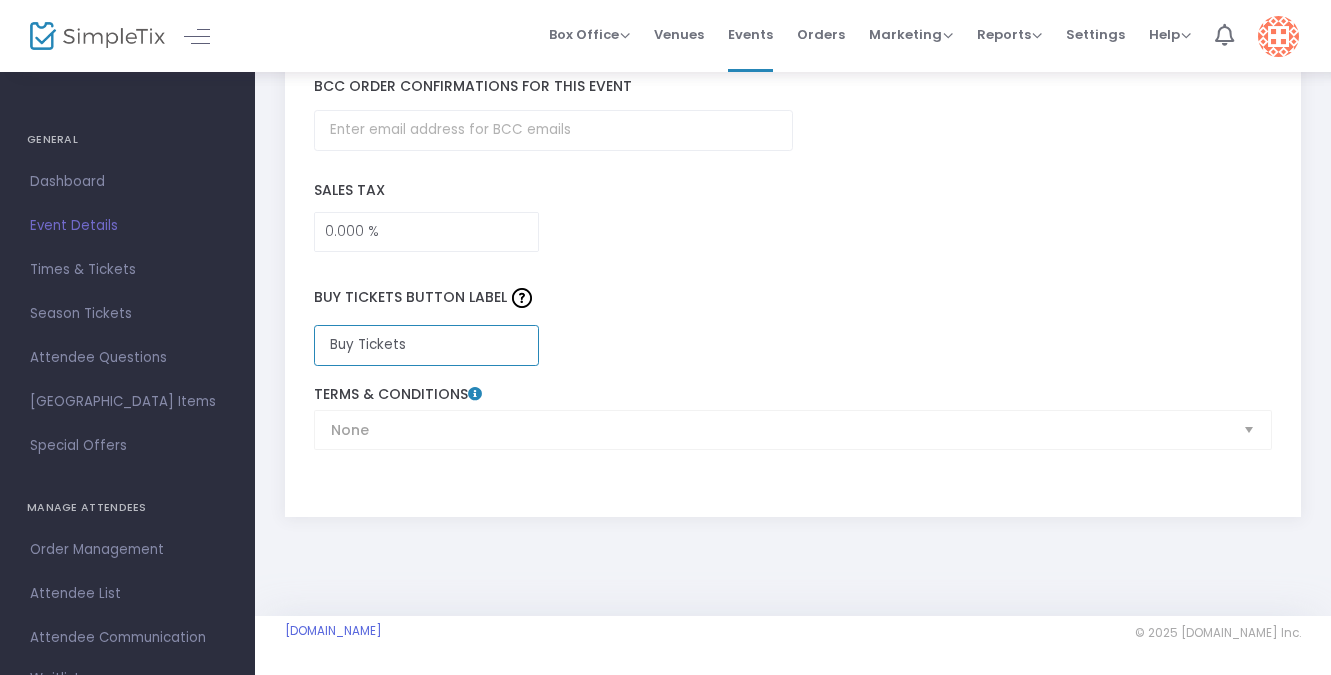 click on "Buy Tickets" 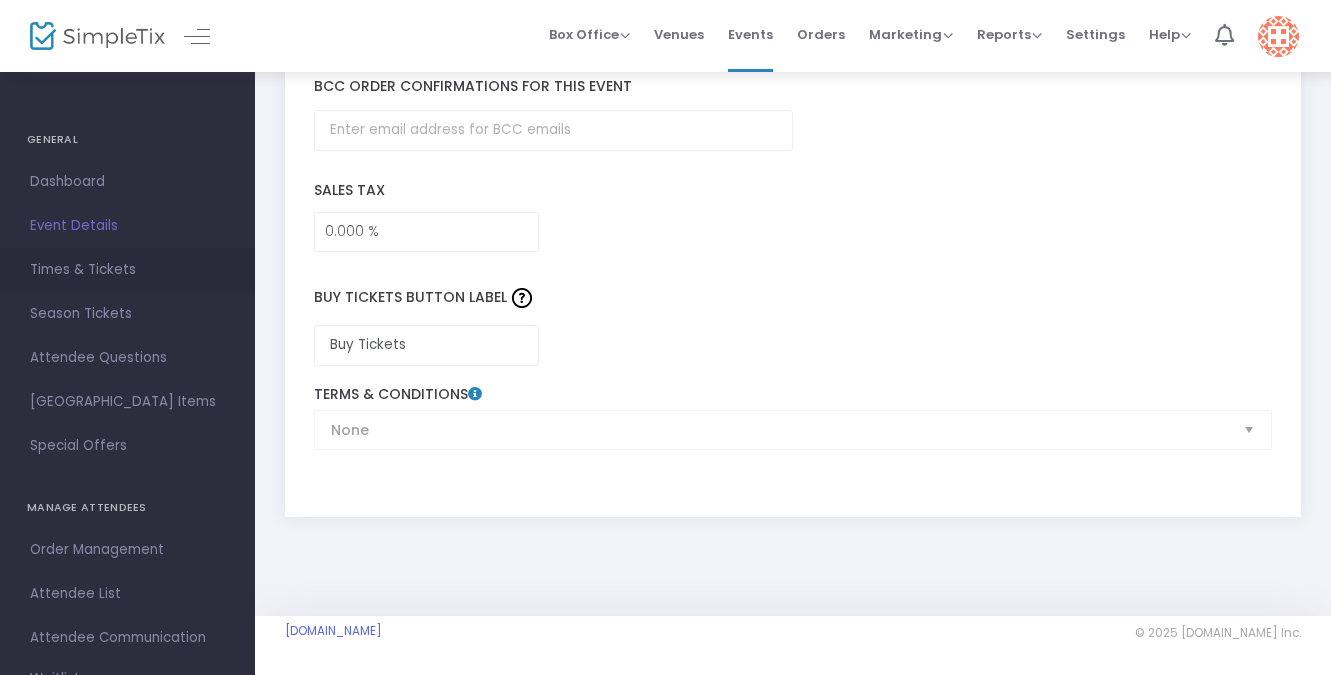 click on "Times & Tickets" at bounding box center [127, 270] 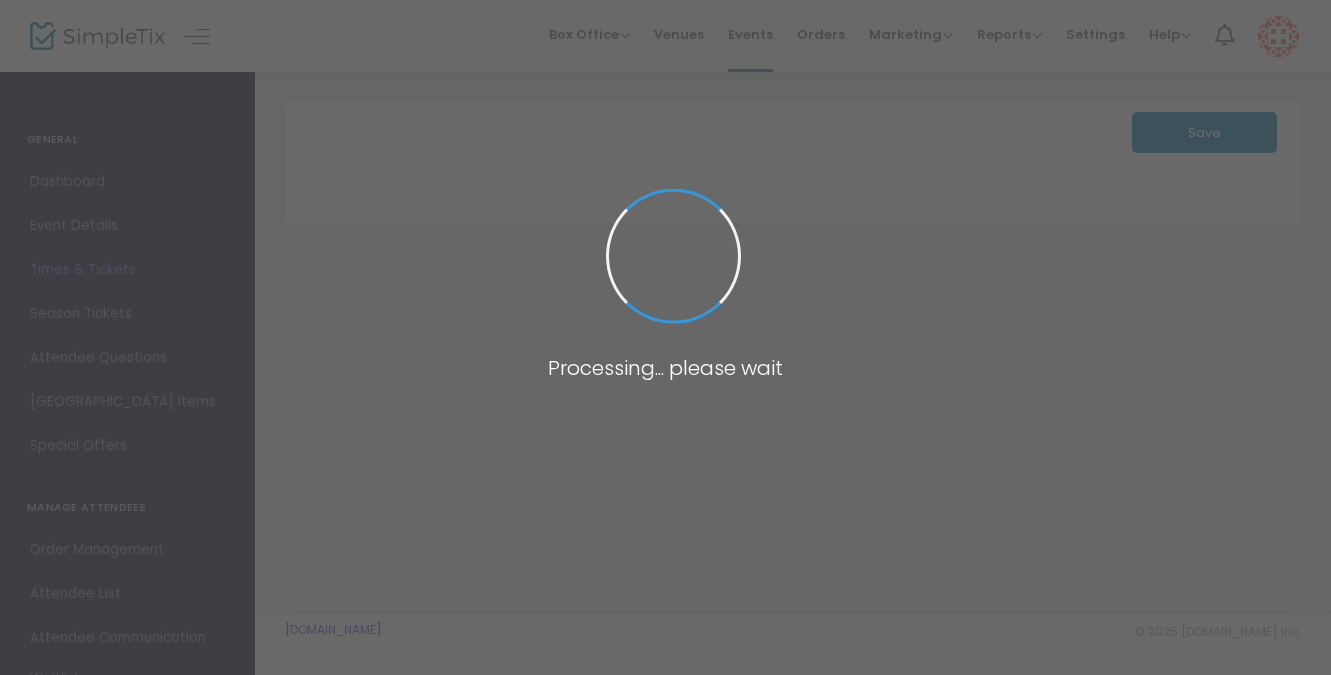 scroll, scrollTop: 0, scrollLeft: 0, axis: both 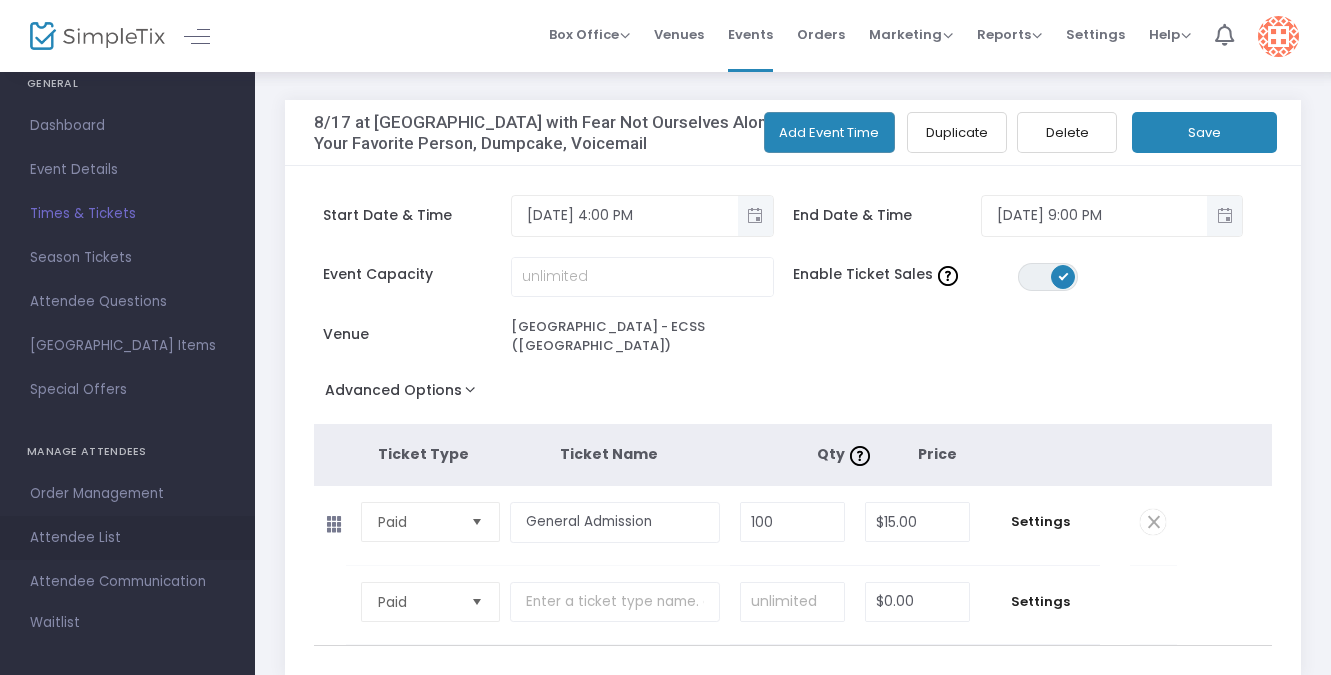 click on "Attendee List" at bounding box center [127, 538] 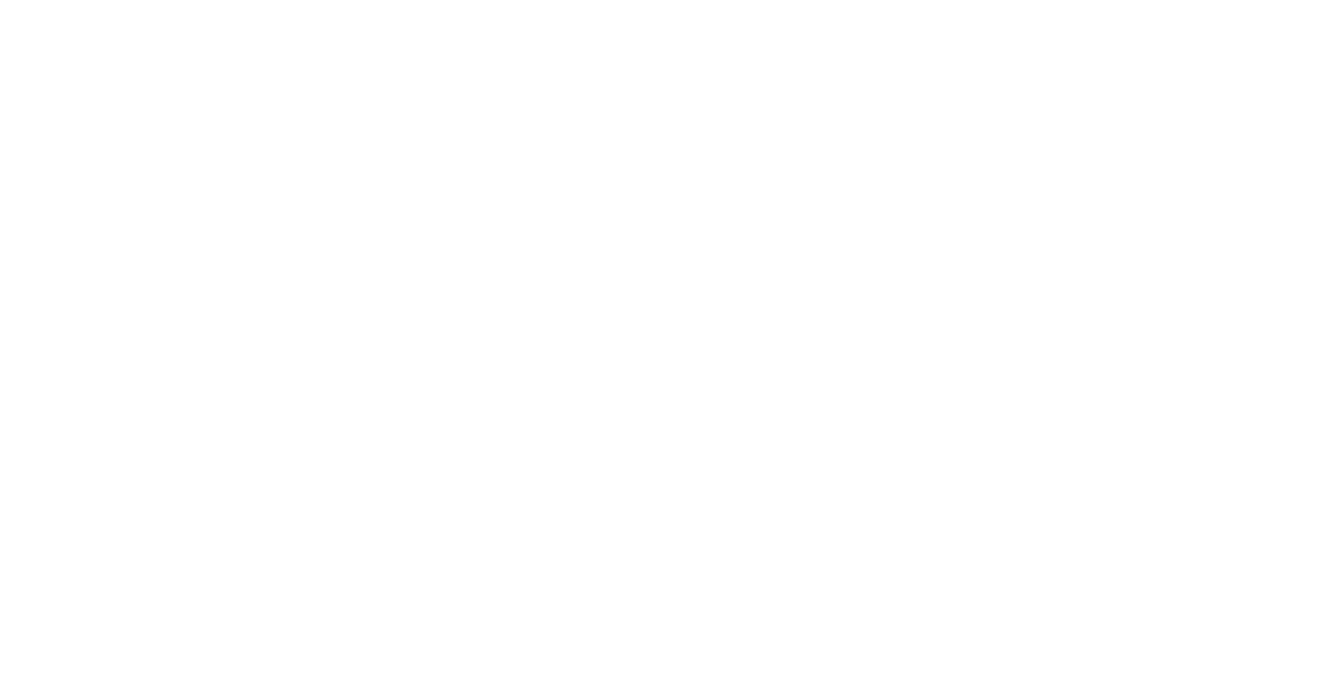 scroll, scrollTop: 0, scrollLeft: 0, axis: both 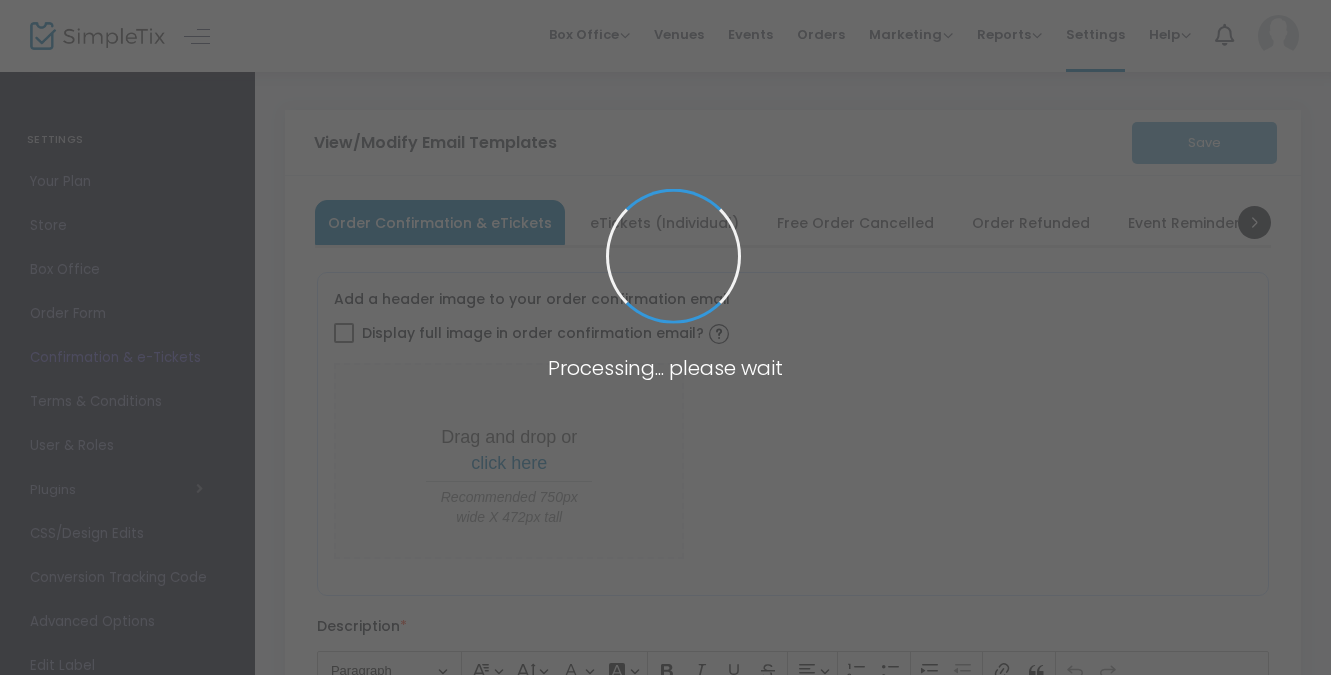 type on "ballparkfigurebooking@gmail.com" 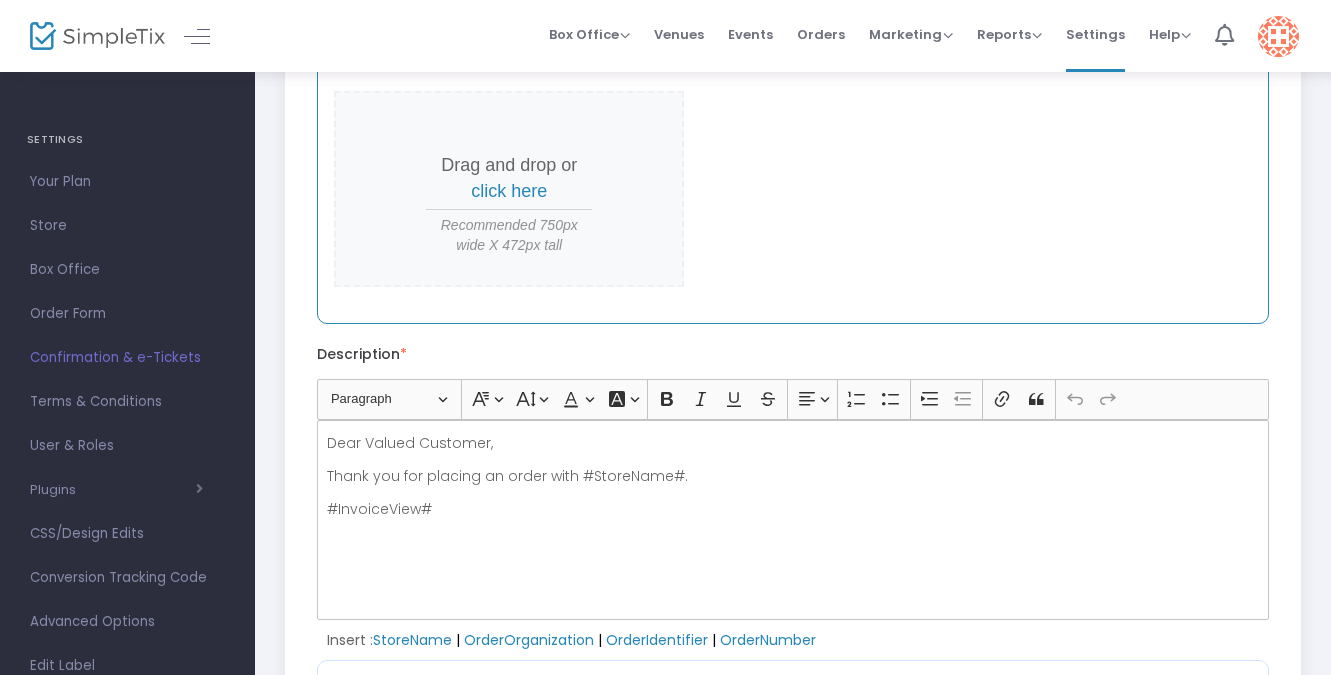 scroll, scrollTop: 286, scrollLeft: 0, axis: vertical 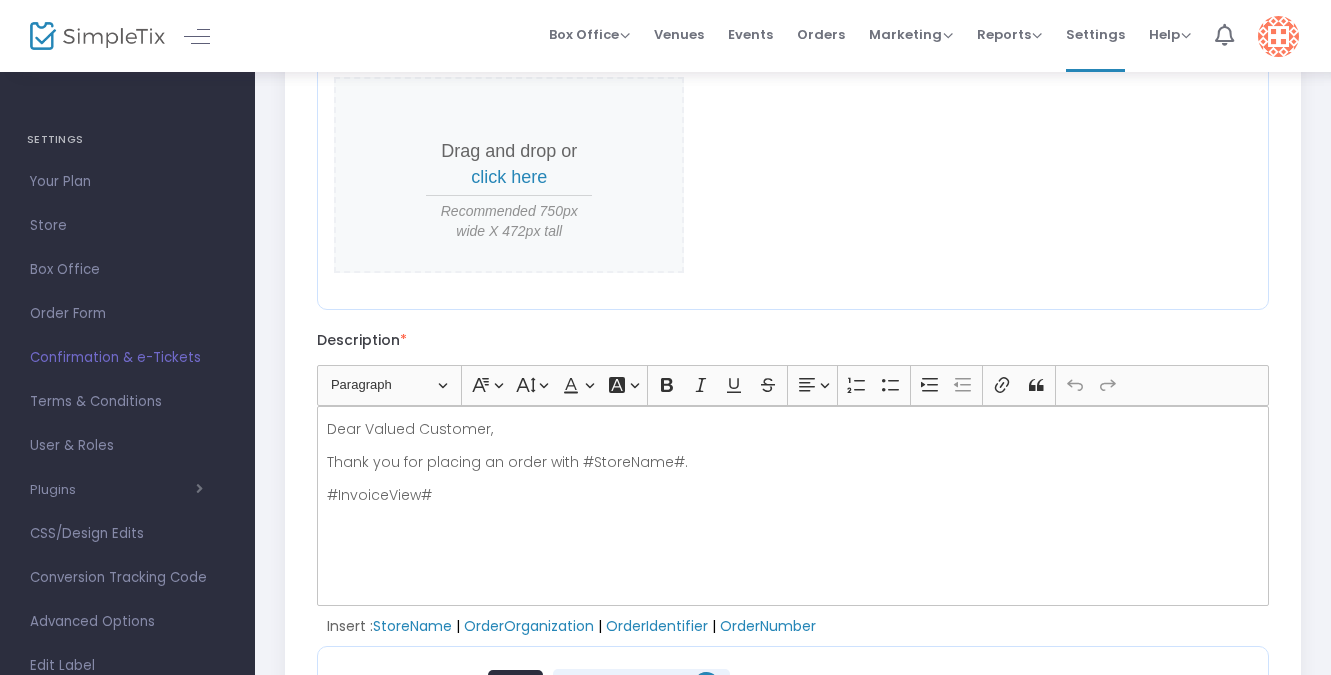 click on "Dear Valued Customer, Thank you for placing an order with #StoreName#. #InvoiceView#" at bounding box center [793, 506] 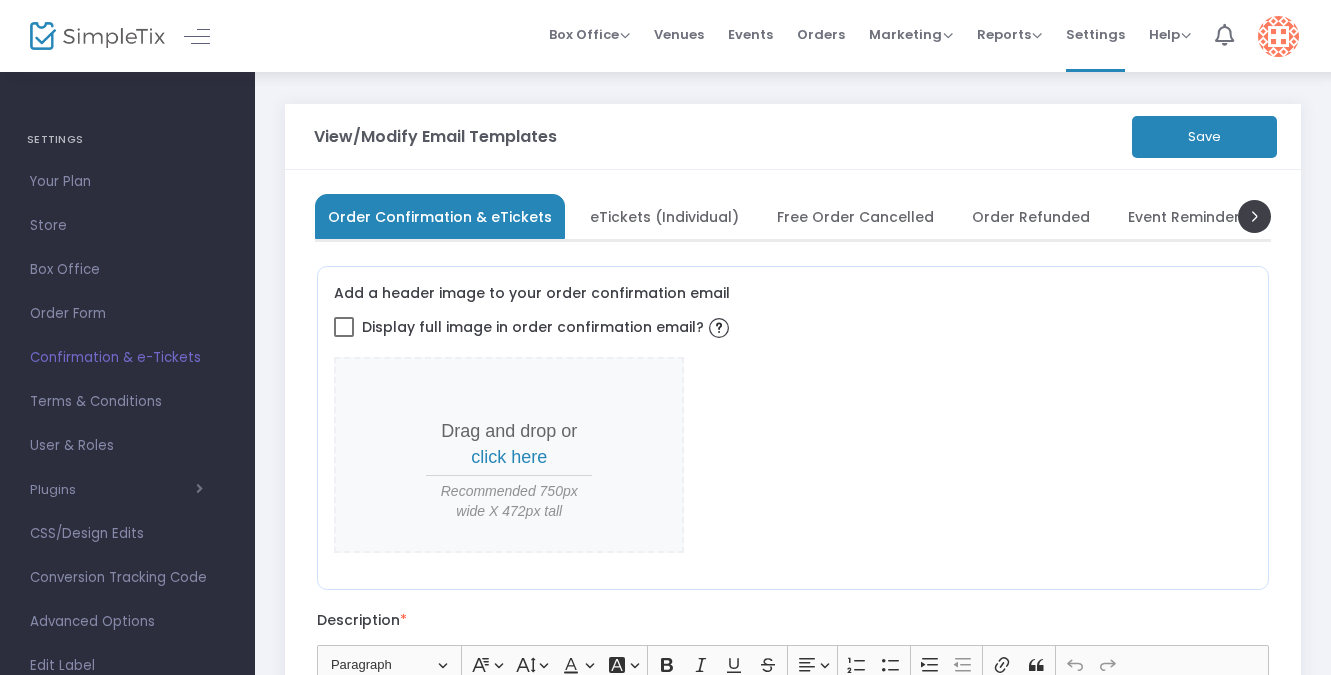 scroll, scrollTop: 0, scrollLeft: 0, axis: both 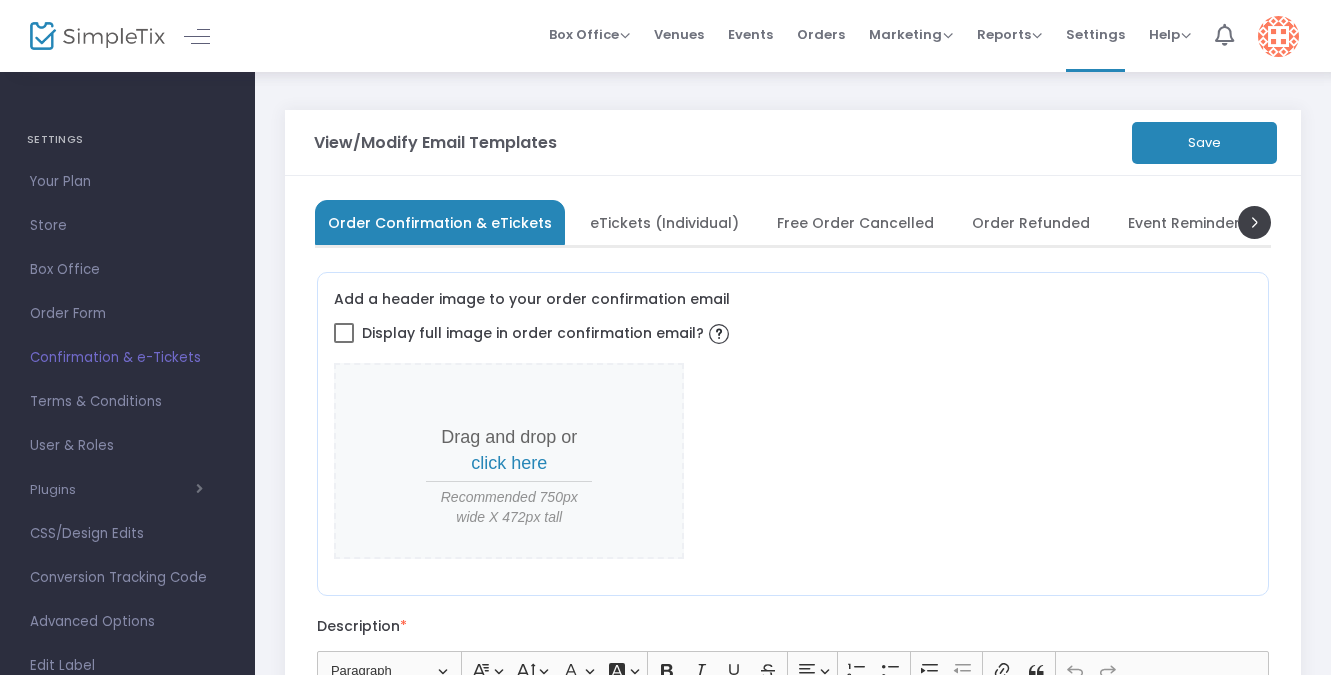 click on "eTickets (Individual)" at bounding box center [664, 222] 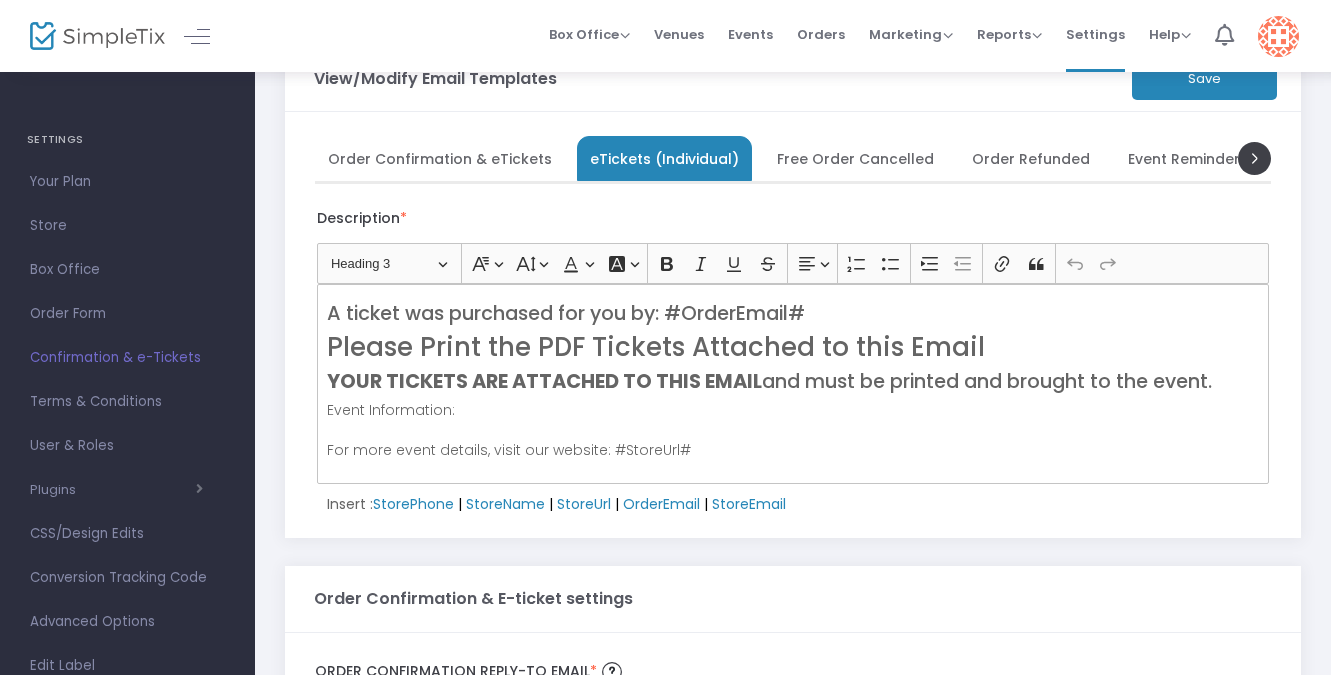 scroll, scrollTop: 0, scrollLeft: 0, axis: both 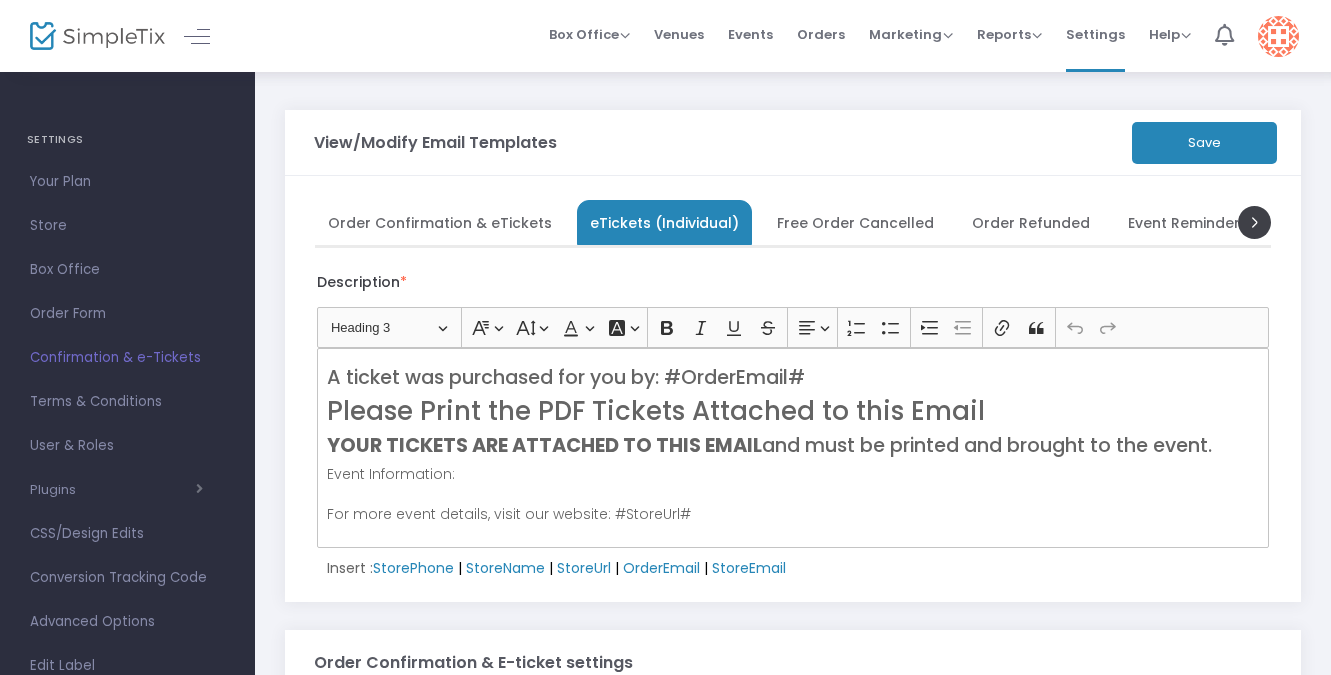 click on "Order Confirmation & eTickets" at bounding box center [440, 222] 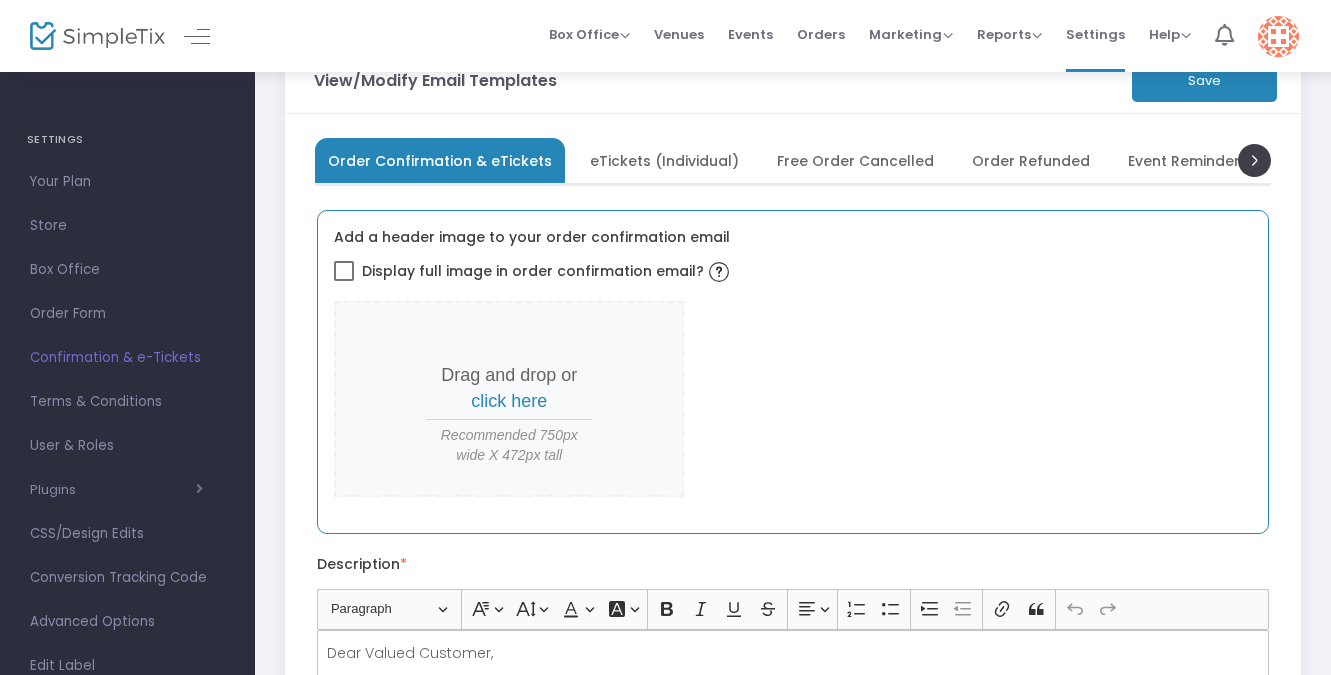 scroll, scrollTop: 73, scrollLeft: 0, axis: vertical 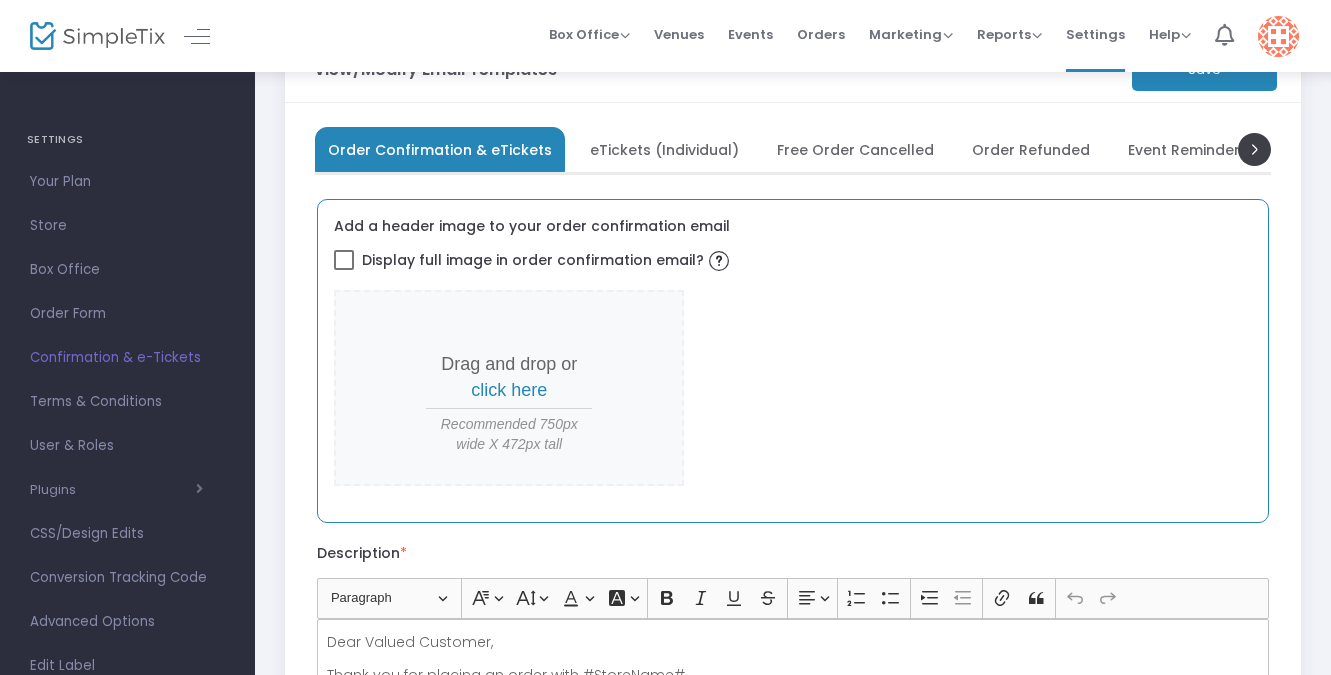 click on "click here" at bounding box center [509, 390] 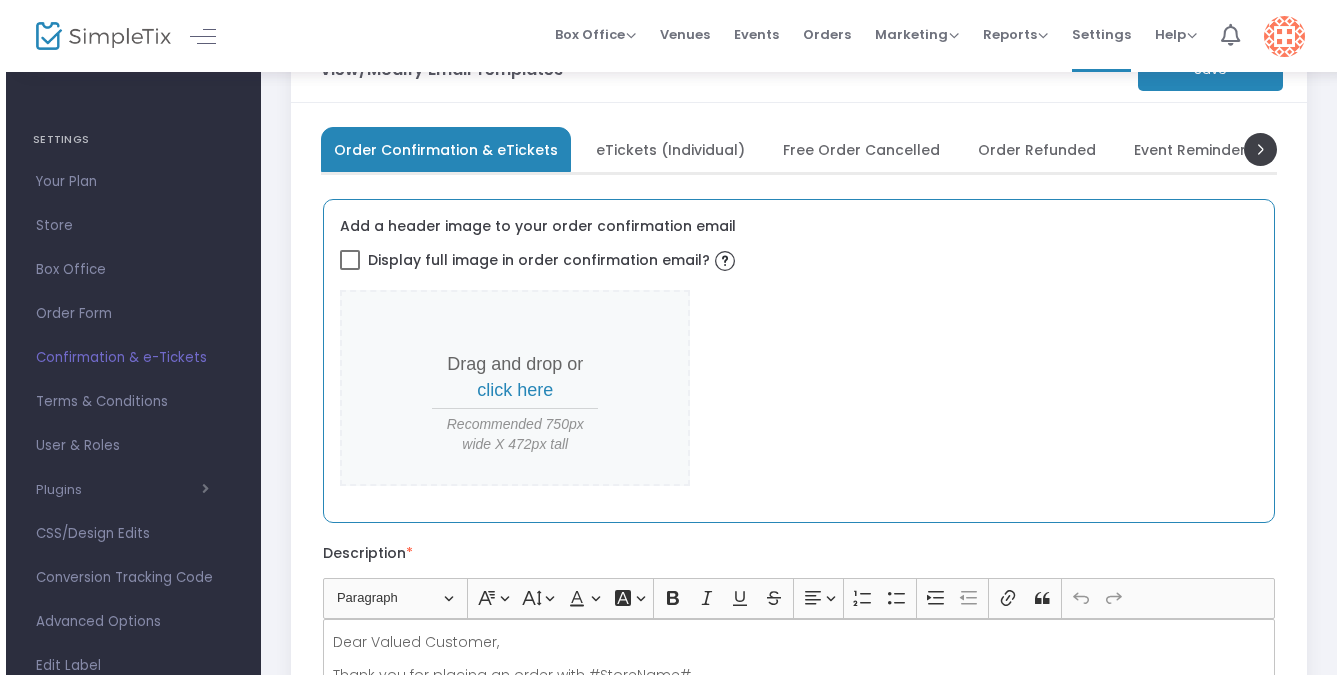 scroll, scrollTop: 0, scrollLeft: 0, axis: both 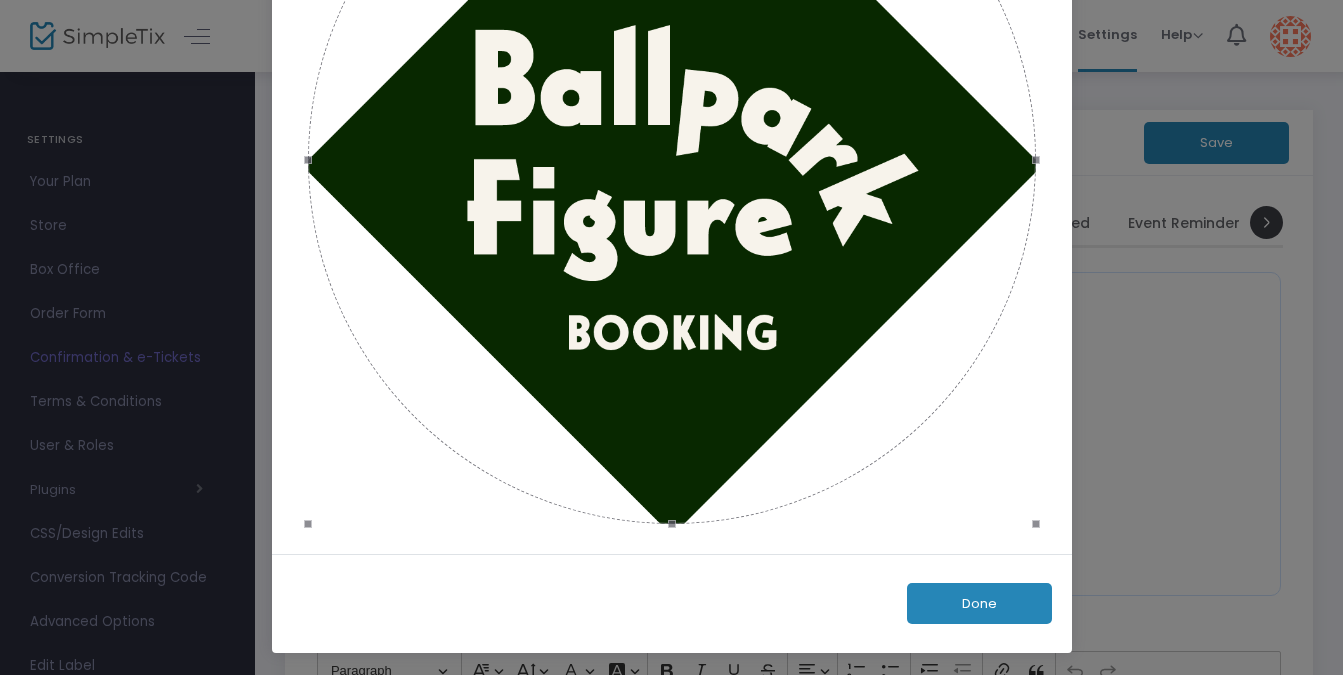 click on "Done" 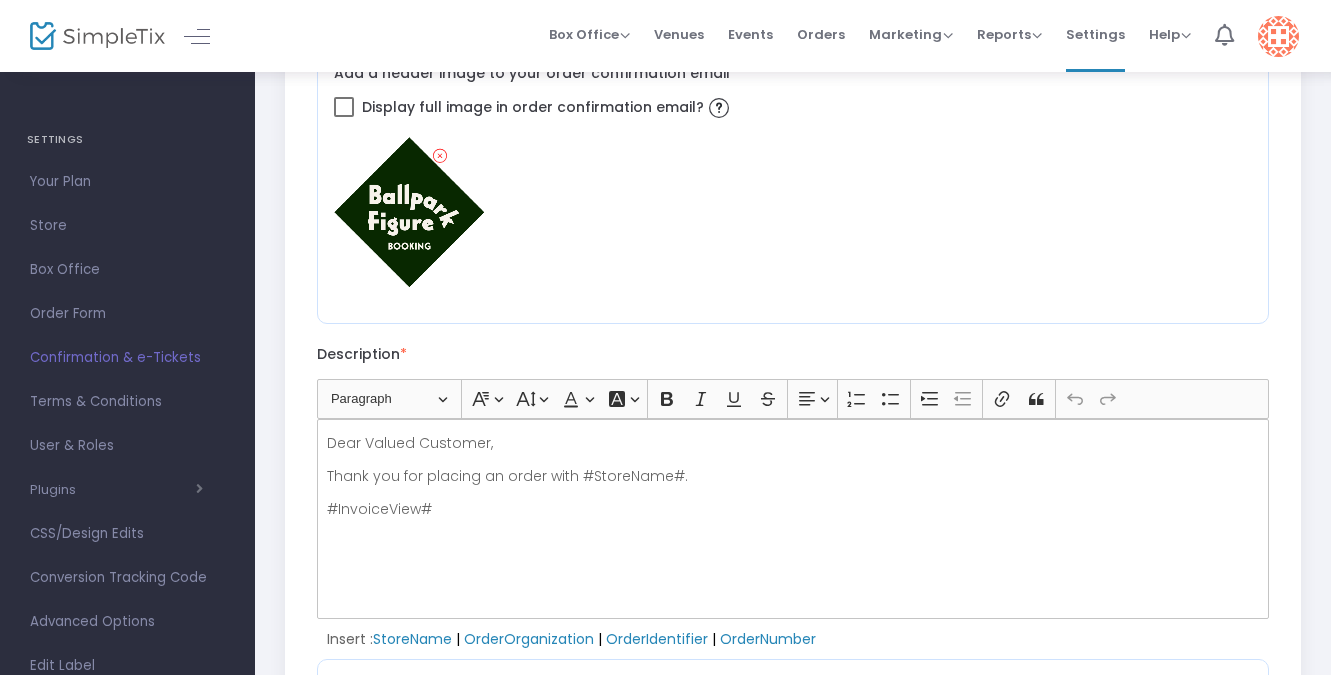 scroll, scrollTop: 251, scrollLeft: 0, axis: vertical 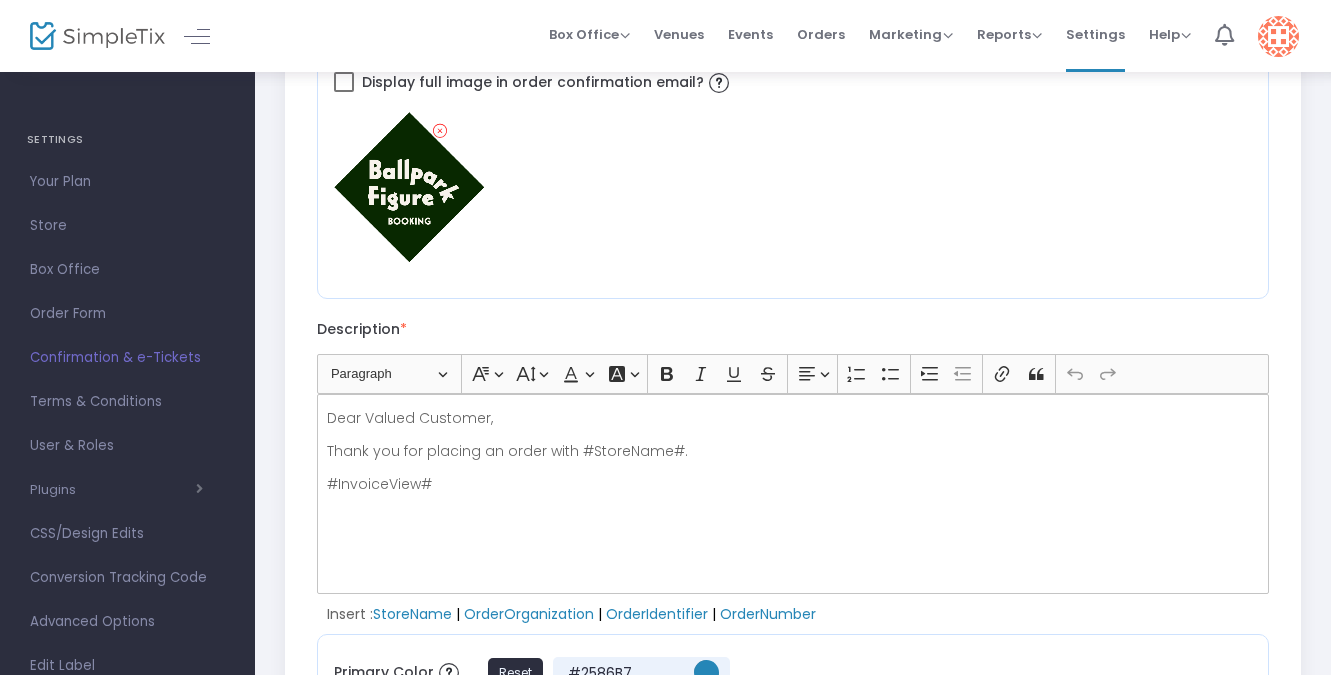 click on "Dear Valued Customer, Thank you for placing an order with #StoreName#. #InvoiceView#" at bounding box center [793, 494] 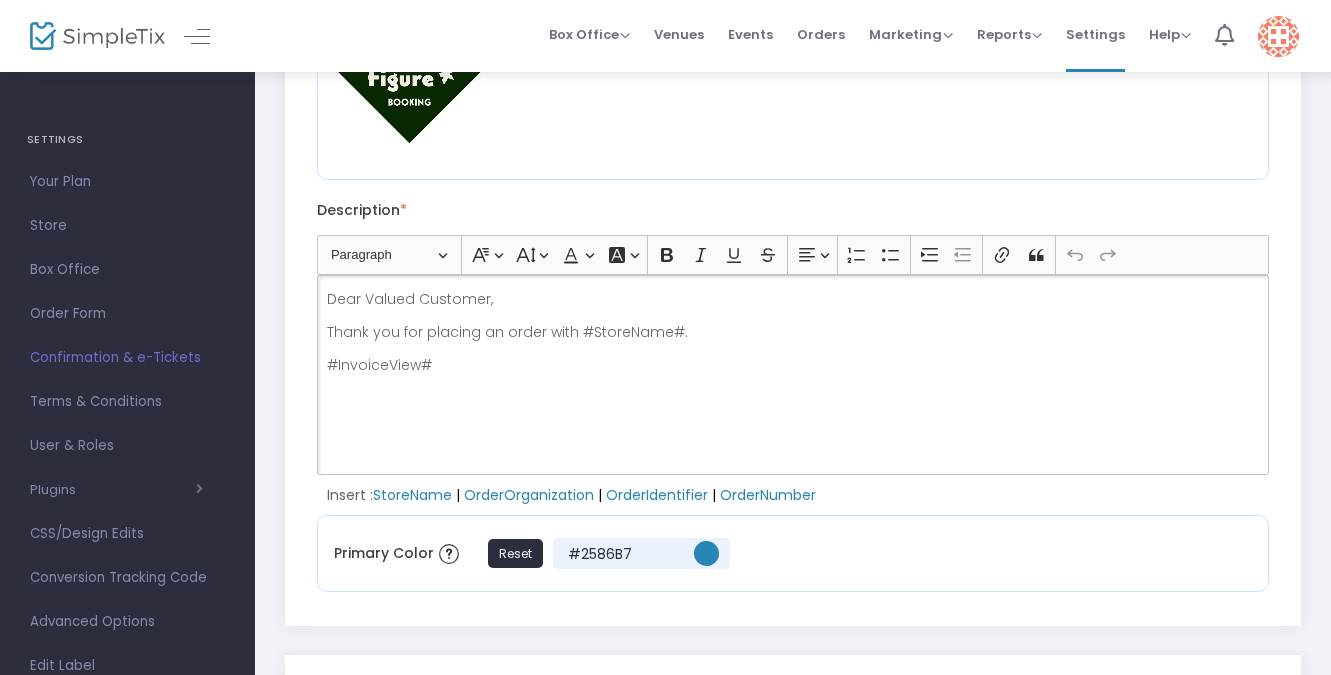 scroll, scrollTop: 373, scrollLeft: 0, axis: vertical 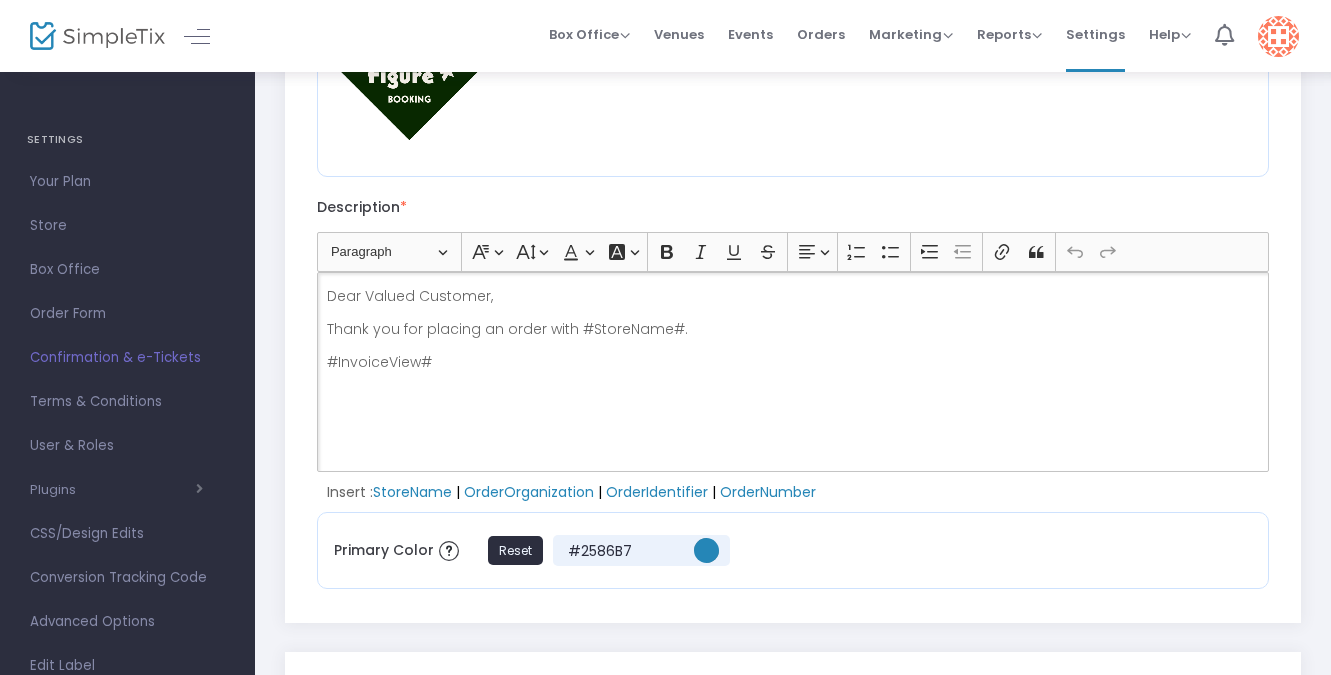 click on "Dear Valued Customer," at bounding box center [793, 296] 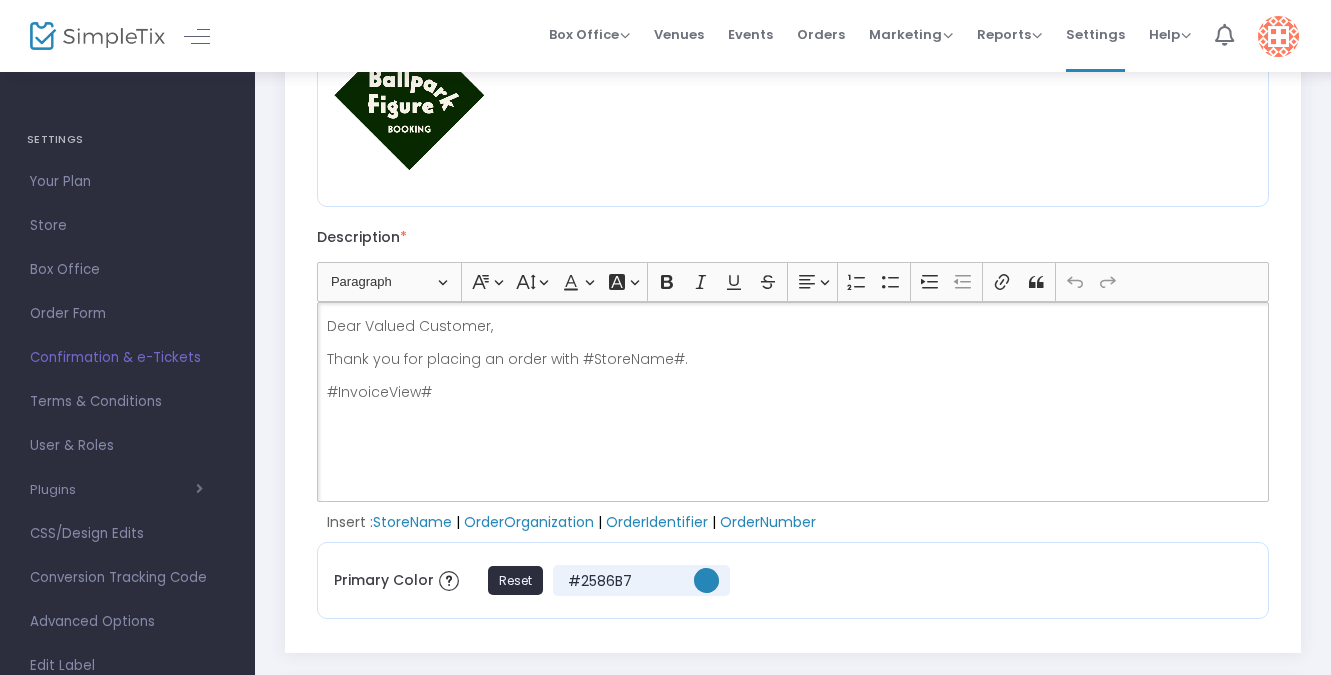 scroll, scrollTop: 336, scrollLeft: 0, axis: vertical 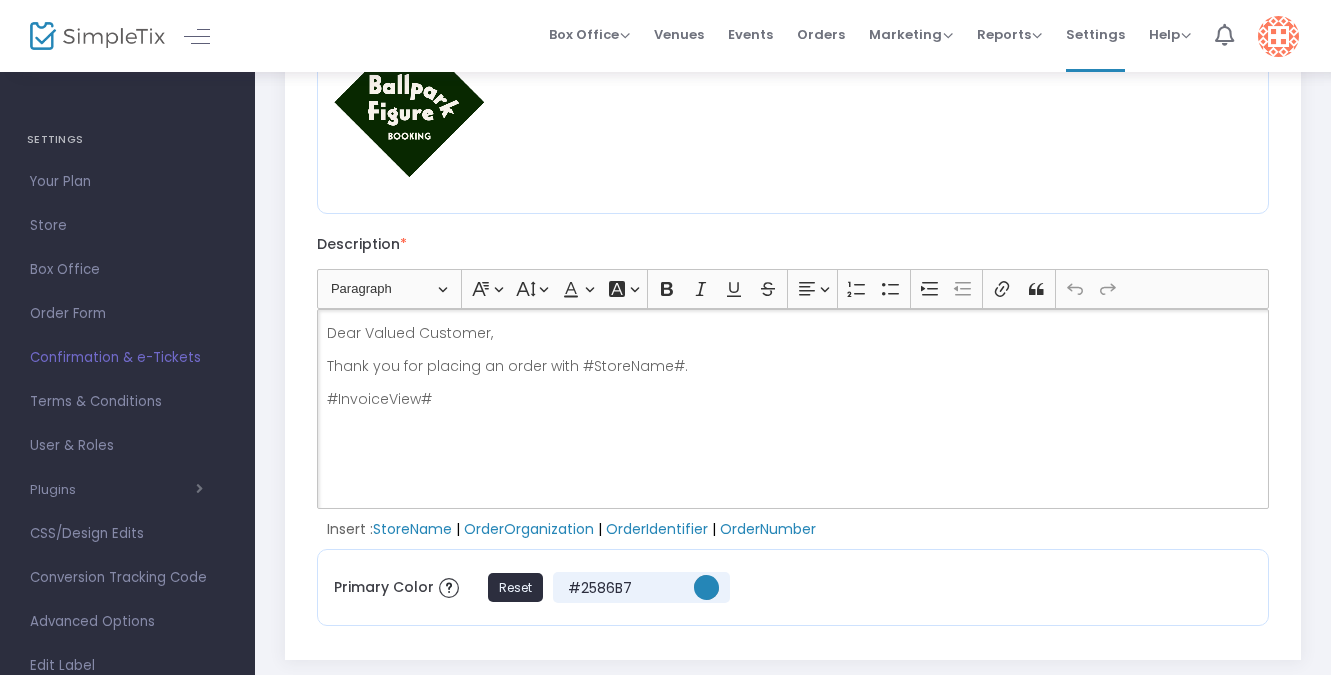 click on "#InvoiceView#" at bounding box center (793, 399) 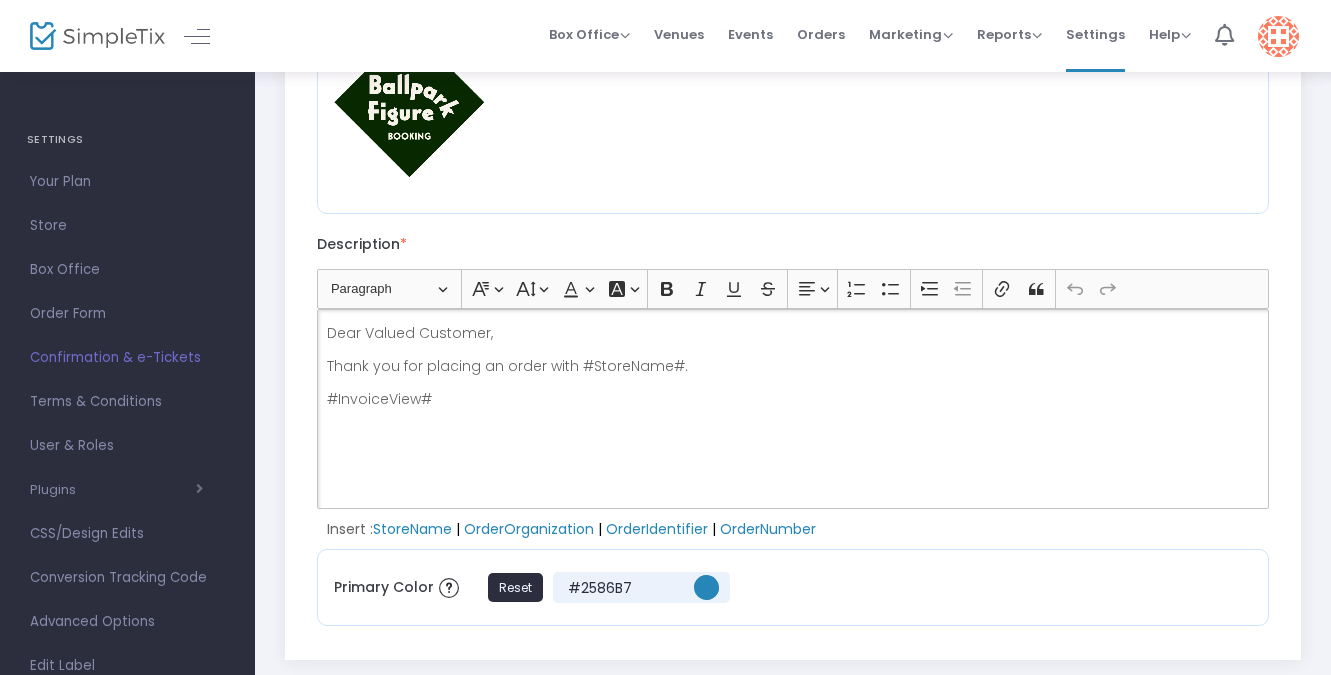 click on "Thank you for placing an order with #StoreName#." at bounding box center [793, 366] 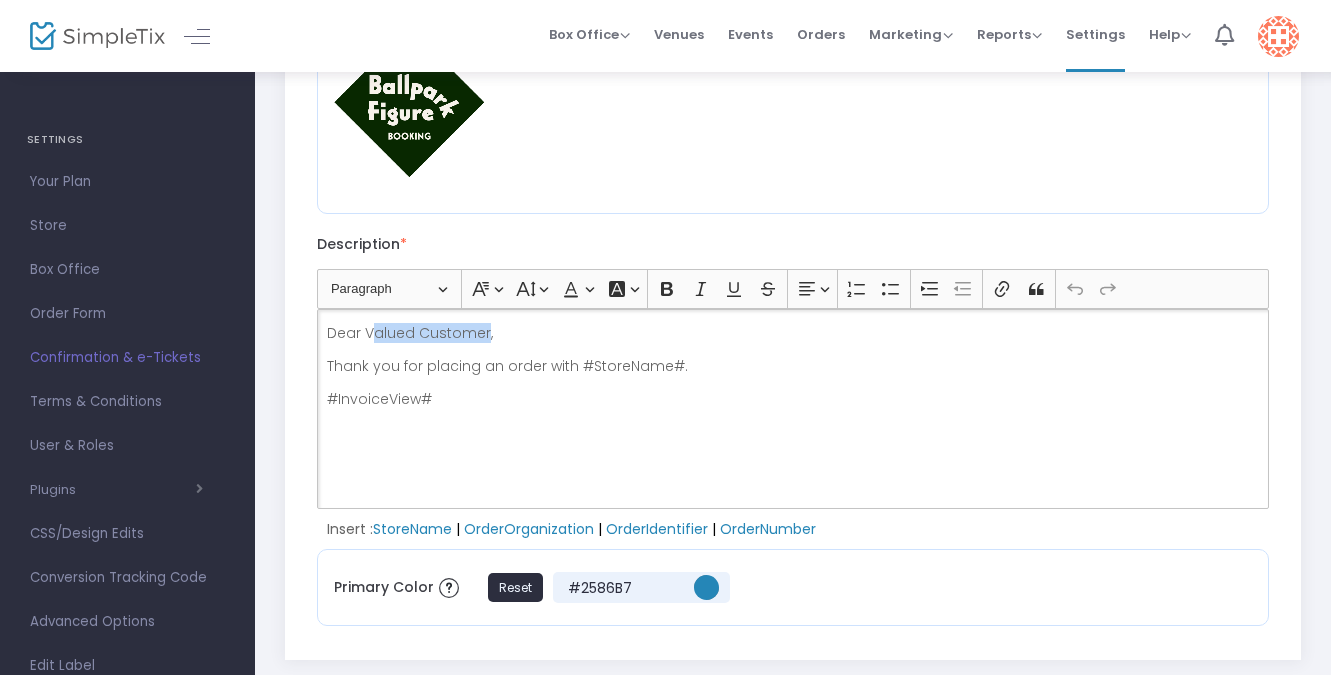 drag, startPoint x: 484, startPoint y: 328, endPoint x: 371, endPoint y: 330, distance: 113.0177 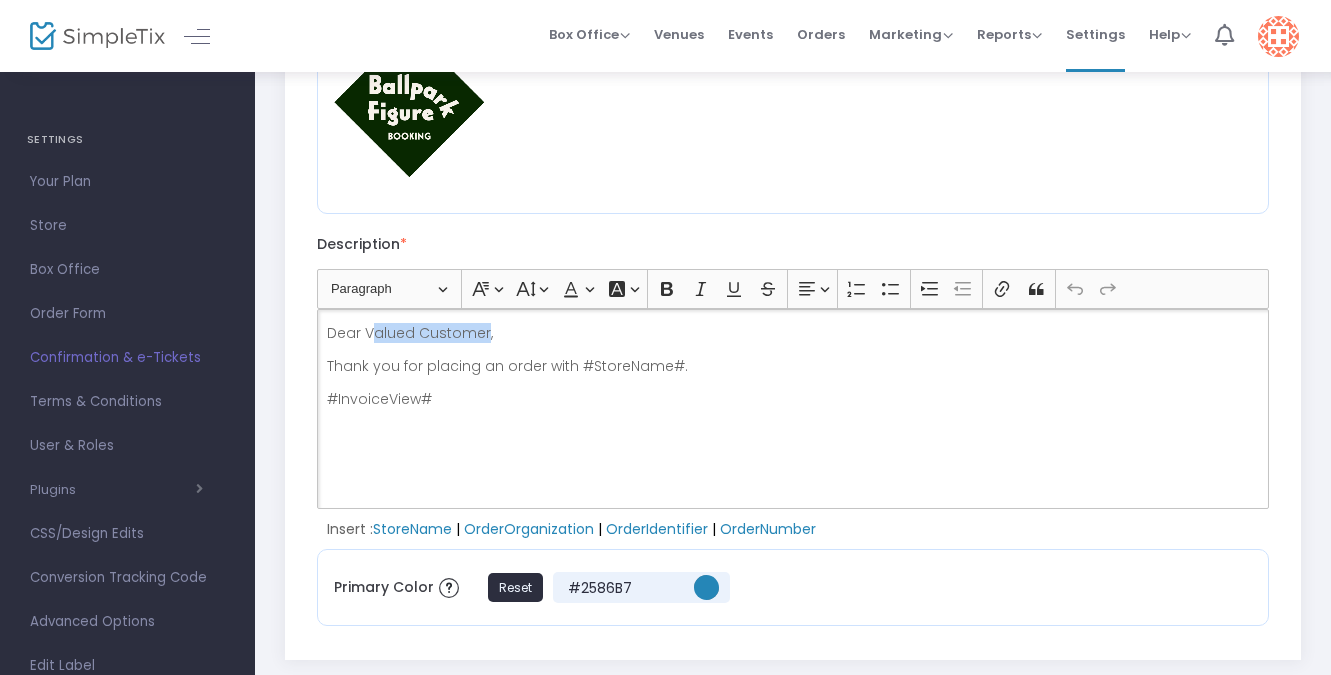 click on "Dear Valued Customer," at bounding box center (793, 333) 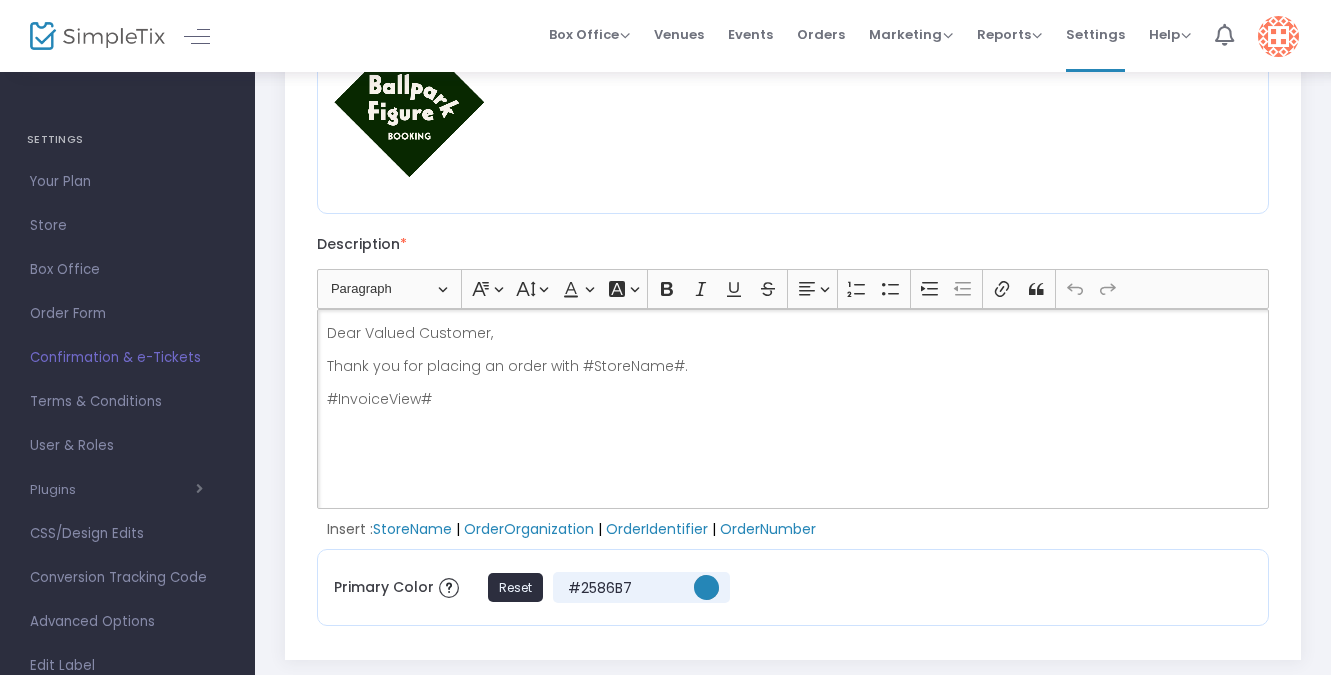 click on "Dear Valued Customer," at bounding box center [793, 333] 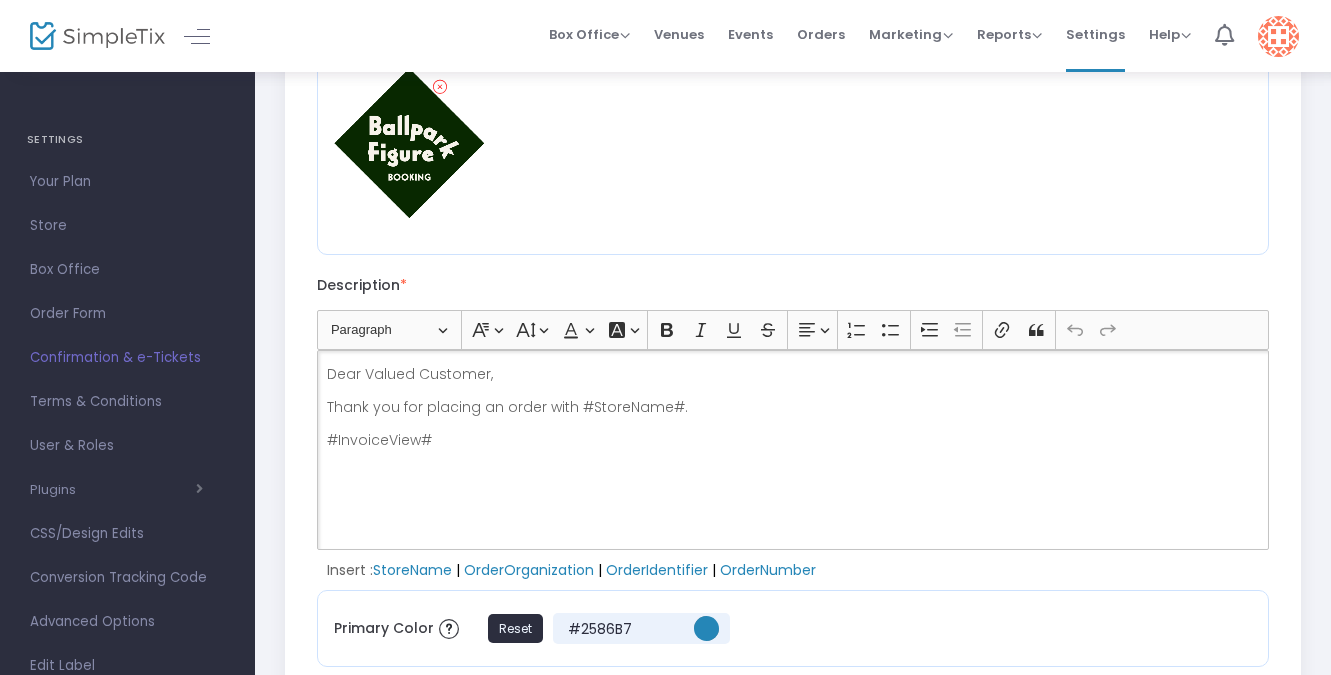 scroll, scrollTop: 286, scrollLeft: 0, axis: vertical 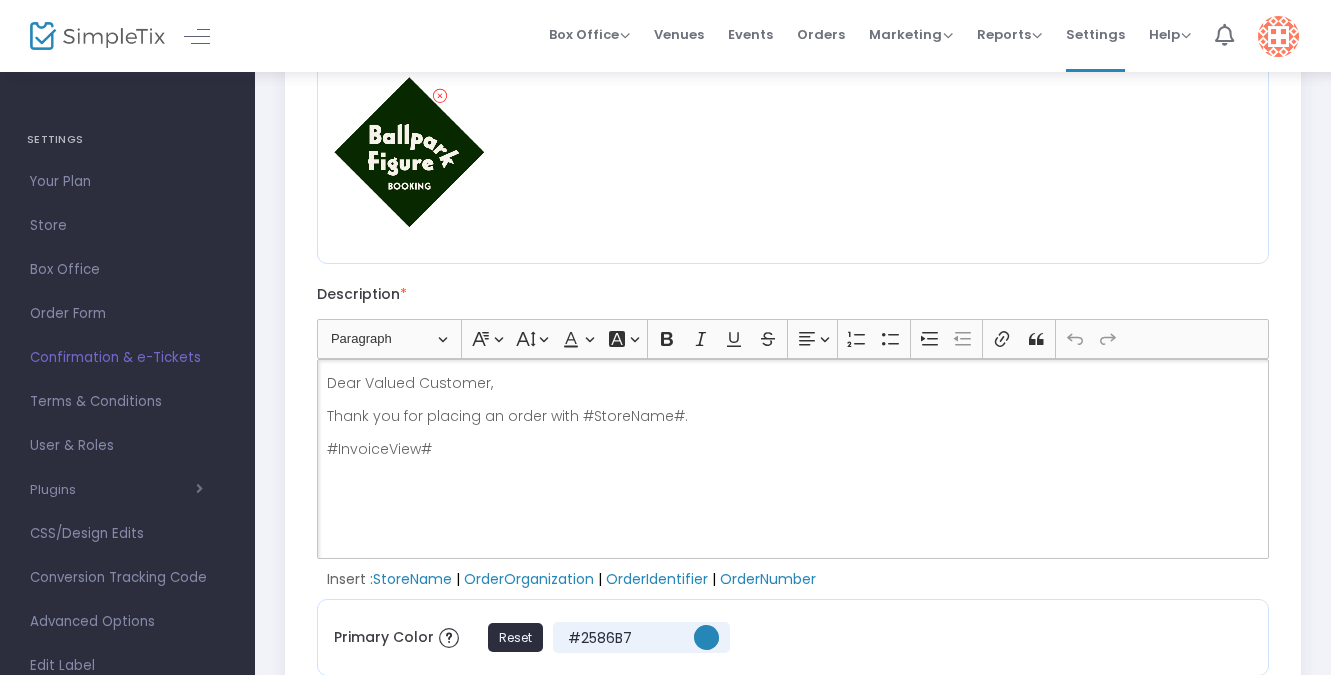 click on "Thank you for placing an order with #StoreName#." at bounding box center (793, 416) 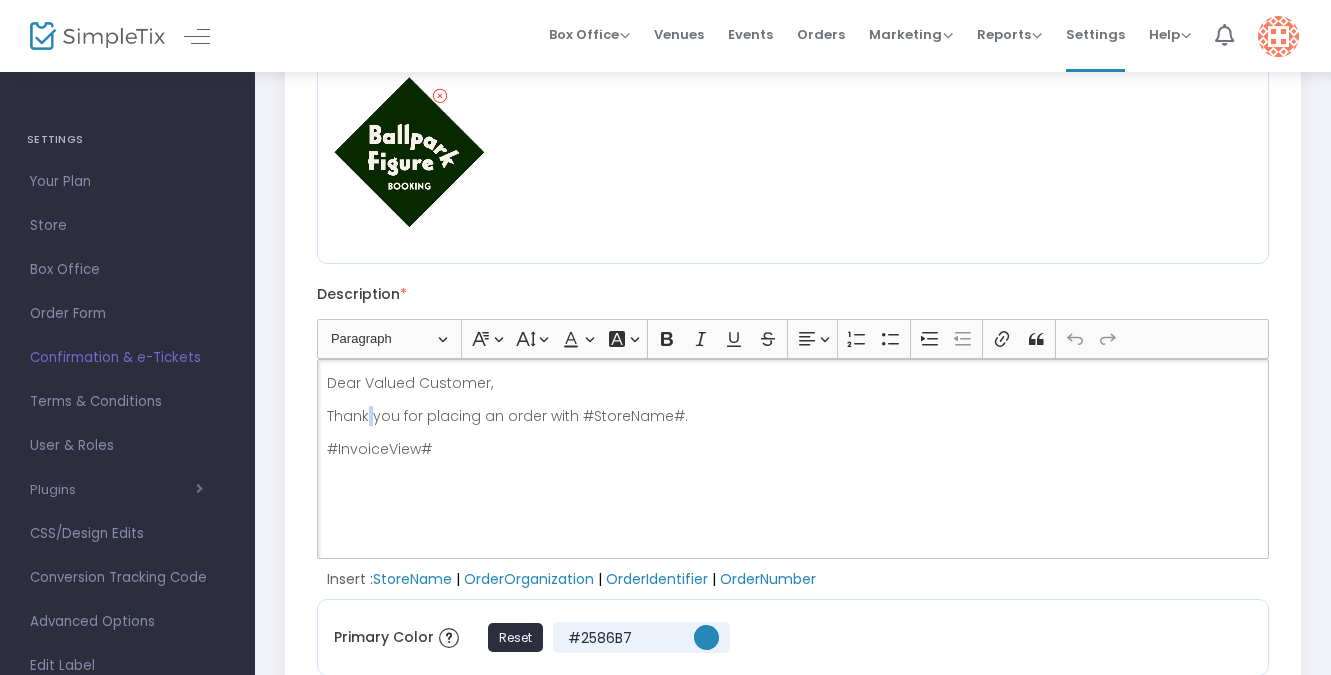 click on "Thank you for placing an order with #StoreName#." at bounding box center (793, 416) 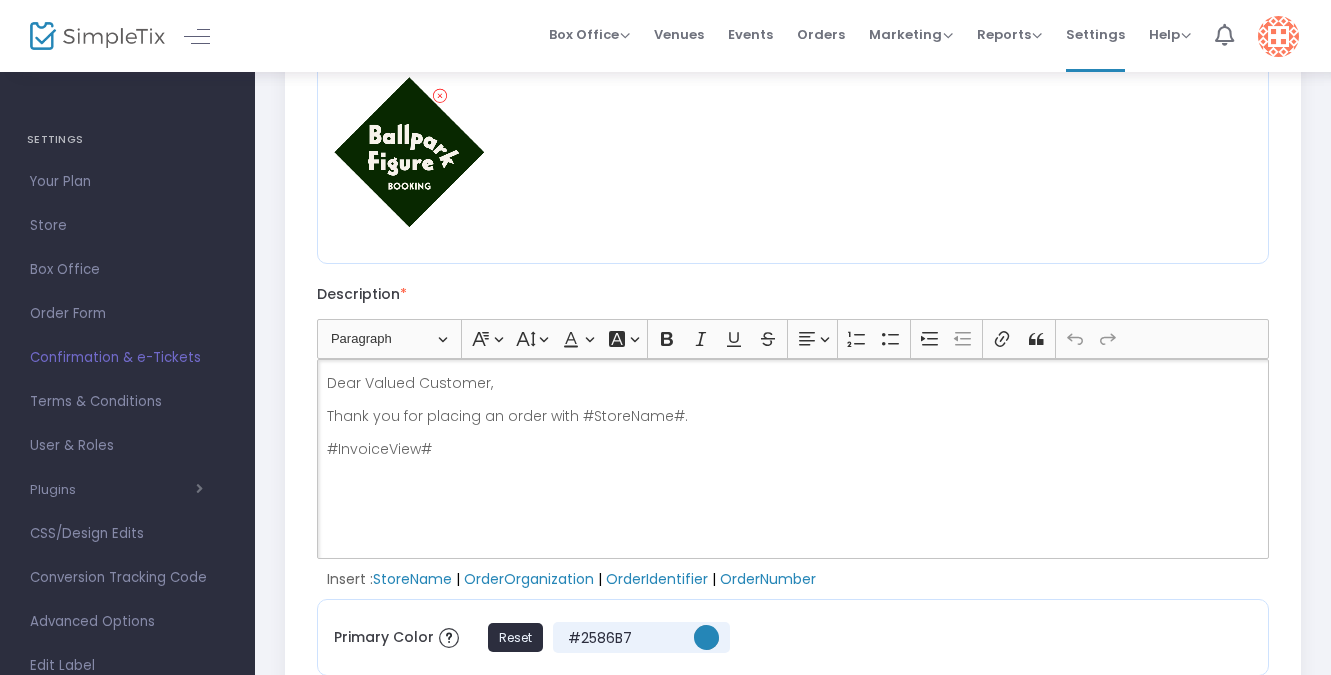 click on "Dear Valued Customer," at bounding box center (793, 383) 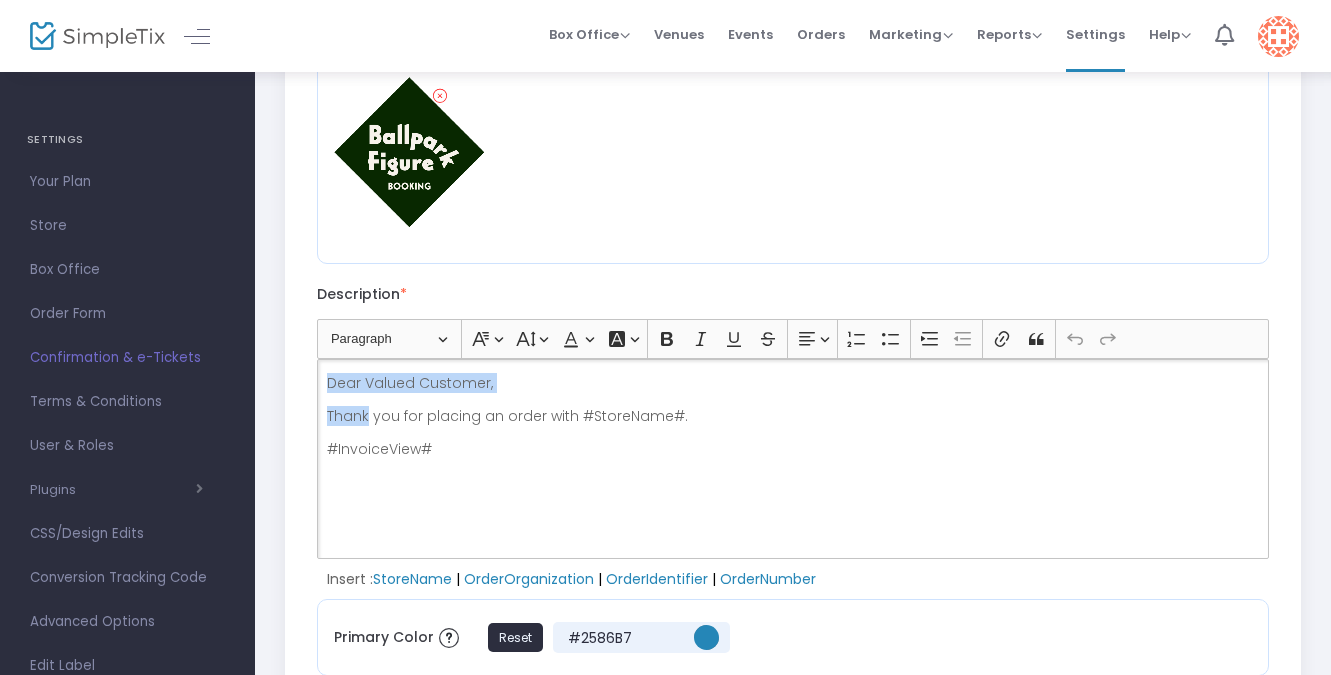 drag, startPoint x: 324, startPoint y: 384, endPoint x: 367, endPoint y: 414, distance: 52.43091 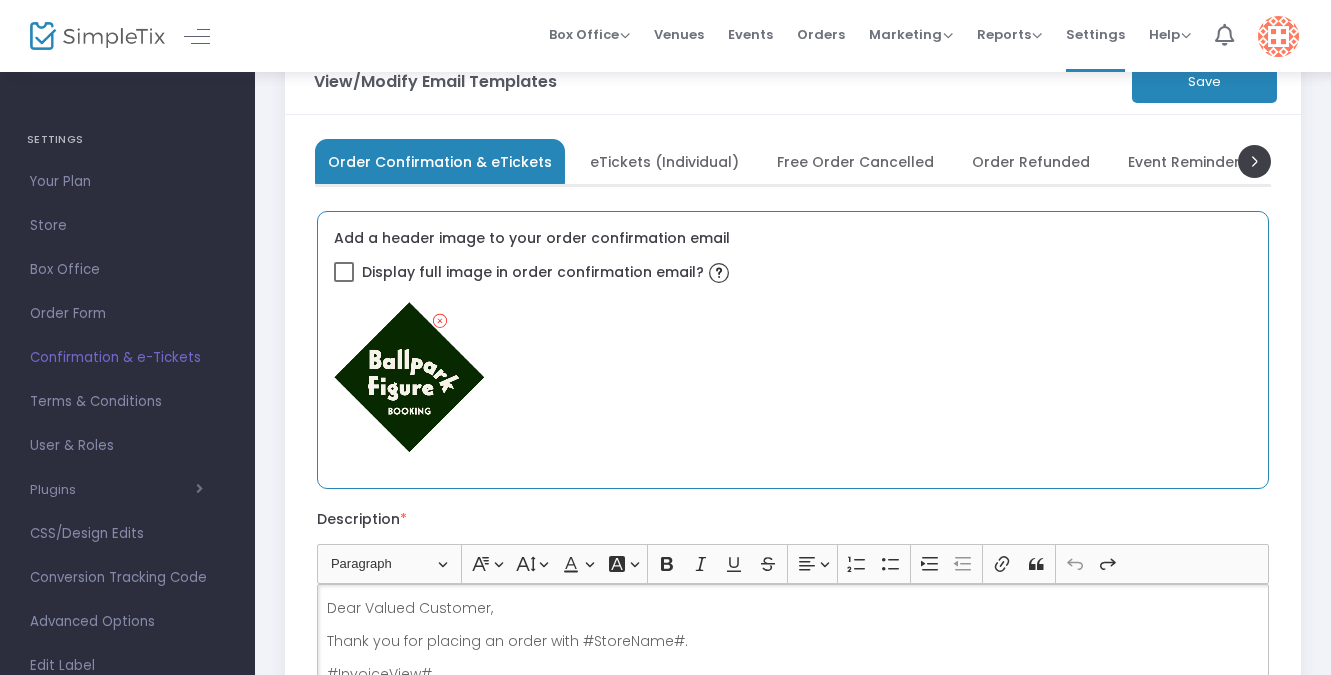 scroll, scrollTop: 0, scrollLeft: 0, axis: both 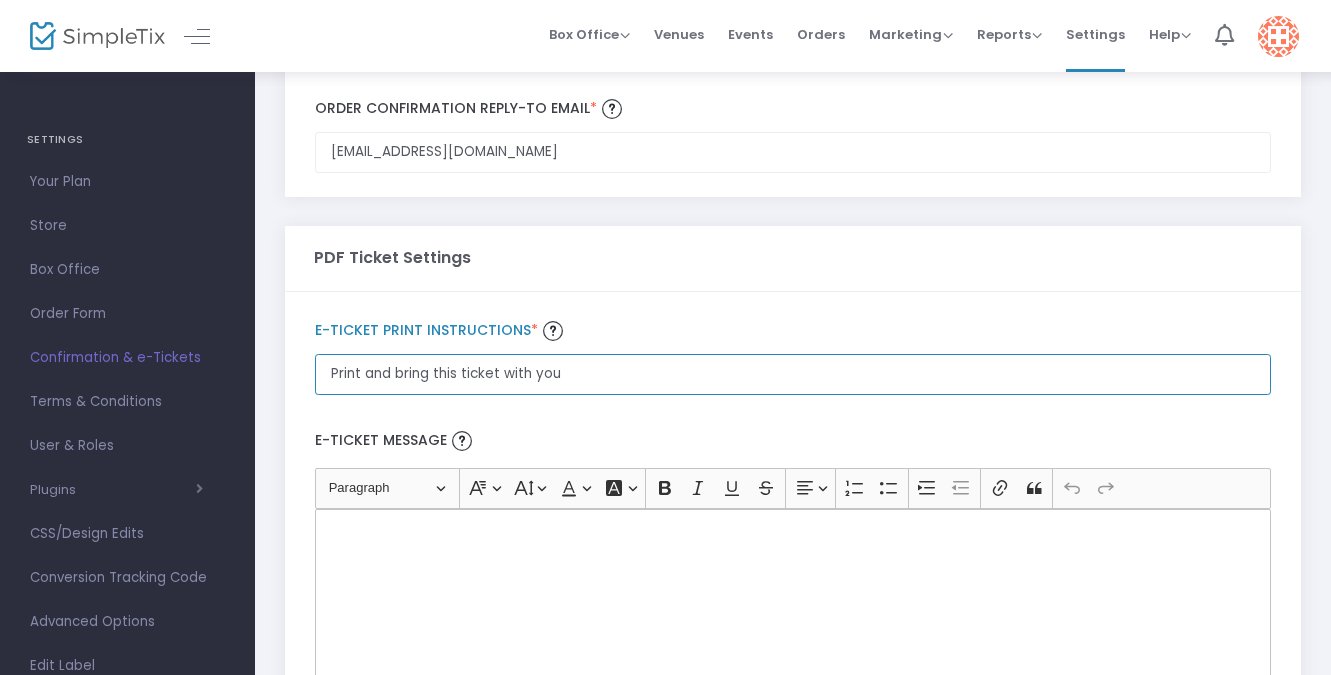 drag, startPoint x: 406, startPoint y: 376, endPoint x: 315, endPoint y: 373, distance: 91.04944 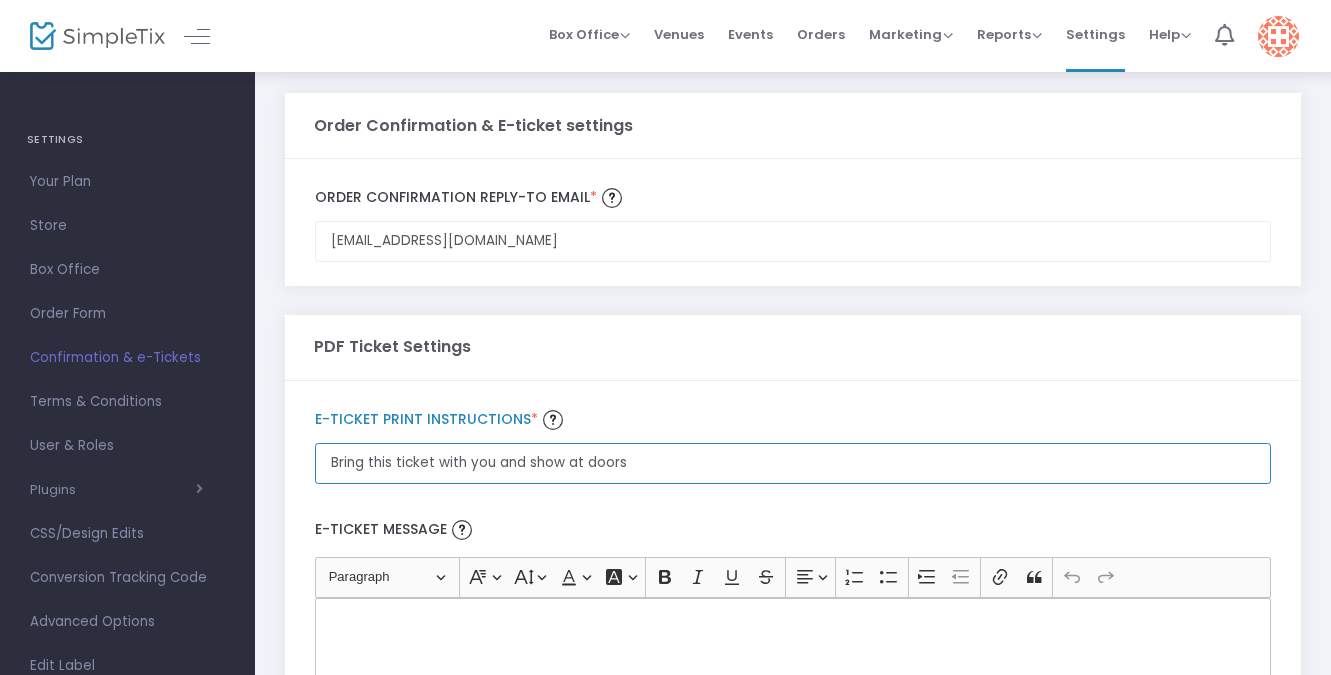 scroll, scrollTop: 909, scrollLeft: 0, axis: vertical 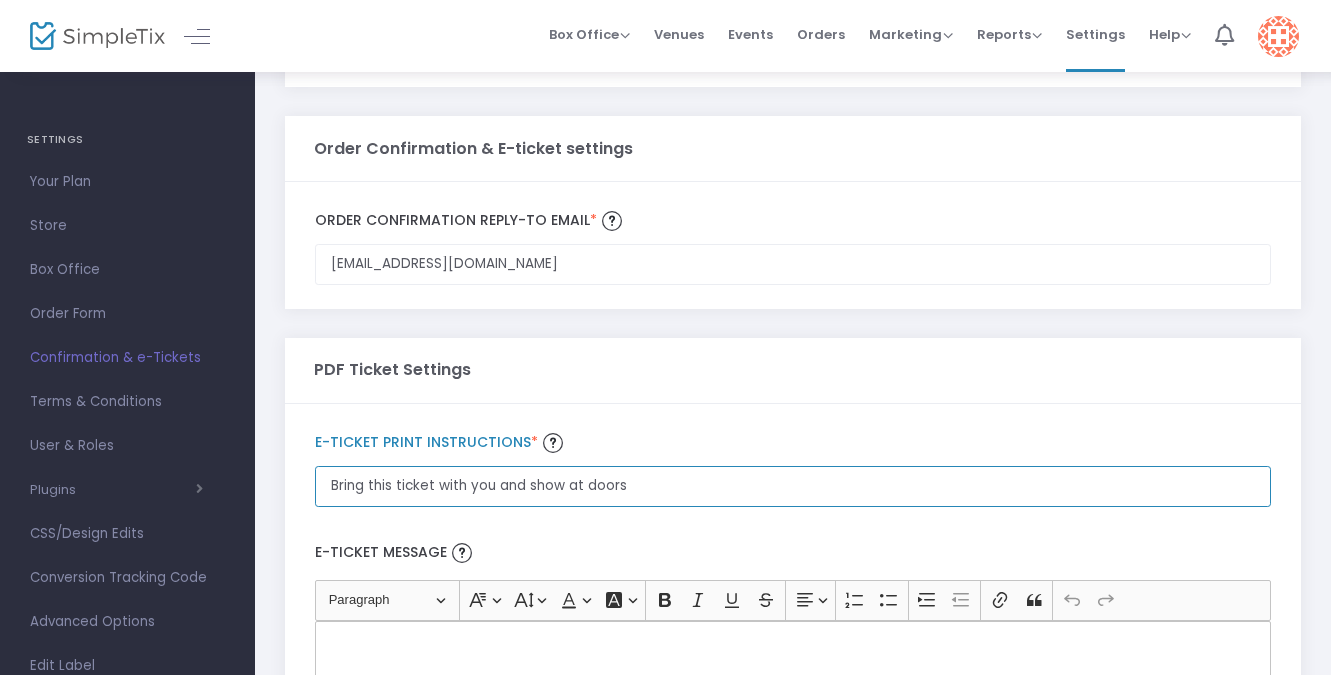 click on "Bring this ticket with you and show at doors" at bounding box center (793, 486) 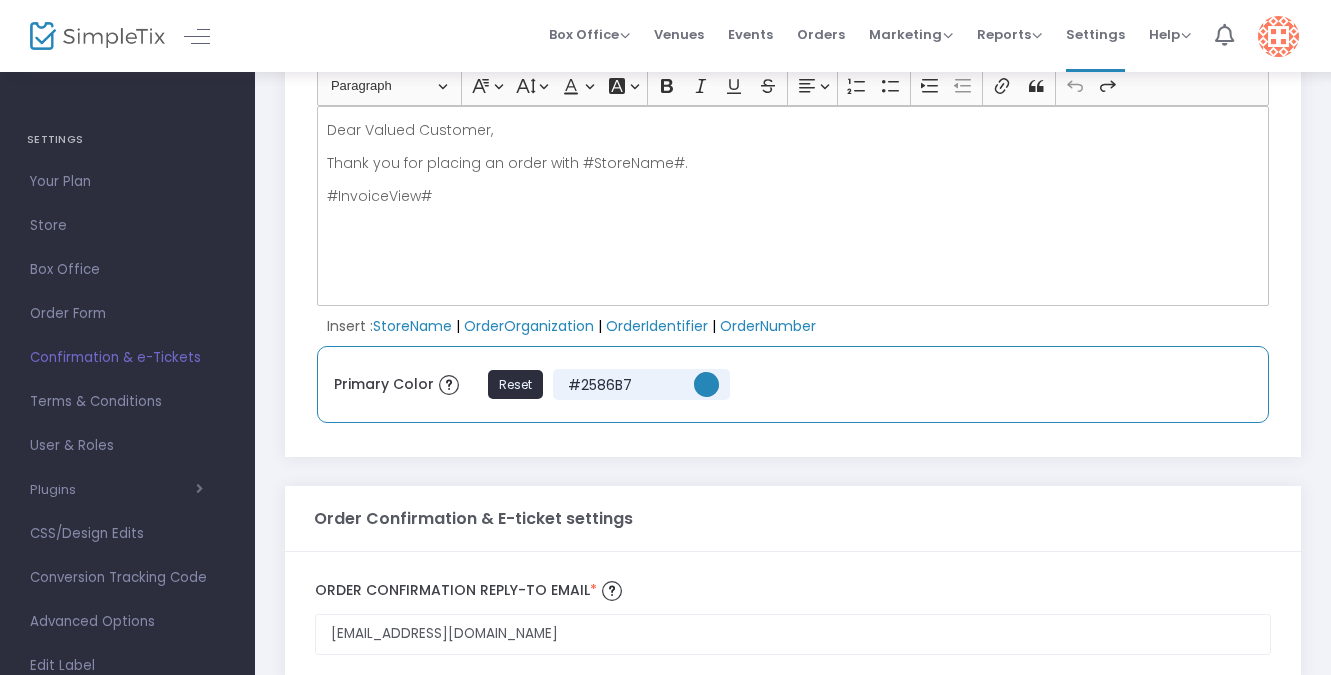 scroll, scrollTop: 530, scrollLeft: 0, axis: vertical 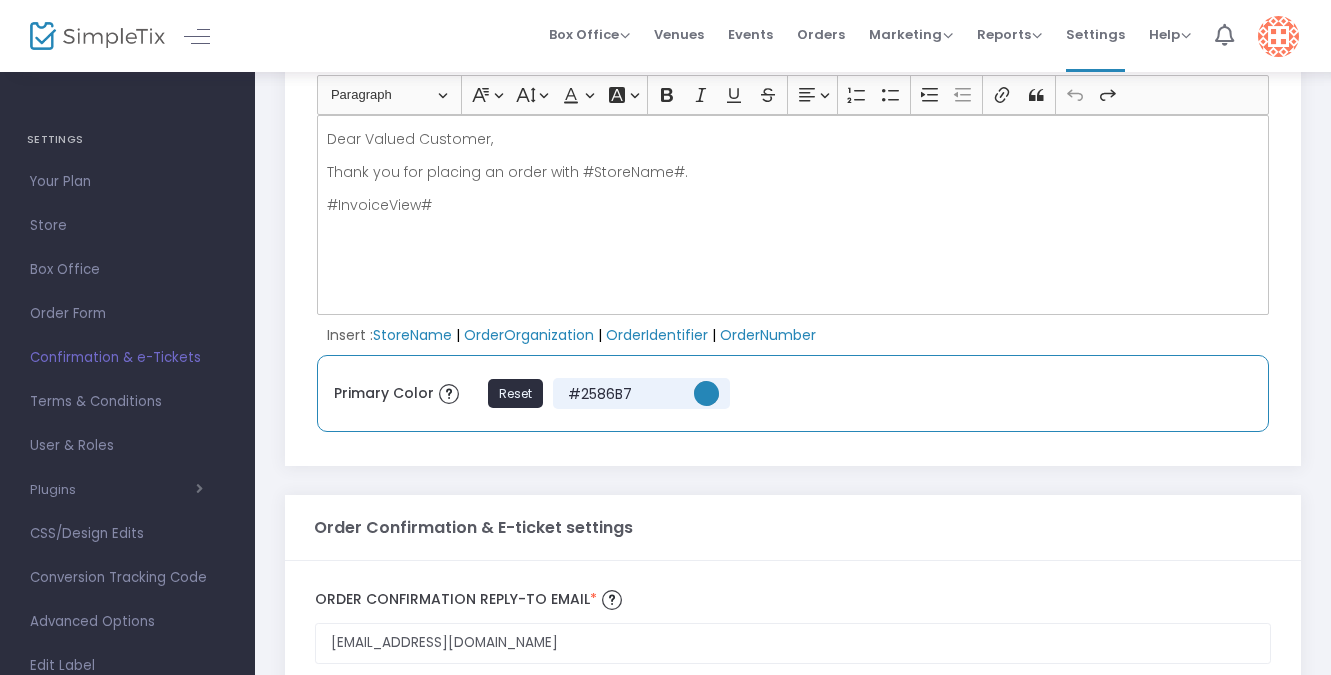 type on "Bring this ticket with you and show at doors" 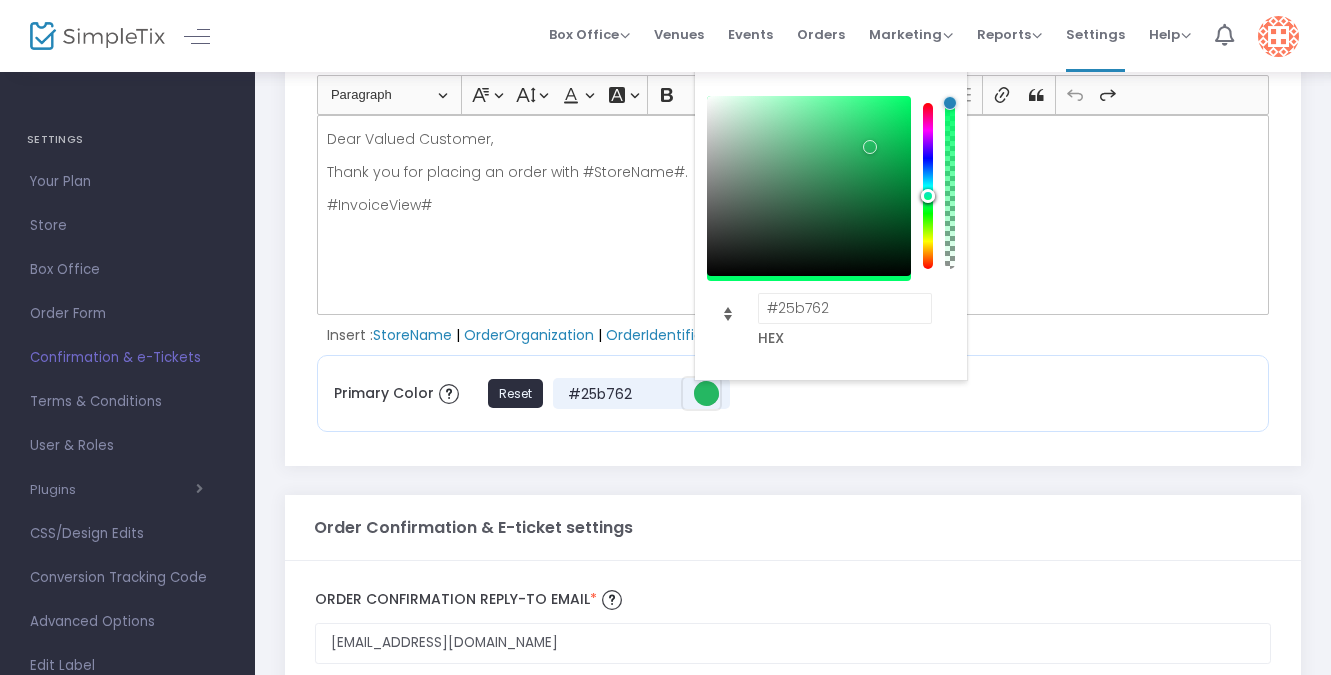 click at bounding box center [928, 196] 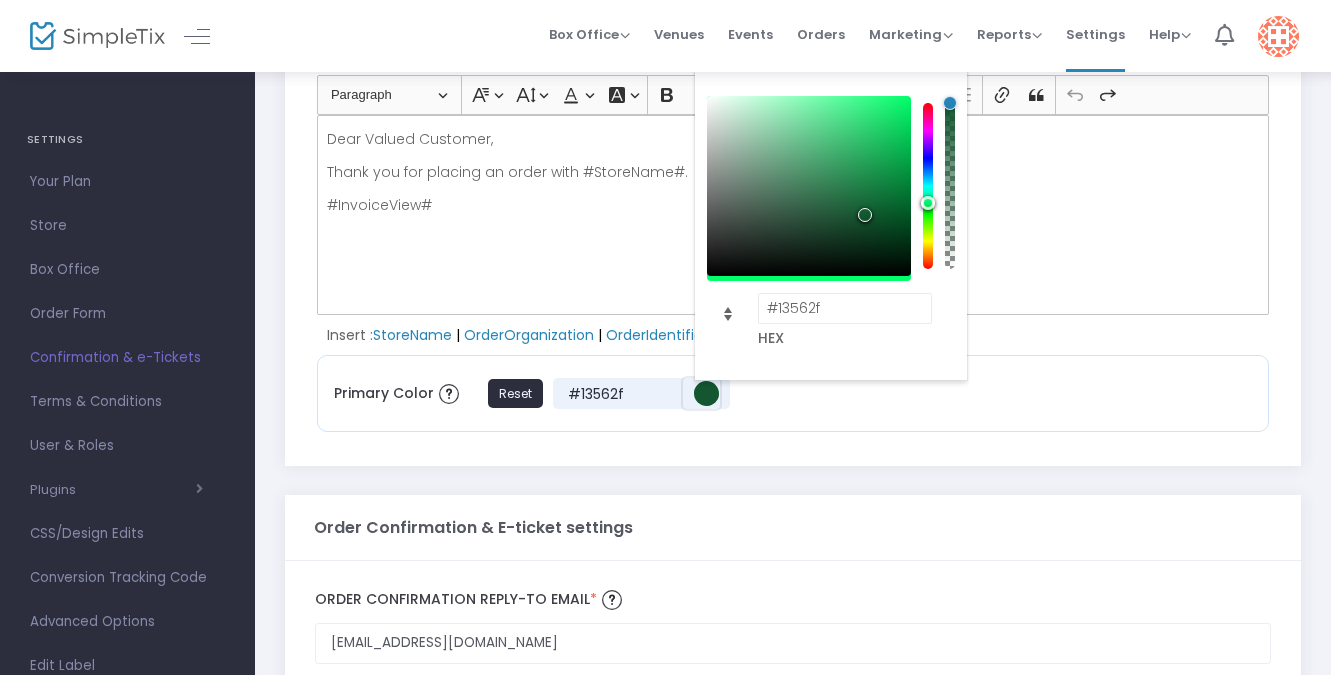 click at bounding box center [809, 186] 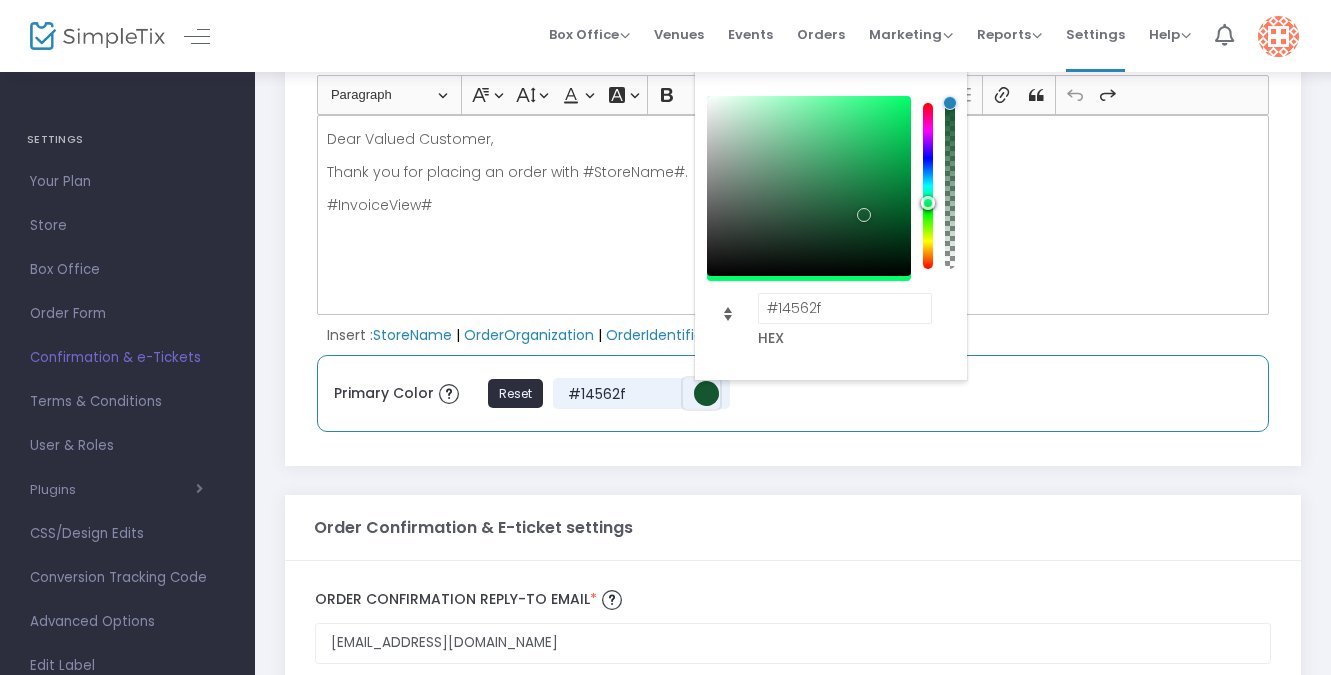 click on "Primary Color  Reset  #14562f" at bounding box center (793, 393) 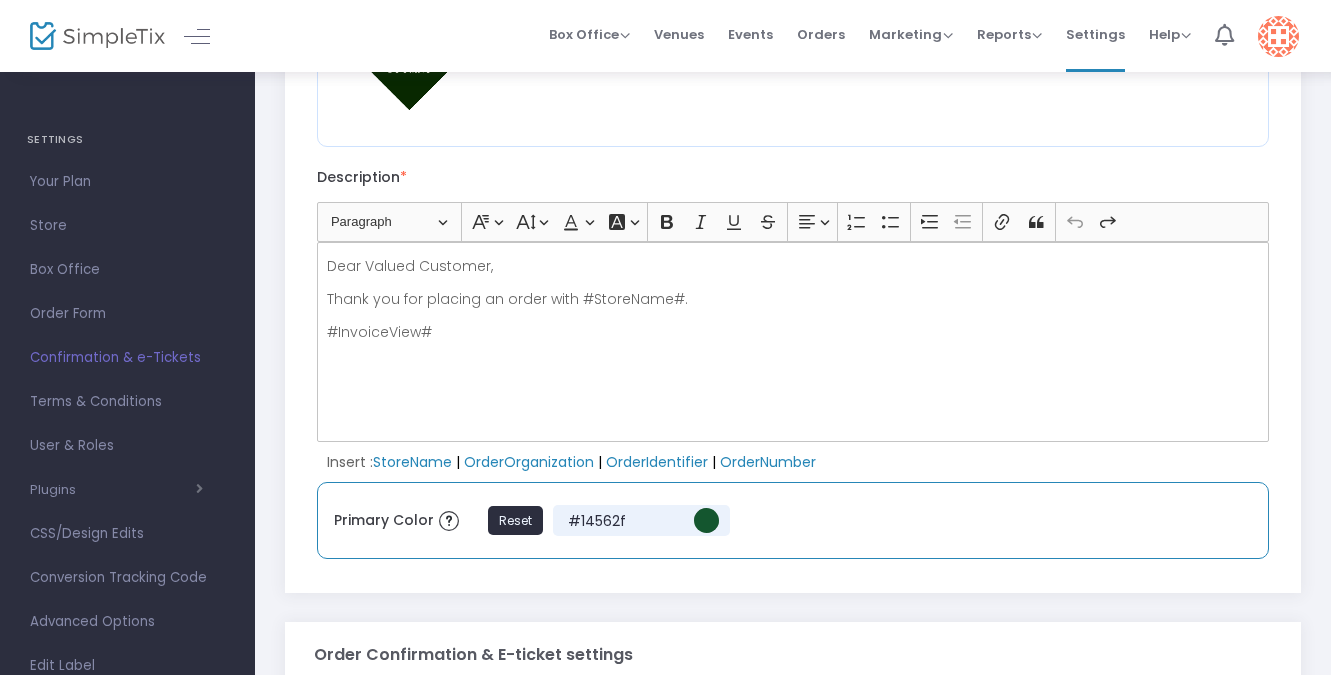 scroll, scrollTop: 356, scrollLeft: 0, axis: vertical 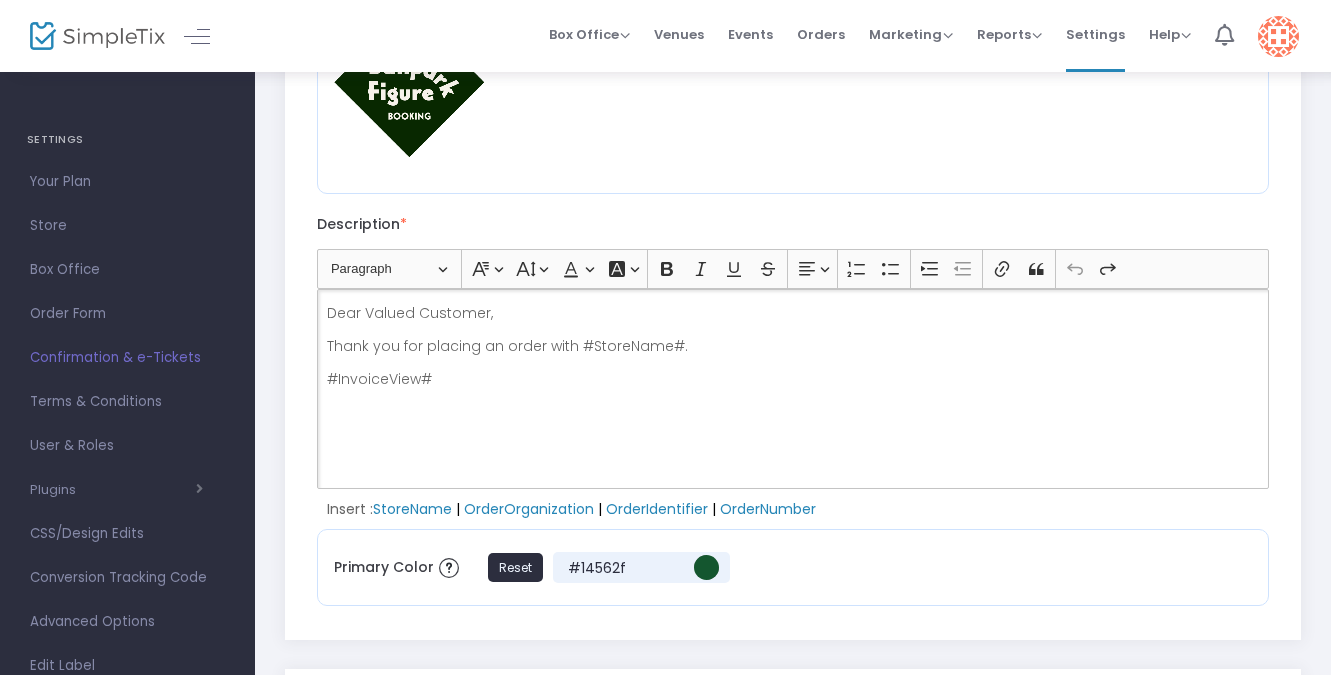 click on "Thank you for placing an order with #StoreName#." at bounding box center [793, 346] 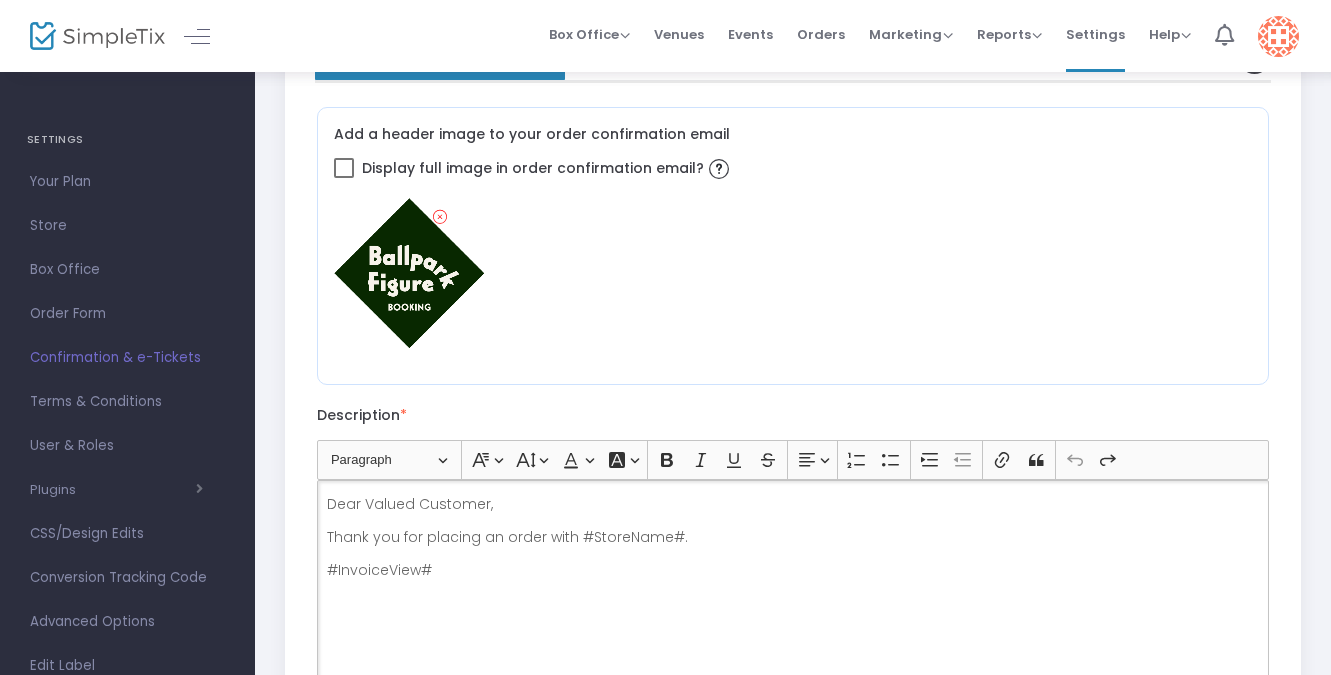 scroll, scrollTop: 160, scrollLeft: 0, axis: vertical 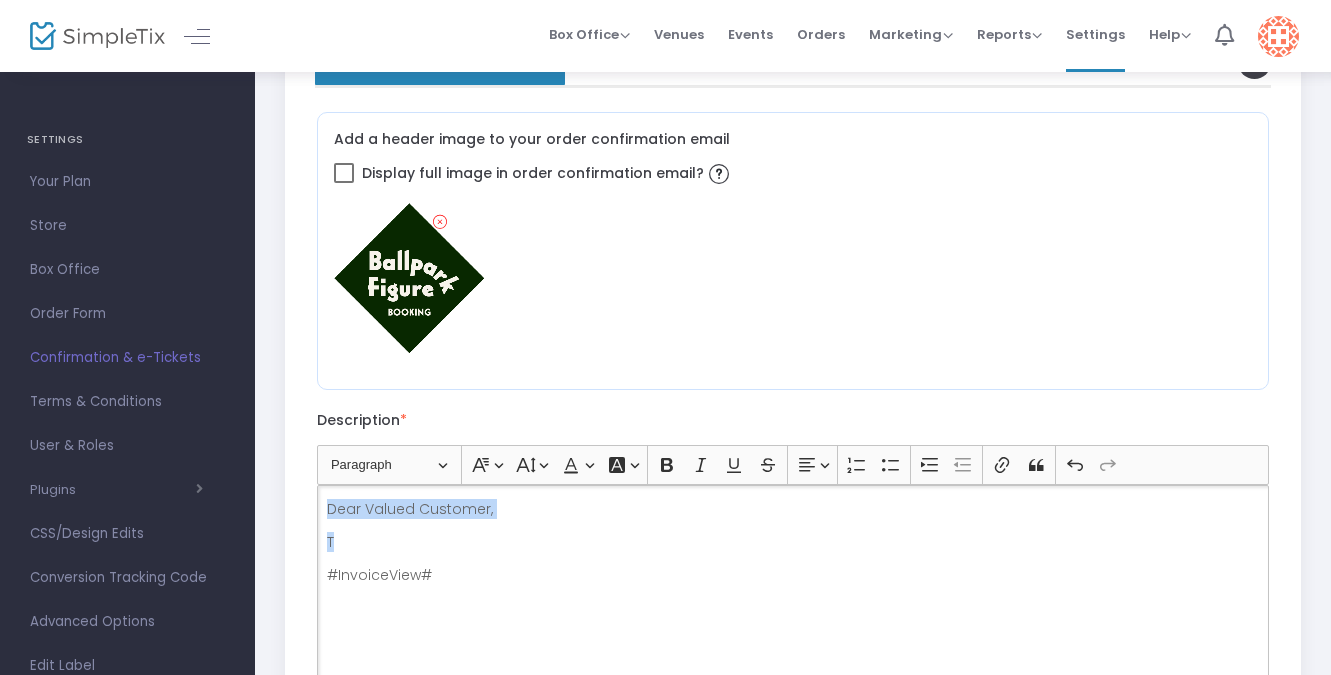 drag, startPoint x: 369, startPoint y: 535, endPoint x: 310, endPoint y: 501, distance: 68.09552 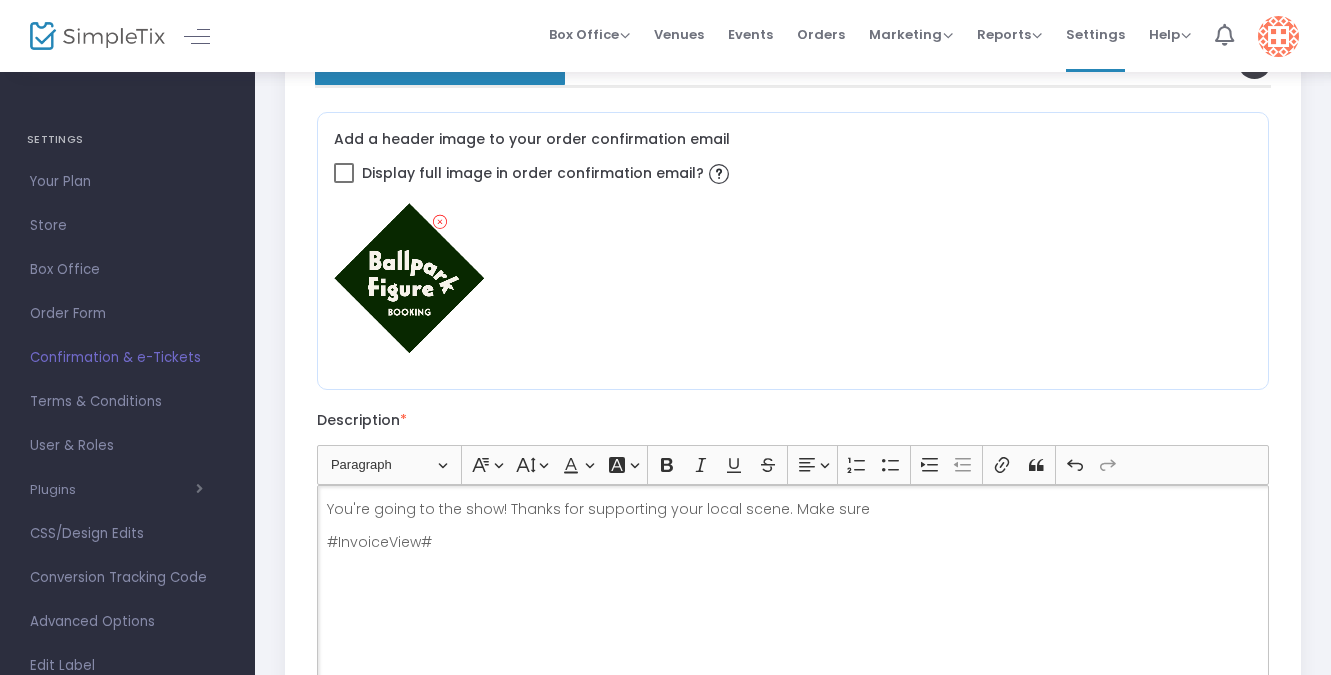 click on "You're going to the show! Thanks for supporting your local scene. Make sure" at bounding box center (793, 509) 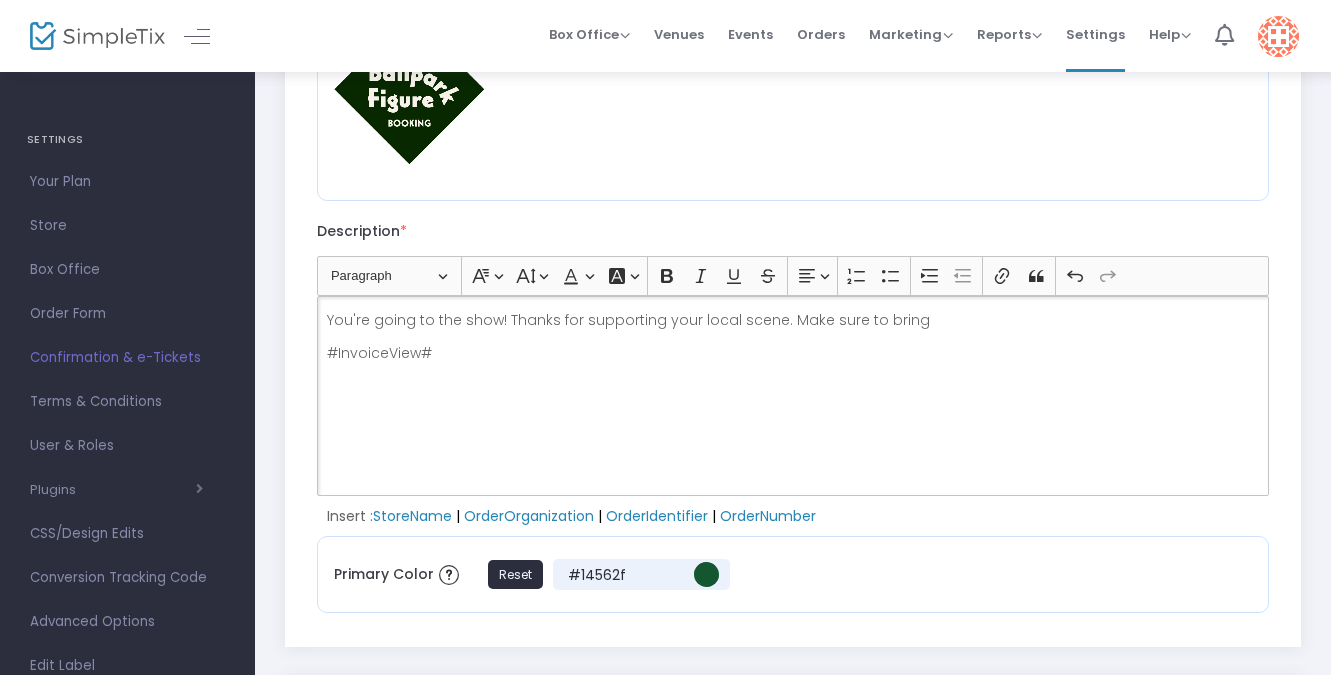 scroll, scrollTop: 344, scrollLeft: 0, axis: vertical 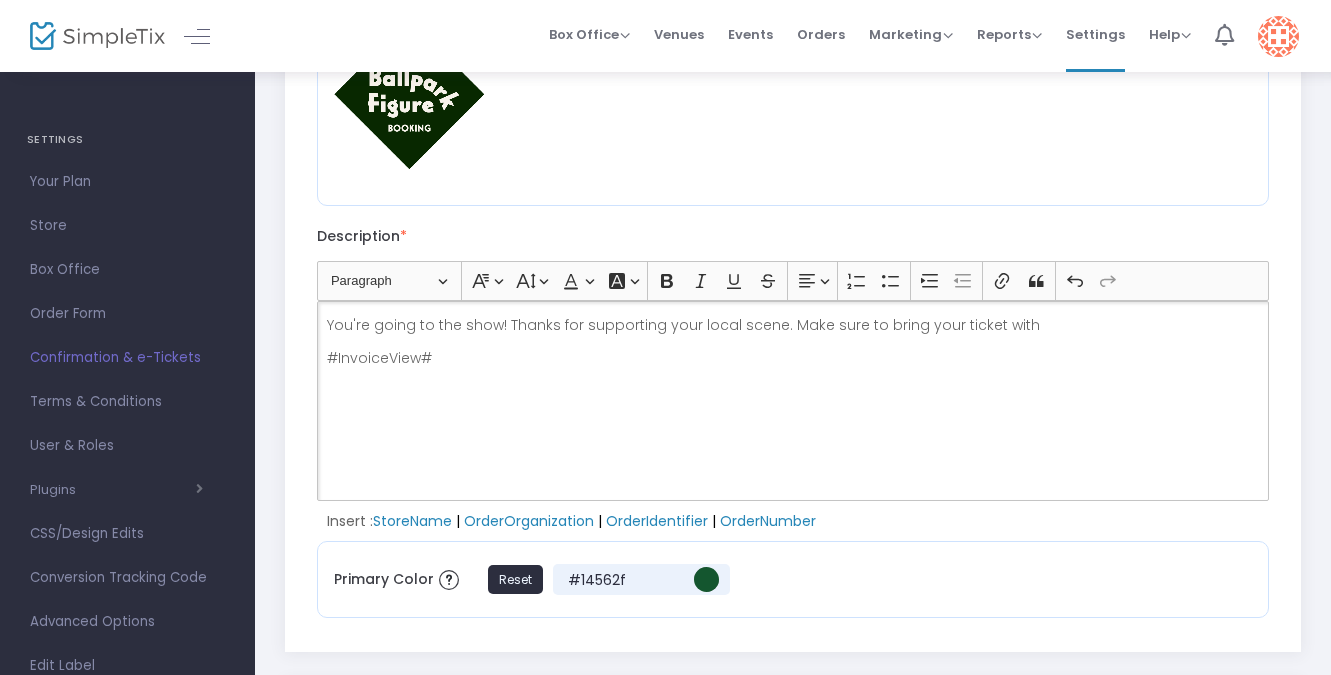 click on "You're going to the show! Thanks for supporting your local scene. Make sure to bring your ticket with" at bounding box center (793, 325) 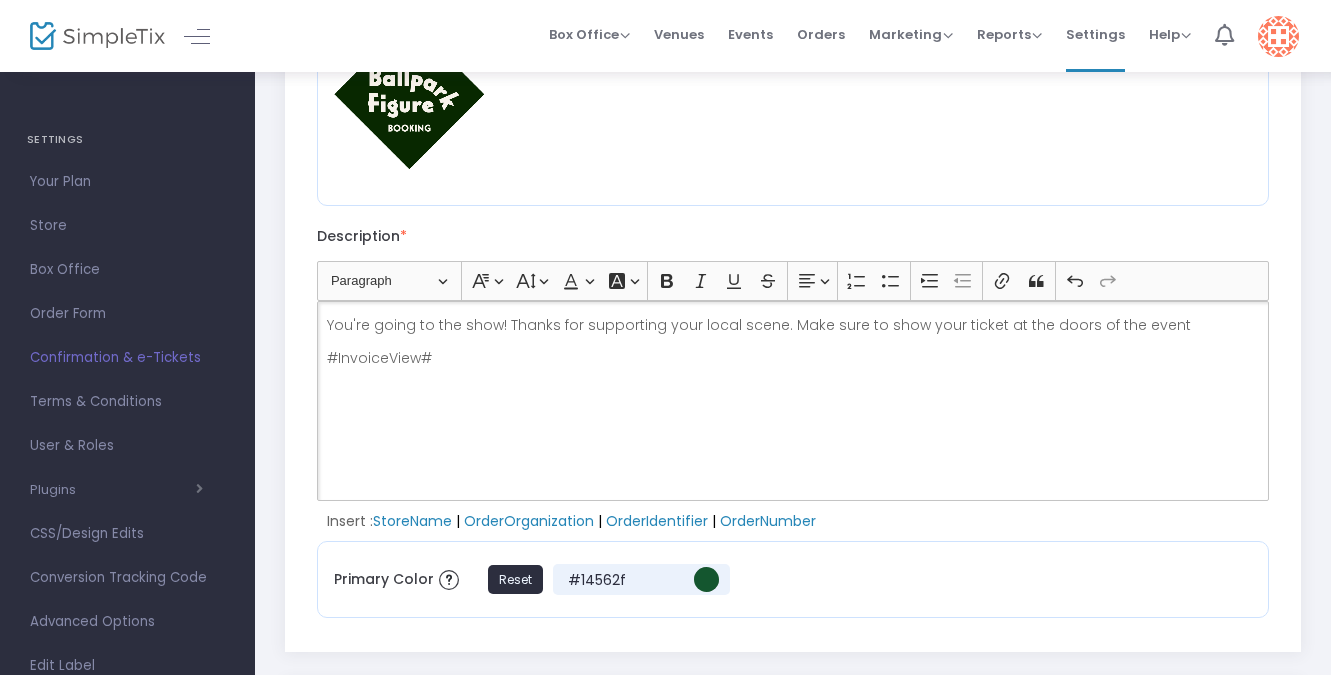 click on "You're going to the show! Thanks for supporting your local scene. Make sure to show your ticket at the doors of the event" at bounding box center (793, 325) 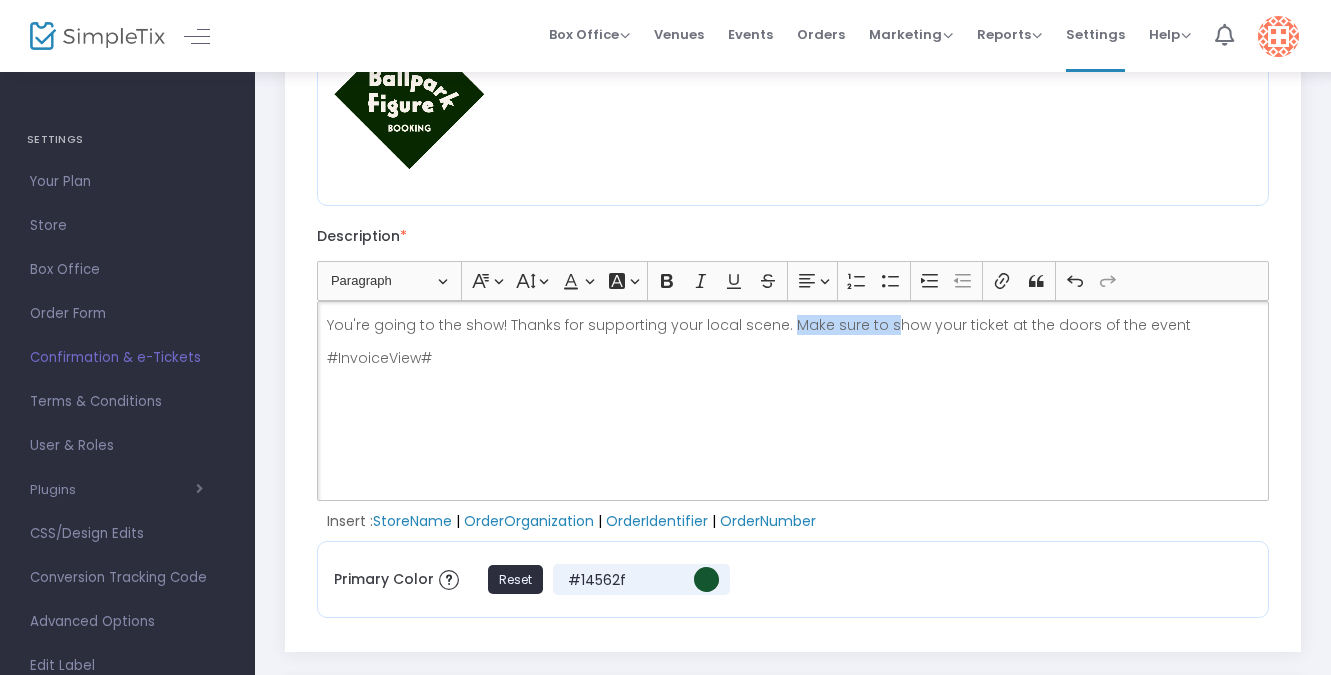 click on "You're going to the show! Thanks for supporting your local scene. Make sure to show your ticket at the doors of the event" at bounding box center [793, 325] 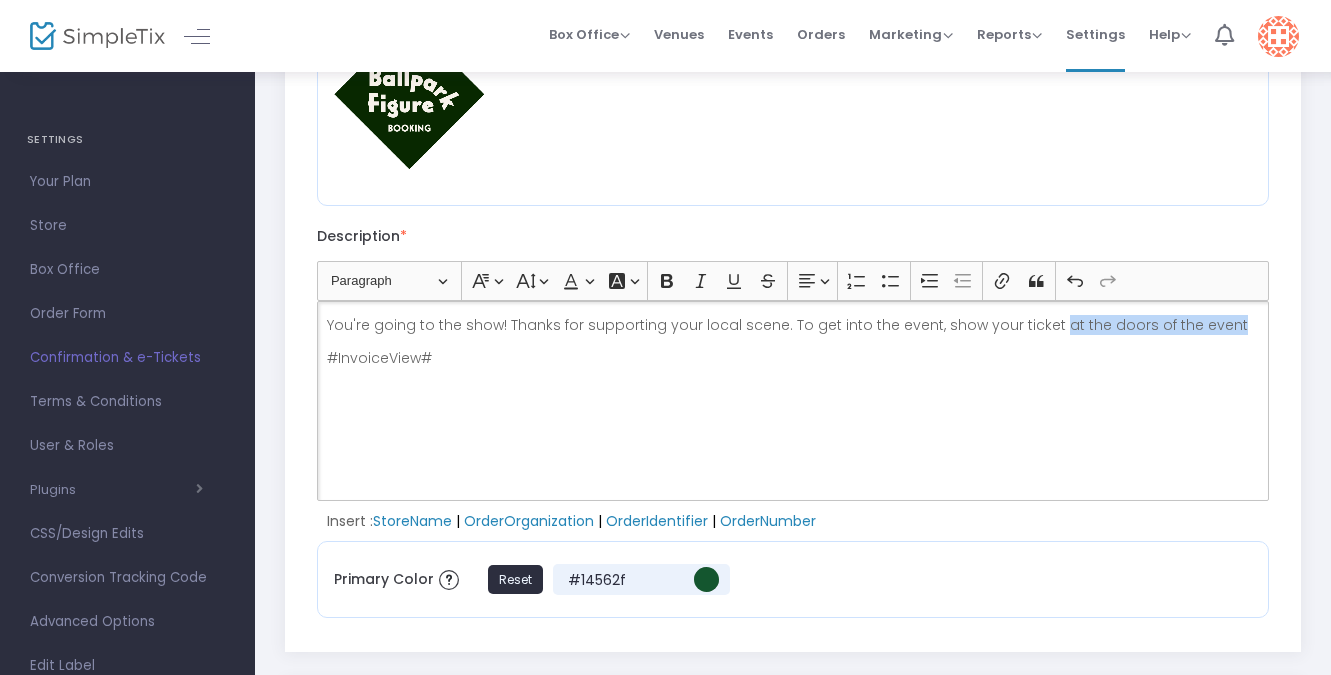 drag, startPoint x: 1213, startPoint y: 321, endPoint x: 1043, endPoint y: 322, distance: 170.00294 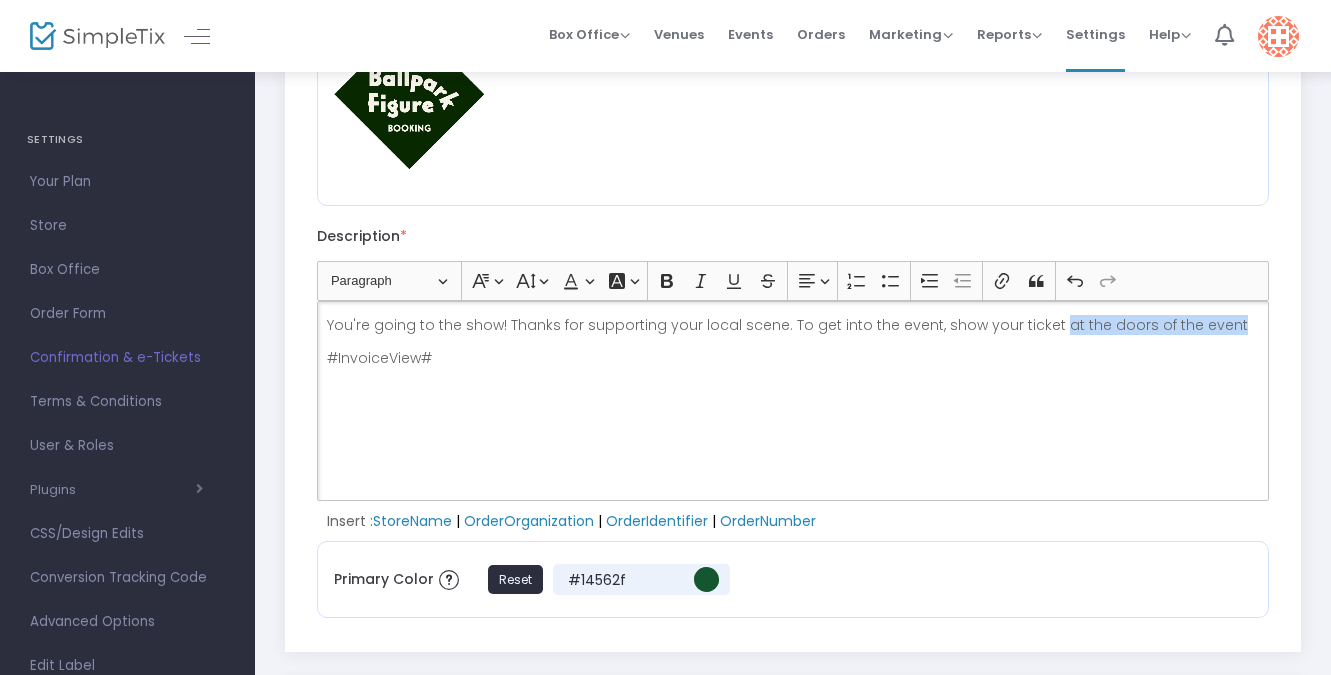click on "You're going to the show! Thanks for supporting your local scene. To get into the event, show your ticket at the doors of the event" at bounding box center [793, 325] 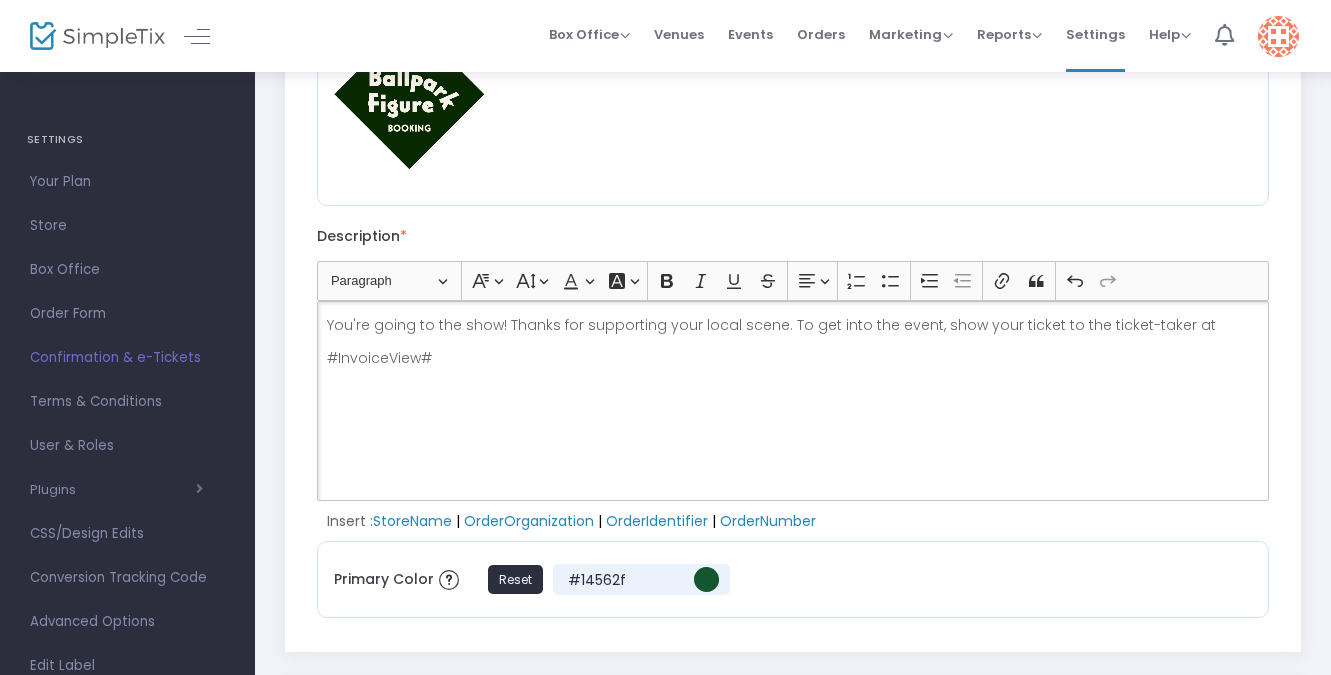 drag, startPoint x: 1189, startPoint y: 323, endPoint x: 1165, endPoint y: 324, distance: 24.020824 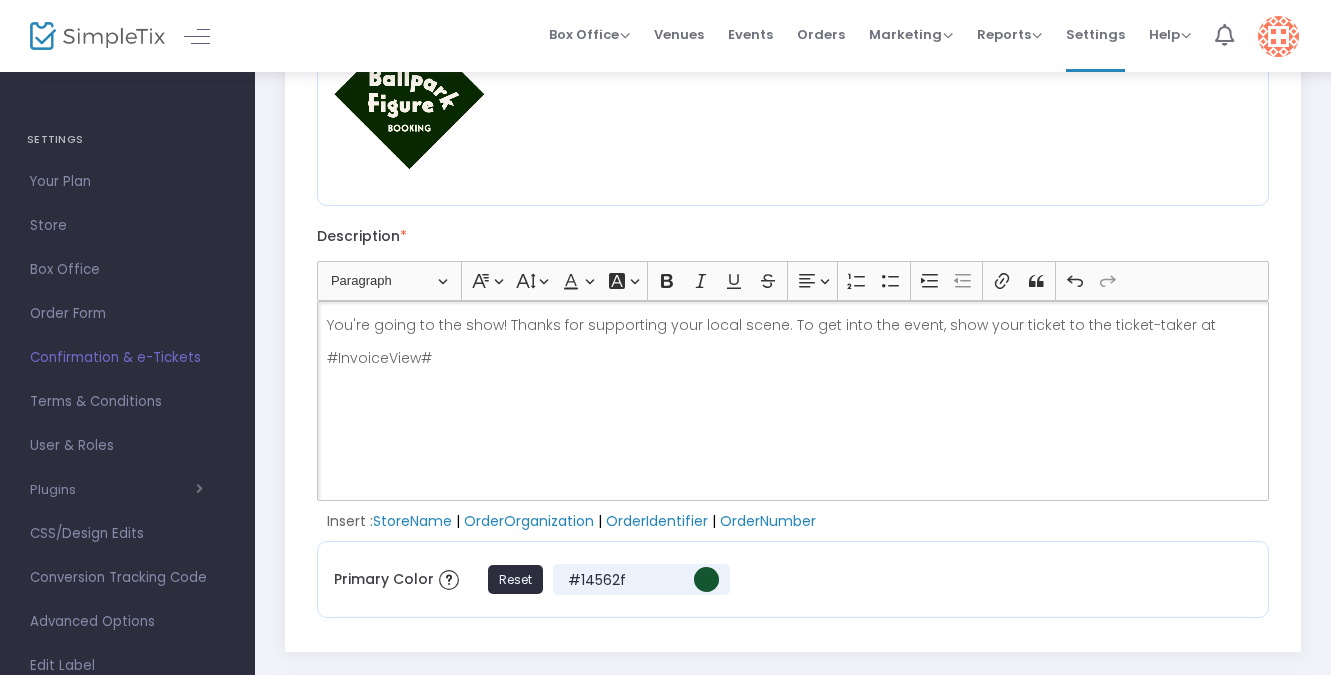 click on "You're going to the show! Thanks for supporting your local scene. To get into the event, show your ticket to the ticket-taker at" at bounding box center [793, 325] 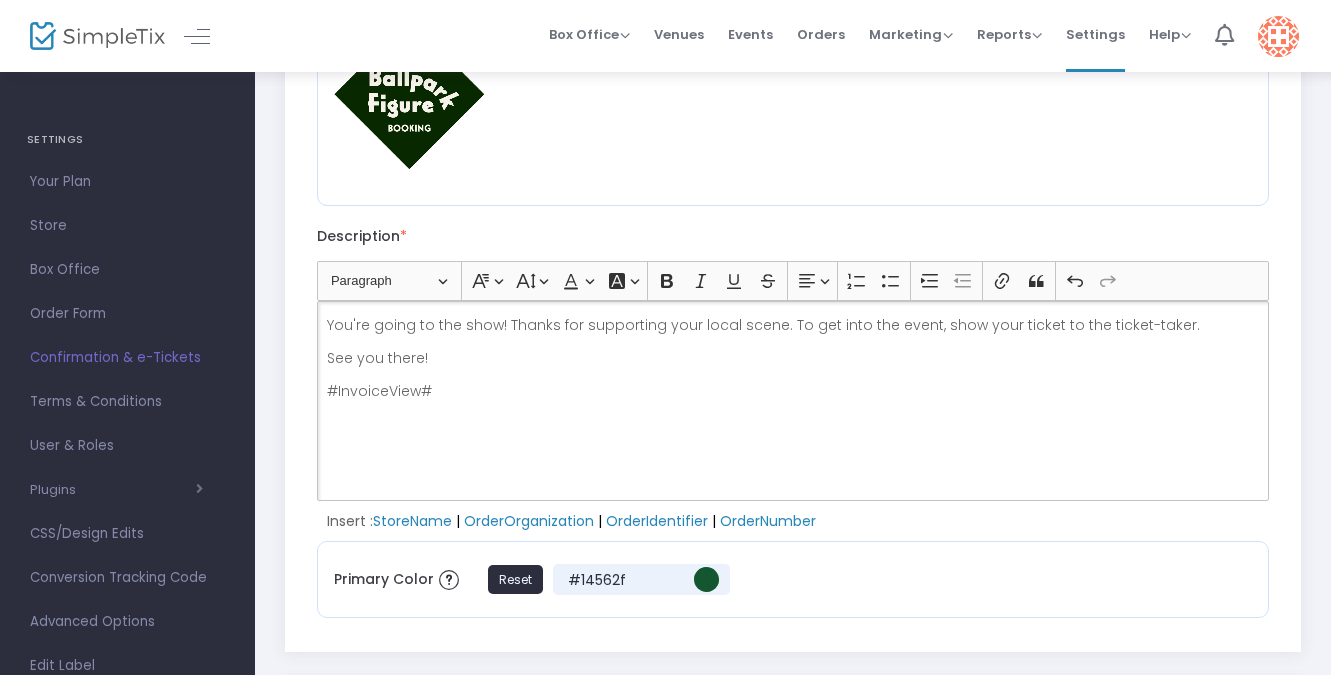 click on "You're going to the show! Thanks for supporting your local scene. To get into the event, show your ticket to the ticket-taker." at bounding box center [793, 325] 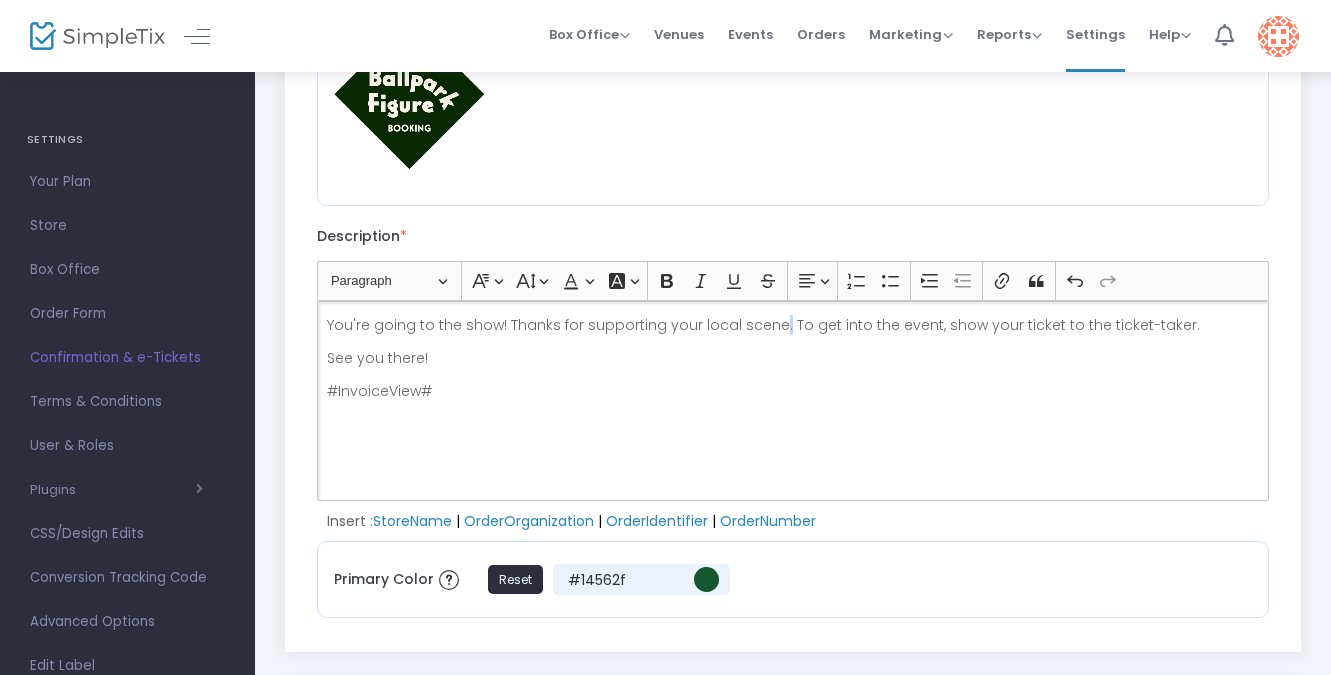 click on "You're going to the show! Thanks for supporting your local scene. To get into the event, show your ticket to the ticket-taker." at bounding box center [793, 325] 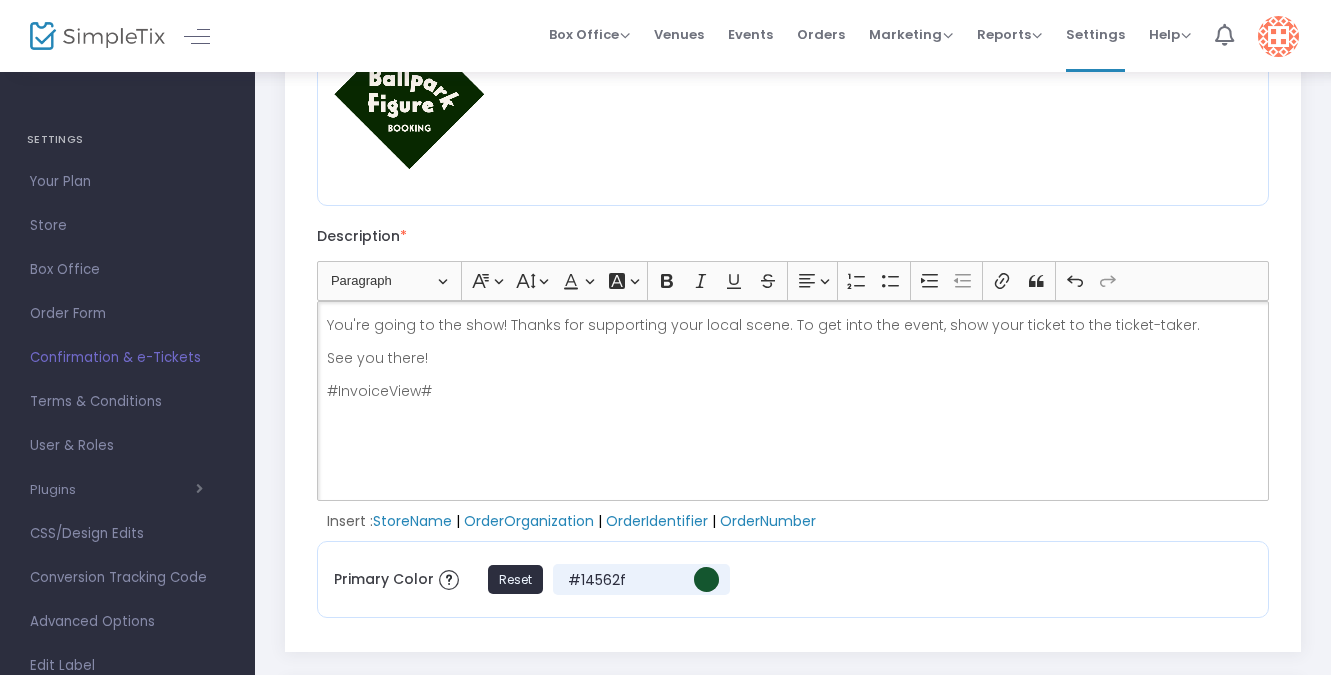 click on "You're going to the show! Thanks for supporting your local scene. To get into the event, show your ticket to the ticket-taker." at bounding box center (793, 325) 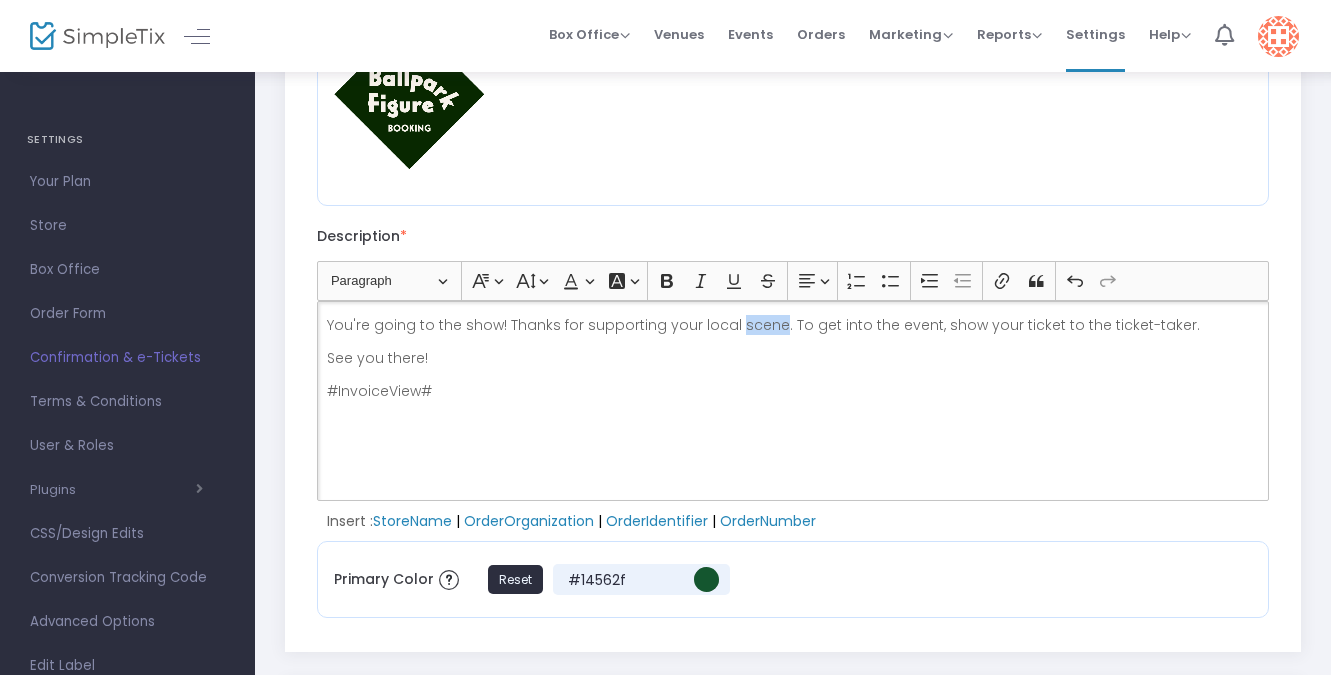 click on "You're going to the show! Thanks for supporting your local scene. To get into the event, show your ticket to the ticket-taker." at bounding box center [793, 325] 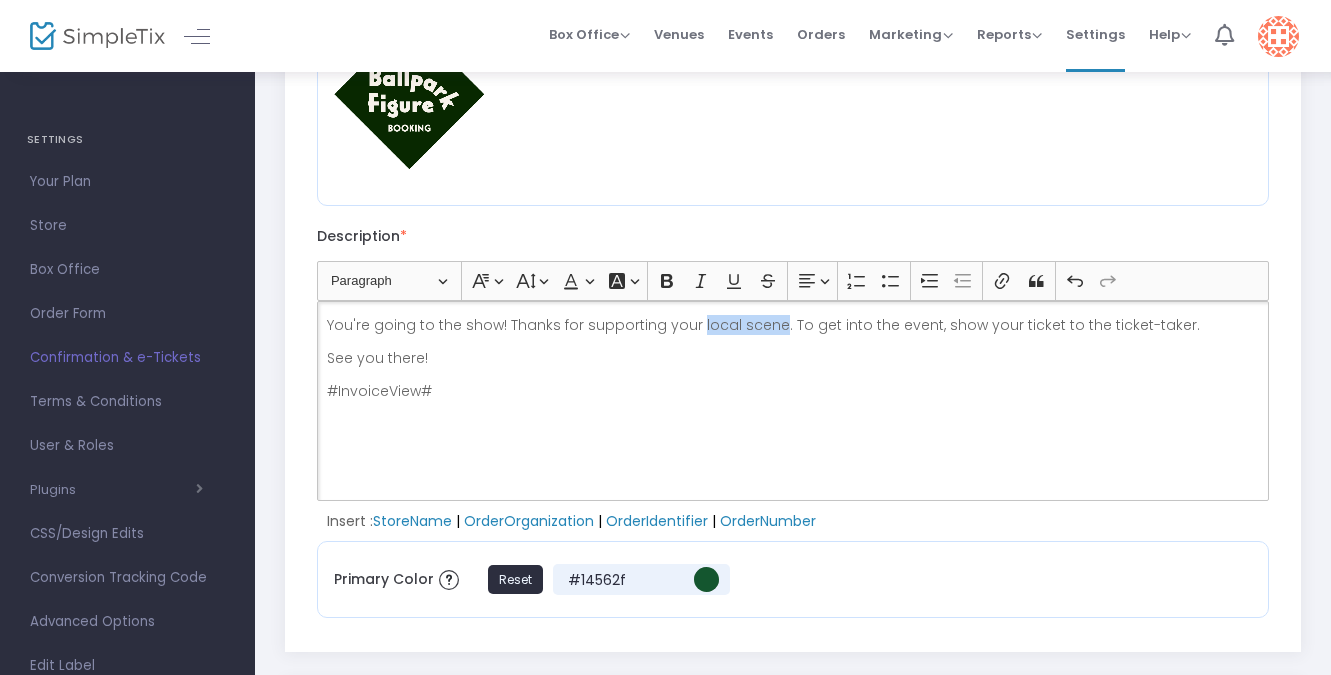 click on "You're going to the show! Thanks for supporting your local scene. To get into the event, show your ticket to the ticket-taker." at bounding box center [793, 325] 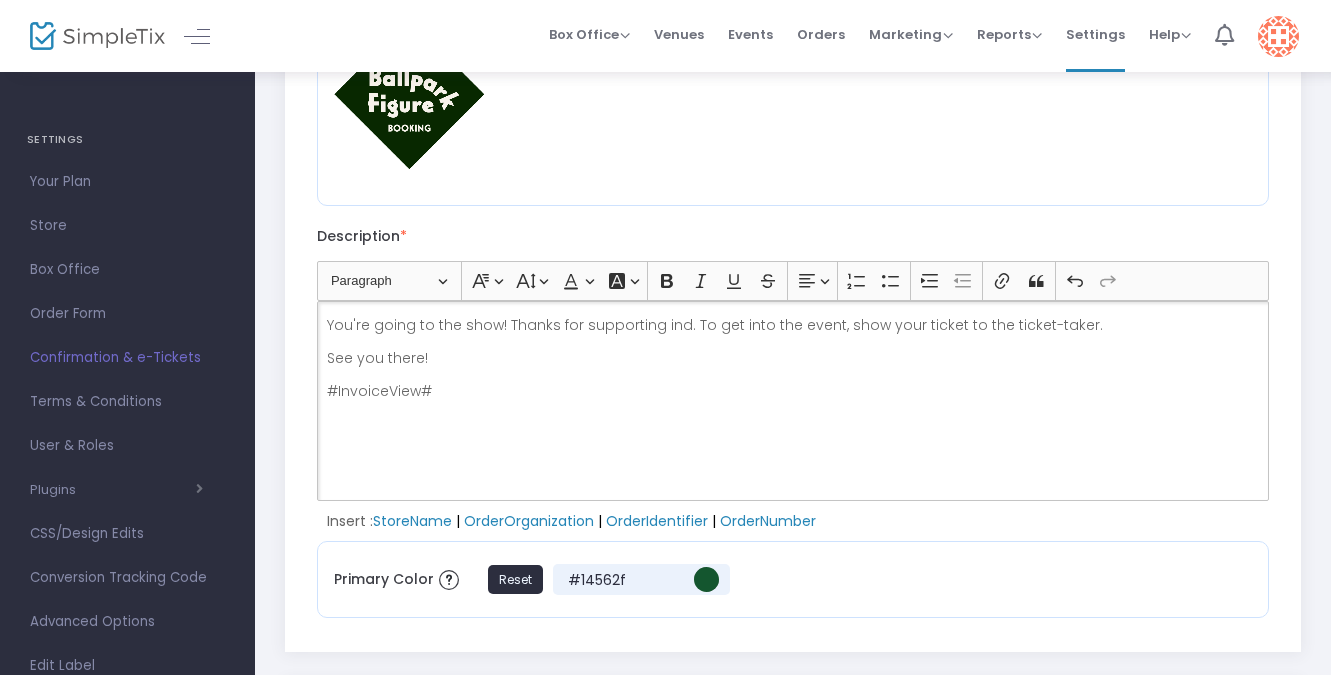 click on "You're going to the show! Thanks for supporting ind. To get into the event, show your ticket to the ticket-taker." at bounding box center (793, 325) 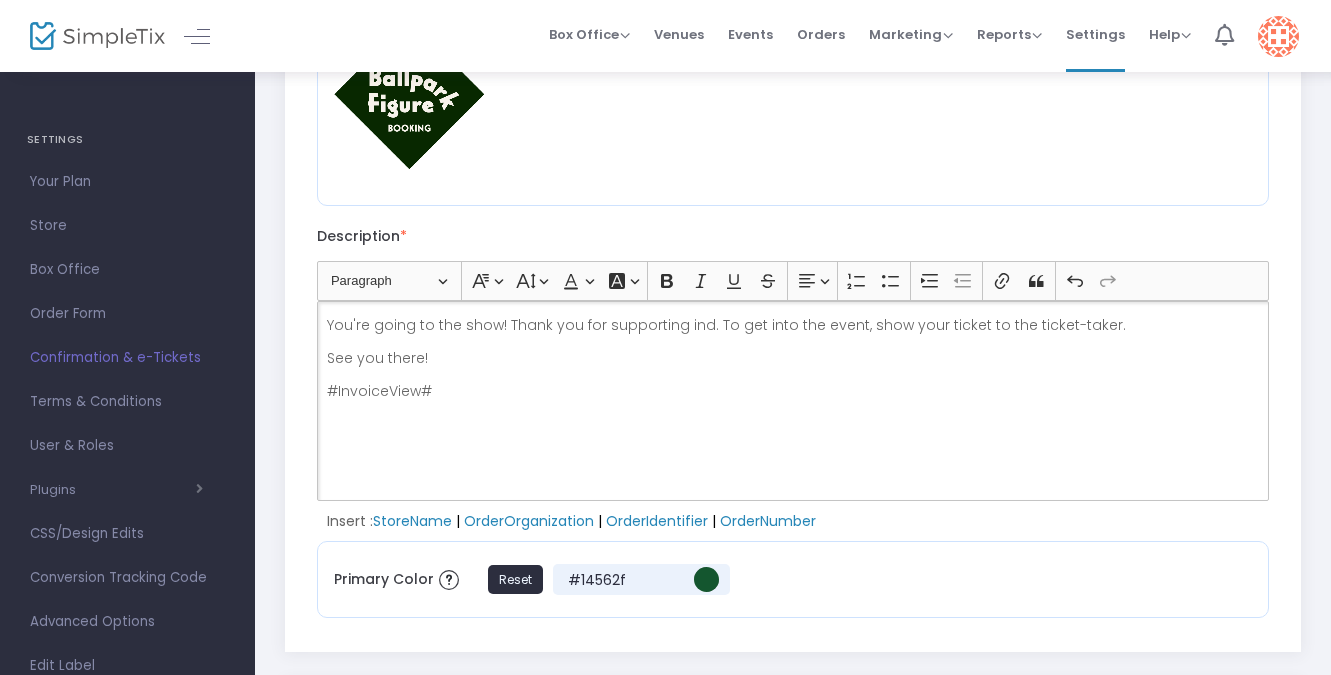 click on "You're going to the show! Thank you for supporting ind. To get into the event, show your ticket to the ticket-taker." at bounding box center [793, 325] 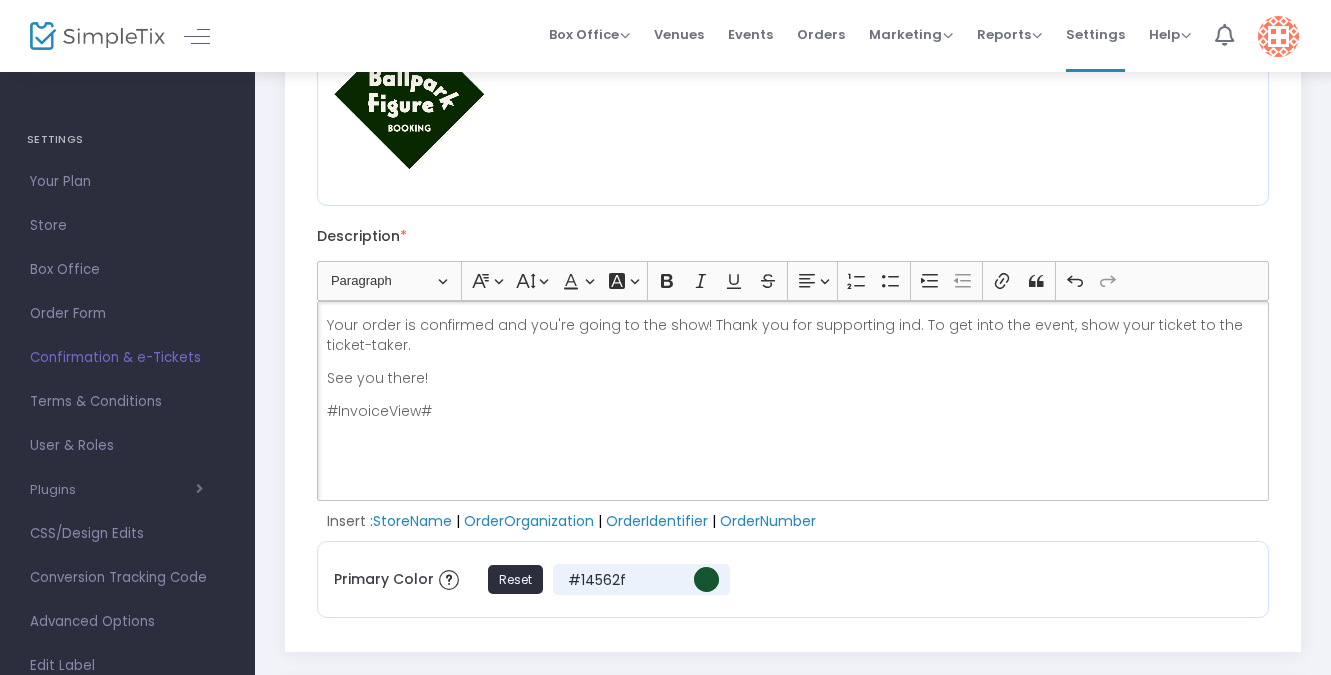 click on "Your order is confirmed and you're going to the show! Thank you for supporting ind. To get into the event, show your ticket to the ticket-taker." at bounding box center [793, 335] 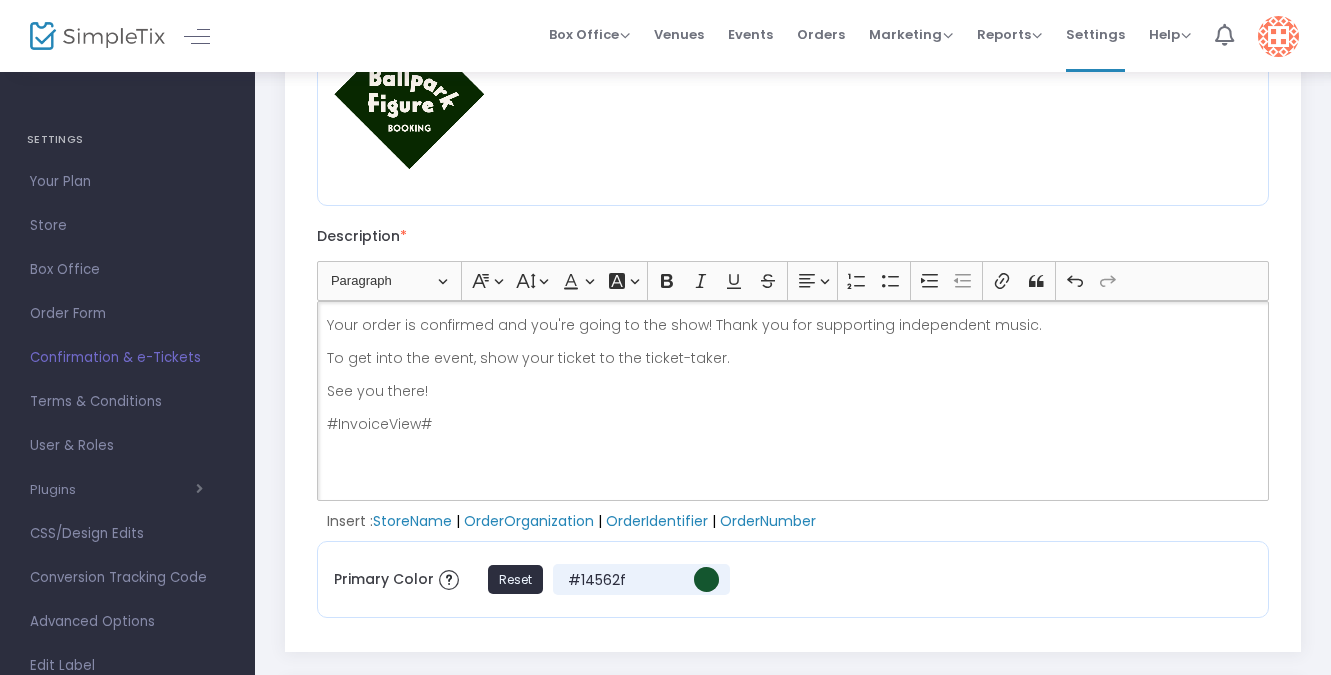 click on "To get into the event, show your ticket to the ticket-taker." at bounding box center [793, 358] 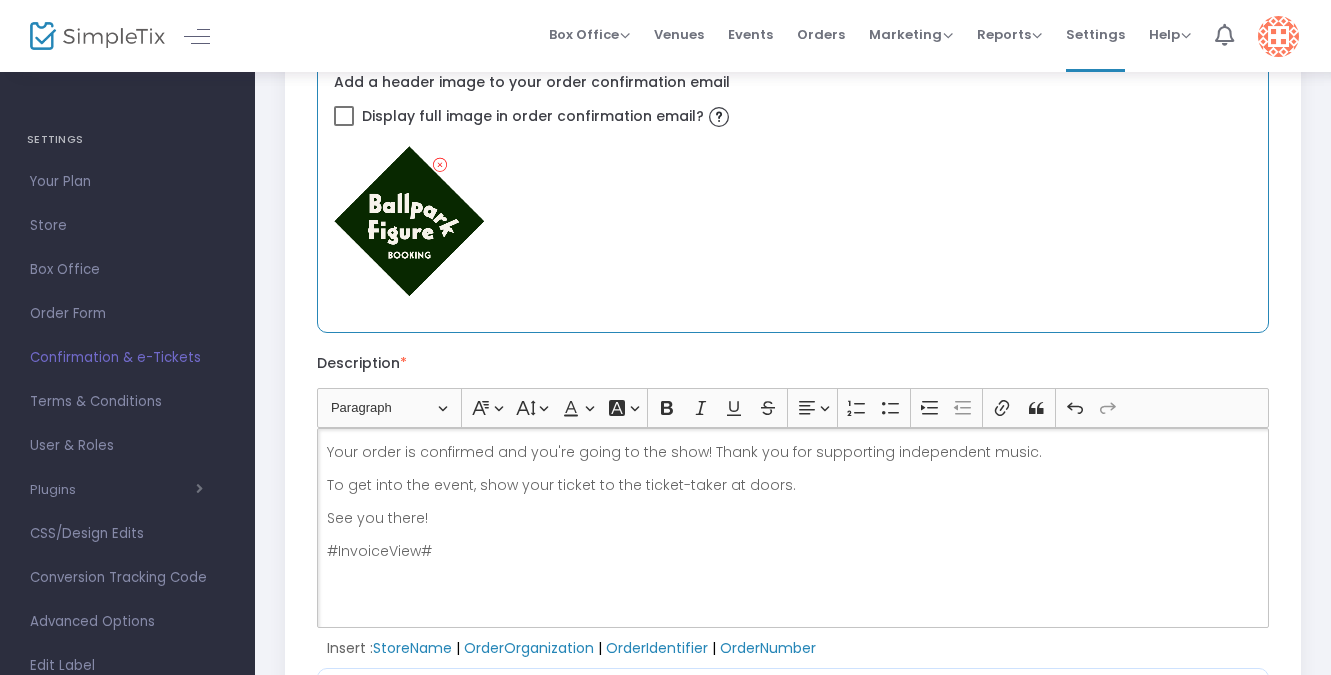 scroll, scrollTop: 254, scrollLeft: 0, axis: vertical 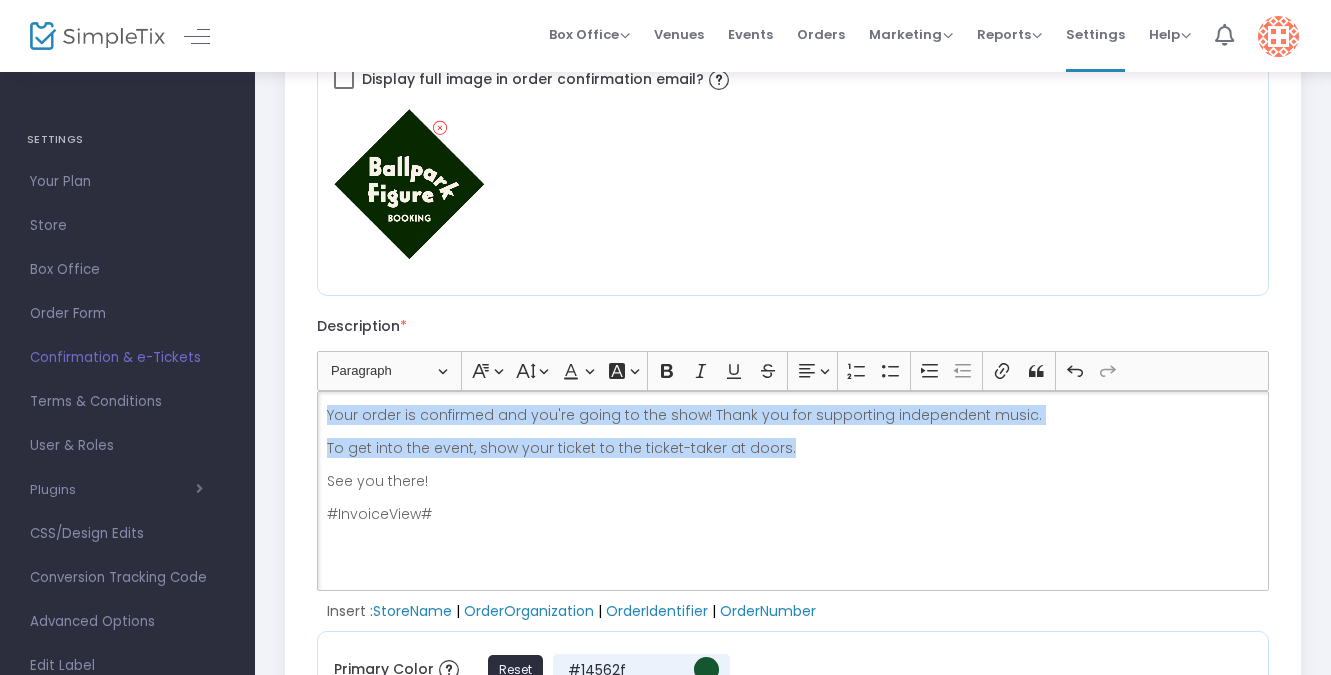 drag, startPoint x: 797, startPoint y: 451, endPoint x: 449, endPoint y: 326, distance: 369.76886 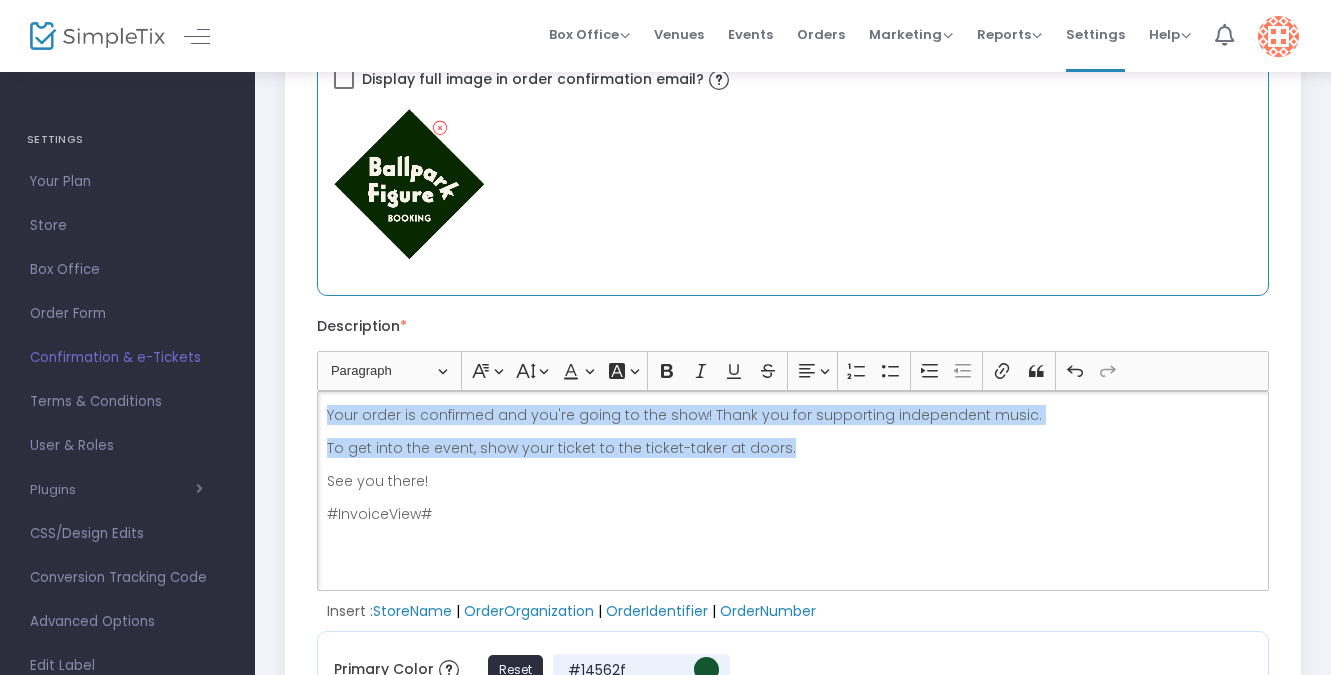 copy on "Your order is confirmed and you're going to the show! Thank you for supporting independent music. To get into the event, show your ticket to the ticket-taker at doors." 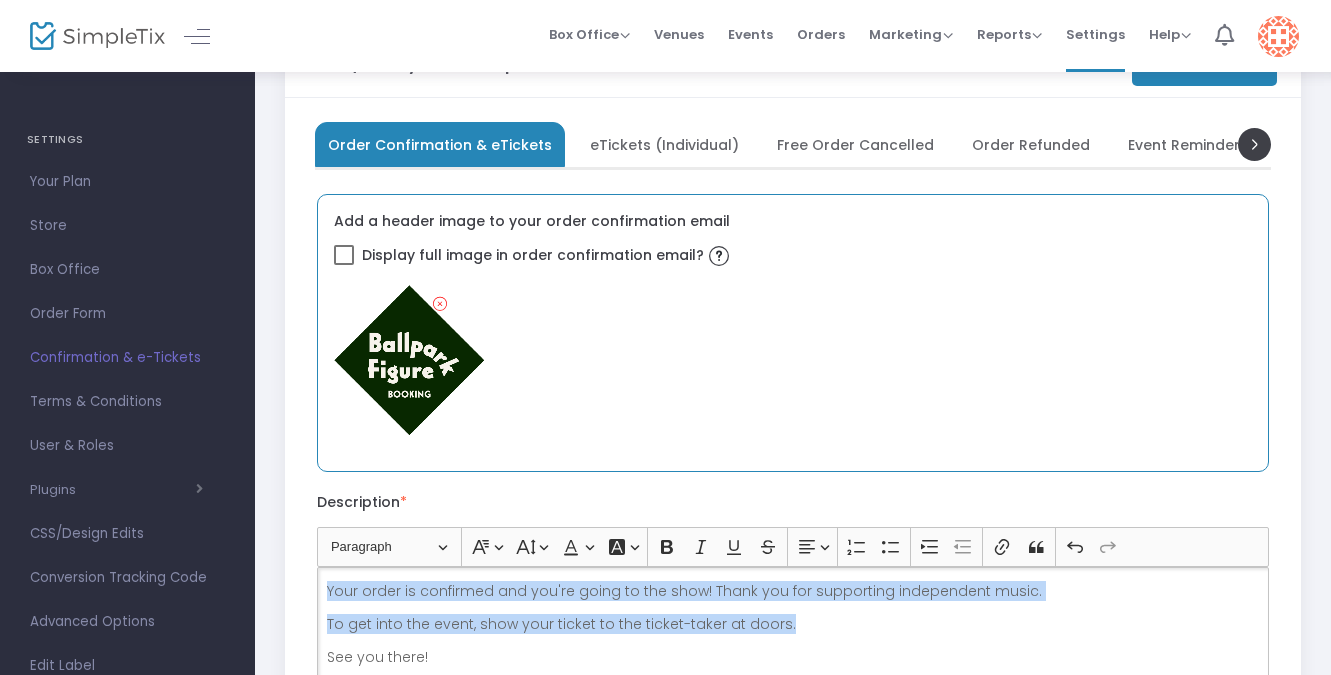 scroll, scrollTop: 79, scrollLeft: 0, axis: vertical 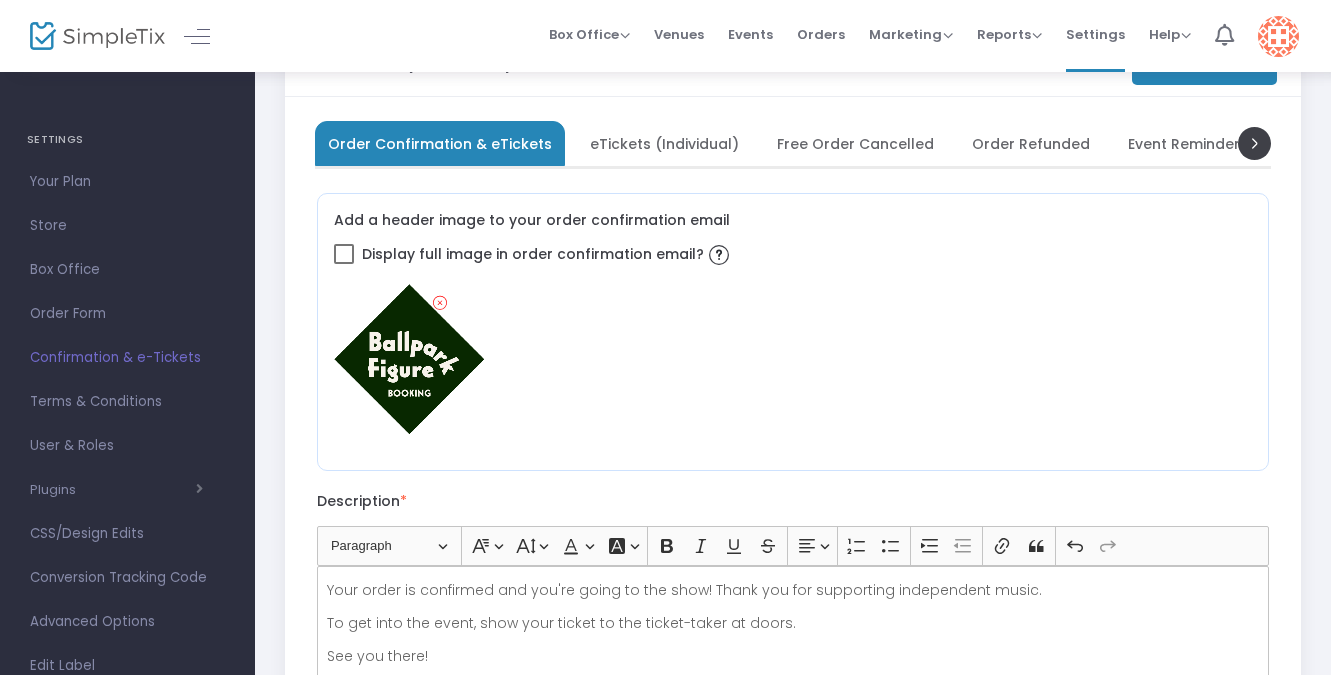 click on "eTickets (Individual)" at bounding box center [664, 143] 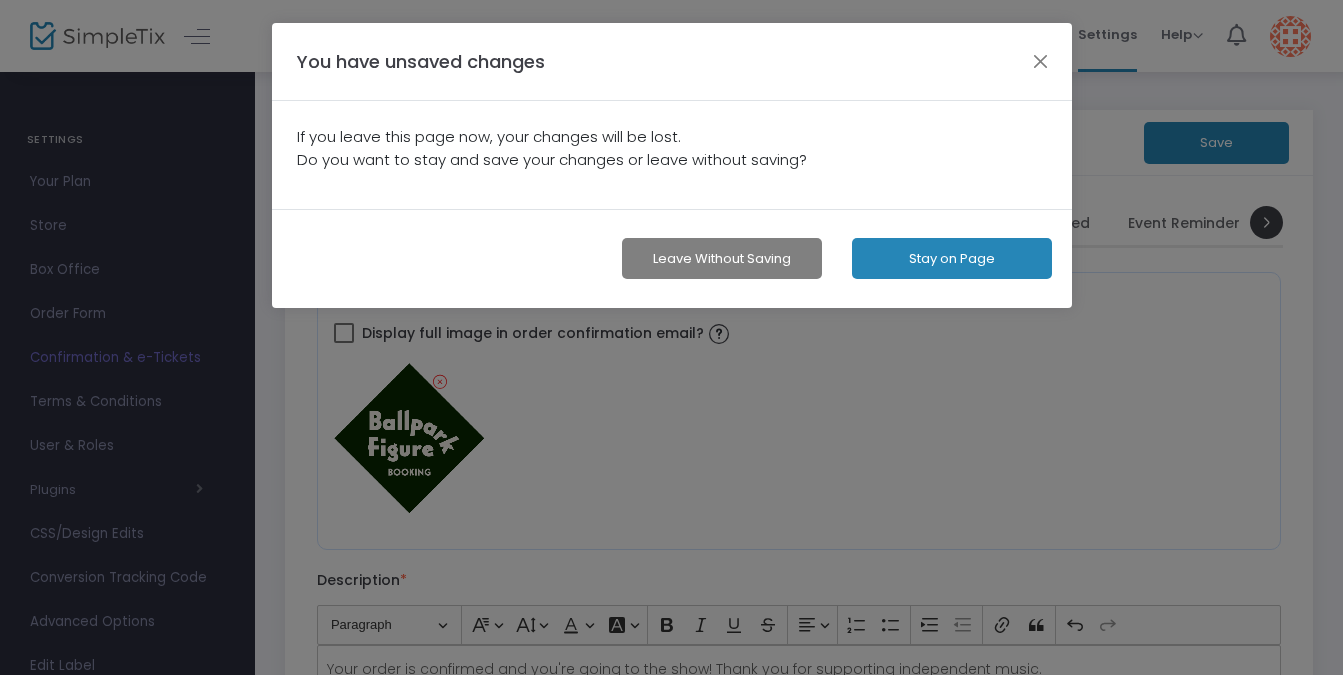 type 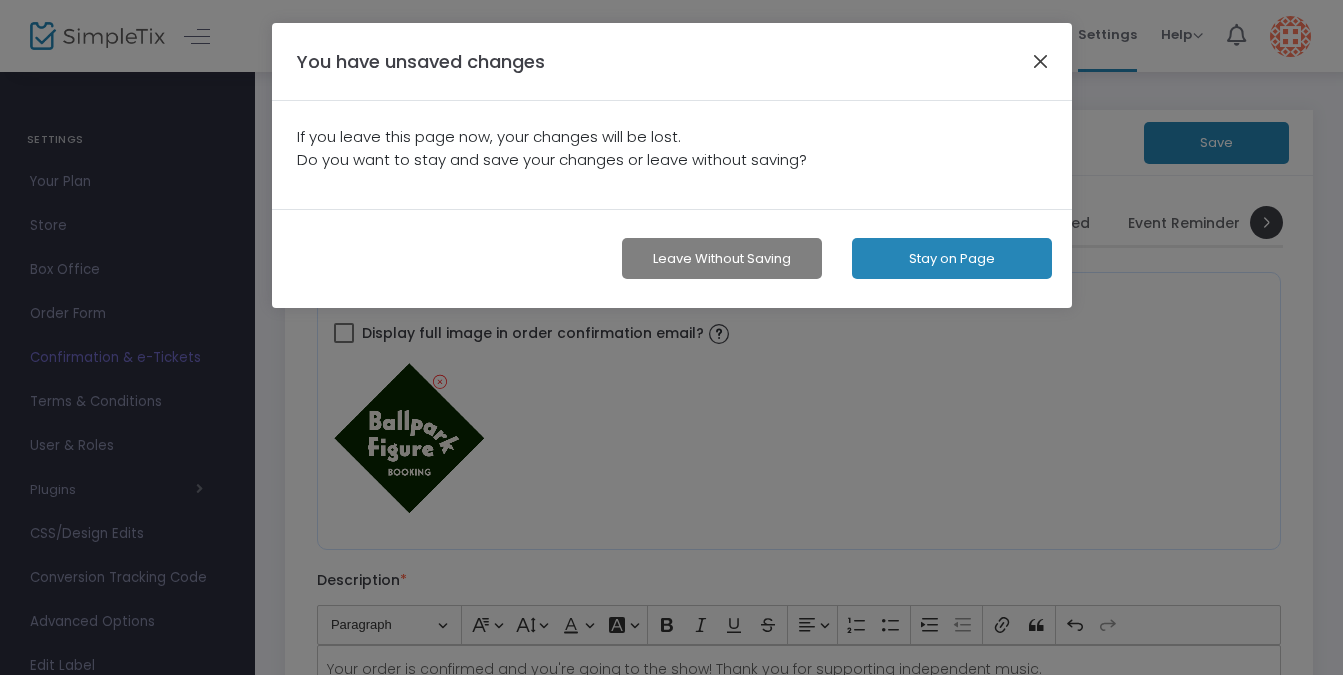 click 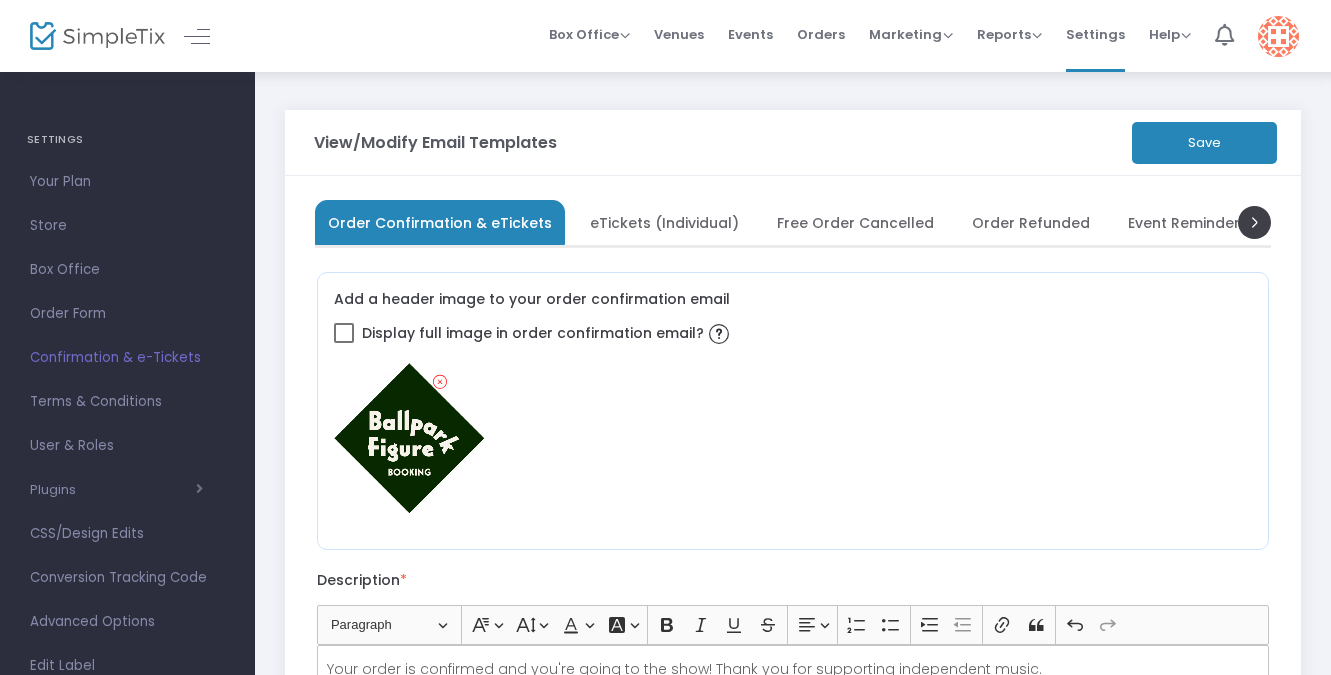 click on "Save" 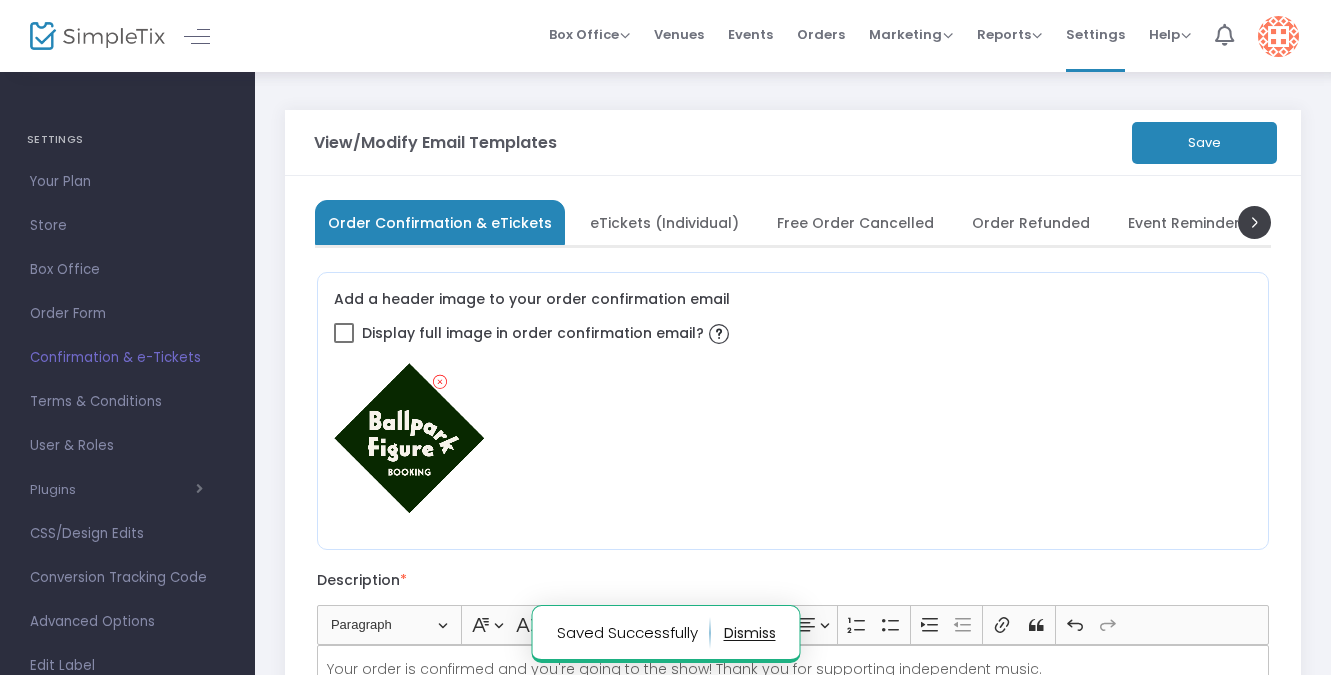 click on "eTickets (Individual)" at bounding box center (664, 222) 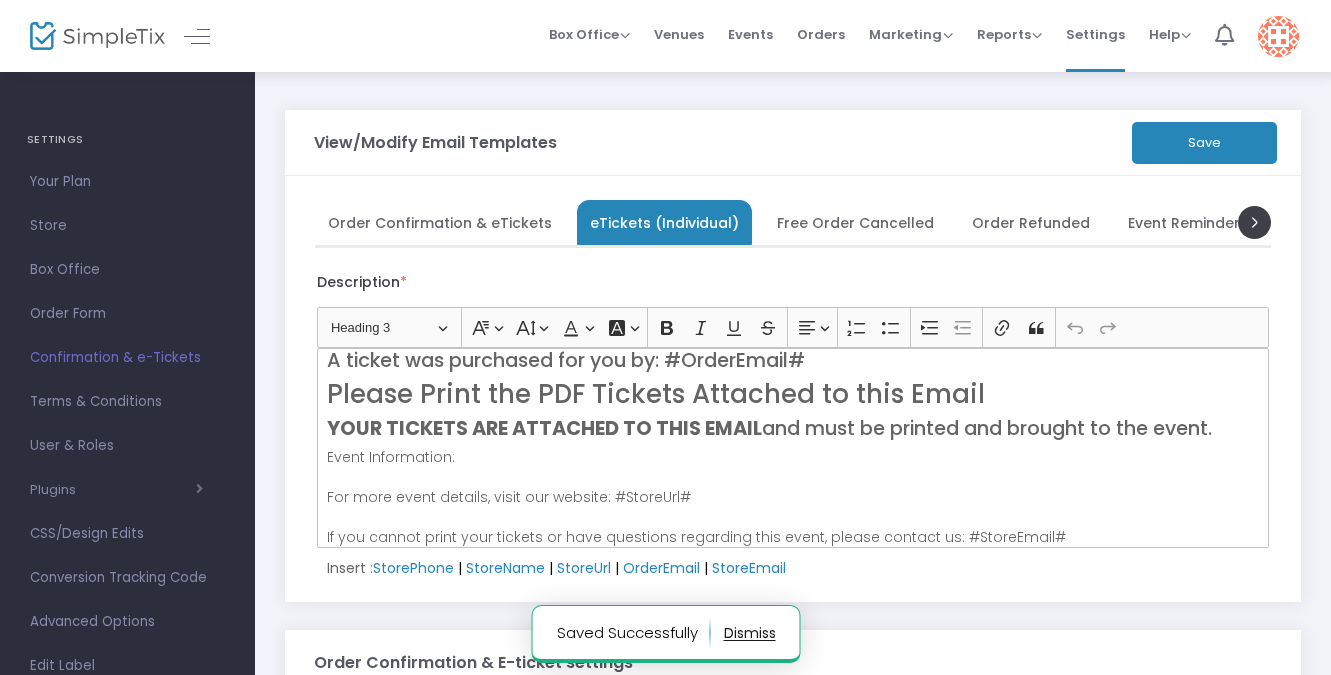 scroll, scrollTop: 0, scrollLeft: 0, axis: both 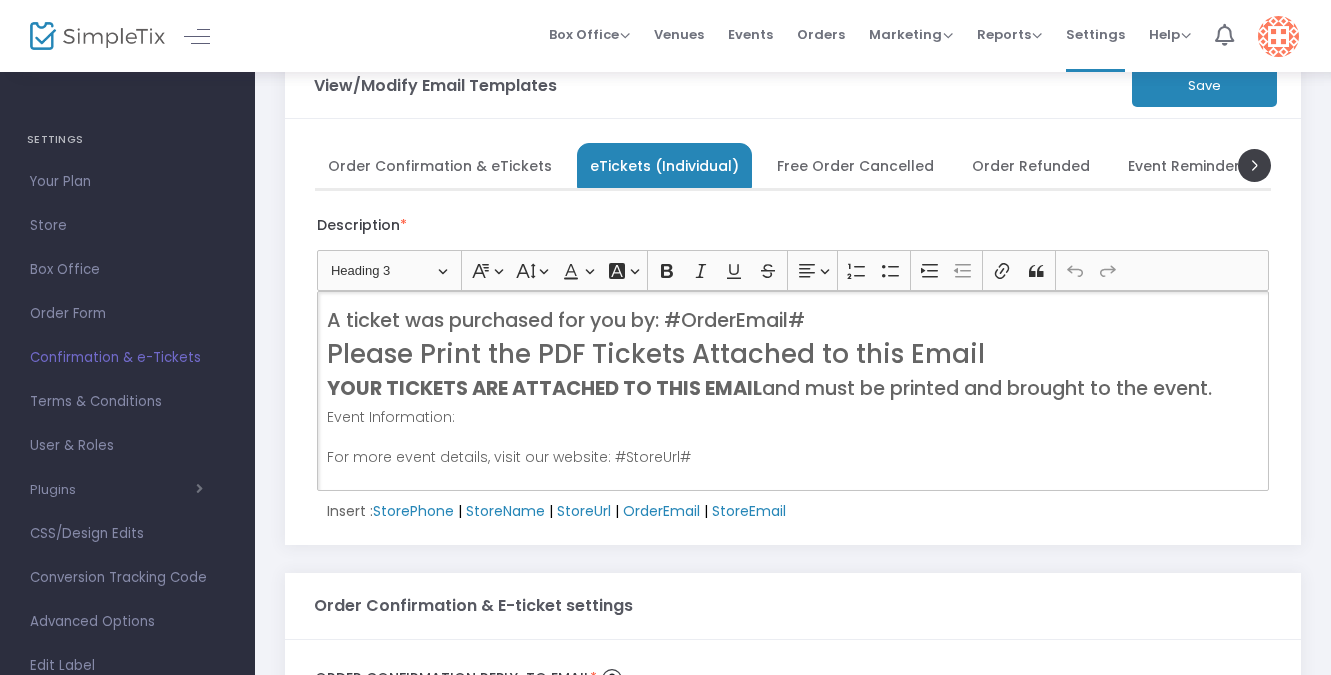 click on "A ticket was purchased for you by: #OrderEmail#" at bounding box center [793, 320] 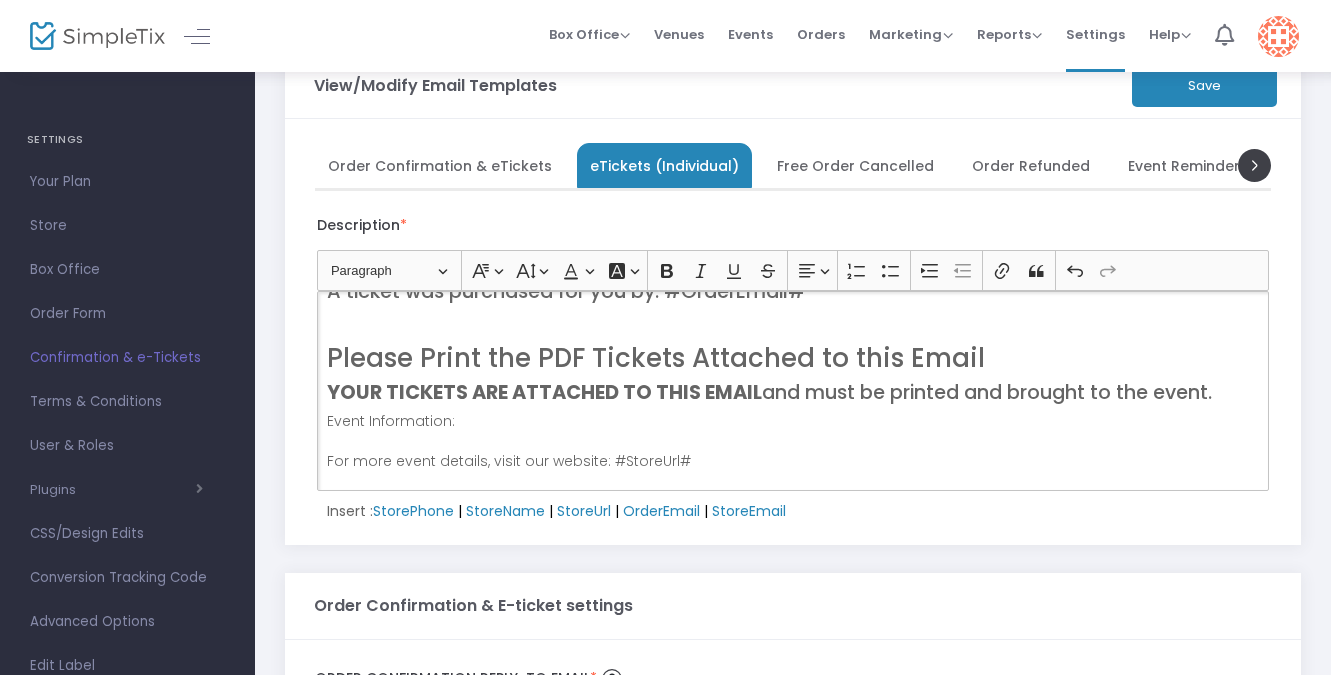 scroll, scrollTop: 26, scrollLeft: 0, axis: vertical 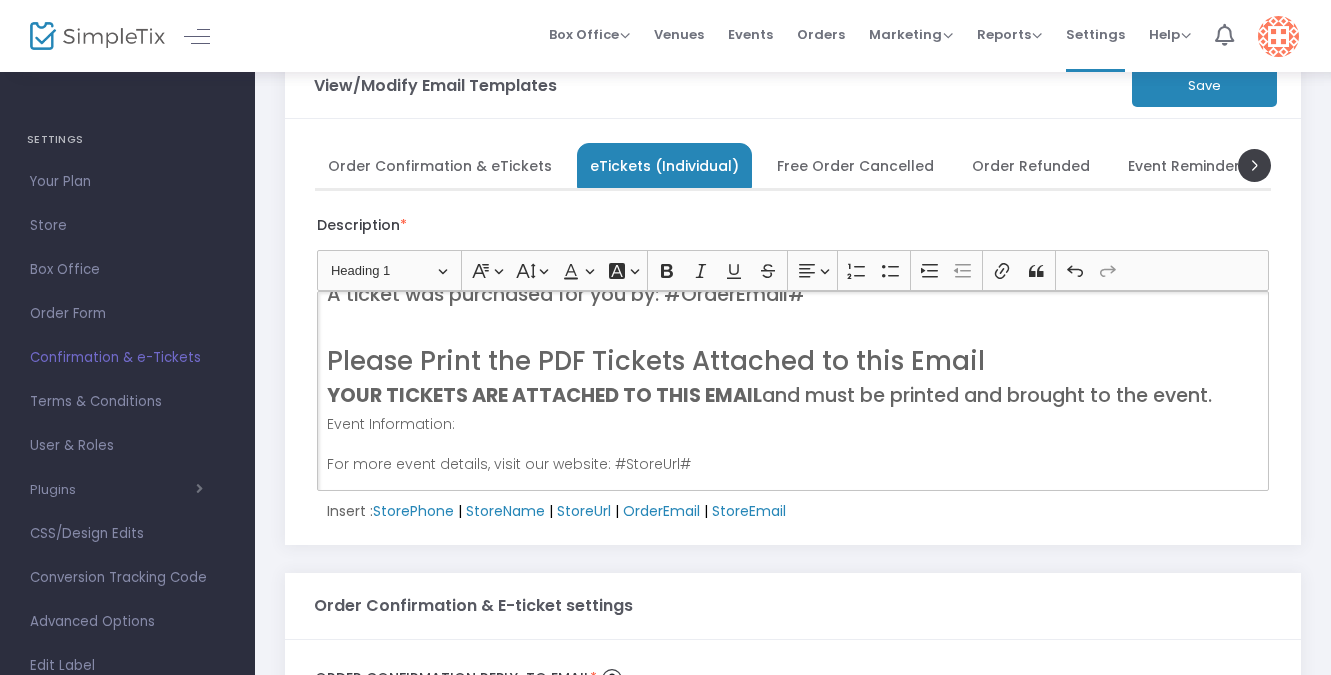 click on "Please Print the PDF Tickets Attached to this Email" at bounding box center [793, 361] 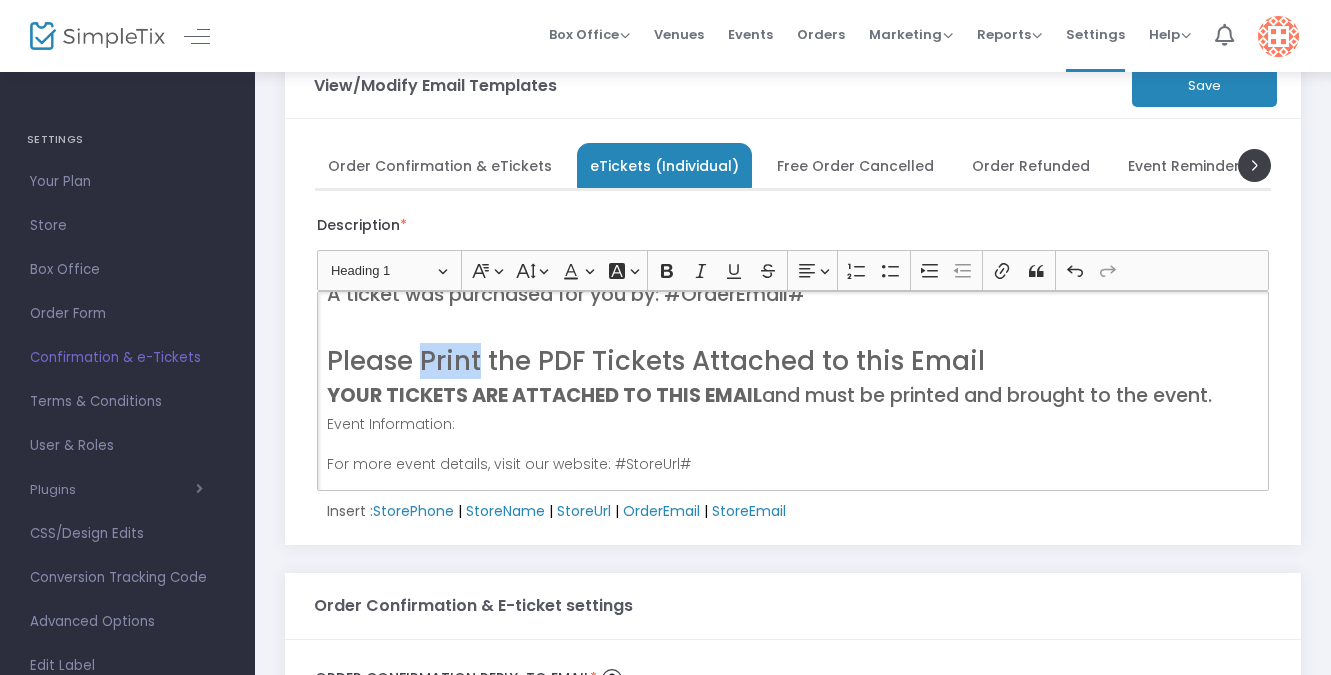 click on "Please Print the PDF Tickets Attached to this Email" at bounding box center [793, 361] 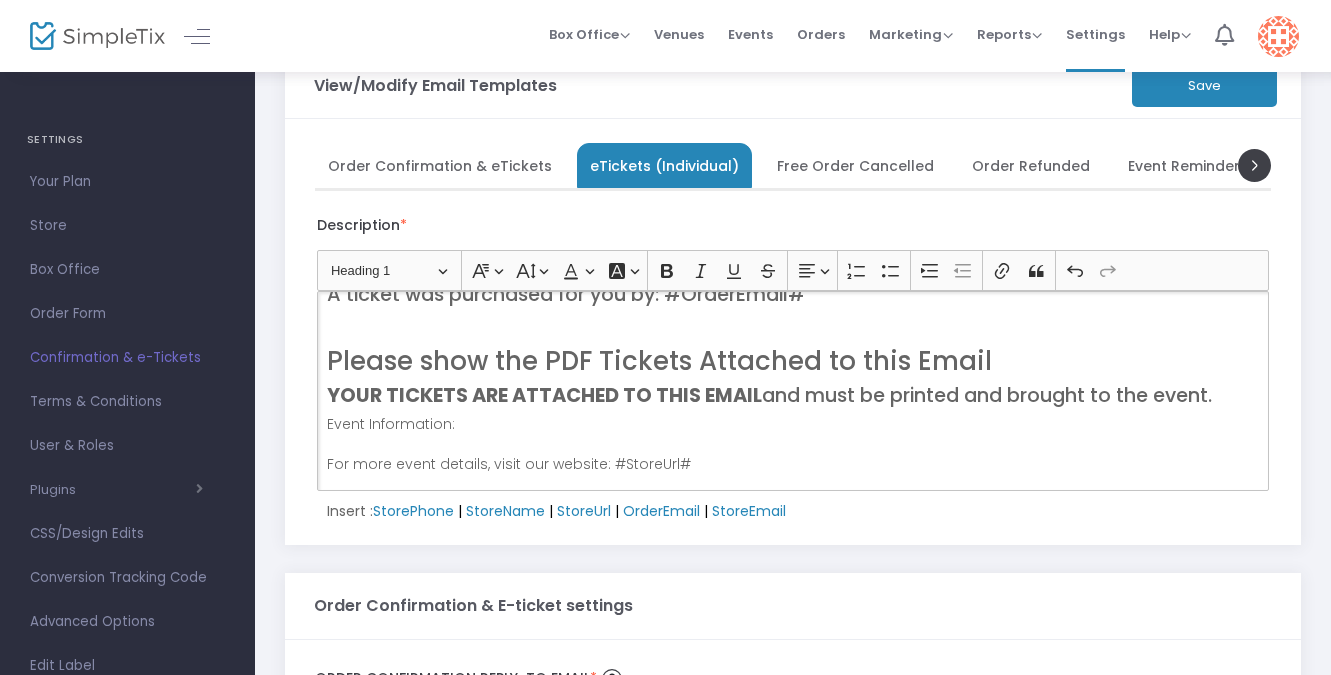 click on "Please show the PDF Tickets Attached to this Email" at bounding box center (793, 361) 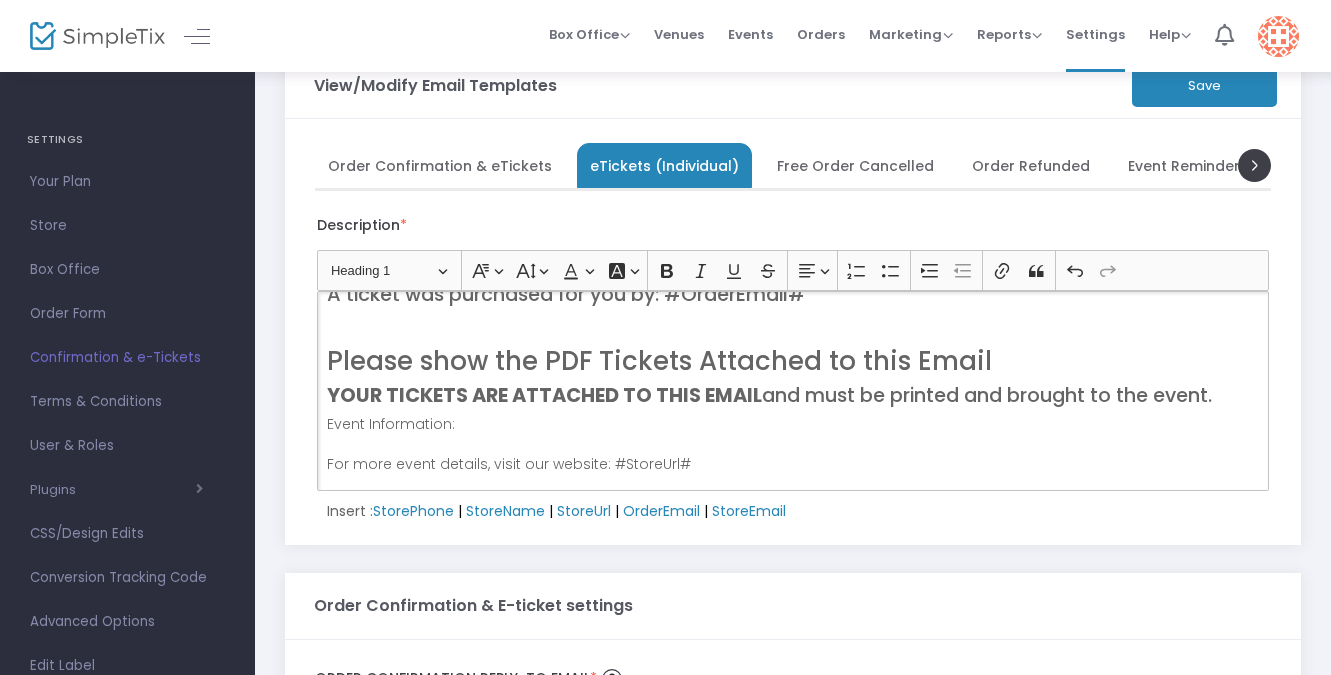 click on "Please show the PDF Tickets Attached to this Email" at bounding box center (793, 361) 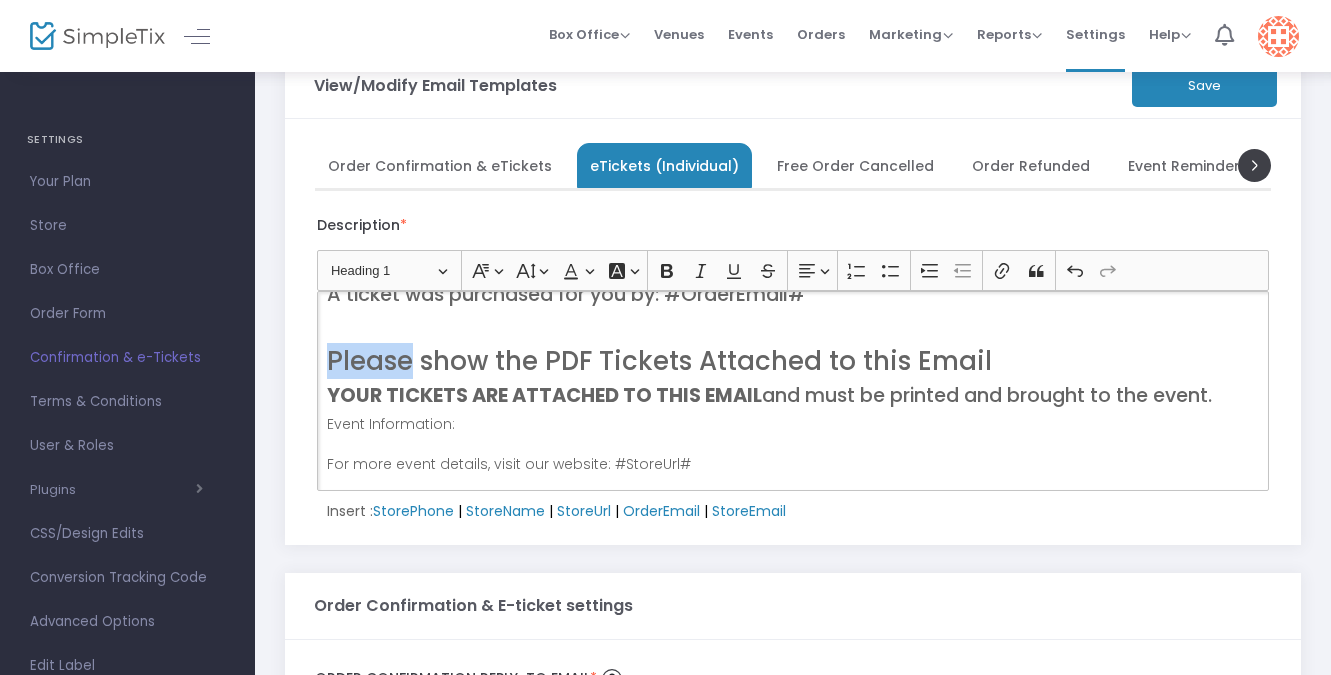 click on "Please show the PDF Tickets Attached to this Email" at bounding box center [793, 361] 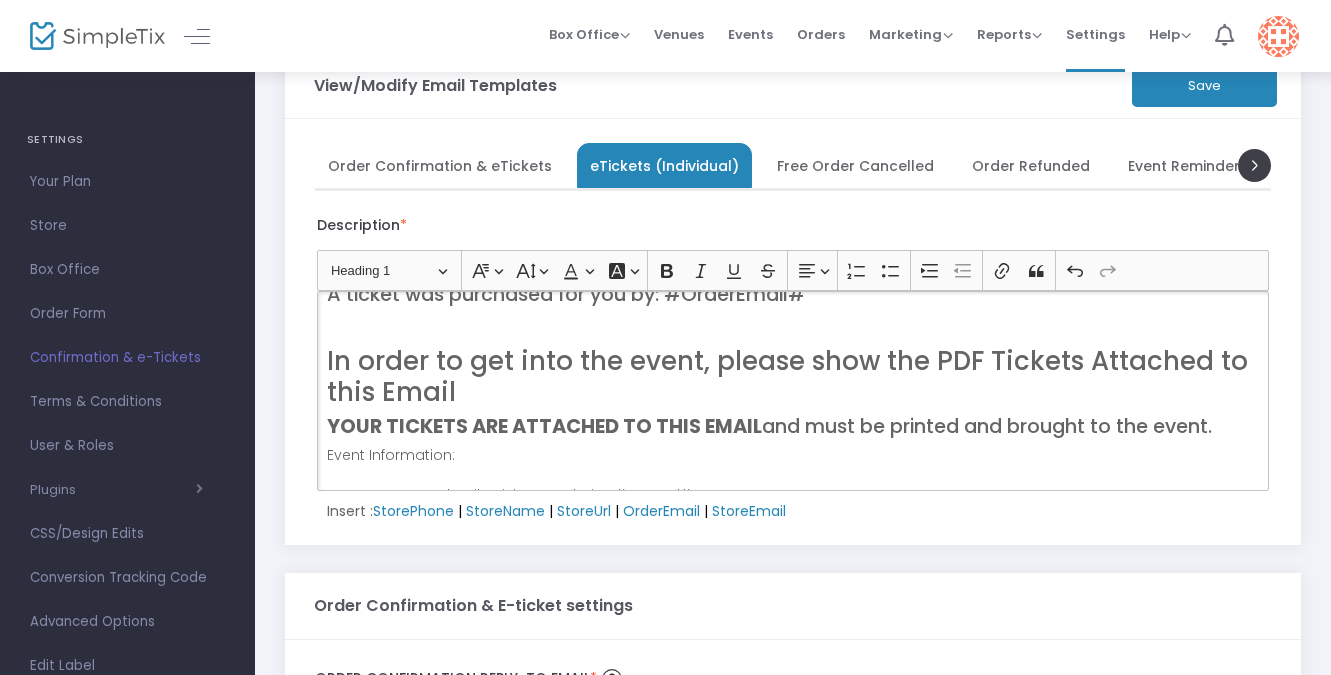 click on "In order to get into the event, please show the PDF Tickets Attached to this Email" at bounding box center (793, 377) 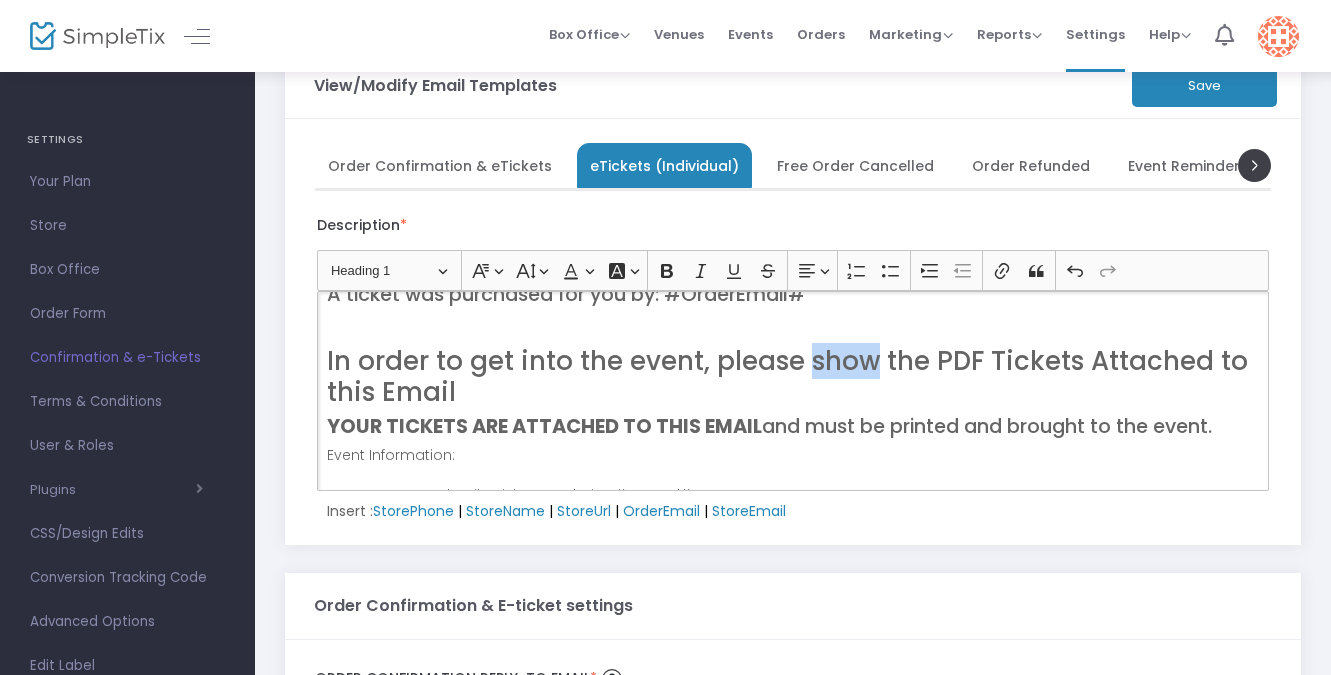 click on "In order to get into the event, please show the PDF Tickets Attached to this Email" at bounding box center [793, 377] 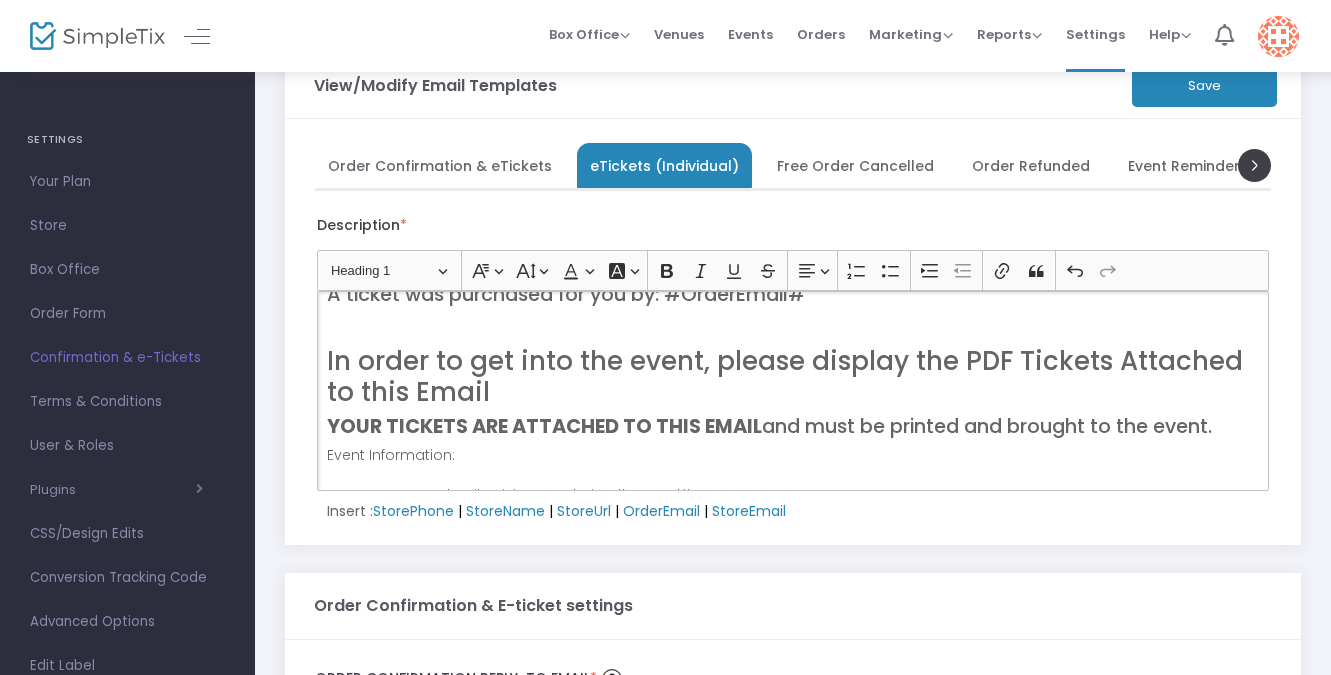 click on "In order to get into the event, please display the PDF Tickets Attached to this Email" at bounding box center [793, 377] 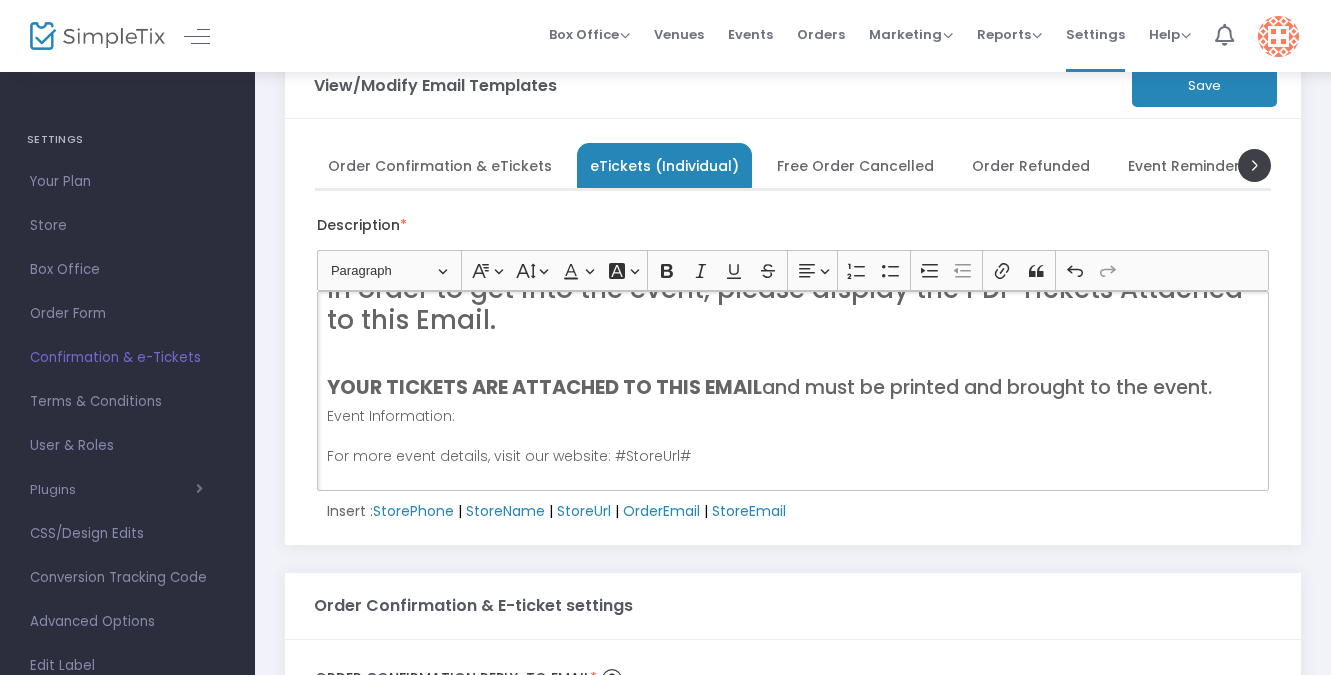 scroll, scrollTop: 109, scrollLeft: 0, axis: vertical 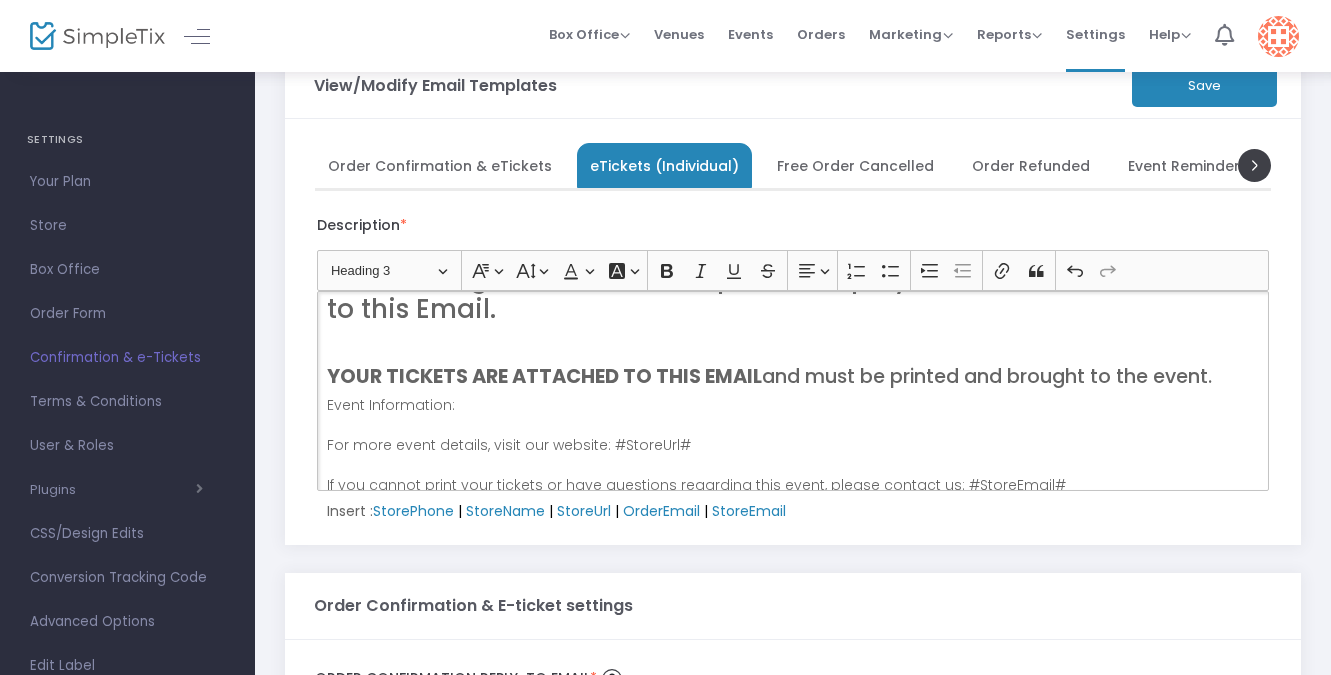 click on "YOUR TICKETS ARE ATTACHED TO THIS EMAIL  and must be printed and brought to the event." at bounding box center [793, 376] 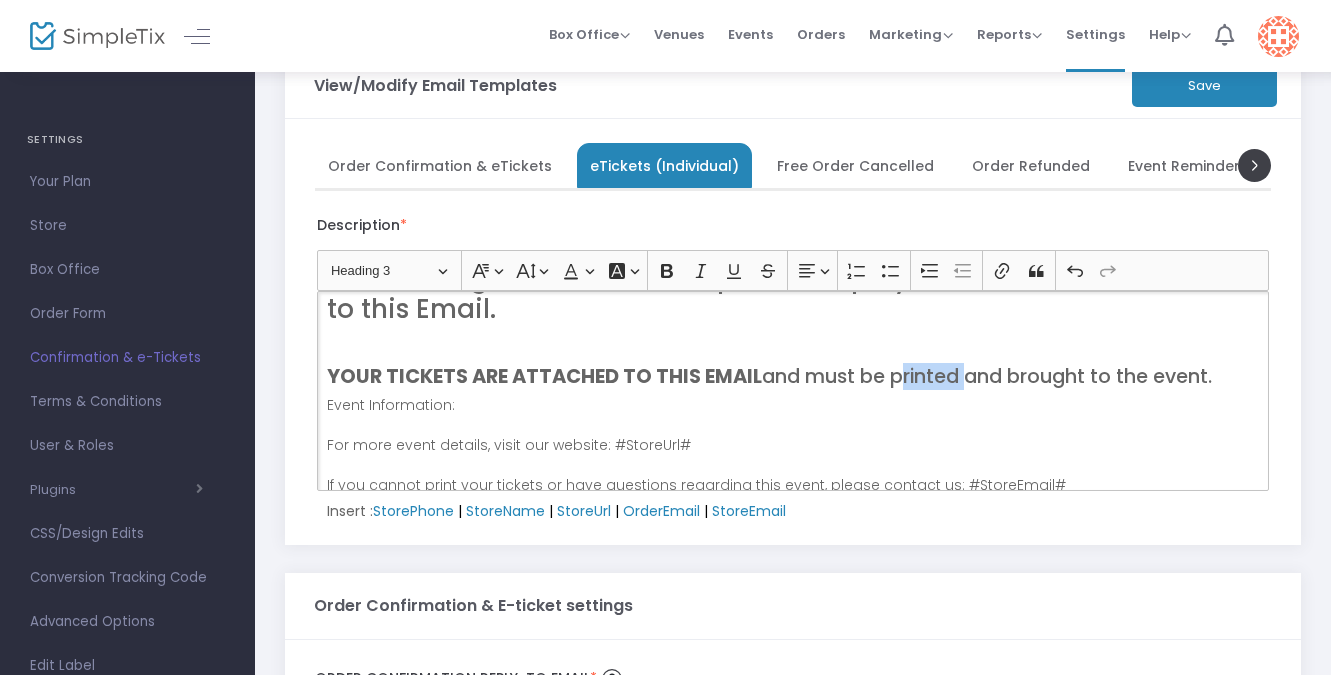 click on "YOUR TICKETS ARE ATTACHED TO THIS EMAIL  and must be printed and brought to the event." at bounding box center [793, 376] 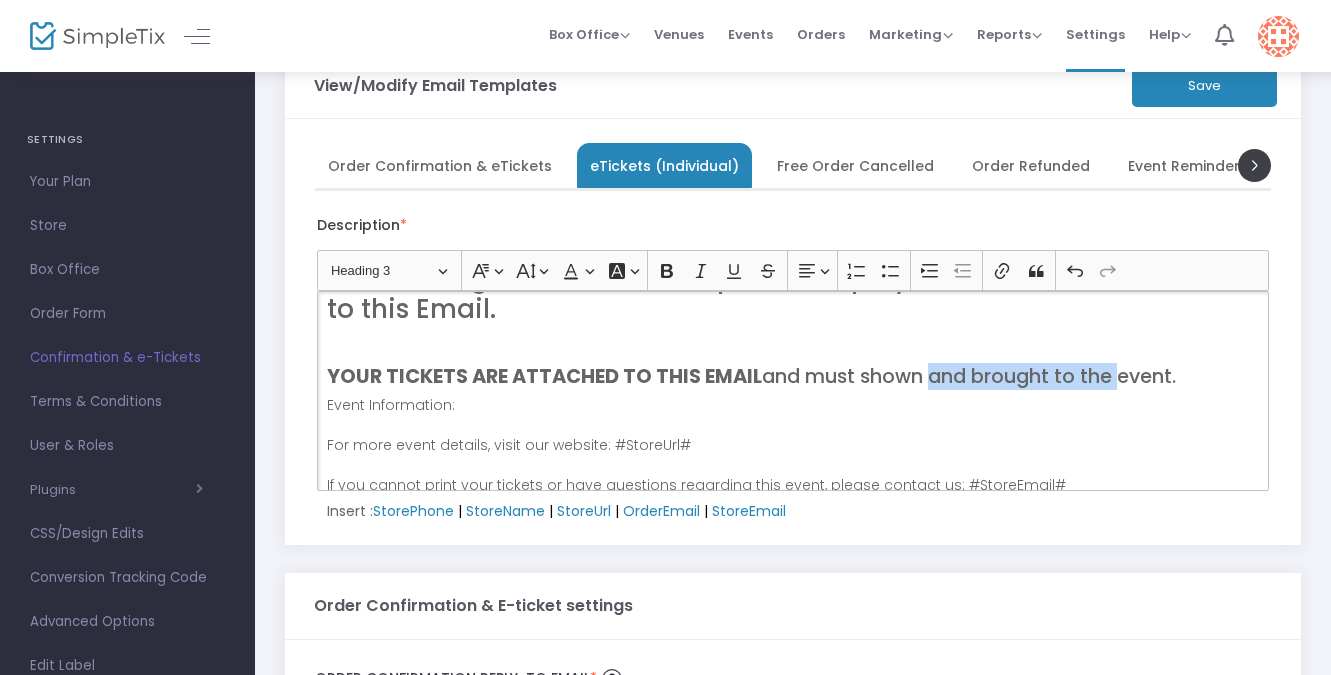 click on "YOUR TICKETS ARE ATTACHED TO THIS EMAIL  and must shown and brought to the event." at bounding box center [793, 376] 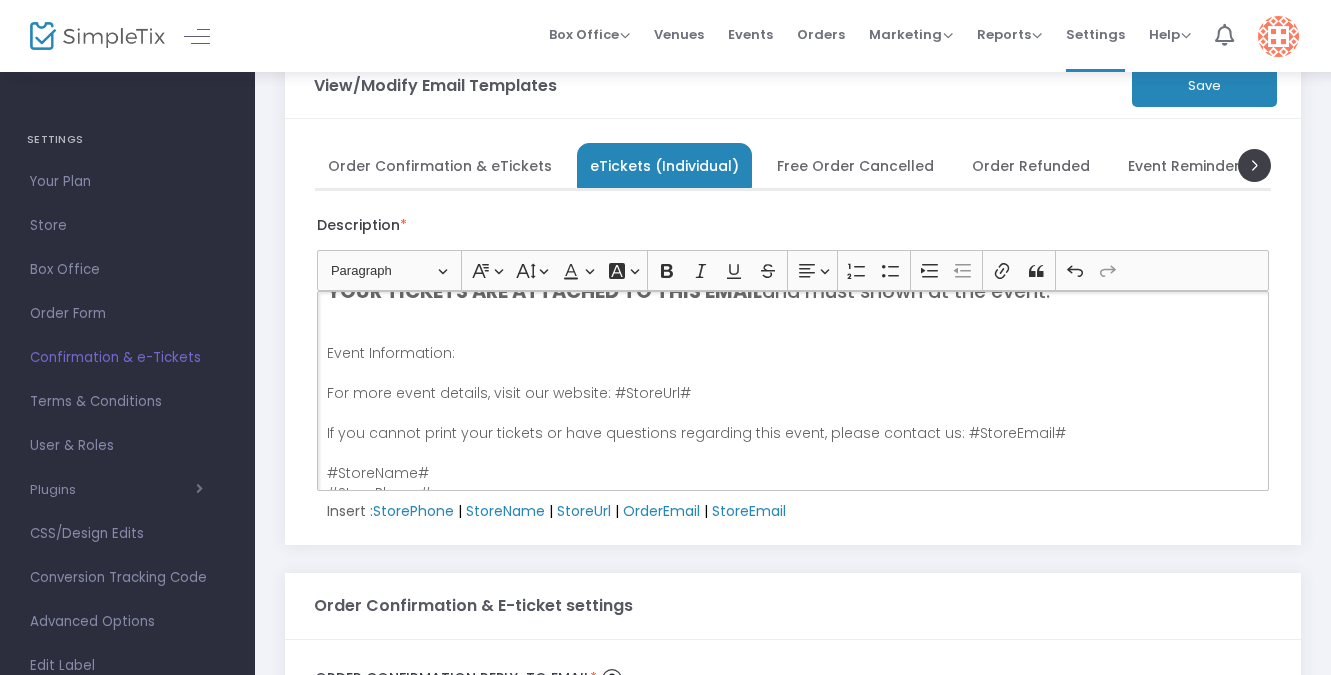scroll, scrollTop: 209, scrollLeft: 0, axis: vertical 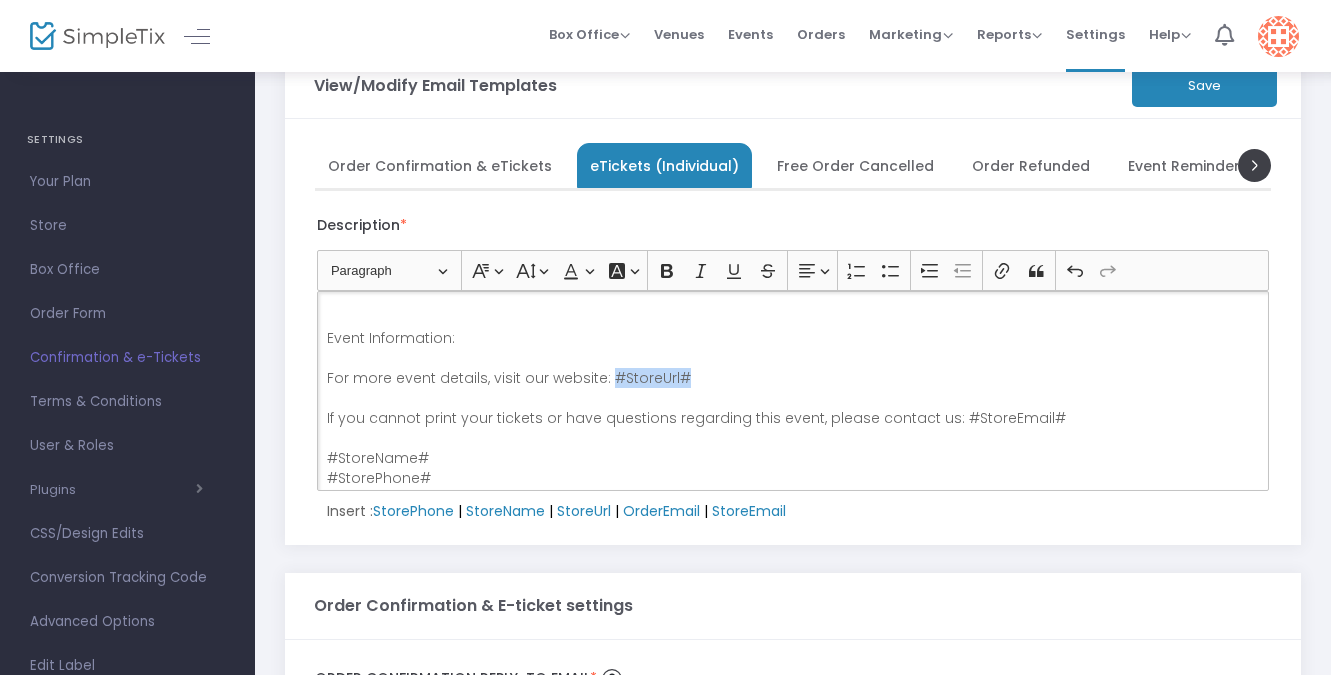 drag, startPoint x: 694, startPoint y: 378, endPoint x: 604, endPoint y: 377, distance: 90.005554 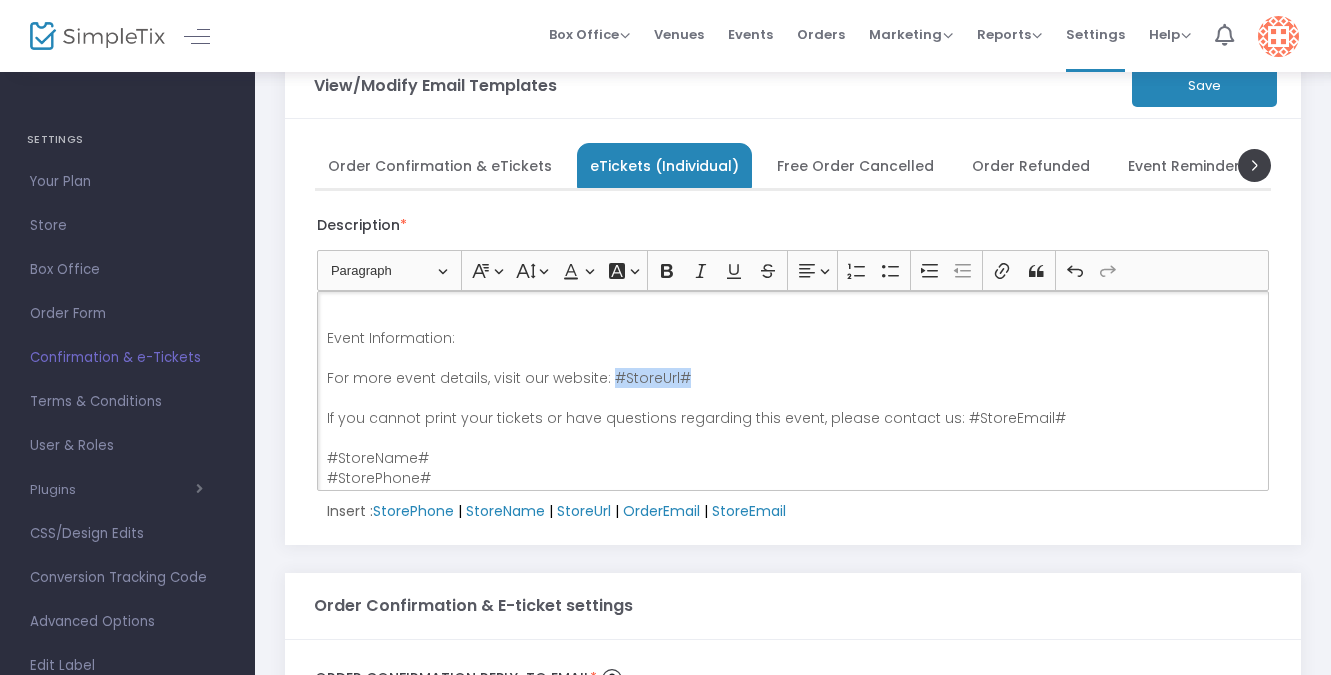click on "Event Information: For more event details, visit our website: #StoreUrl# If you cannot print your tickets or have questions regarding this event, please contact us: #StoreEmail#  #StoreName# #StorePhone#" at bounding box center [793, 418] 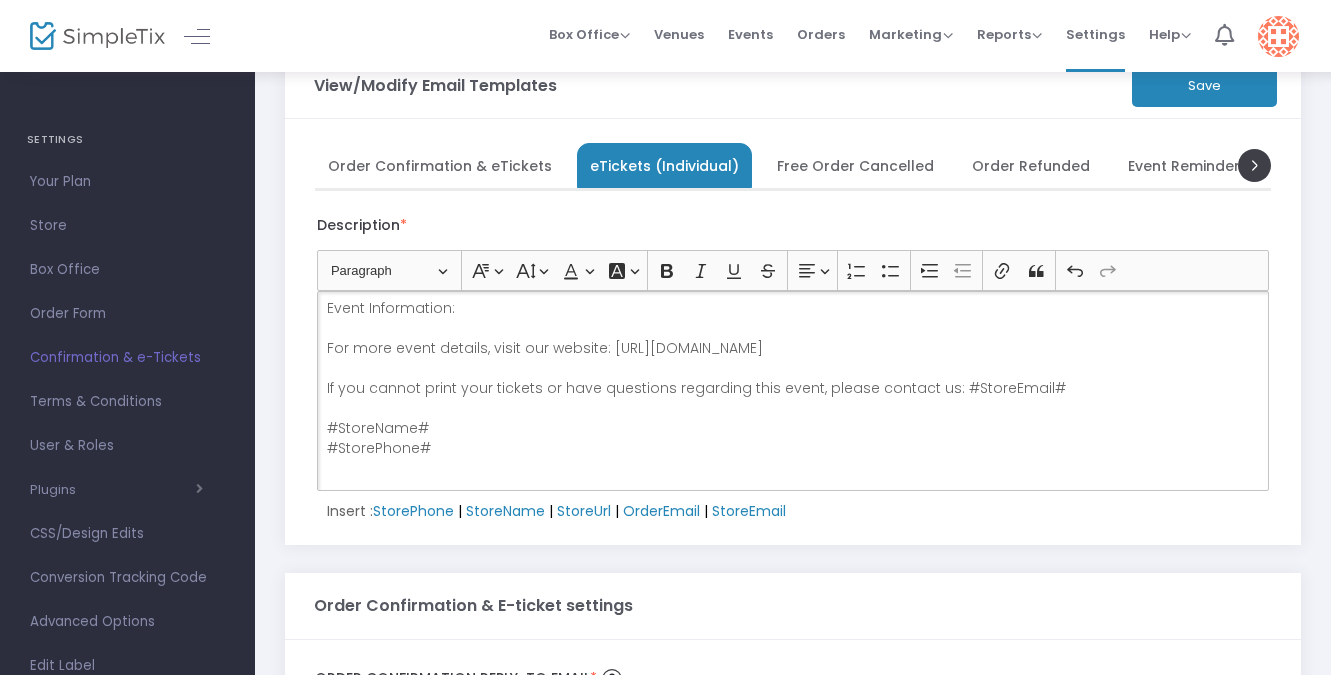scroll, scrollTop: 237, scrollLeft: 0, axis: vertical 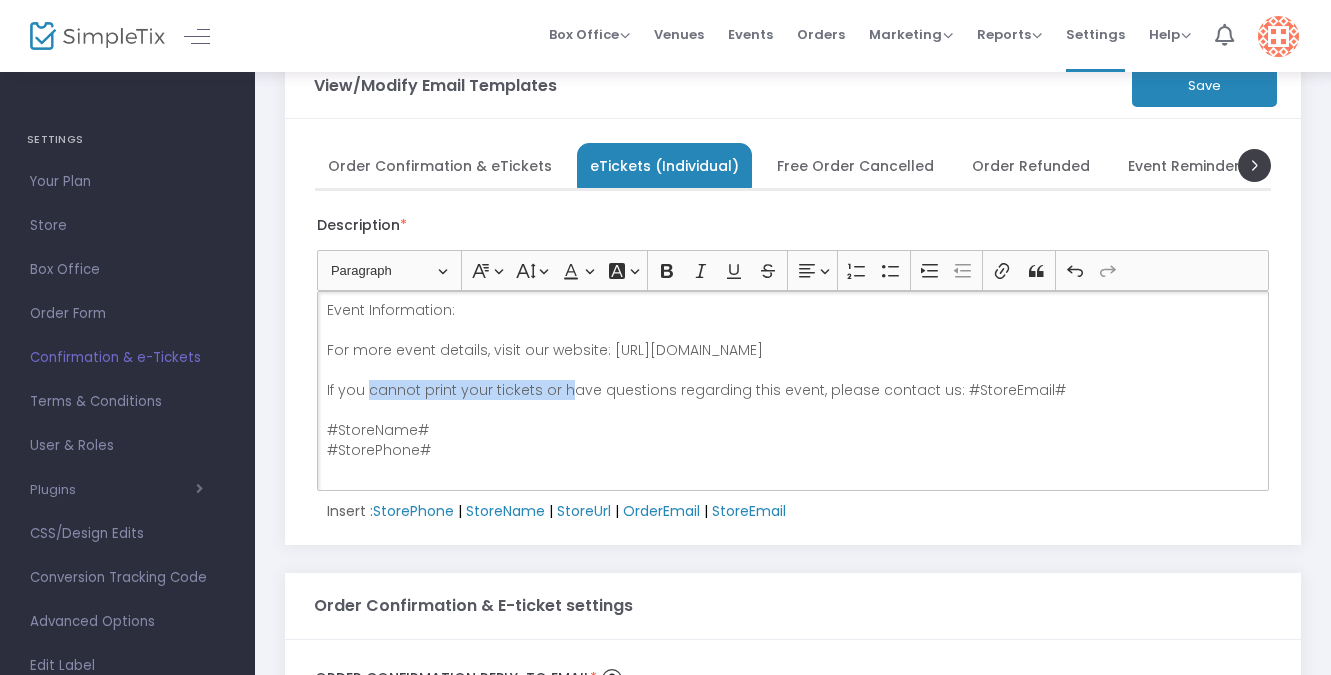 drag, startPoint x: 565, startPoint y: 390, endPoint x: 368, endPoint y: 388, distance: 197.01015 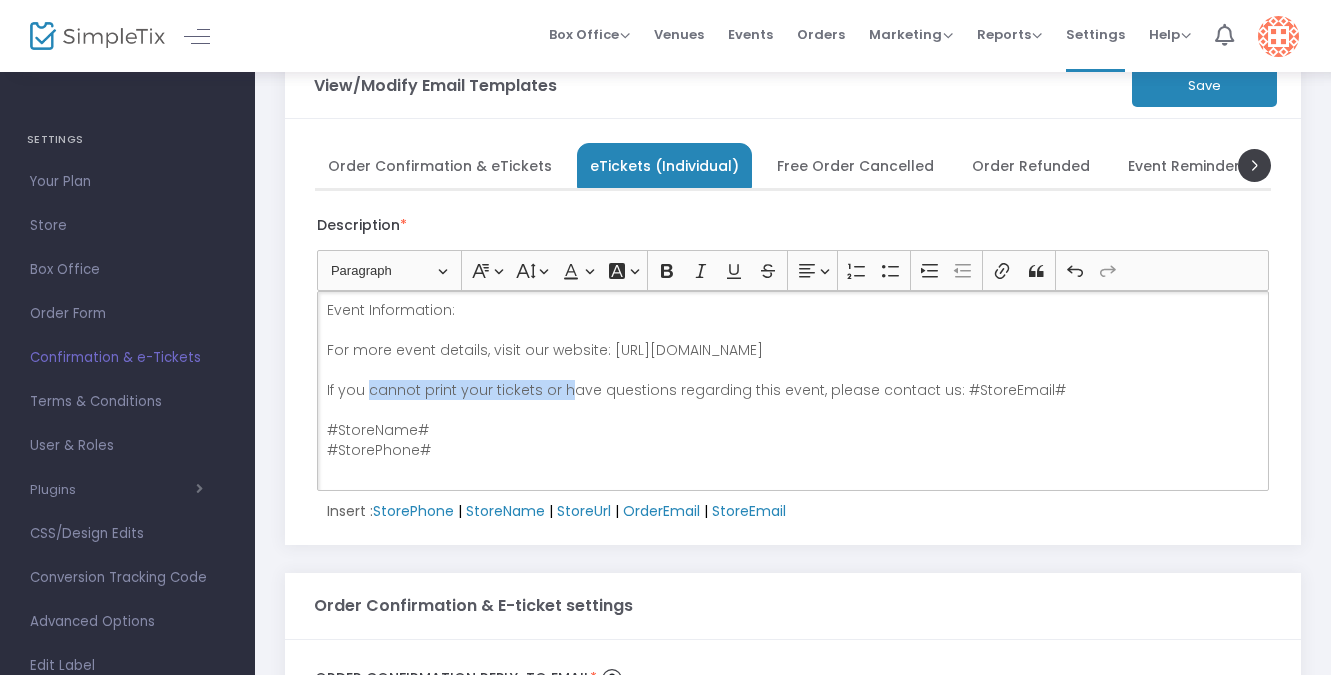 click on "Event Information: For more event details, visit our website: https://www.ballparkfigurebooking.com/ If you cannot print your tickets or have questions regarding this event, please contact us: #StoreEmail#  #StoreName# #StorePhone#" at bounding box center [793, 390] 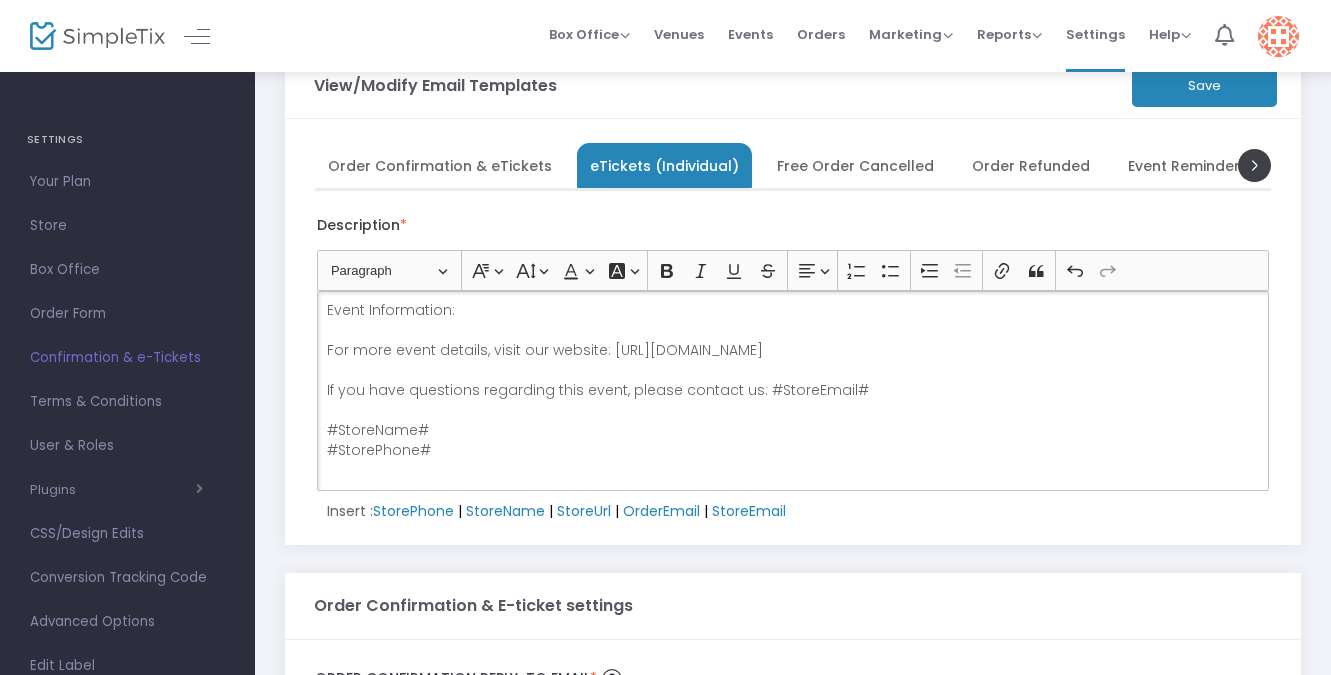 drag, startPoint x: 861, startPoint y: 385, endPoint x: 757, endPoint y: 381, distance: 104.0769 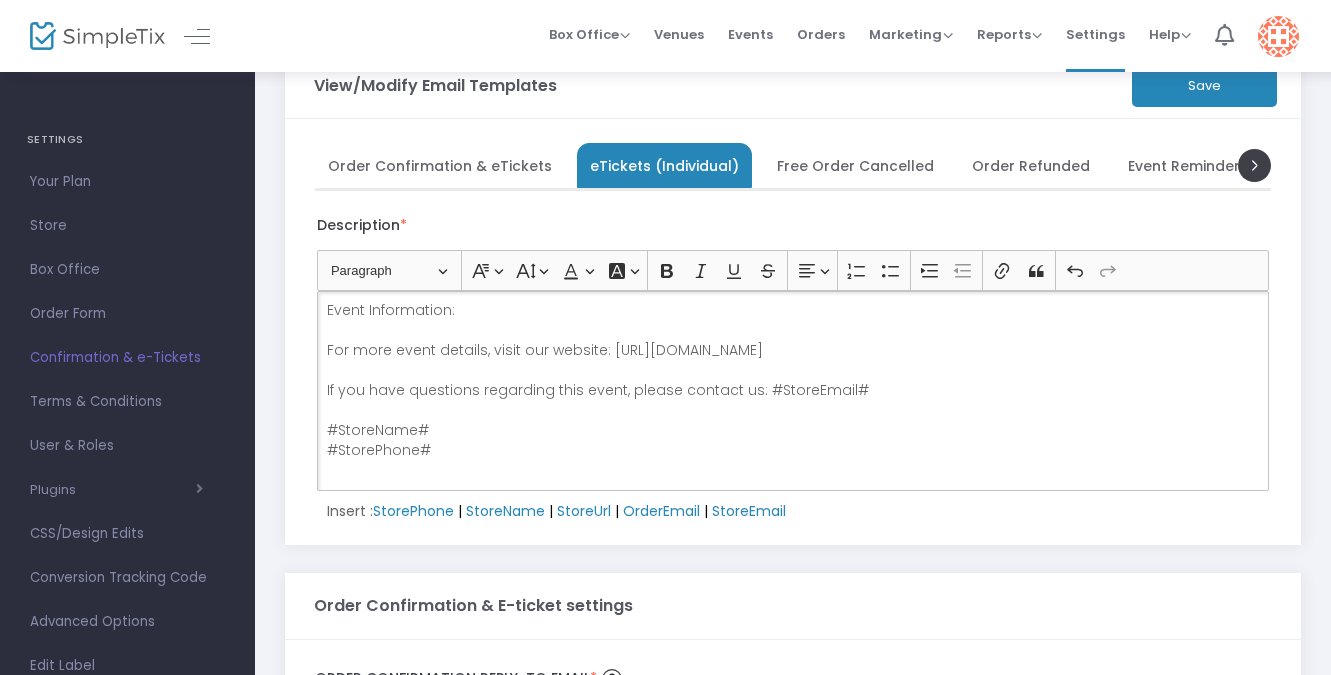 click on "Event Information: For more event details, visit our website: https://www.ballparkfigurebooking.com/ If you have questions regarding this event, please contact us: #StoreEmail#  #StoreName# #StorePhone#" at bounding box center (793, 390) 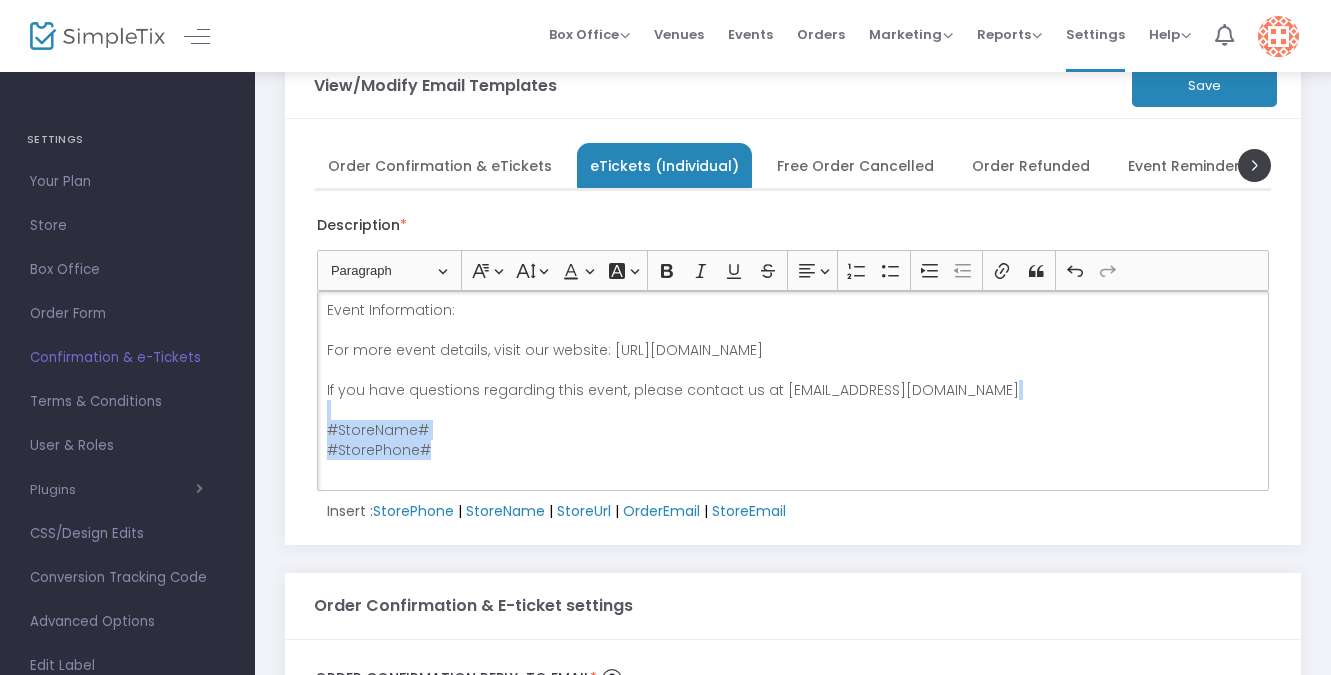 drag, startPoint x: 596, startPoint y: 453, endPoint x: 518, endPoint y: 415, distance: 86.764046 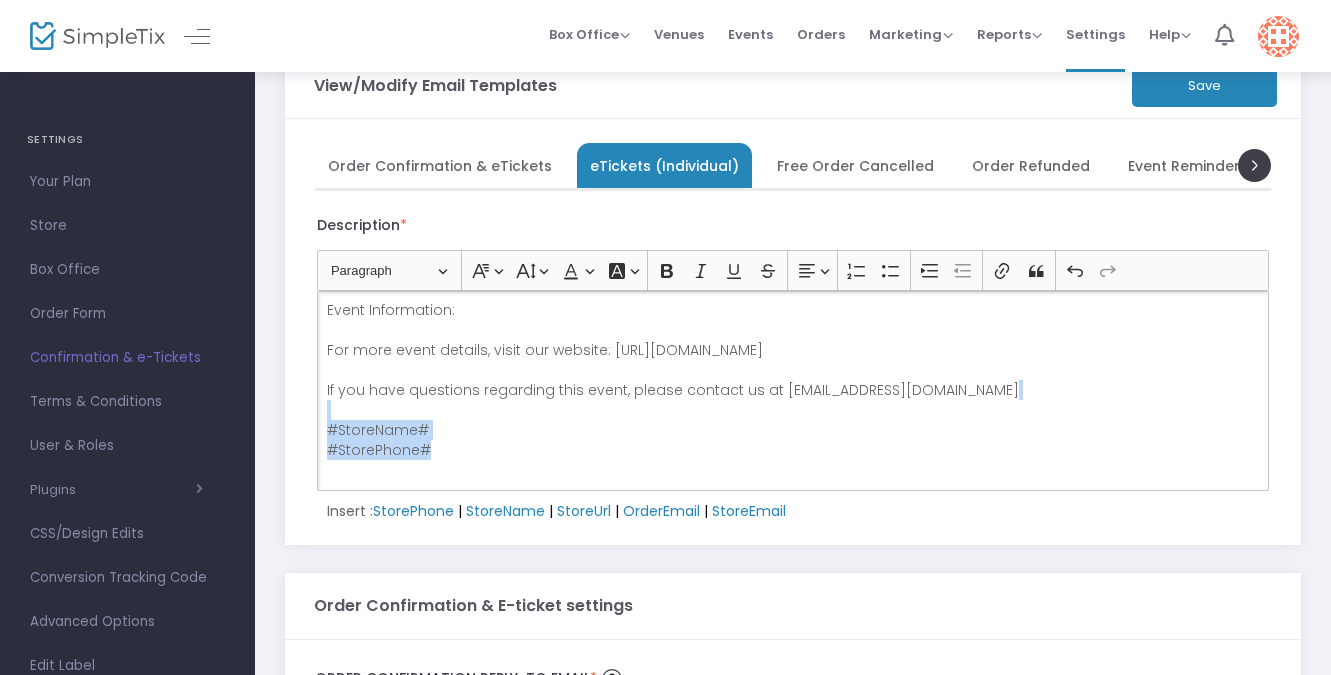 click on "Event Information: For more event details, visit our website: https://www.ballparkfigurebooking.com/ If you have questions regarding this event, please contact us at ballparkfigurebooking@gmail.com #StoreName# #StorePhone#" at bounding box center [793, 390] 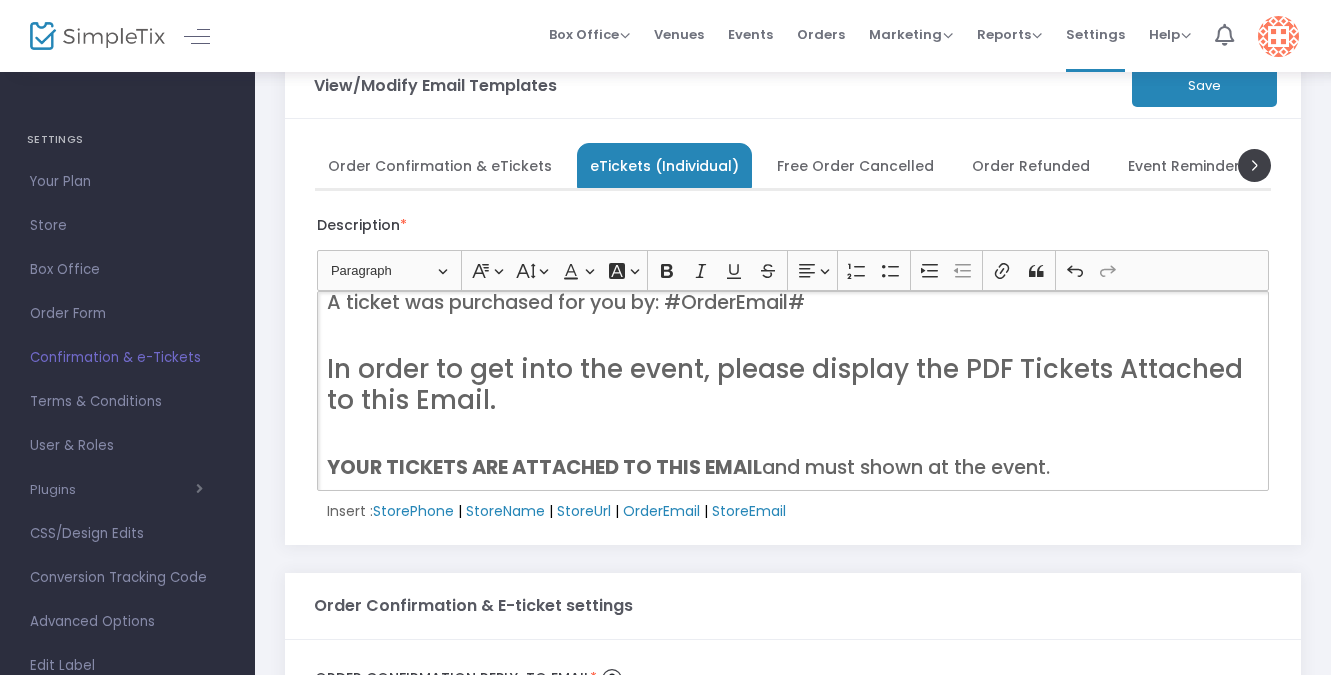 scroll, scrollTop: 0, scrollLeft: 0, axis: both 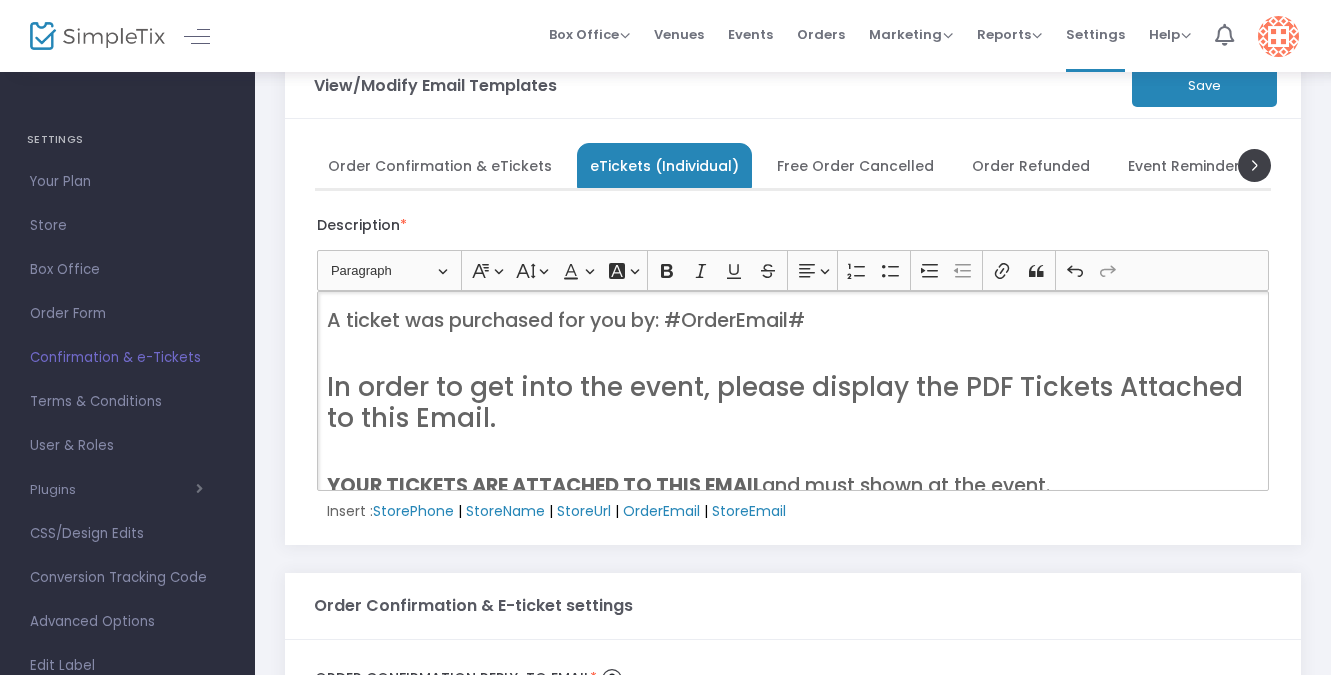 click at bounding box center [793, 451] 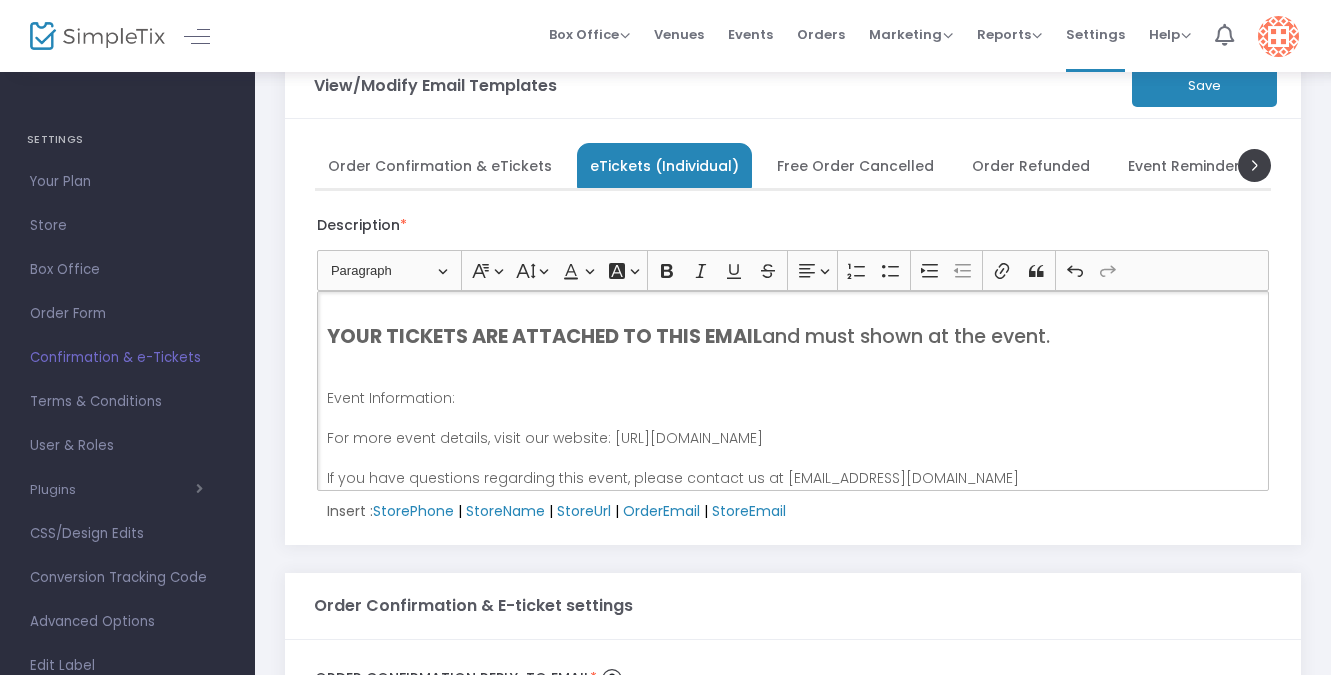 scroll, scrollTop: 179, scrollLeft: 0, axis: vertical 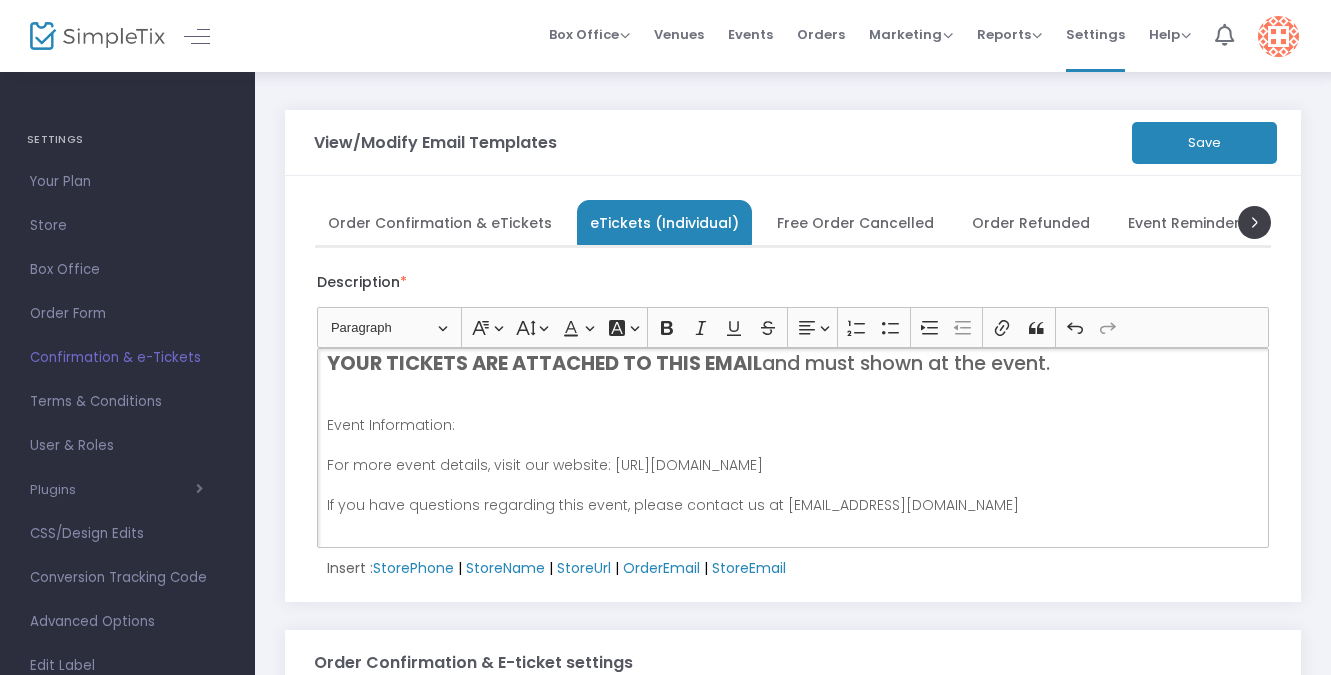 click on "Save" 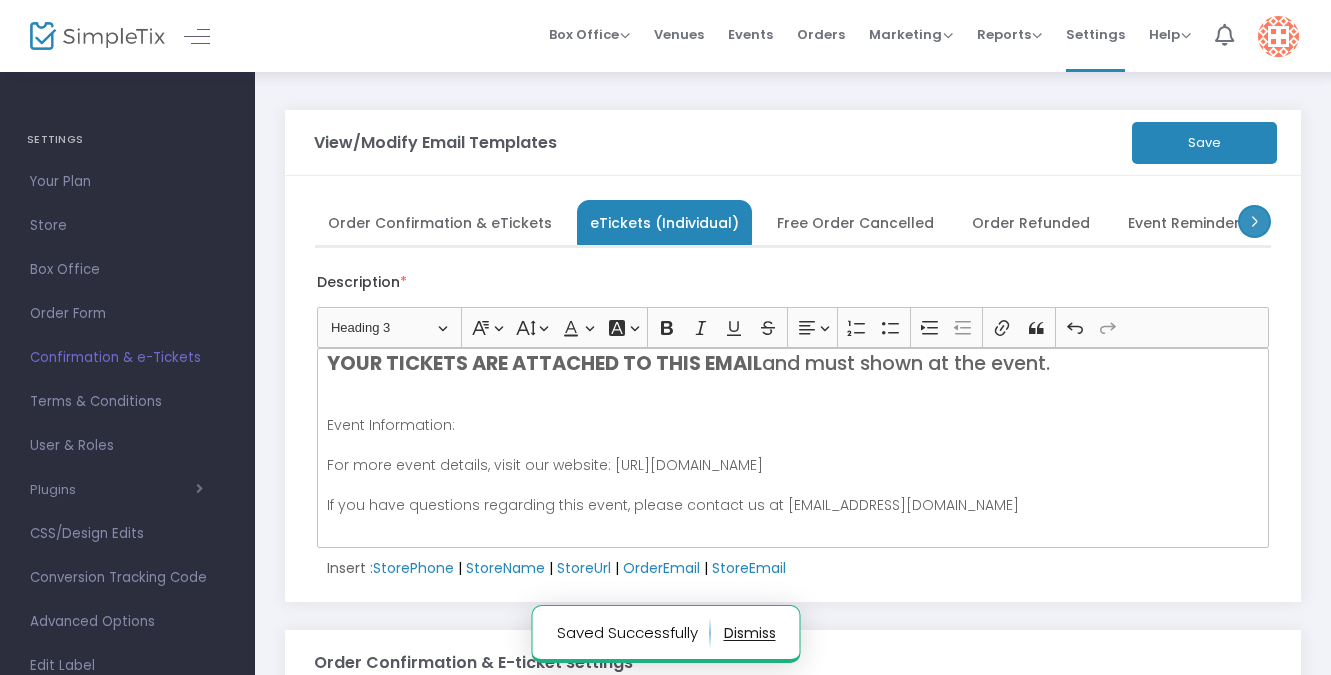 click 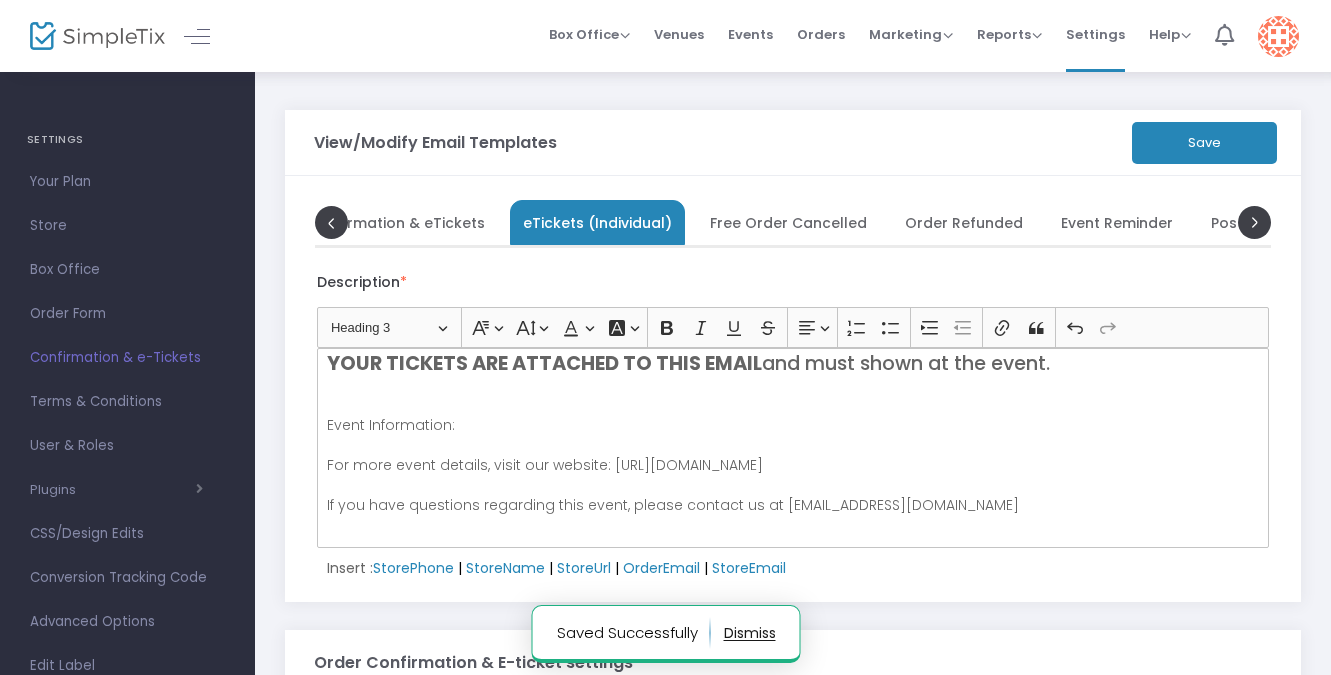 scroll, scrollTop: 0, scrollLeft: 200, axis: horizontal 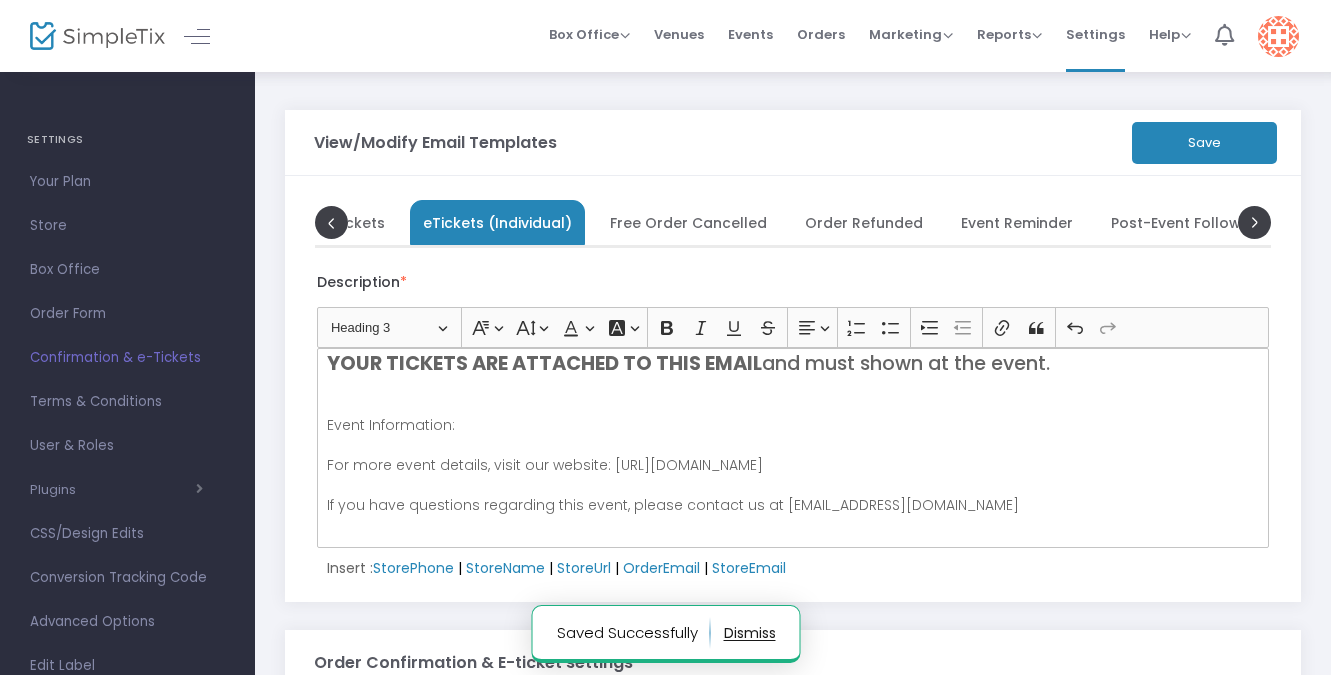 click on "Post-Event Follow Up" at bounding box center (1188, 222) 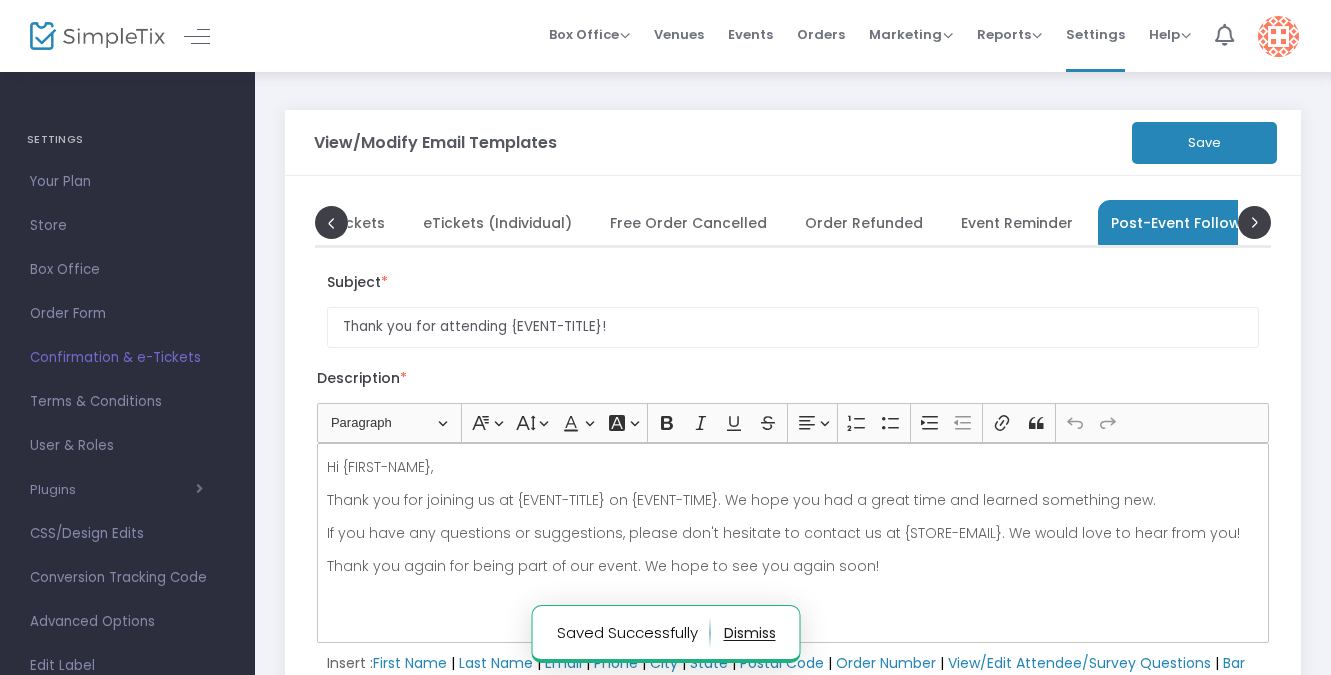 scroll, scrollTop: 0, scrollLeft: 201, axis: horizontal 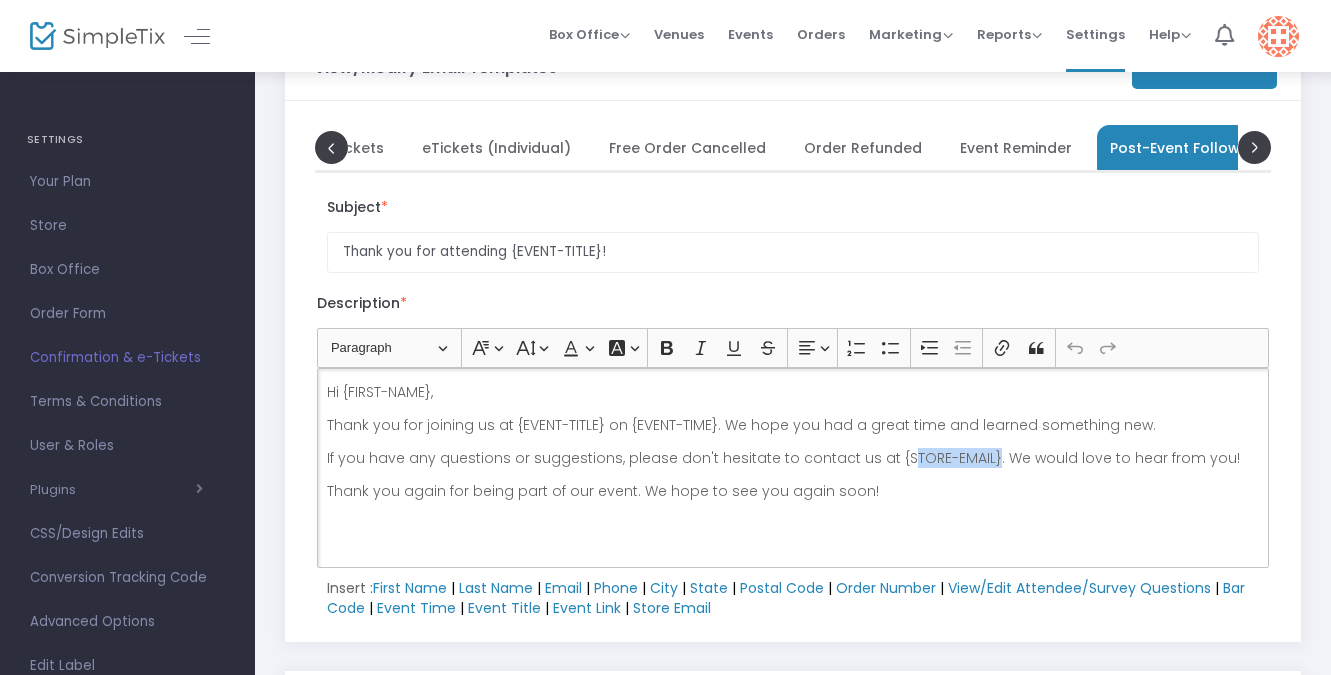 drag, startPoint x: 975, startPoint y: 459, endPoint x: 889, endPoint y: 451, distance: 86.37129 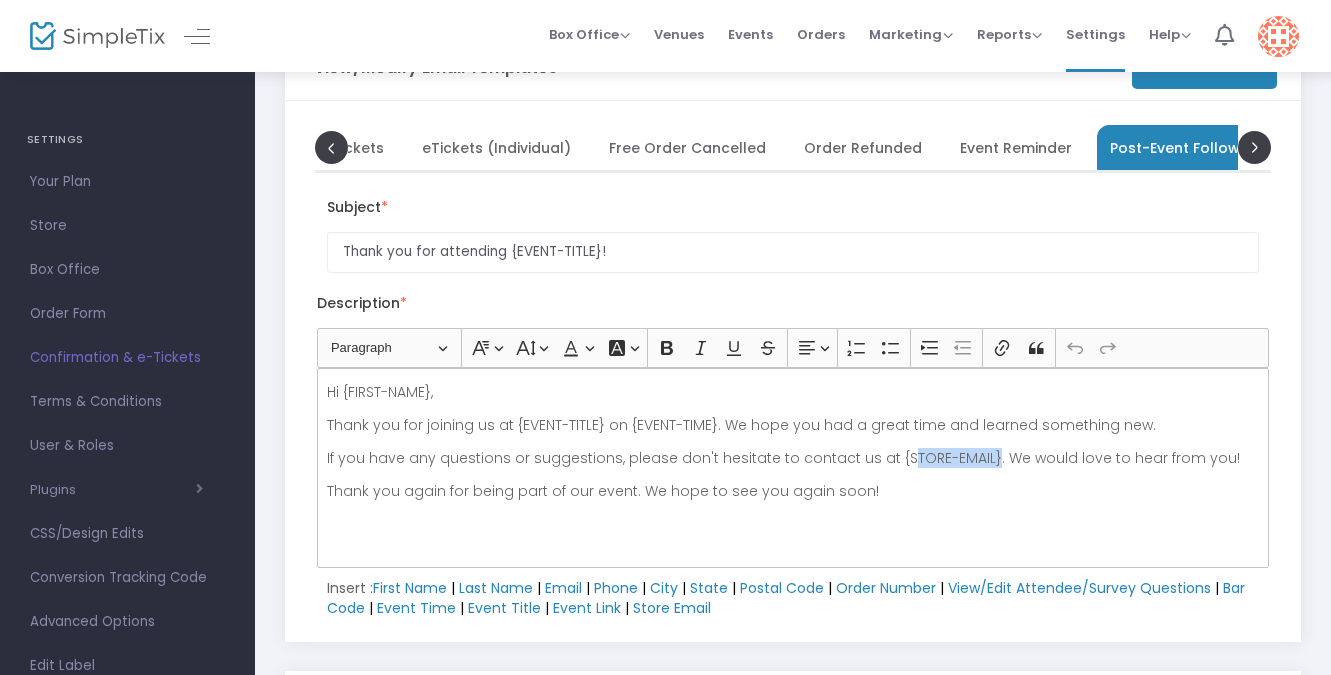 click at bounding box center (1278, 36) 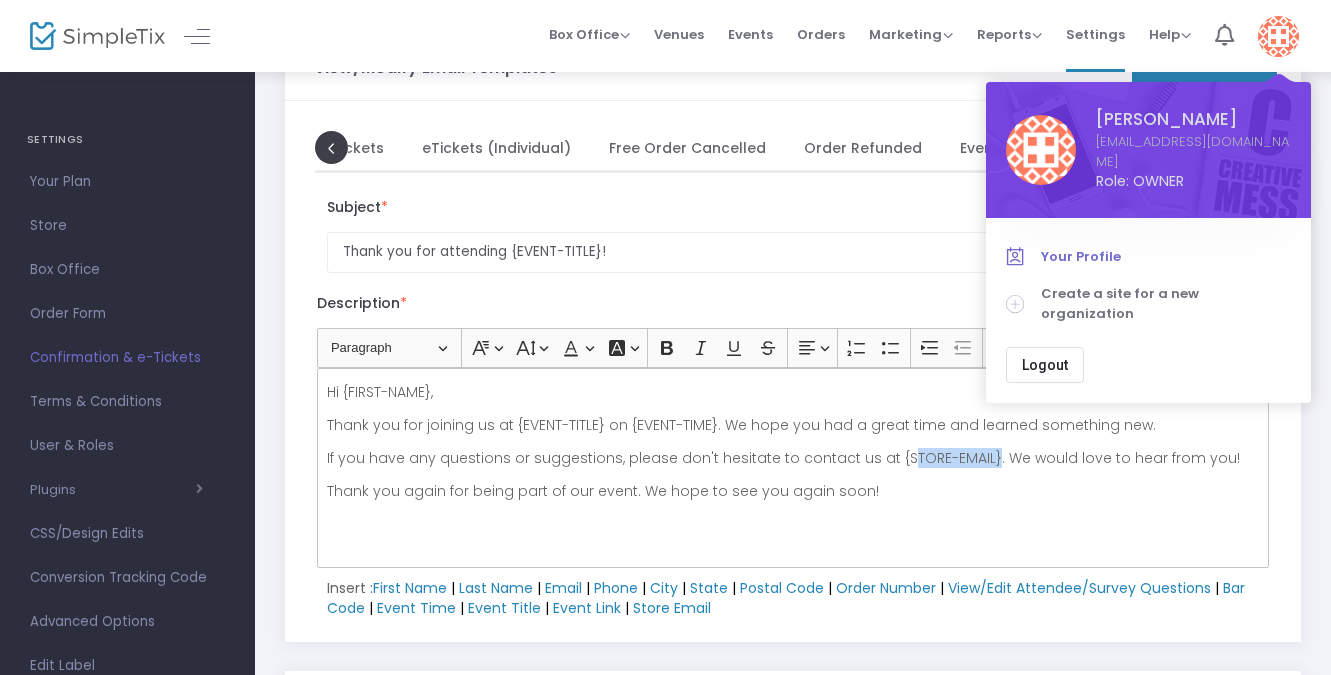 click on "Your Profile" at bounding box center (1166, 257) 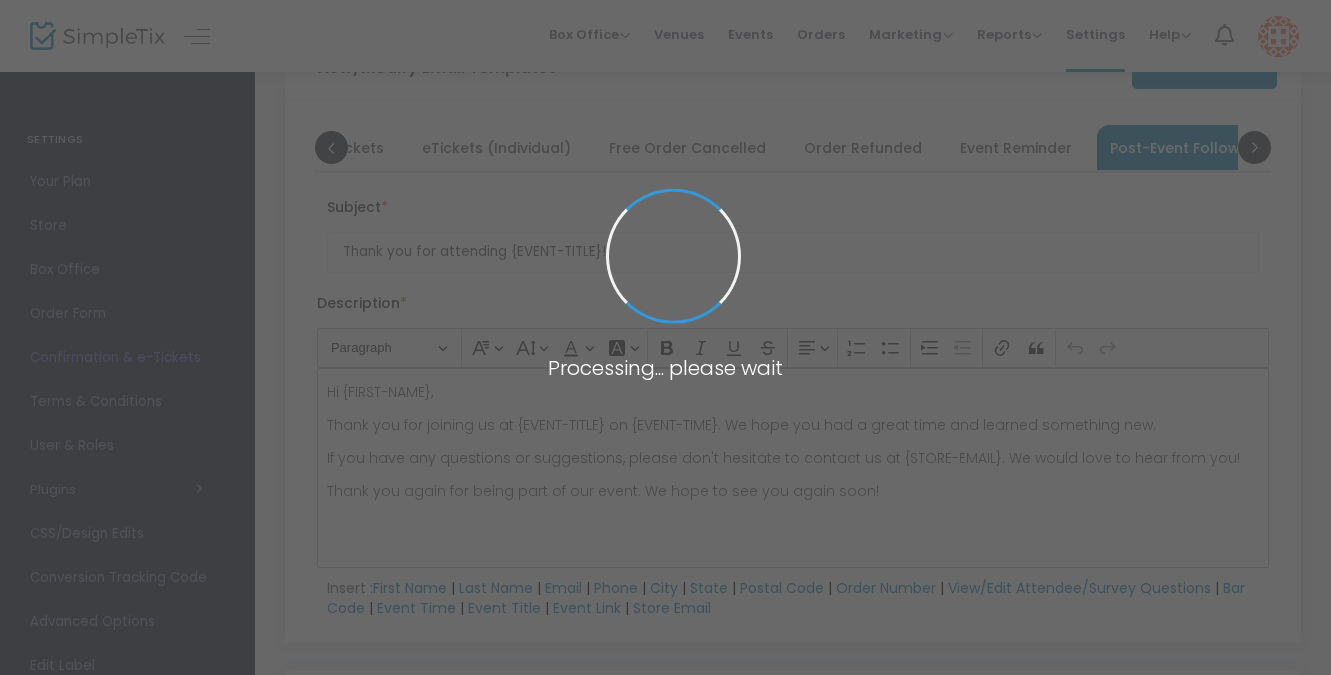 scroll, scrollTop: 0, scrollLeft: 0, axis: both 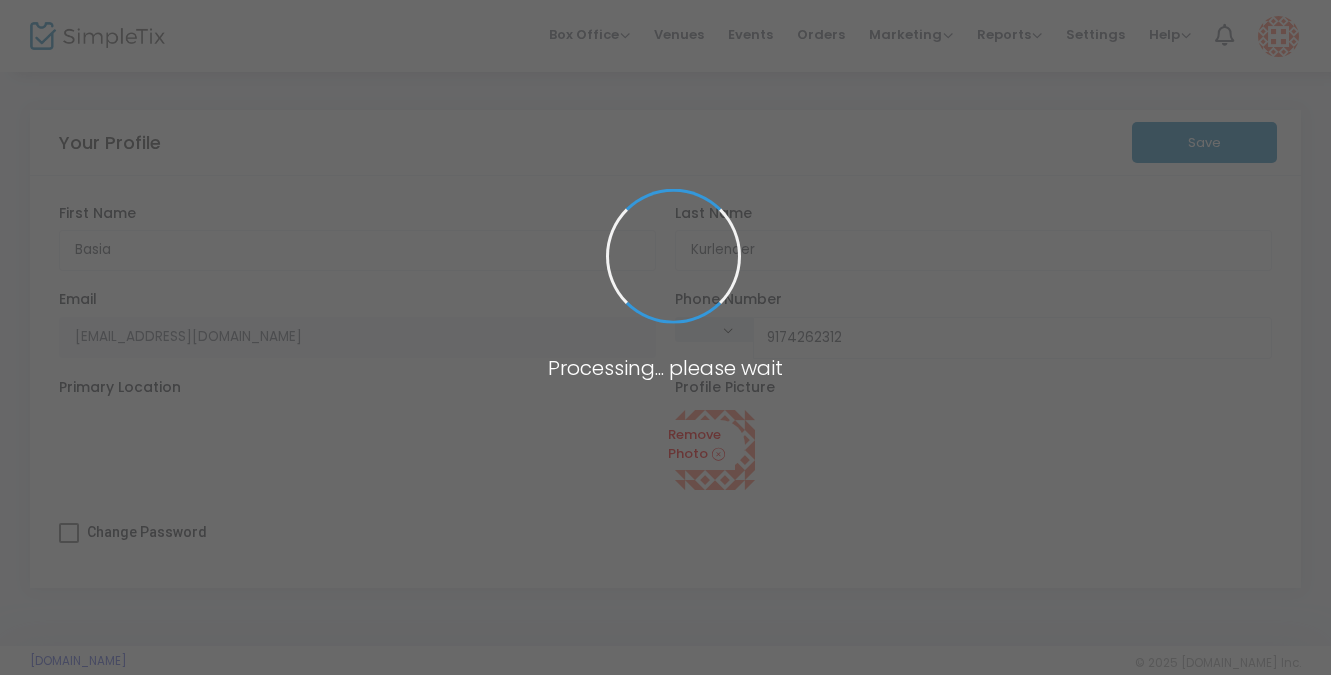 type on "[PHONE_NUMBER]" 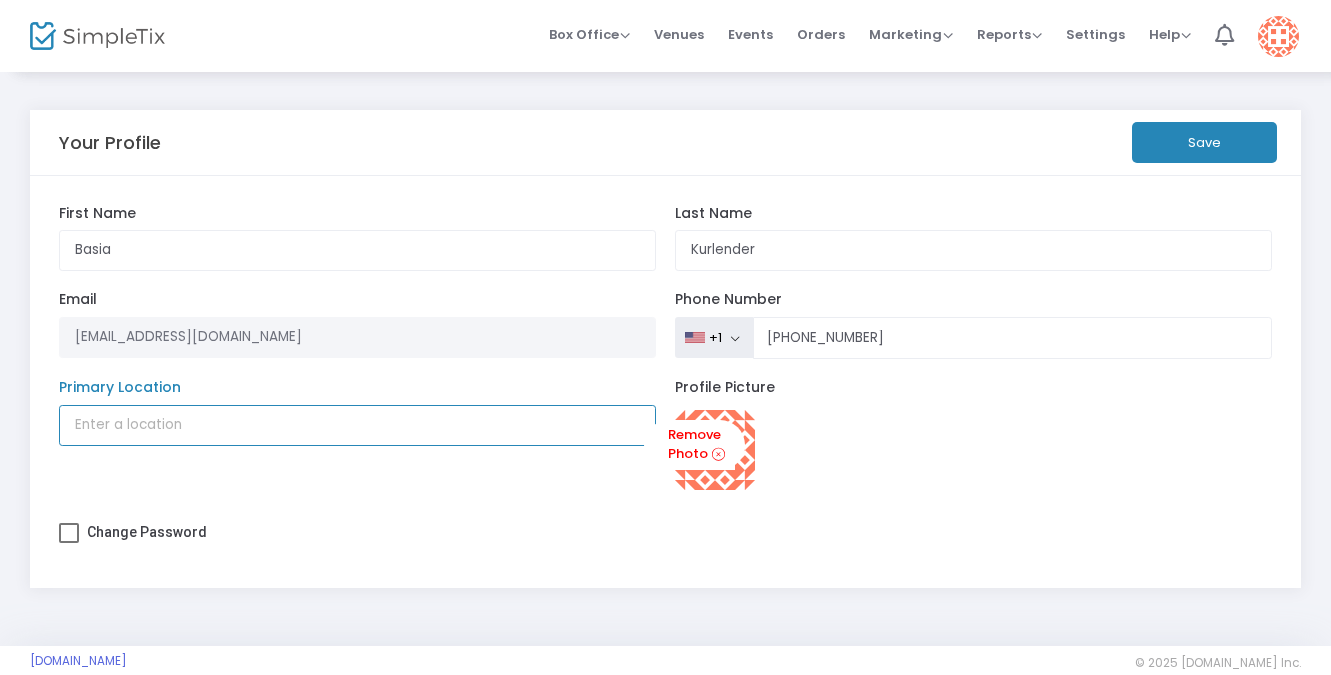 click on "Primary Location" at bounding box center (357, 425) 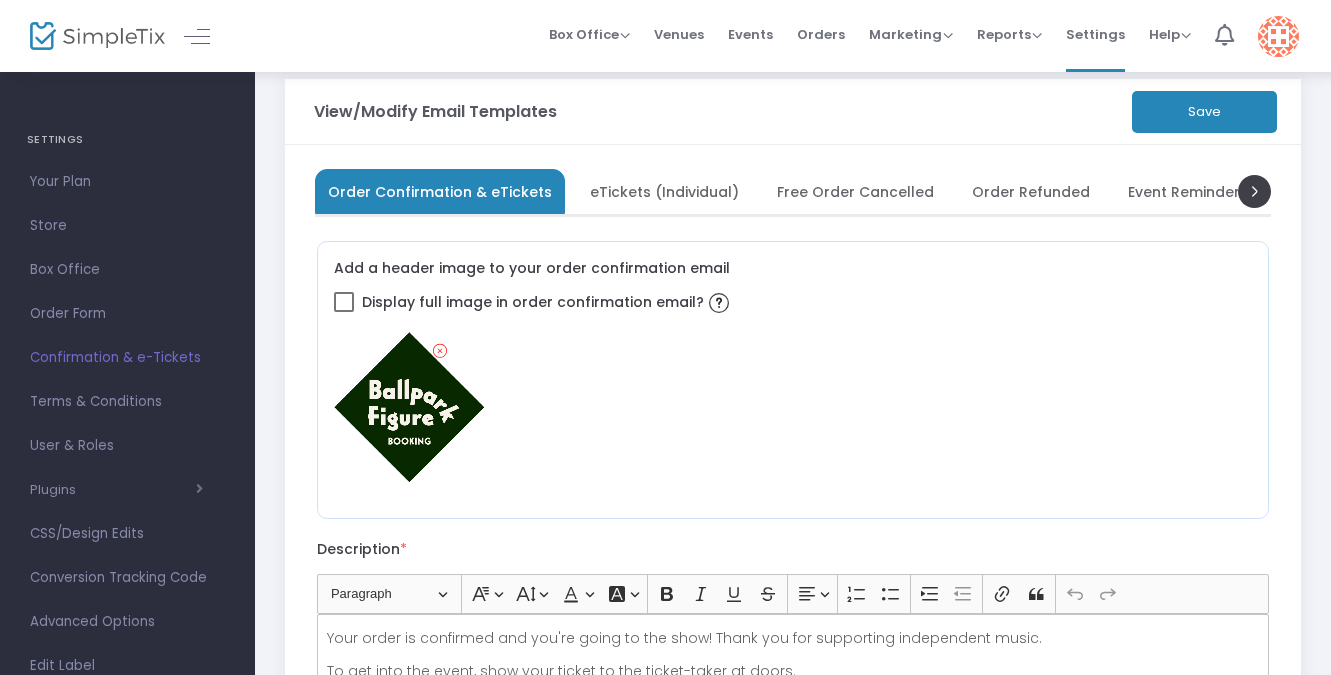 scroll, scrollTop: 17, scrollLeft: 0, axis: vertical 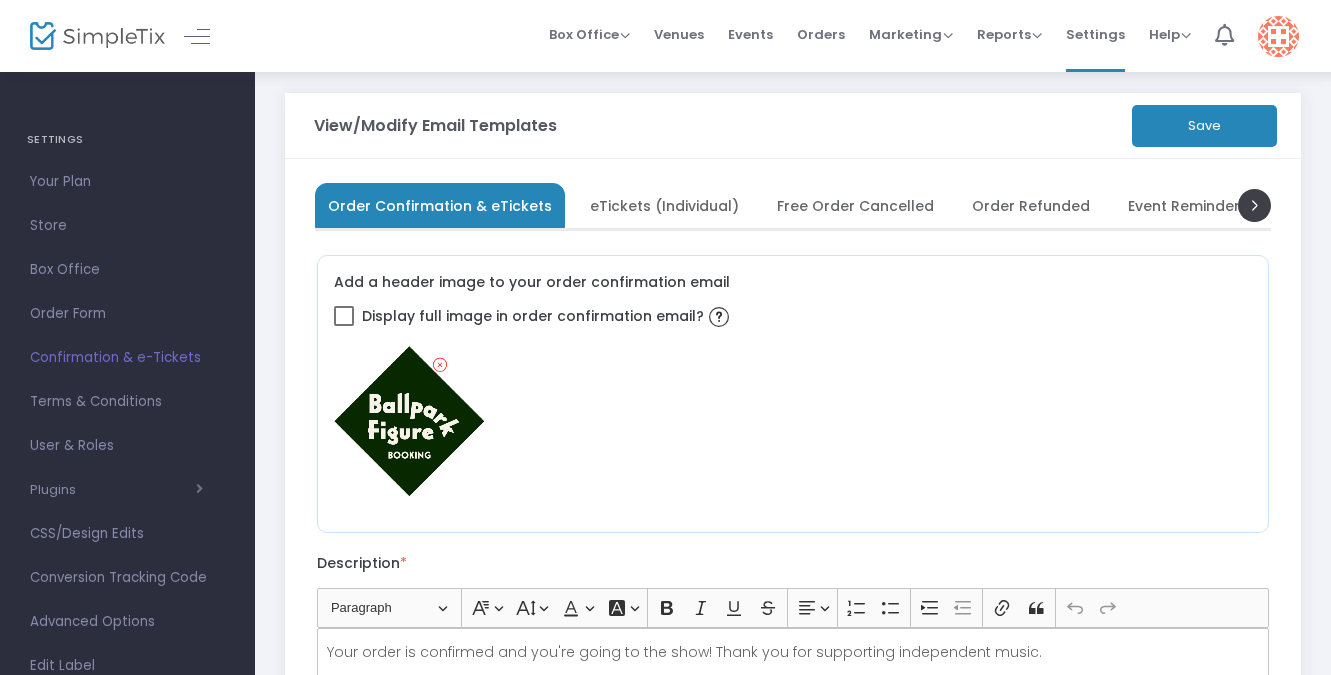 click on "Event Reminder" at bounding box center (1184, 205) 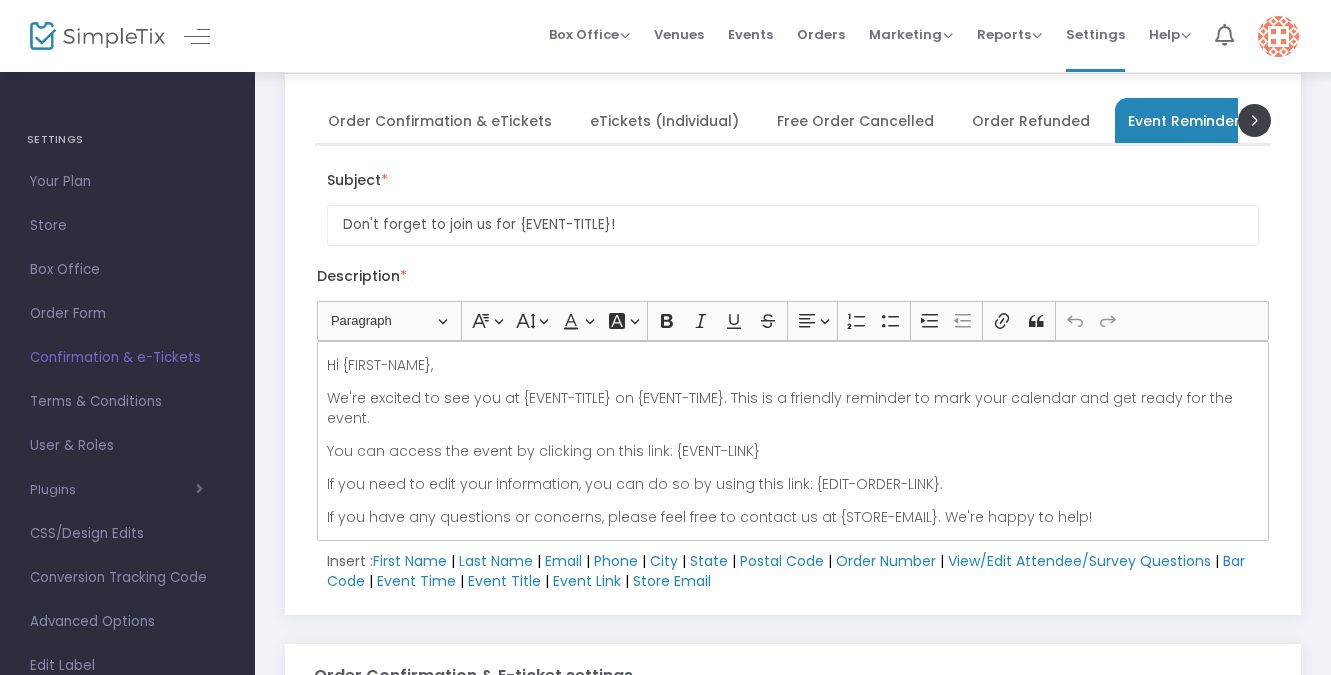 scroll, scrollTop: 114, scrollLeft: 0, axis: vertical 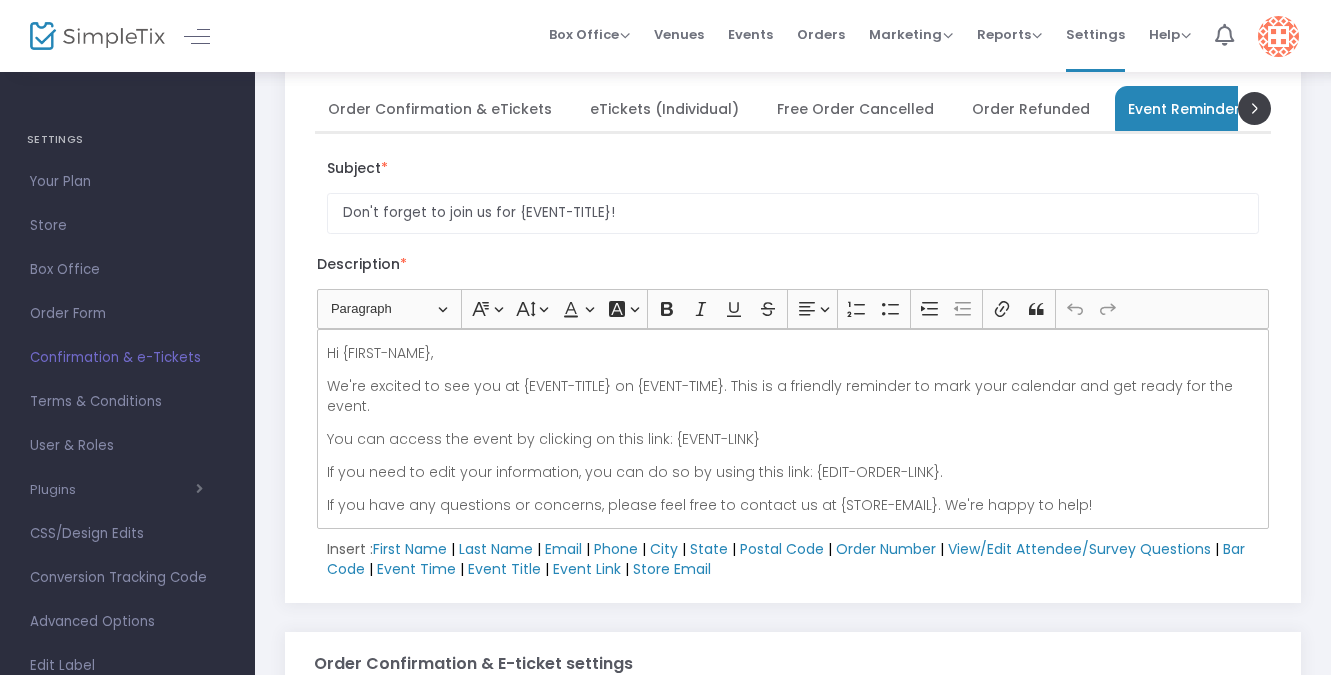 click on "We're excited to see you at {EVENT-TITLE} on {EVENT-TIME}. This is a friendly reminder to mark your calendar and get ready for the event." at bounding box center [793, 396] 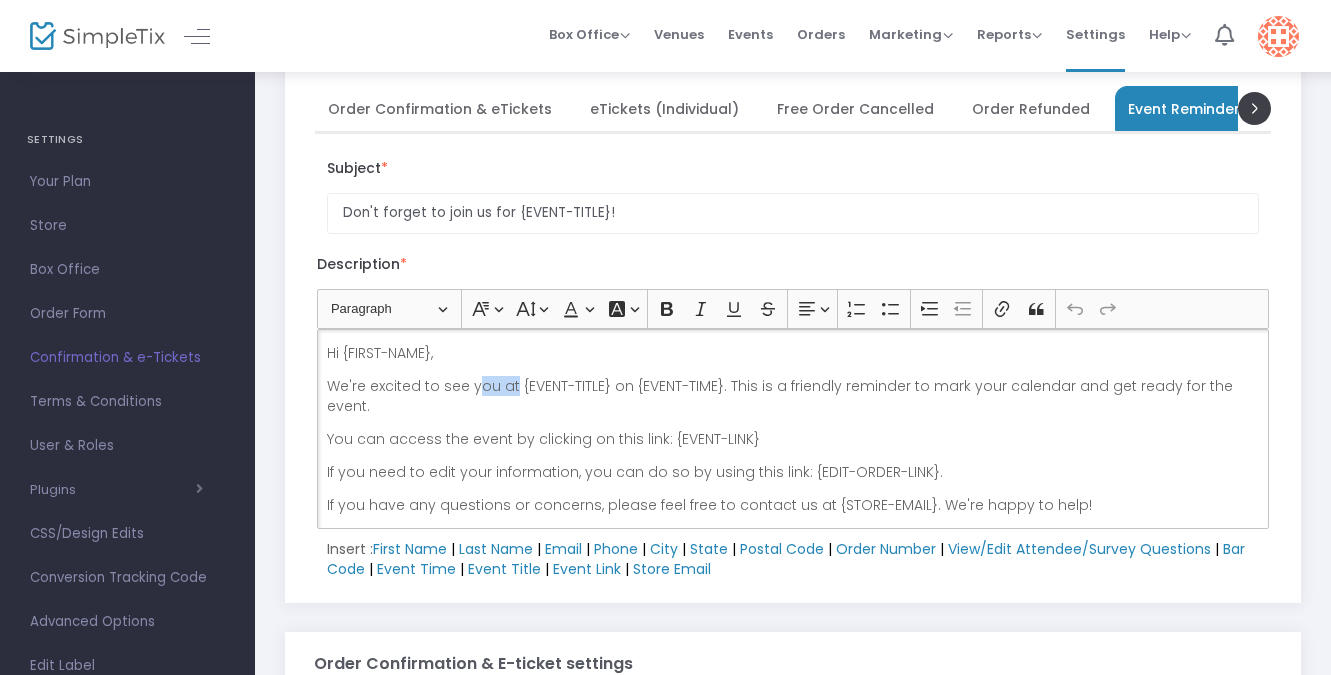 drag, startPoint x: 513, startPoint y: 385, endPoint x: 483, endPoint y: 379, distance: 30.594116 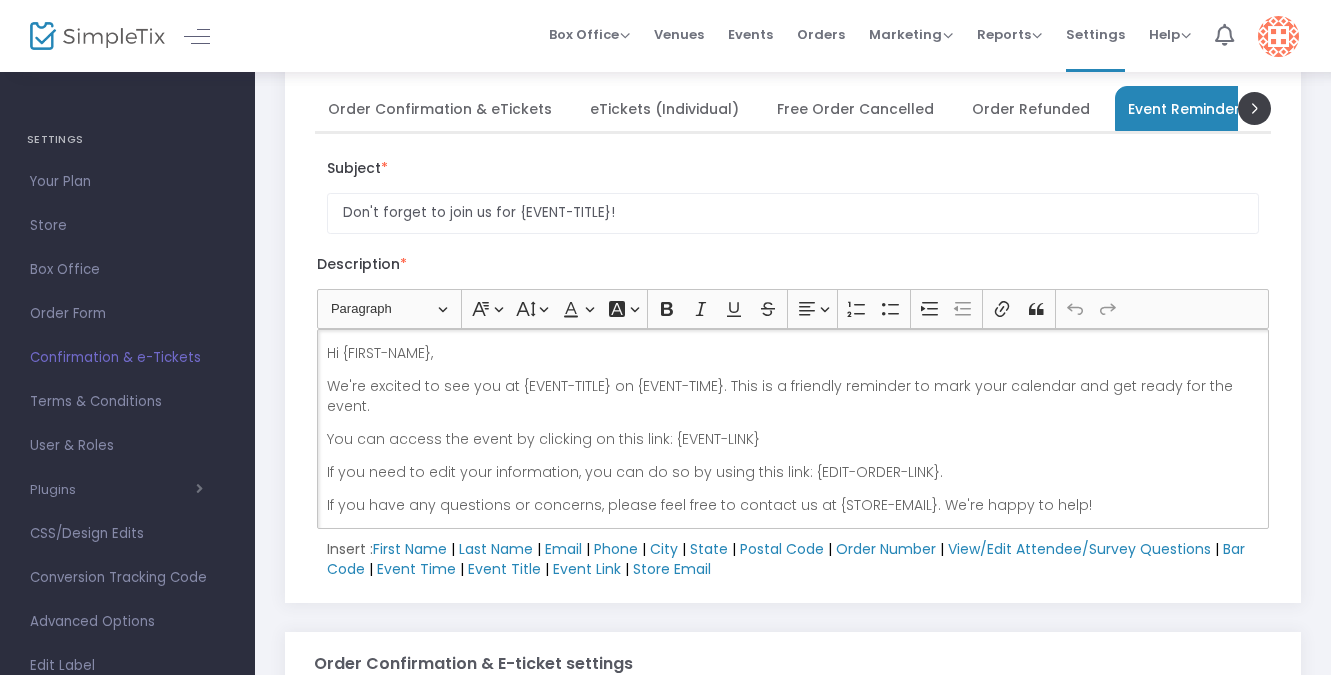 click on "We're excited to see you at {EVENT-TITLE} on {EVENT-TIME}. This is a friendly reminder to mark your calendar and get ready for the event." at bounding box center [793, 396] 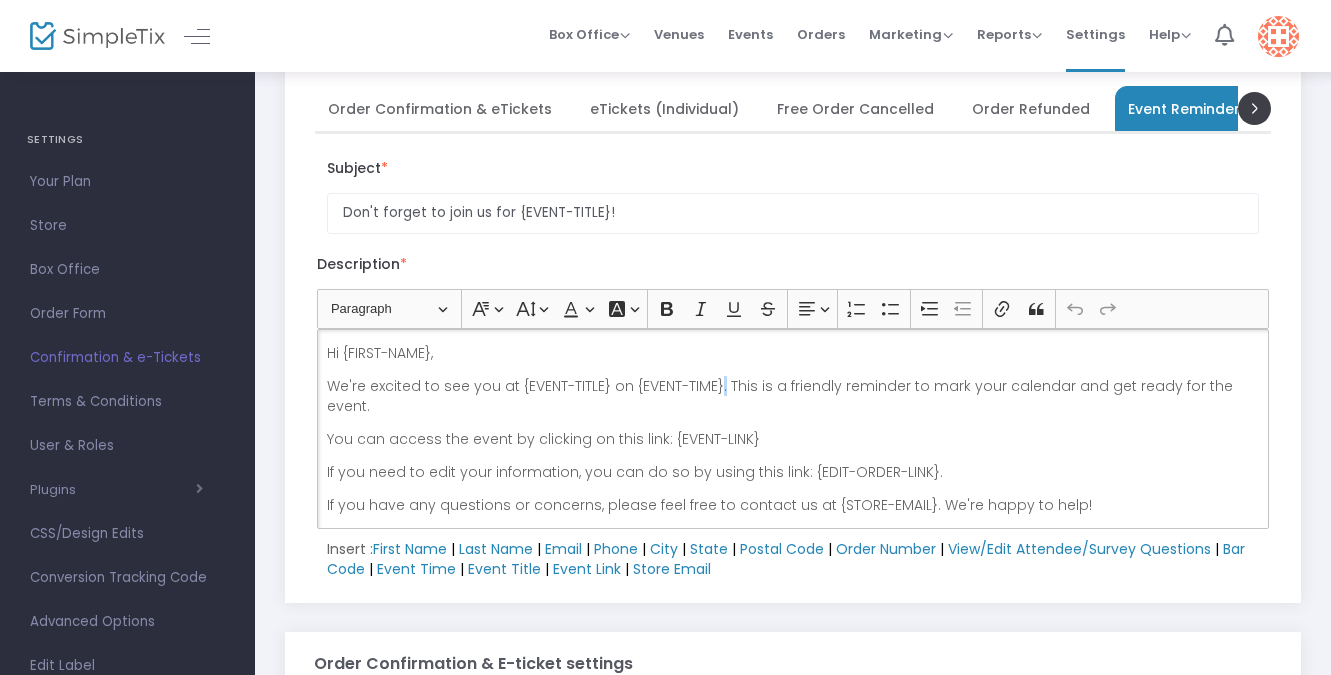 type 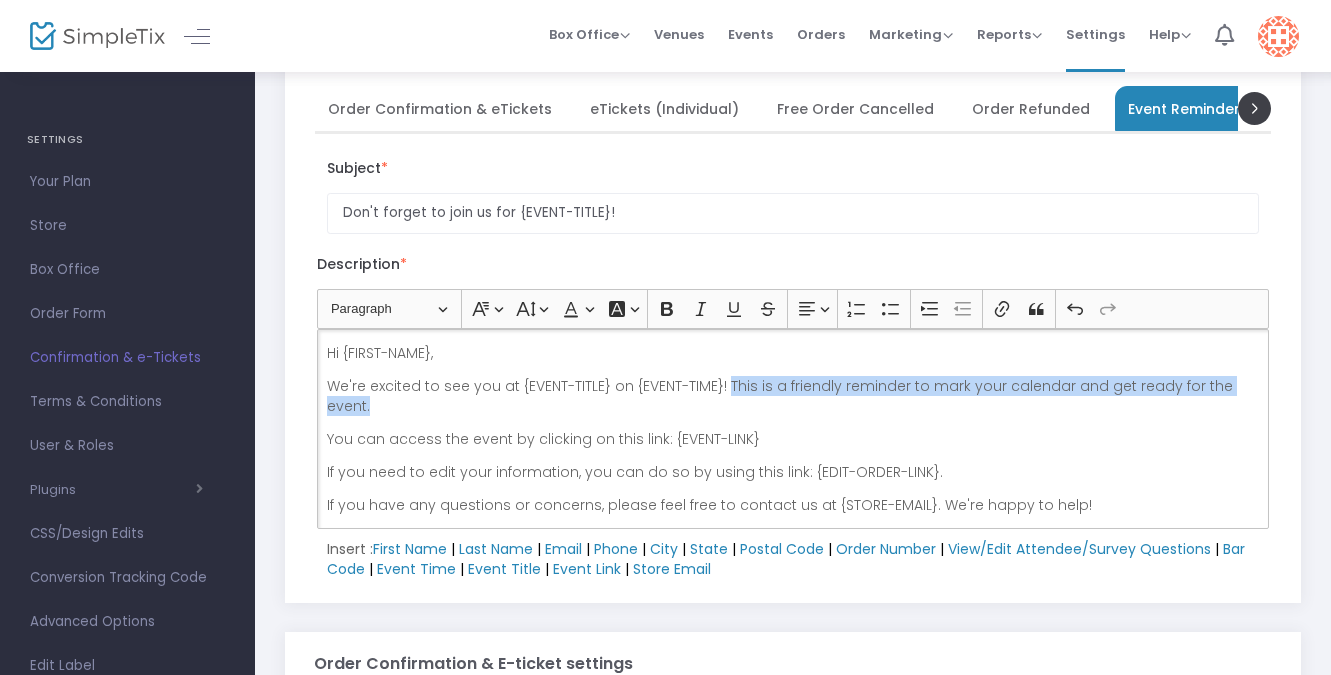 drag, startPoint x: 729, startPoint y: 386, endPoint x: 738, endPoint y: 401, distance: 17.492855 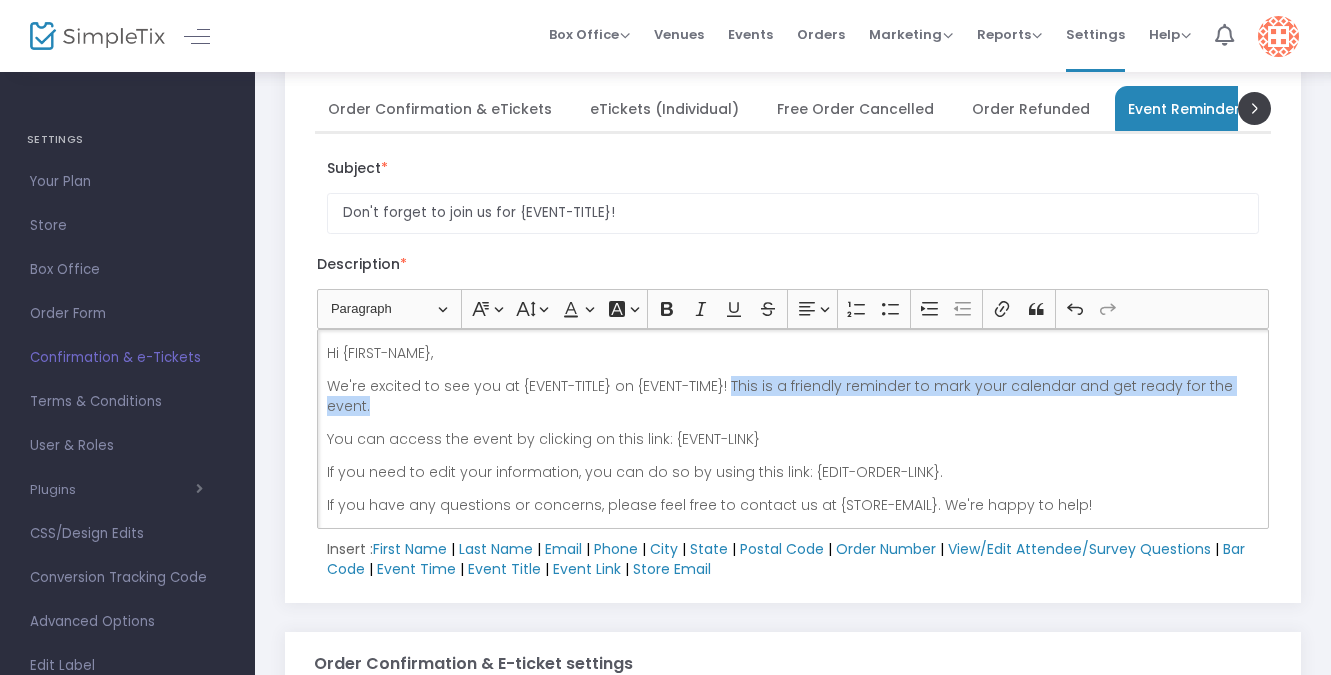 click on "We're excited to see you at {EVENT-TITLE} on {EVENT-TIME}! This is a friendly reminder to mark your calendar and get ready for the event." at bounding box center [793, 396] 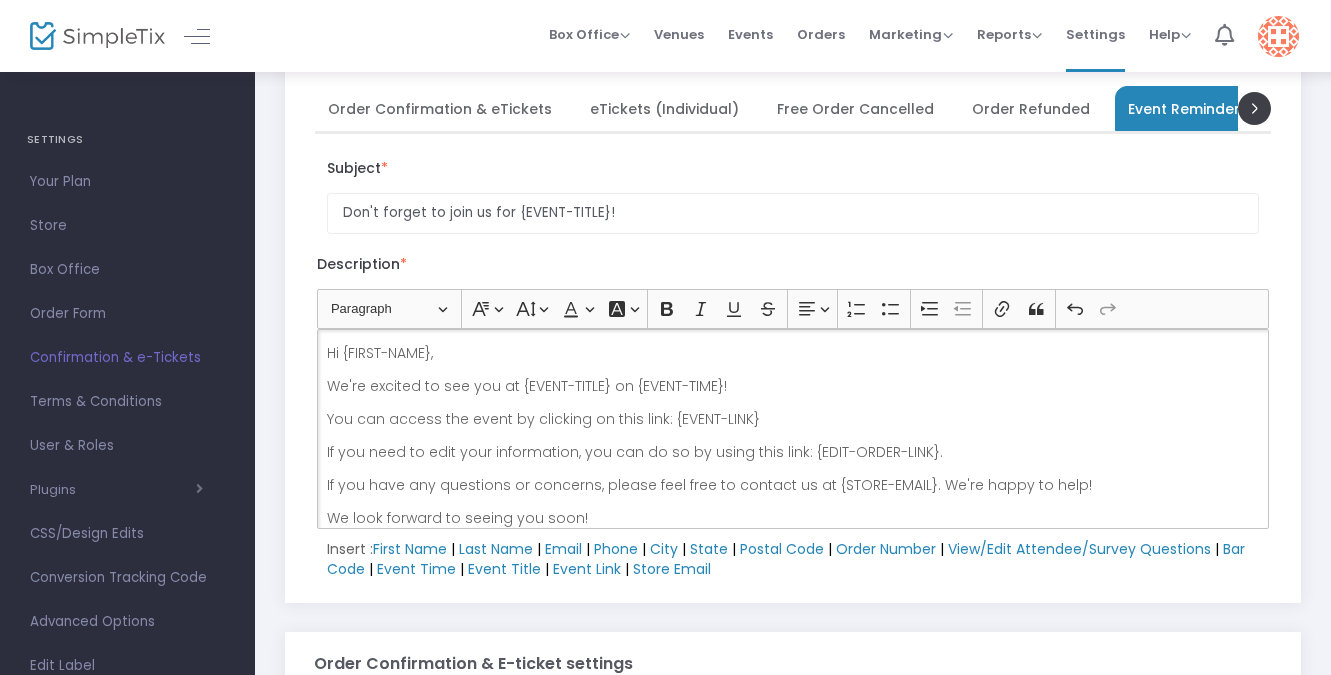 click on "You can access the event by clicking on this link: {EVENT-LINK}" at bounding box center [793, 419] 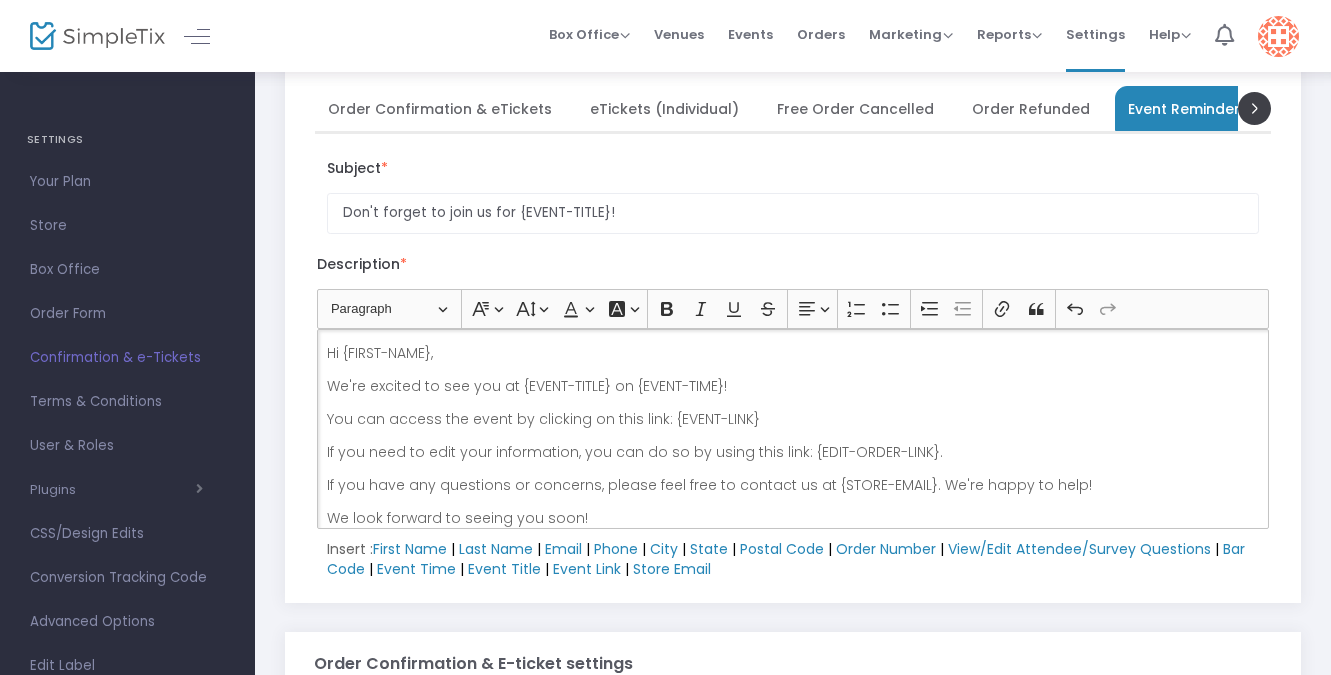 click on "You can access the event by clicking on this link: {EVENT-LINK}" at bounding box center (793, 419) 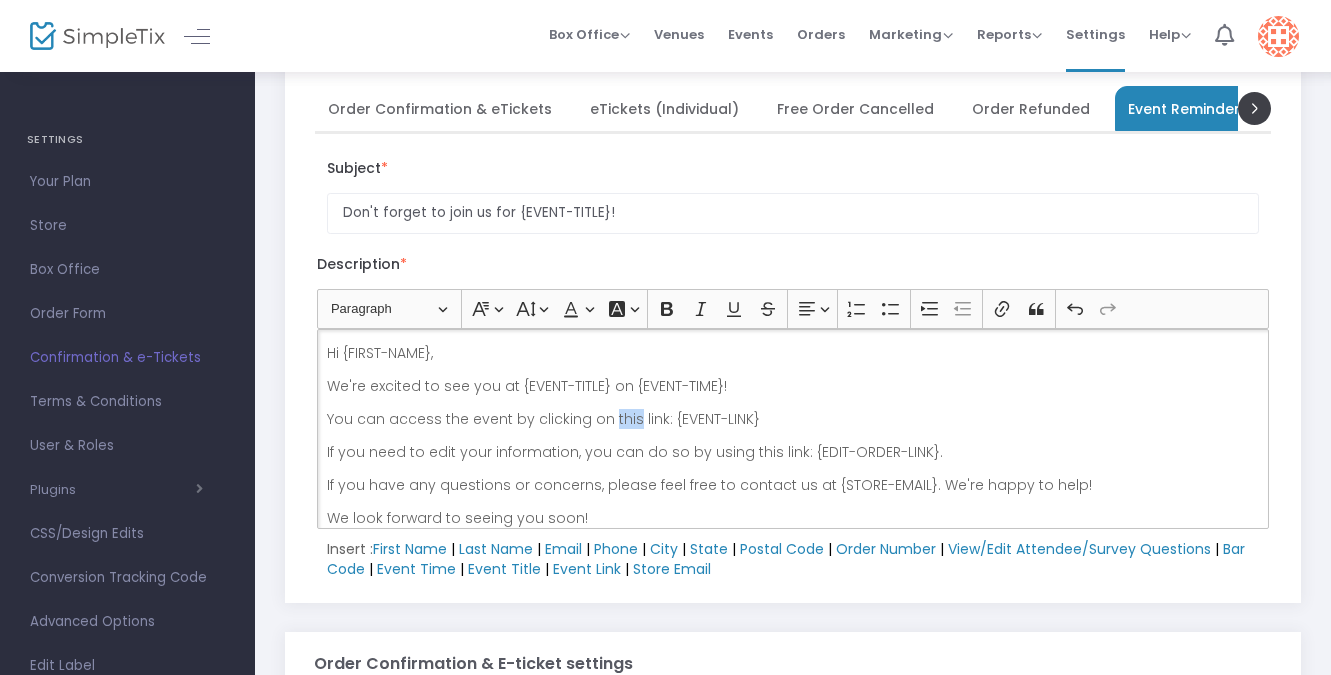 click on "You can access the event by clicking on this link: {EVENT-LINK}" at bounding box center (793, 419) 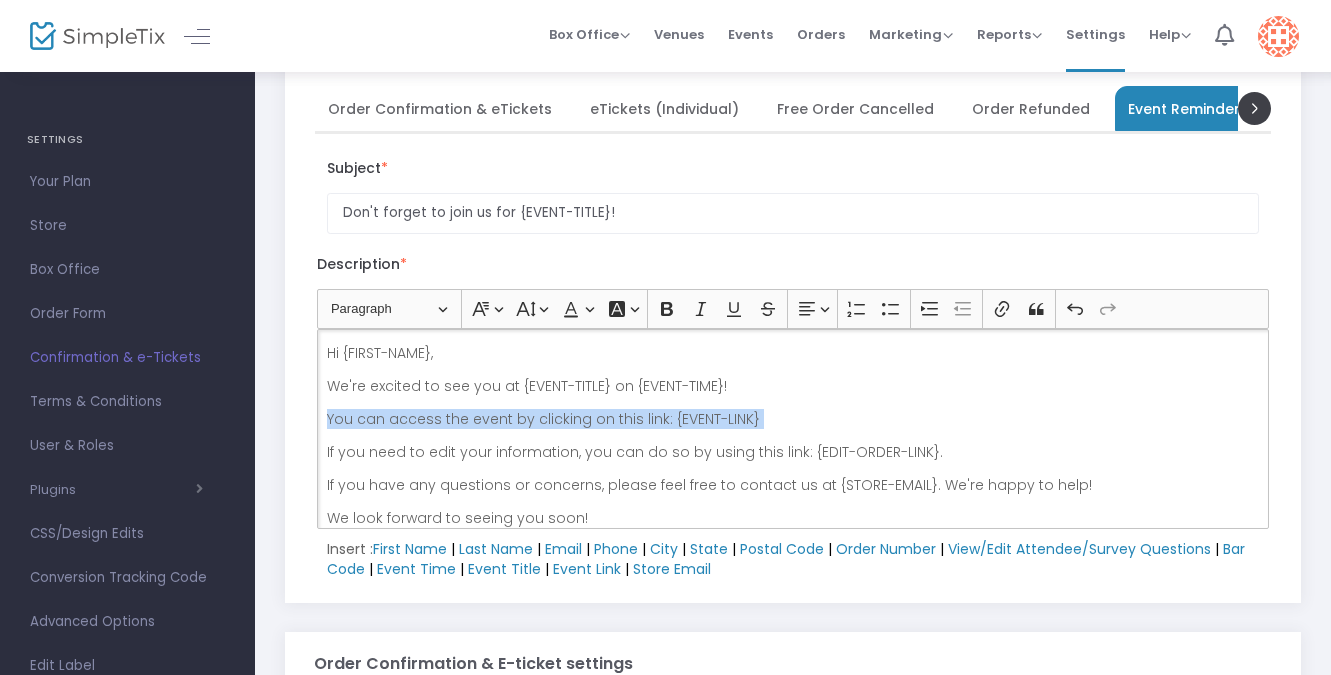 click on "You can access the event by clicking on this link: {EVENT-LINK}" at bounding box center (793, 419) 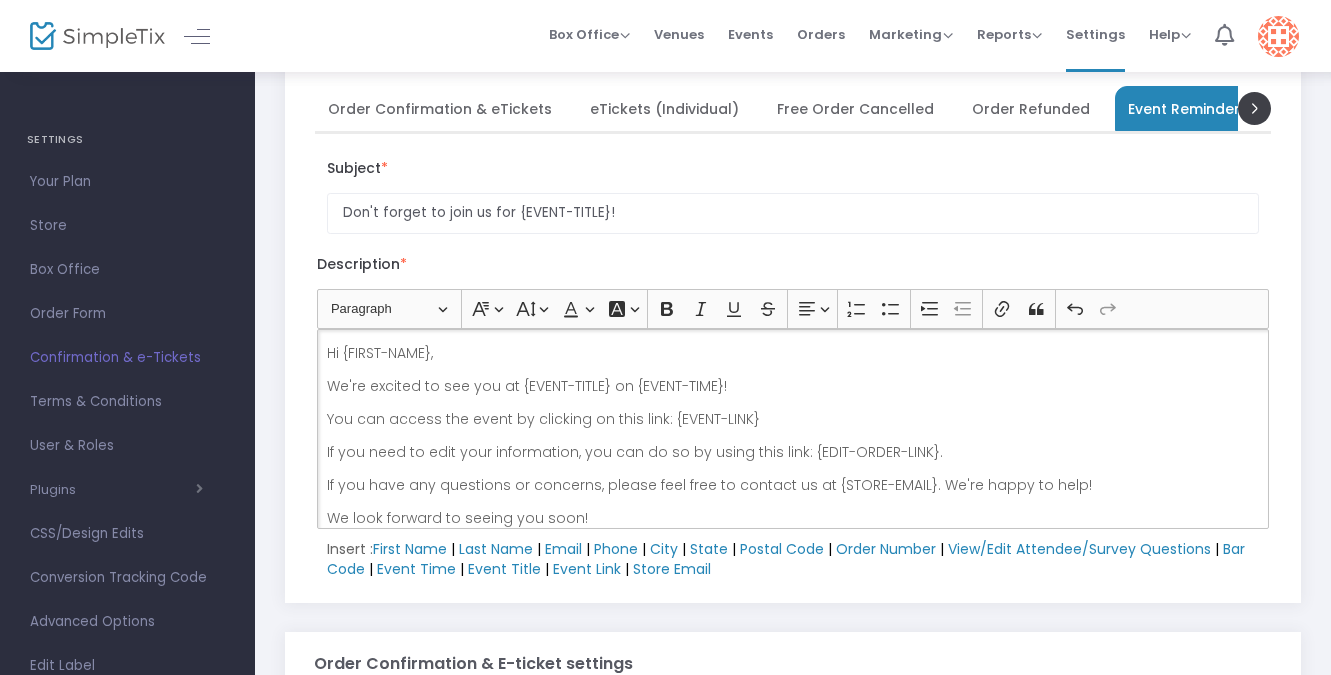 scroll, scrollTop: 12, scrollLeft: 0, axis: vertical 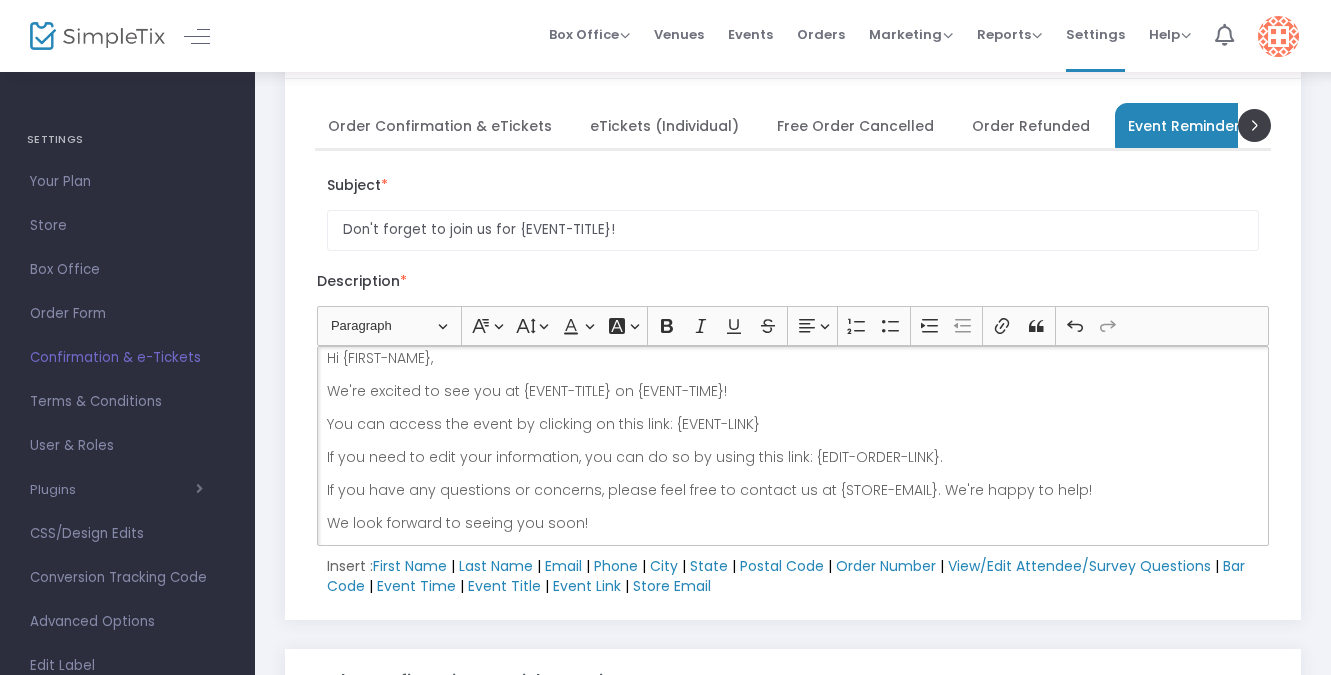 click on "If you have any questions or concerns, please feel free to contact us at {STORE-EMAIL}. We're happy to help!" at bounding box center [793, 490] 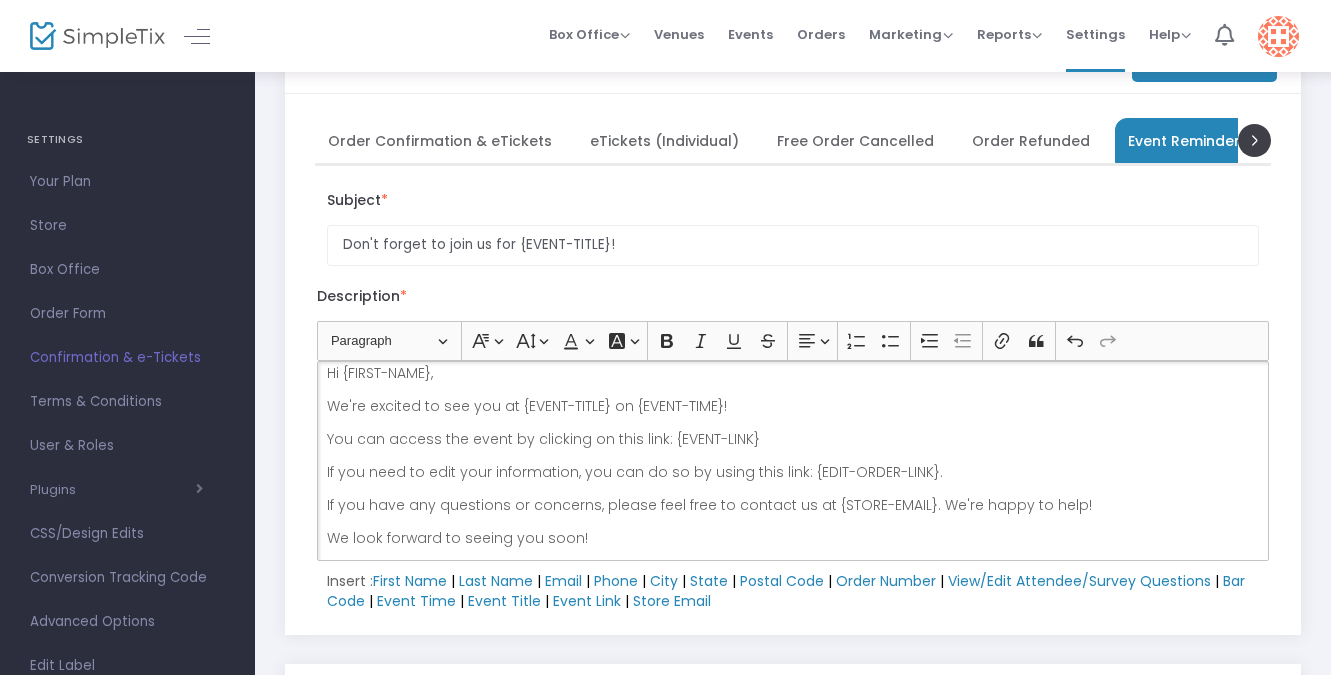 scroll, scrollTop: 76, scrollLeft: 0, axis: vertical 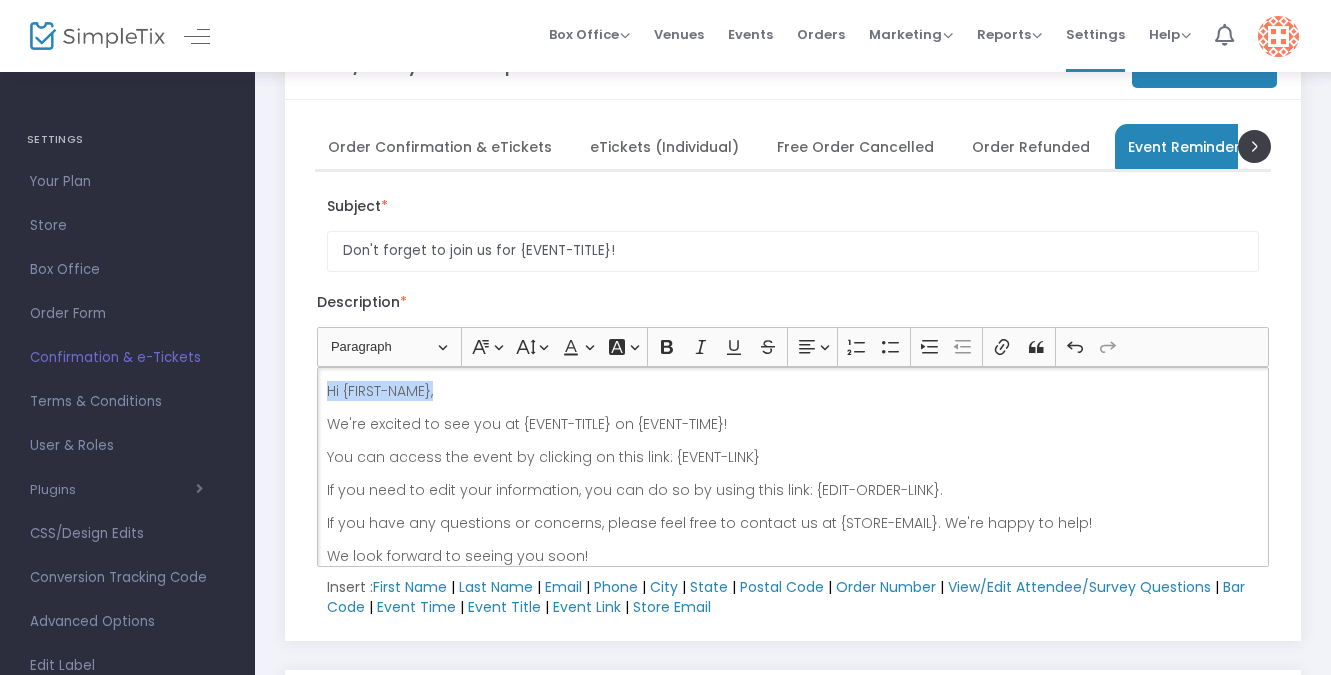 drag, startPoint x: 467, startPoint y: 392, endPoint x: 301, endPoint y: 393, distance: 166.003 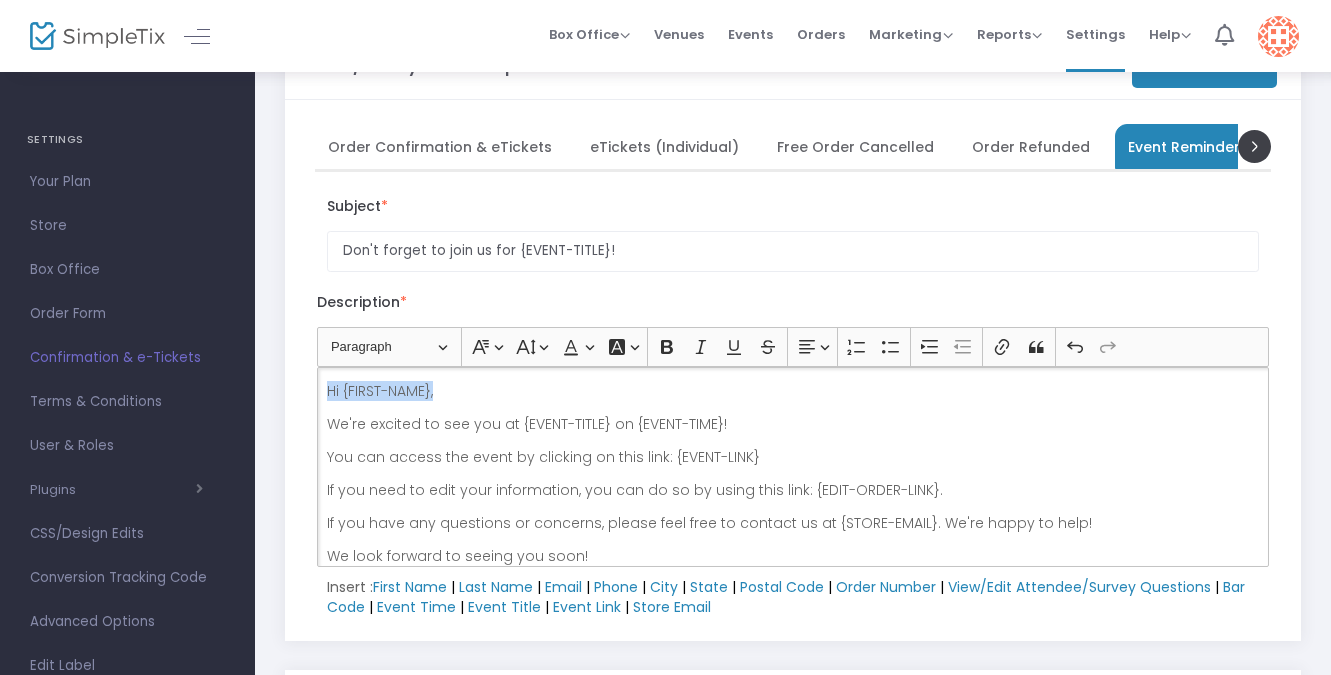 click on "Order Confirmation & eTickets eTickets (Individual) Free Order Cancelled Order Refunded Event Reminder Post-Event Follow Up Waitlist Confirmation Membership Renewal Reminder Membership Renewal Success Membership Renewal Failed Subject  * Don't forget to join us for {EVENT-TITLE}! Description  * Heading Paragraph Paragraph Heading 1 Heading 2 Heading 3 Font Family Font Family Default Arial Courier New Georgia Lucida Sans Unicode Tahoma Times New Roman Trebuchet MS Verdana Font Size Font Size 9 11 13 Default 17 19 21 Font Color Font Color Remove color Remove color Font Background Color Font Background Color Remove color Remove color Bold (⌘B) Bold Italic (⌘I) Italic Underline (⌘U) Underline Strikethrough (⌘⇧X) Strikethrough Text alignment Text alignment Align left Align left Align right Align right Align center Align center Justify Justify Numbered List Numbered List Bulleted List Bulleted List Increase indent Increase indent Decrease indent Decrease indent Link (⌘K) Link Block quote Block quote | |" 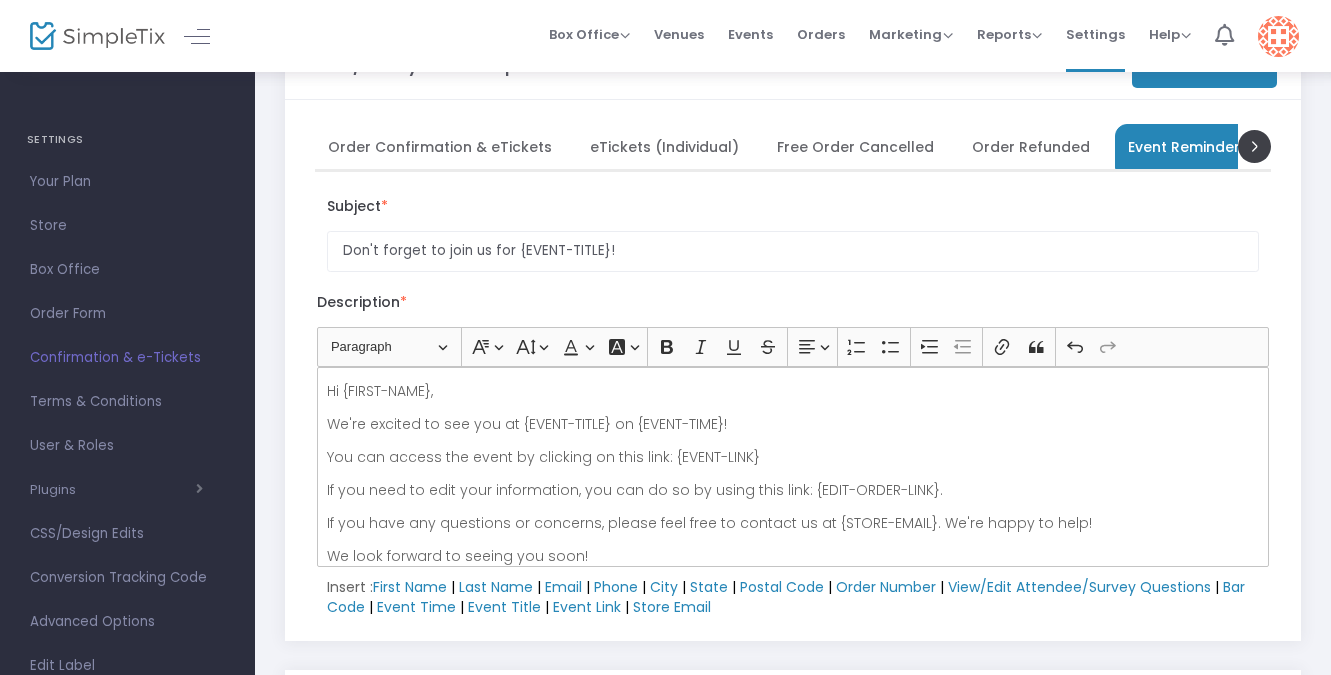 click on "Order Confirmation & eTickets" at bounding box center (440, 146) 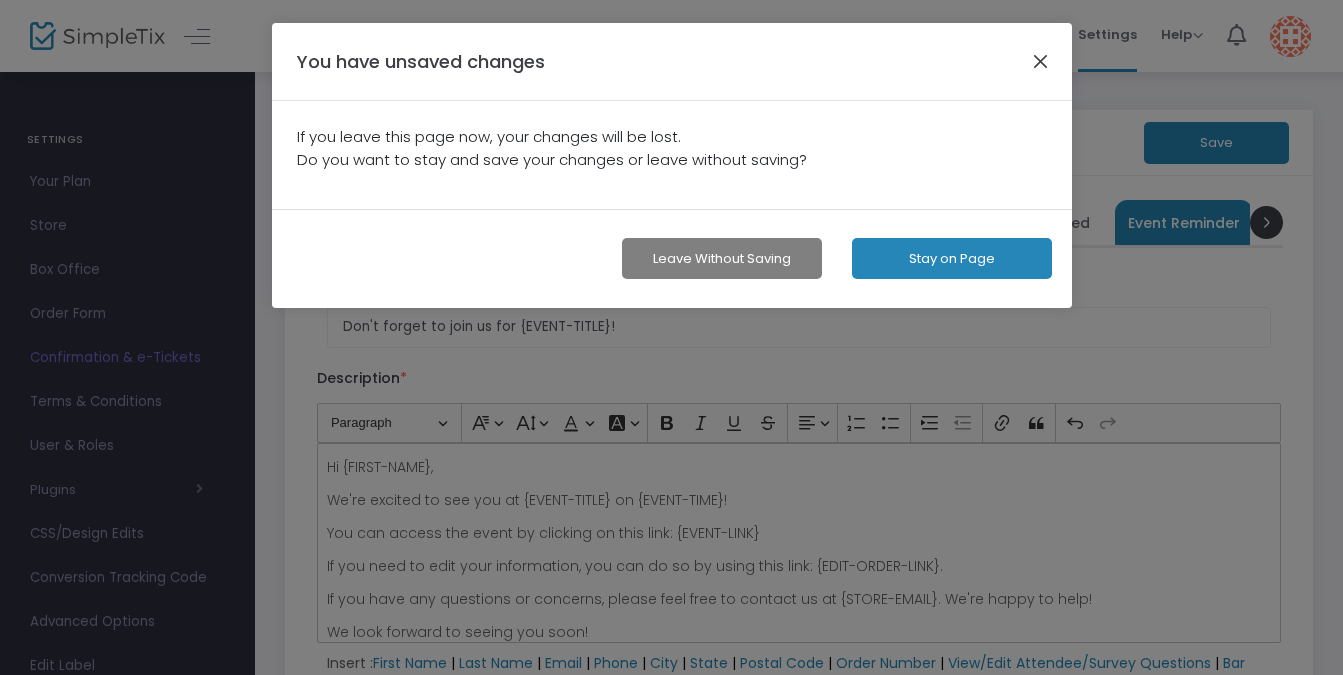 click 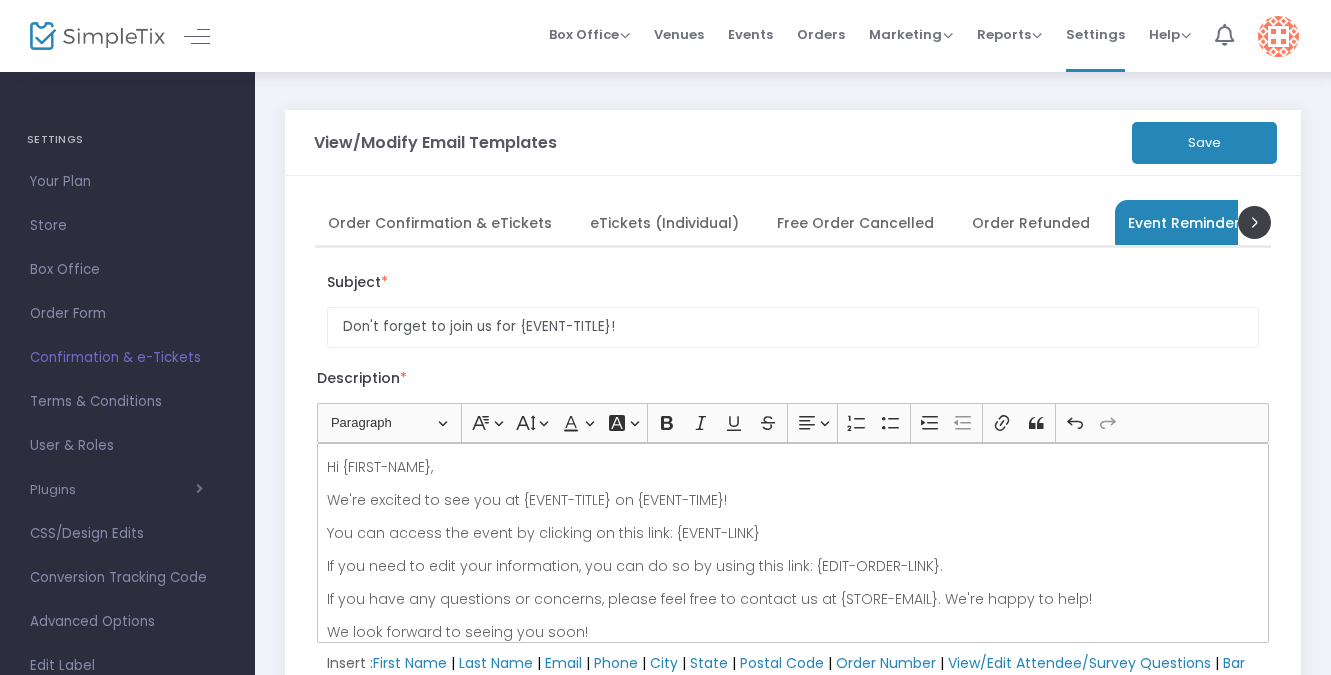 click on "Save" 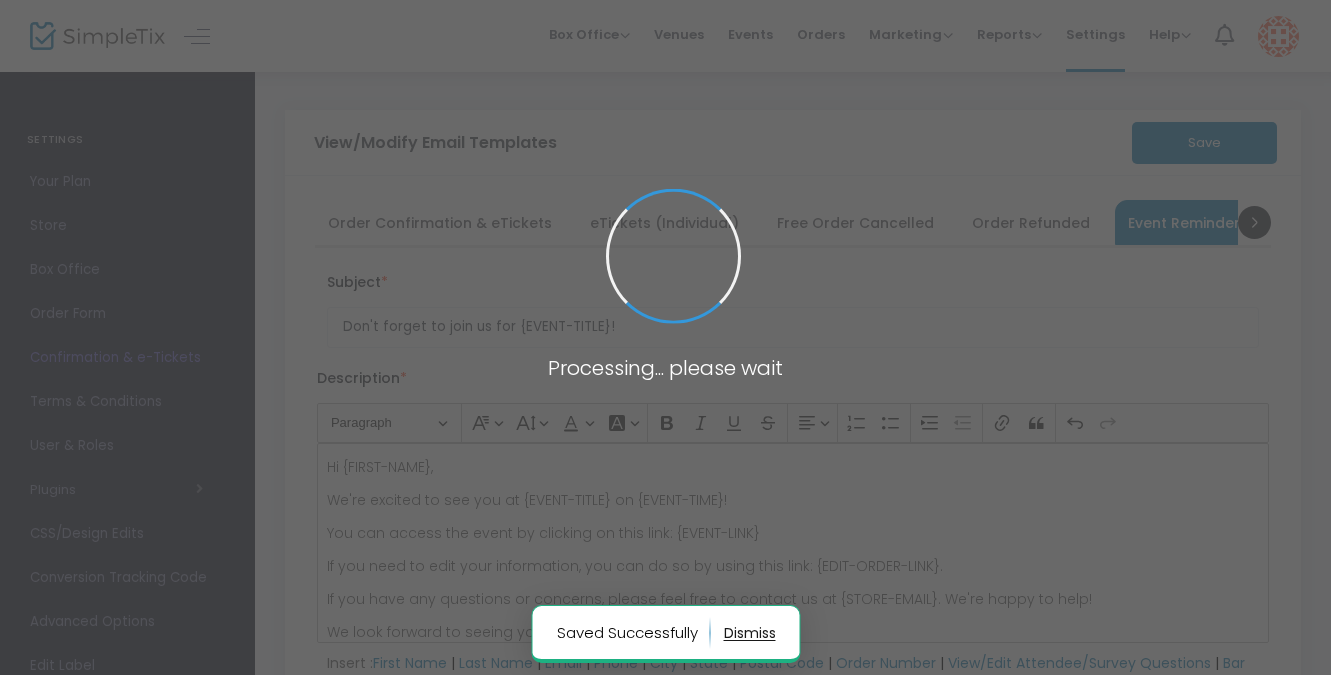 click at bounding box center (665, 337) 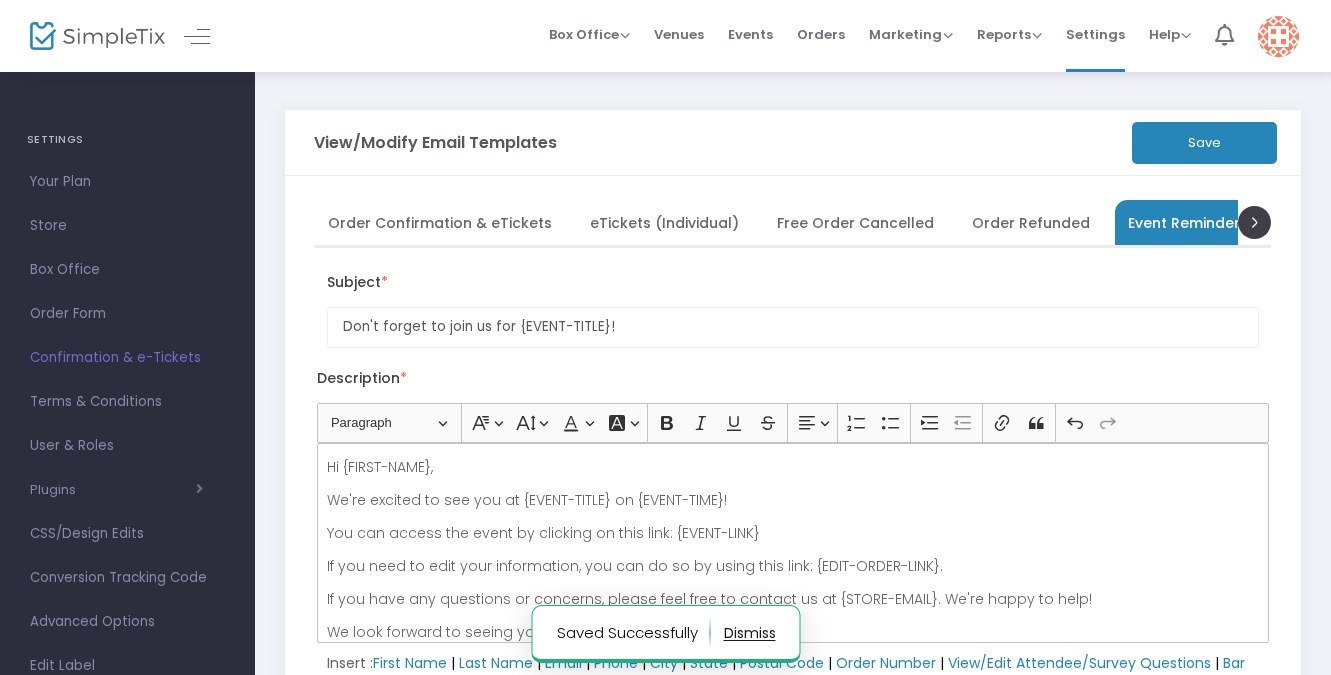 click on "Order Confirmation & eTickets" at bounding box center [440, 222] 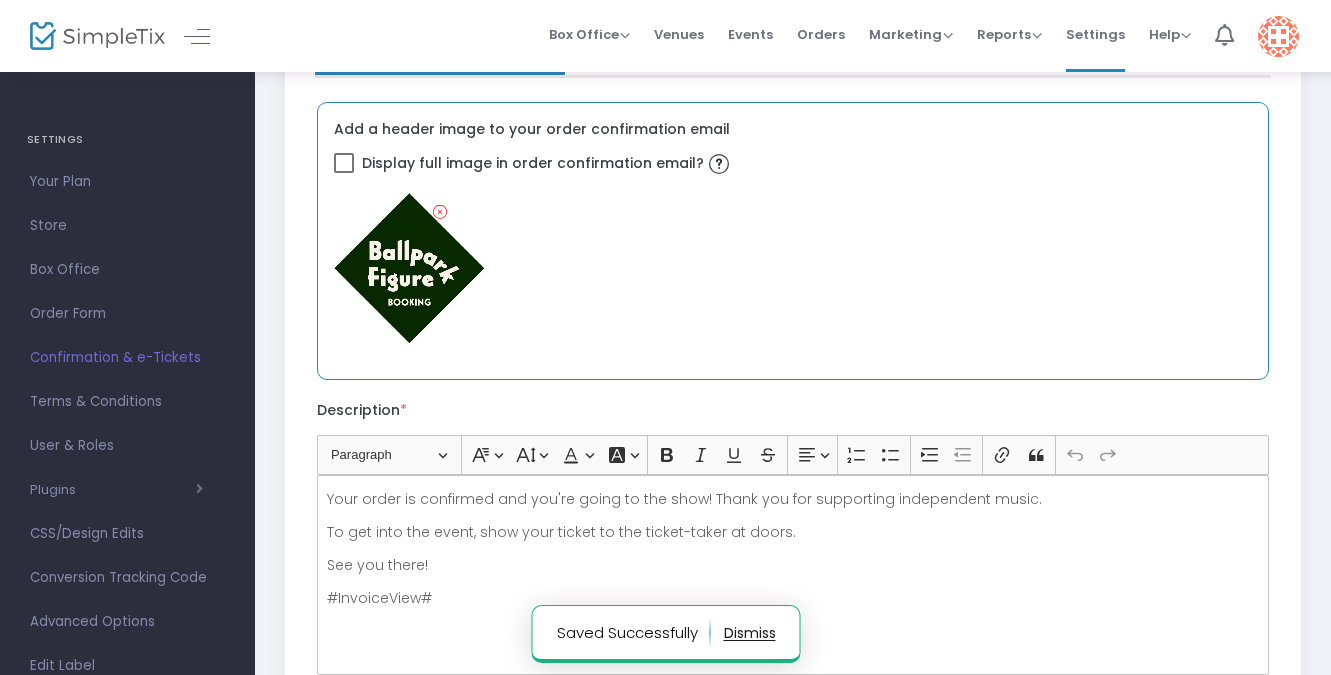 scroll, scrollTop: 197, scrollLeft: 0, axis: vertical 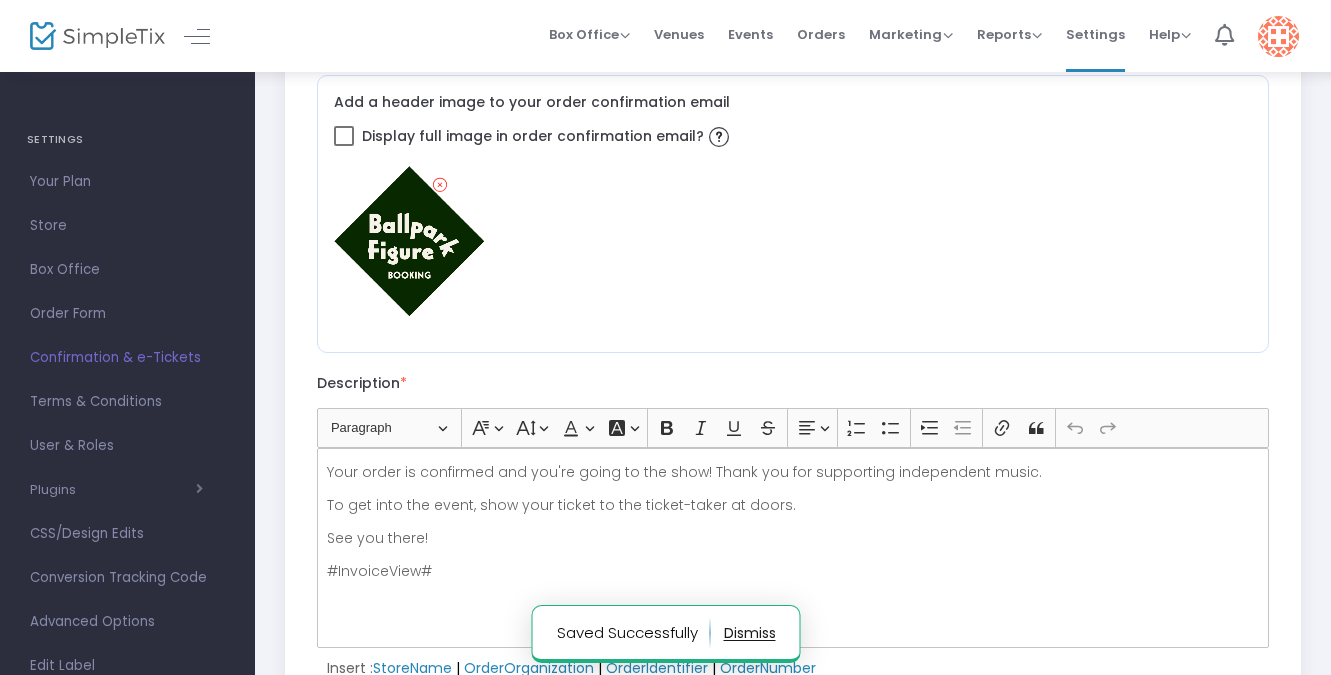 click on "Your order is confirmed and you're going to the show! Thank you for supporting independent music." at bounding box center [793, 472] 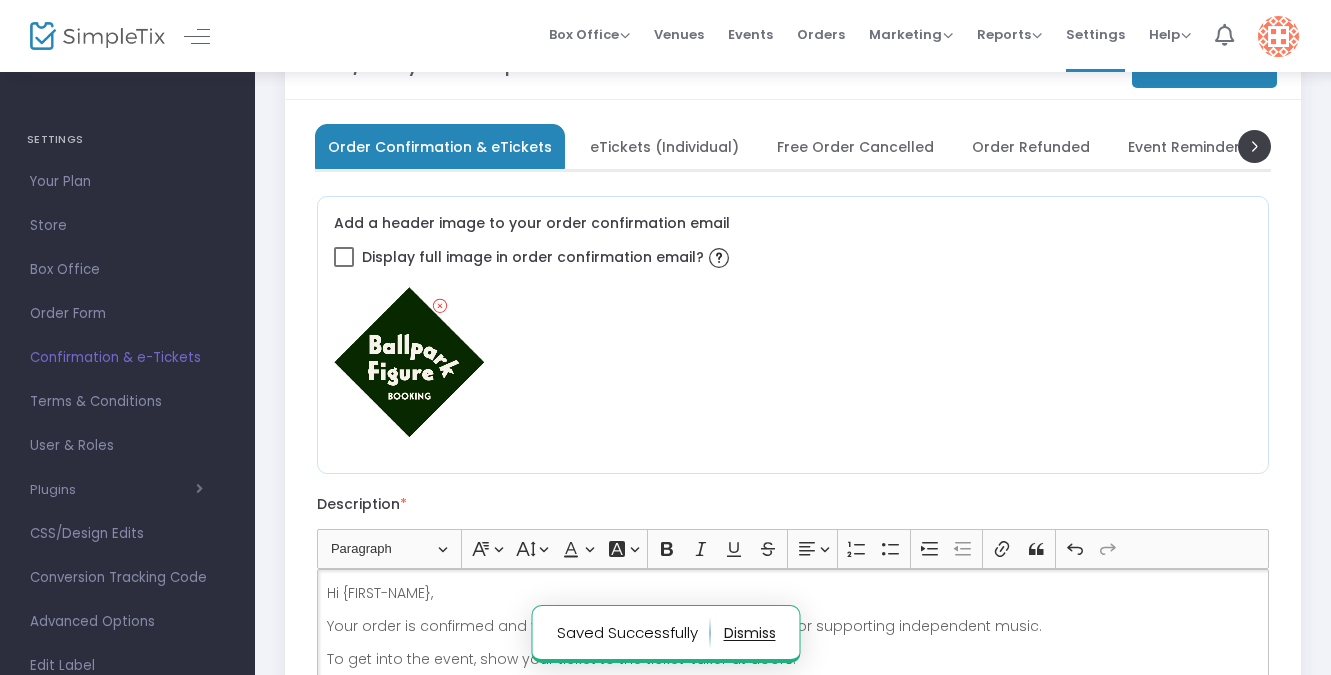 scroll, scrollTop: 0, scrollLeft: 0, axis: both 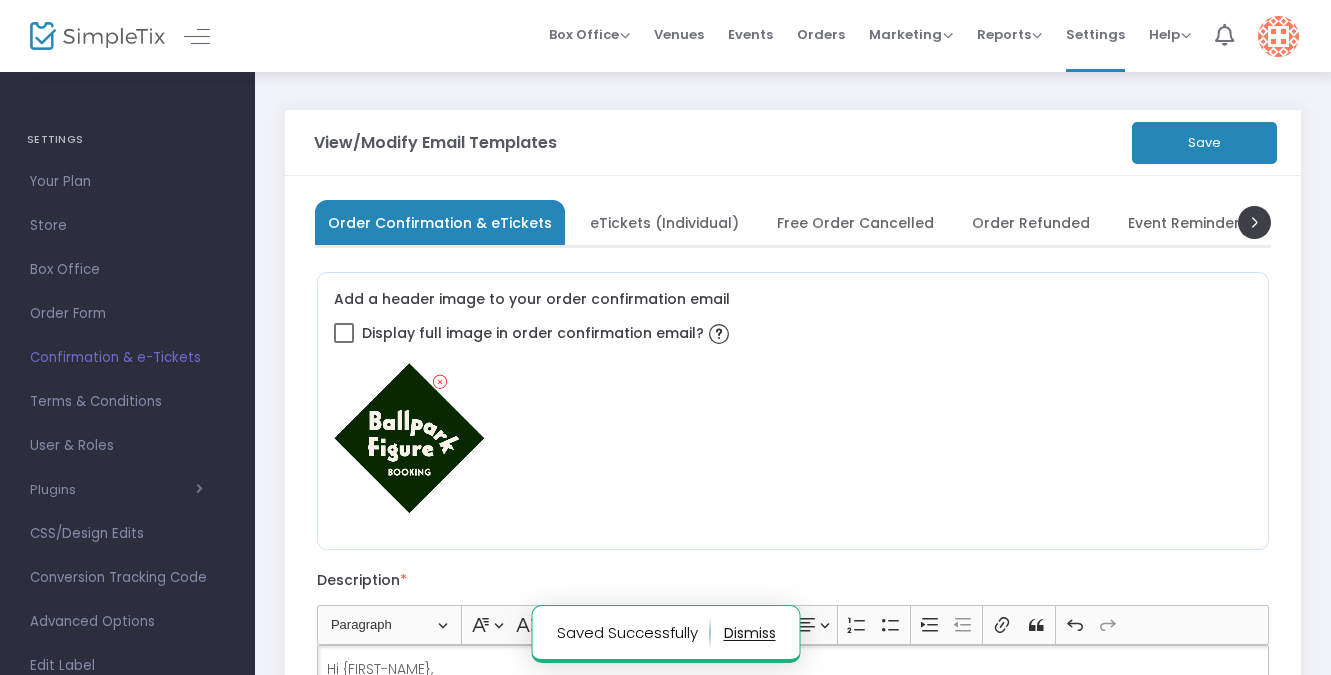 click on "Save" 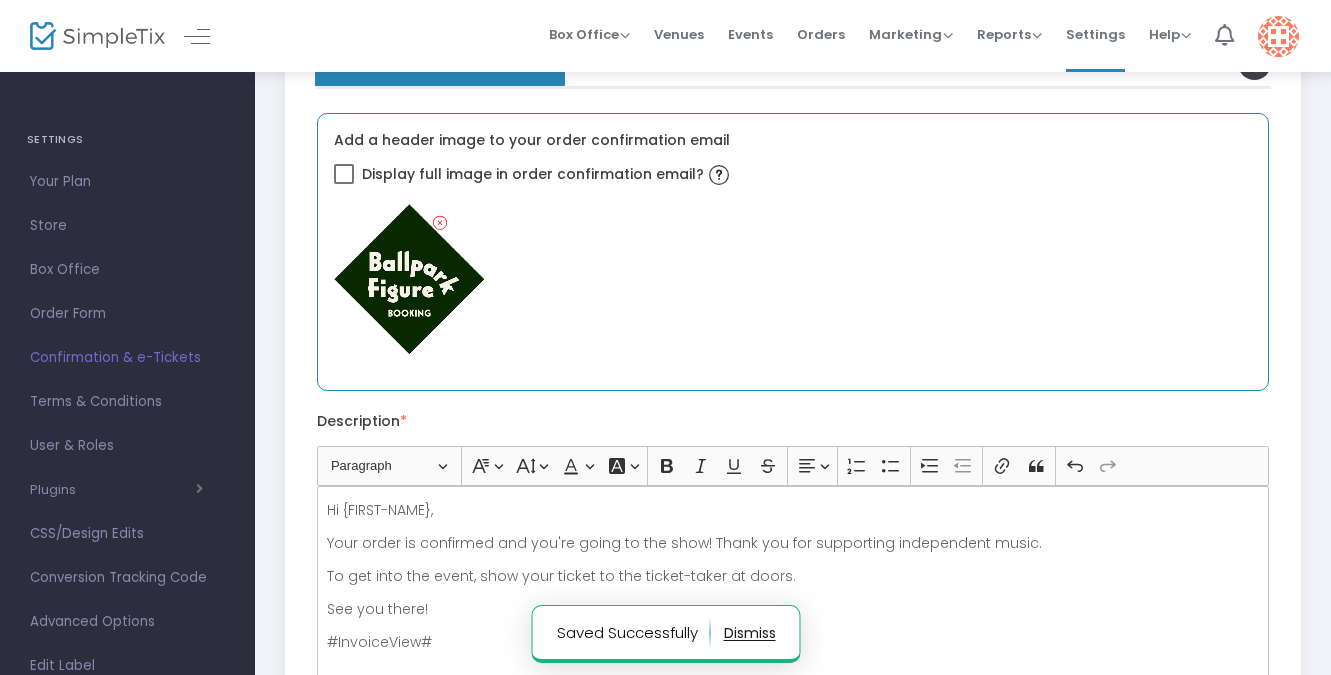 scroll, scrollTop: 68, scrollLeft: 0, axis: vertical 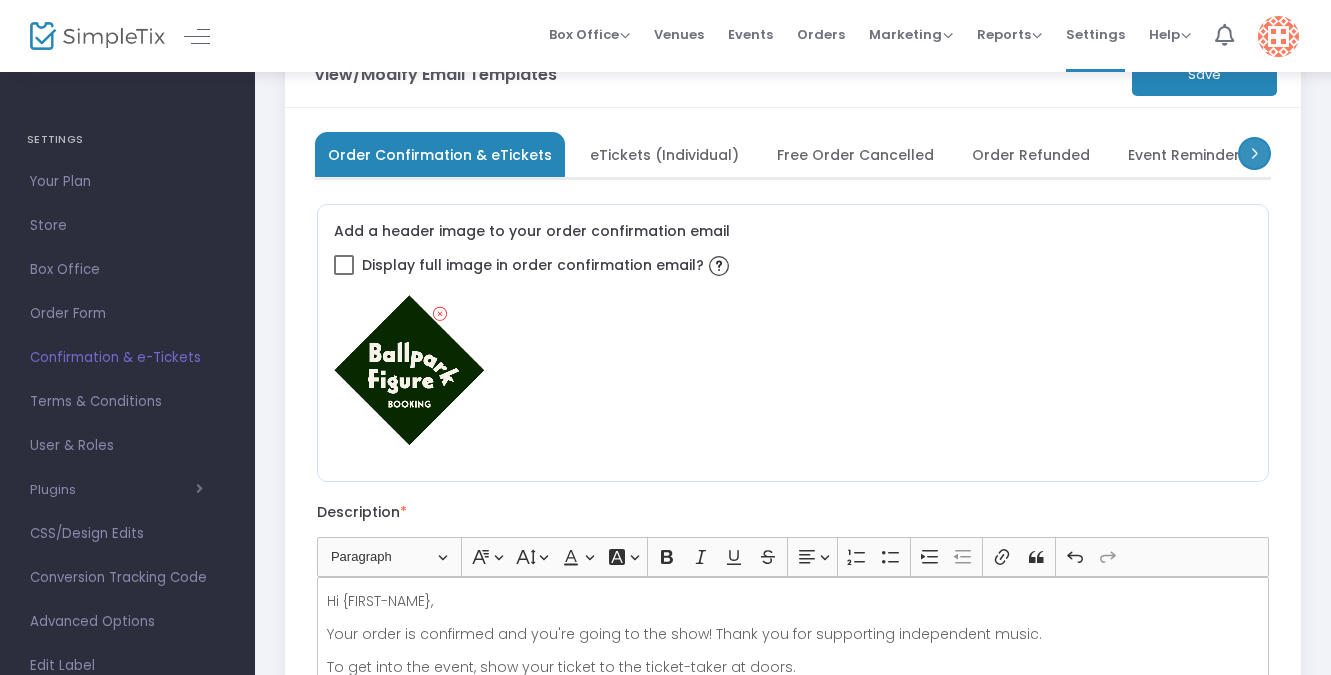 click 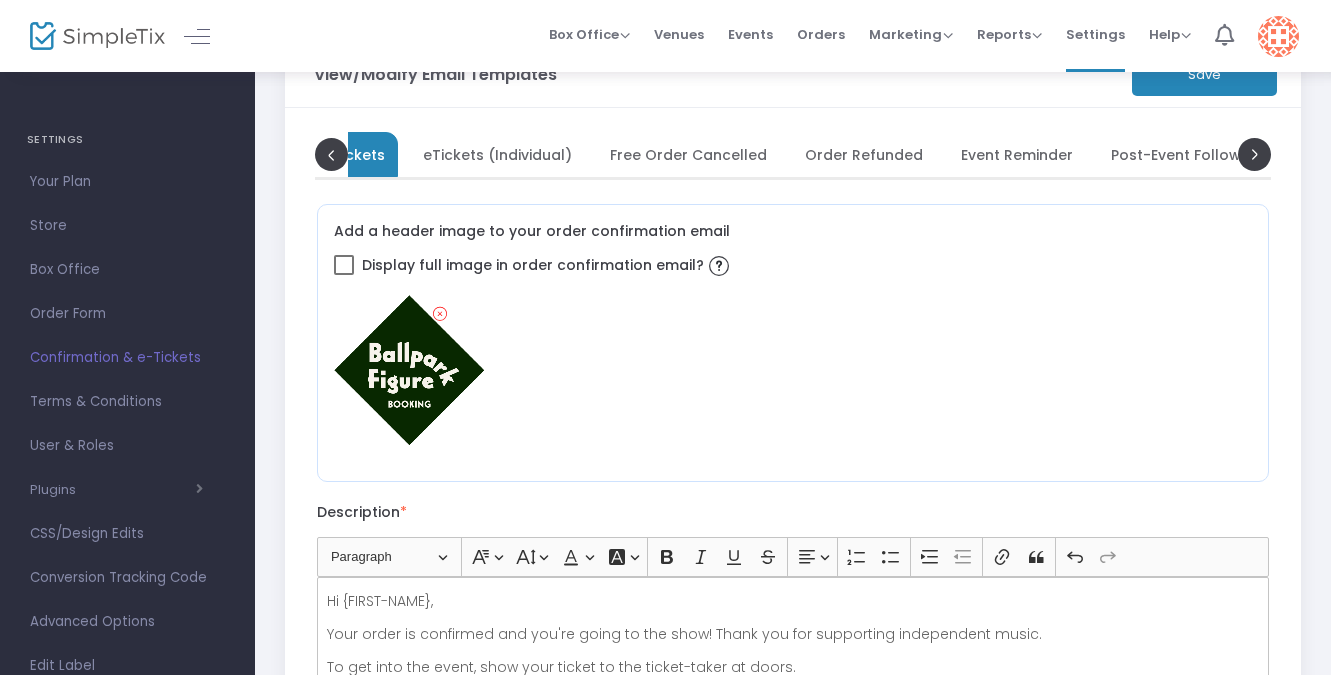 click on "Post-Event Follow Up" at bounding box center (1188, 154) 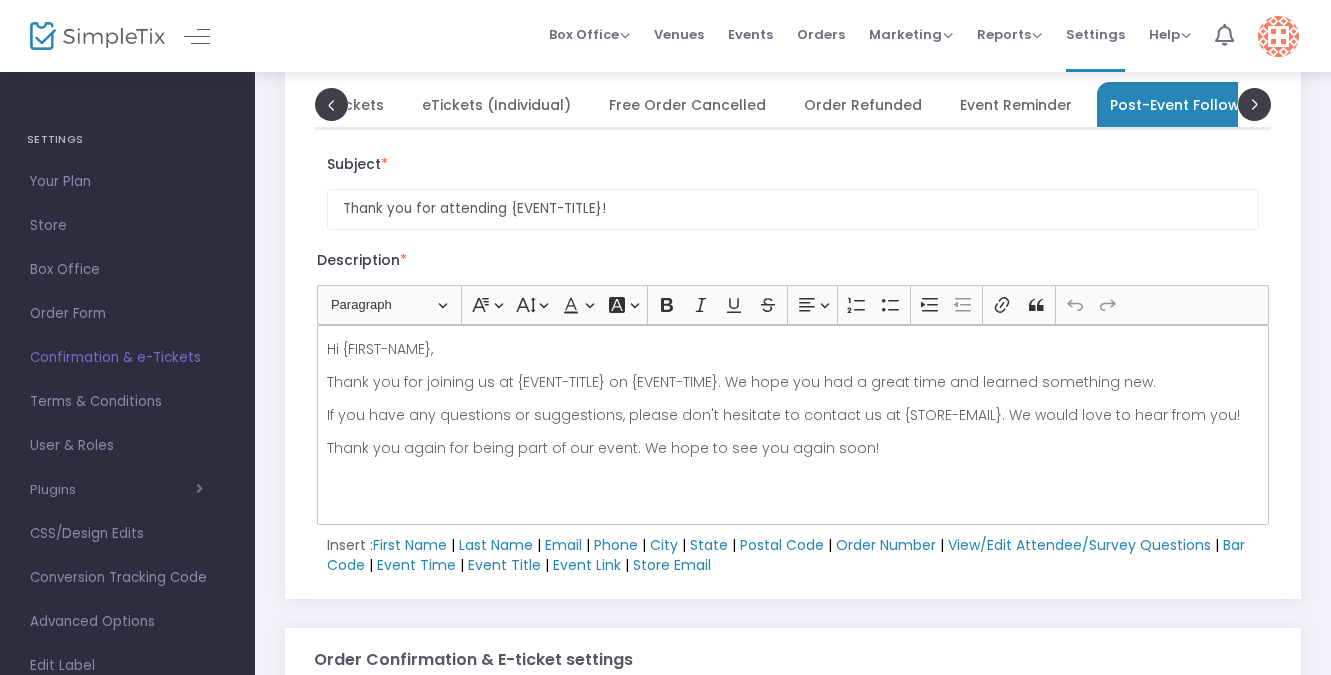 scroll, scrollTop: 121, scrollLeft: 0, axis: vertical 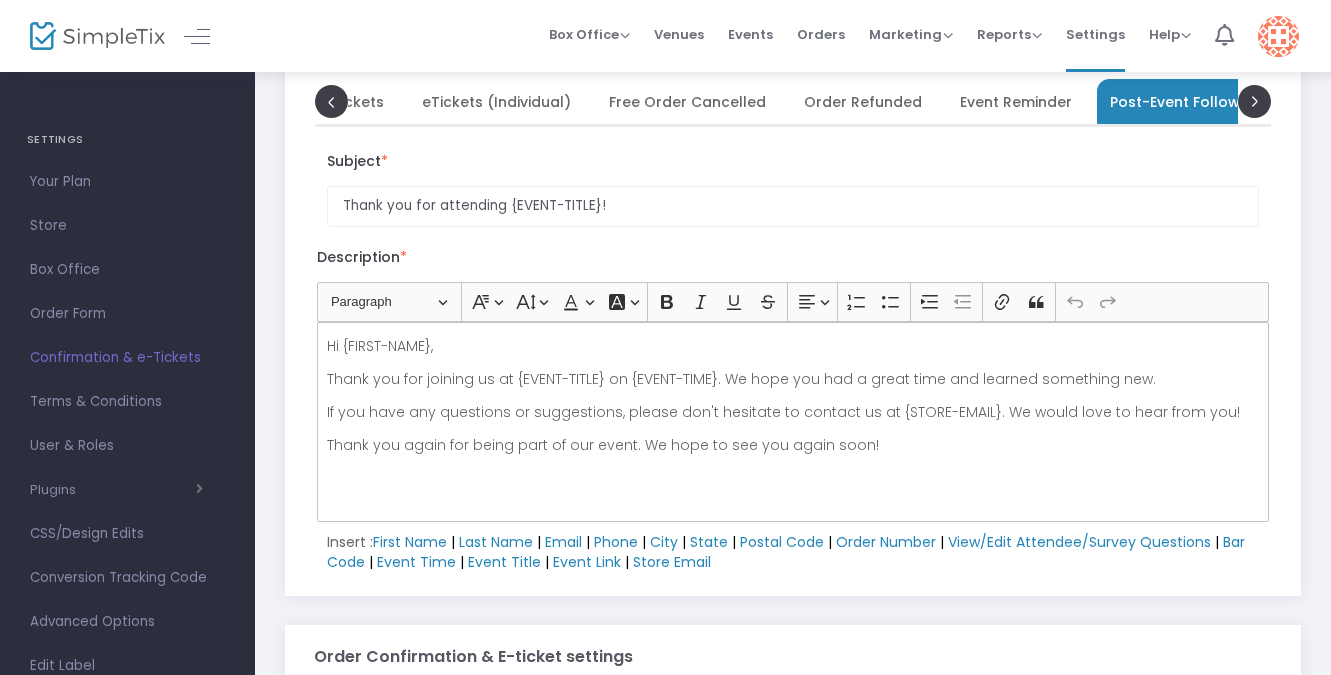 click on "Thank you for joining us at {EVENT-TITLE} on {EVENT-TIME}. We hope you had a great time and learned something new." at bounding box center (793, 379) 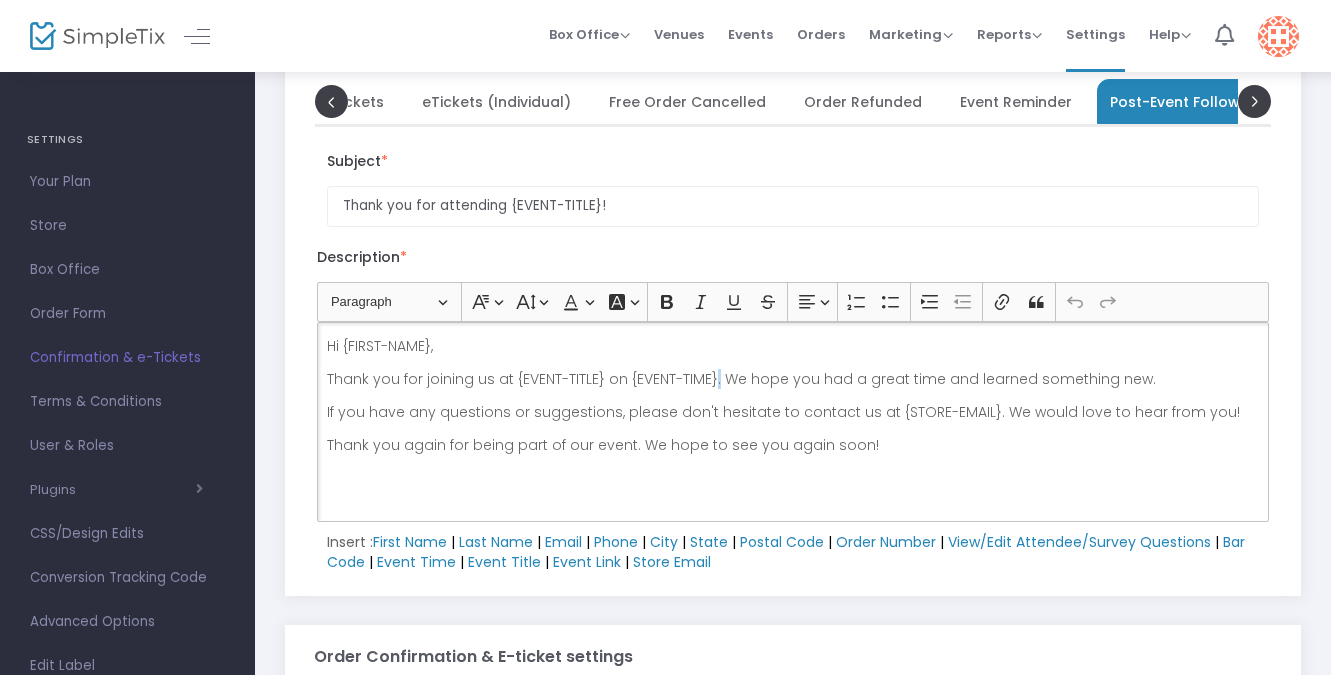 type 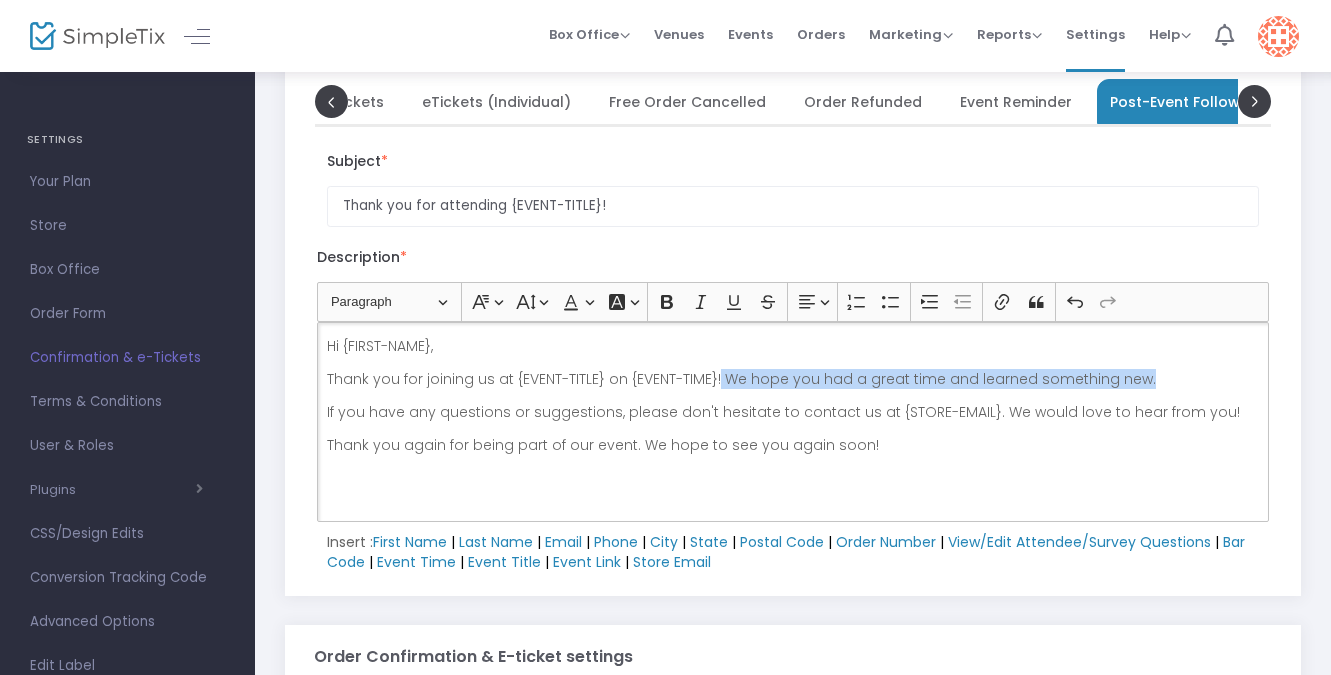 click on "Thank you for joining us at {EVENT-TITLE} on {EVENT-TIME}! We hope you had a great time and learned something new." at bounding box center [793, 379] 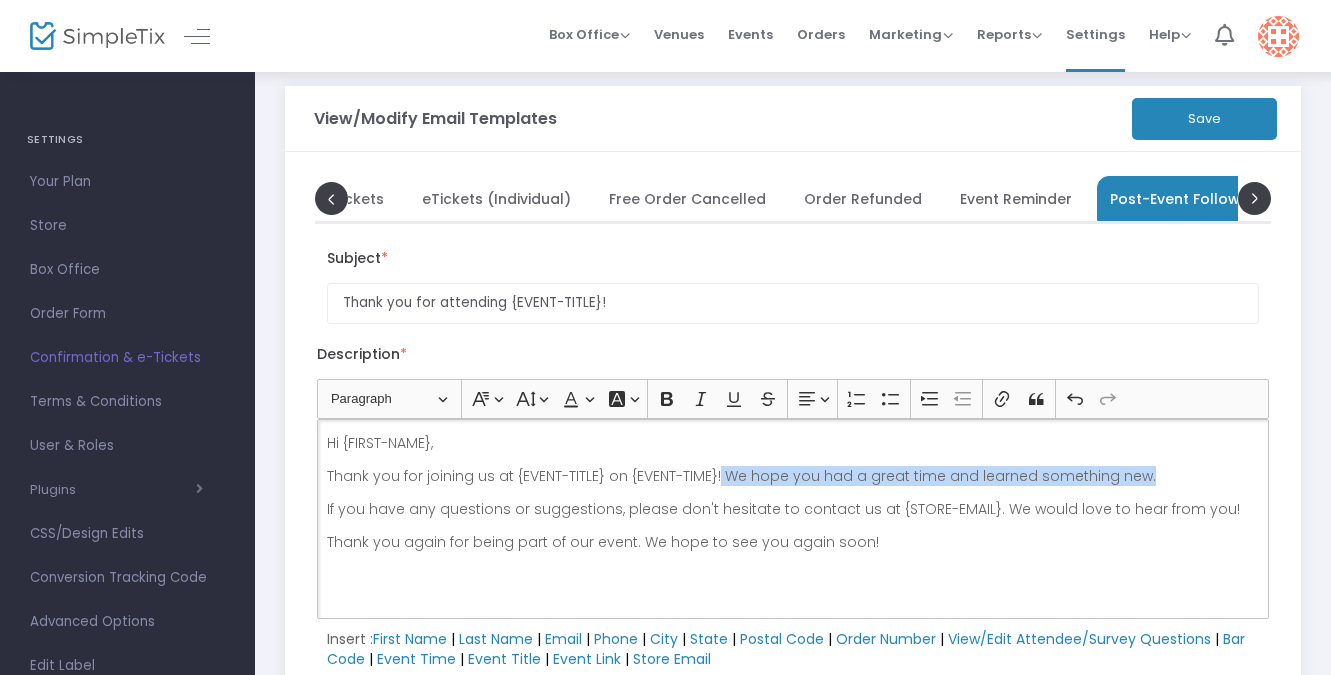 scroll, scrollTop: 19, scrollLeft: 0, axis: vertical 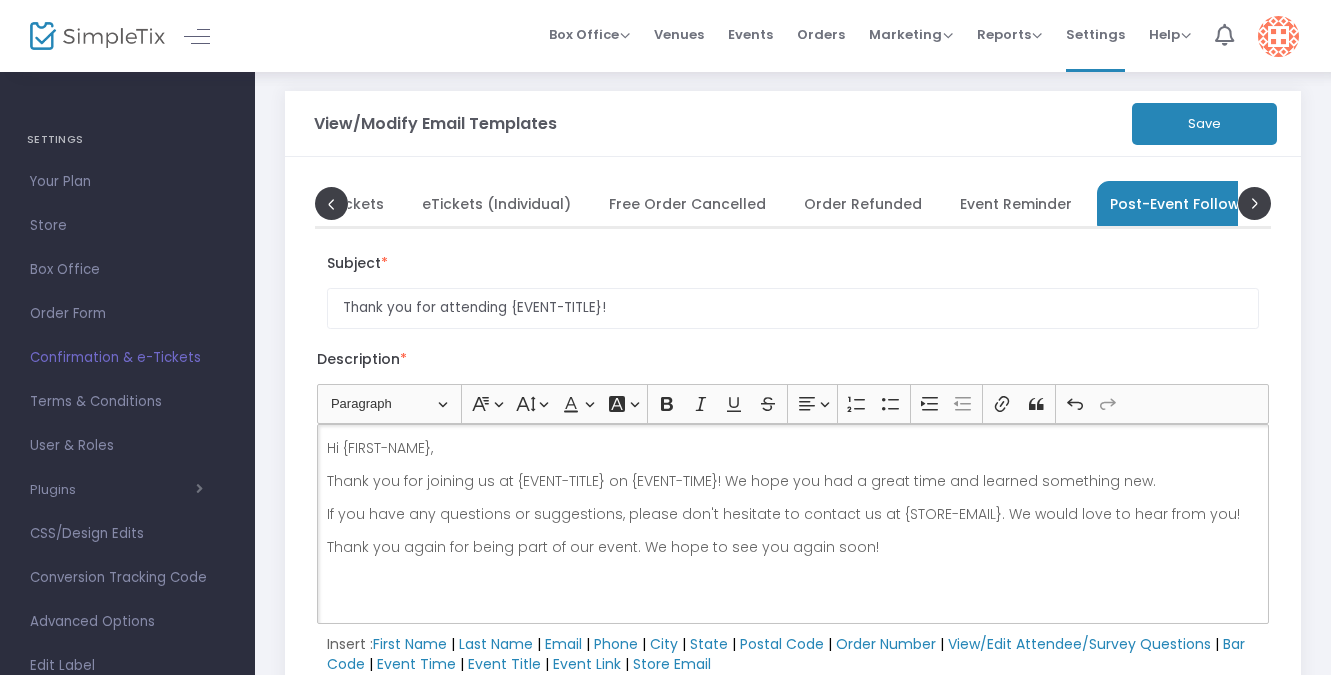 click on "Hi {FIRST-NAME}, Thank you for joining us at {EVENT-TITLE} on {EVENT-TIME}! We hope you had a great time and learned something new. If you have any questions or suggestions, please don't hesitate to contact us at {STORE-EMAIL}. We would love to hear from you! Thank you again for being part of our event. We hope to see you again soon!" at bounding box center (793, 524) 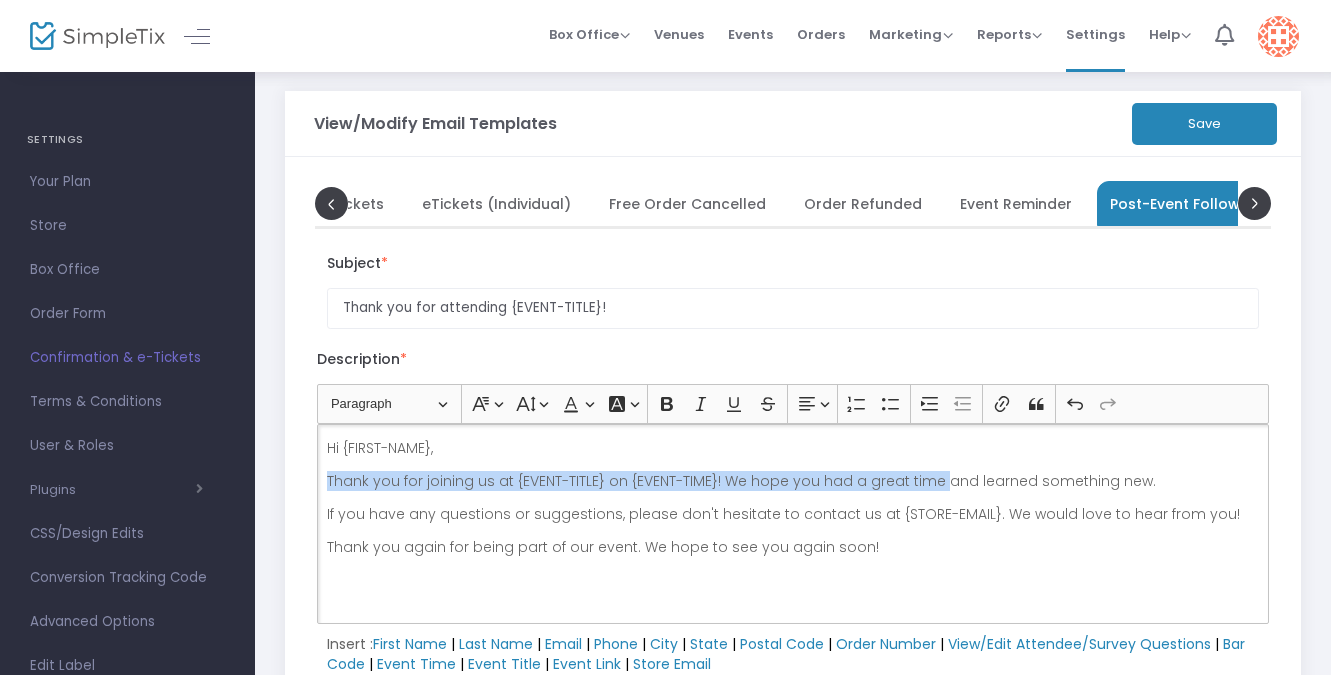 click on "Thank you for joining us at {EVENT-TITLE} on {EVENT-TIME}! We hope you had a great time and learned something new." at bounding box center [793, 481] 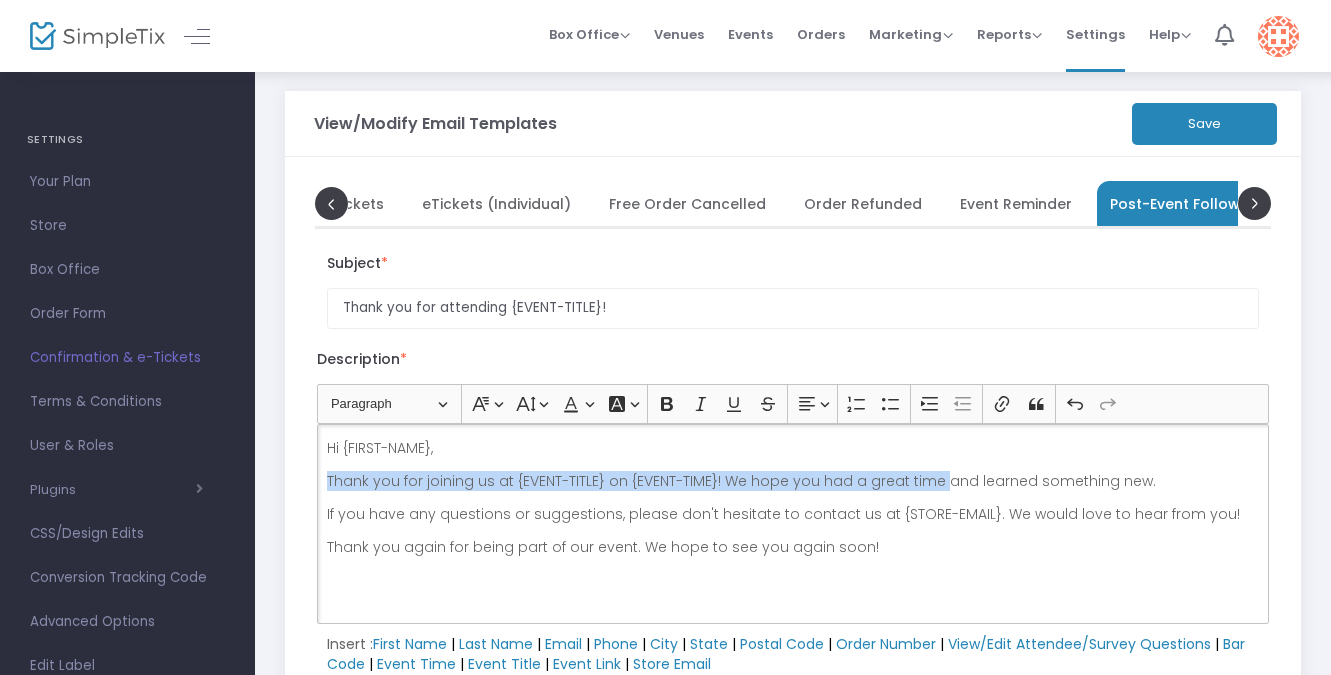 click on "Thank you for joining us at {EVENT-TITLE} on {EVENT-TIME}! We hope you had a great time and learned something new." at bounding box center [793, 481] 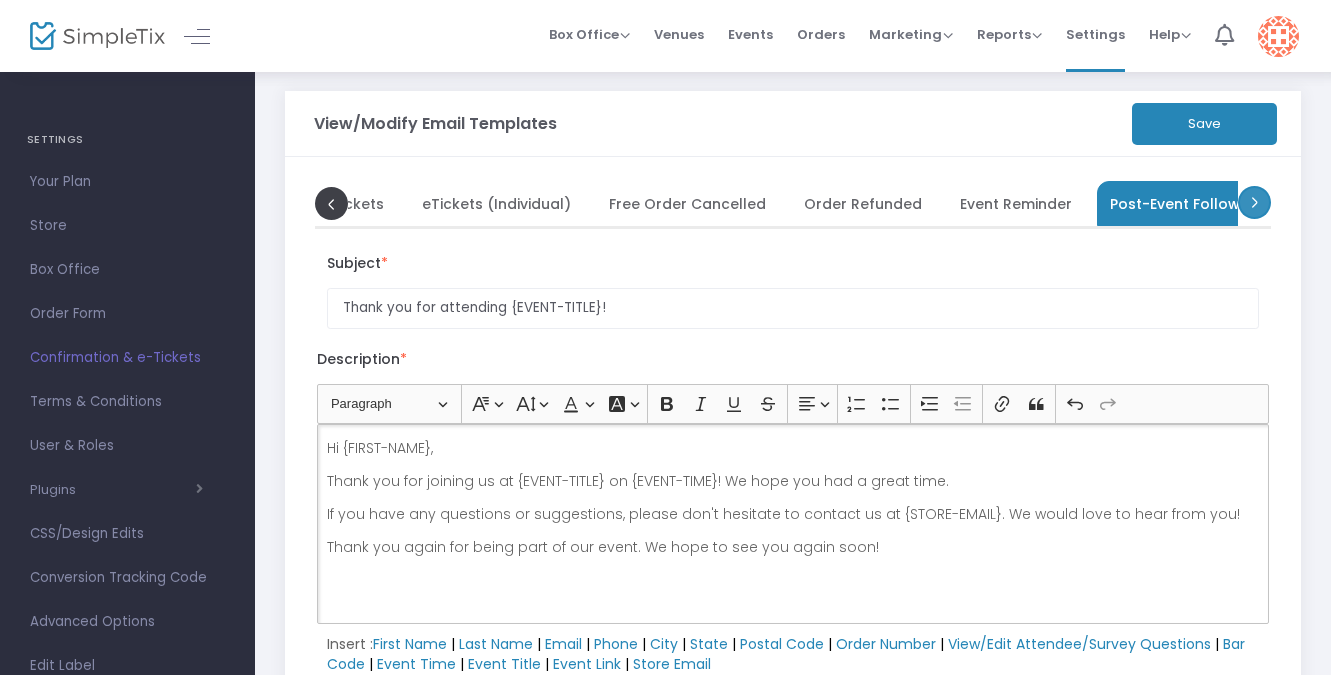 click 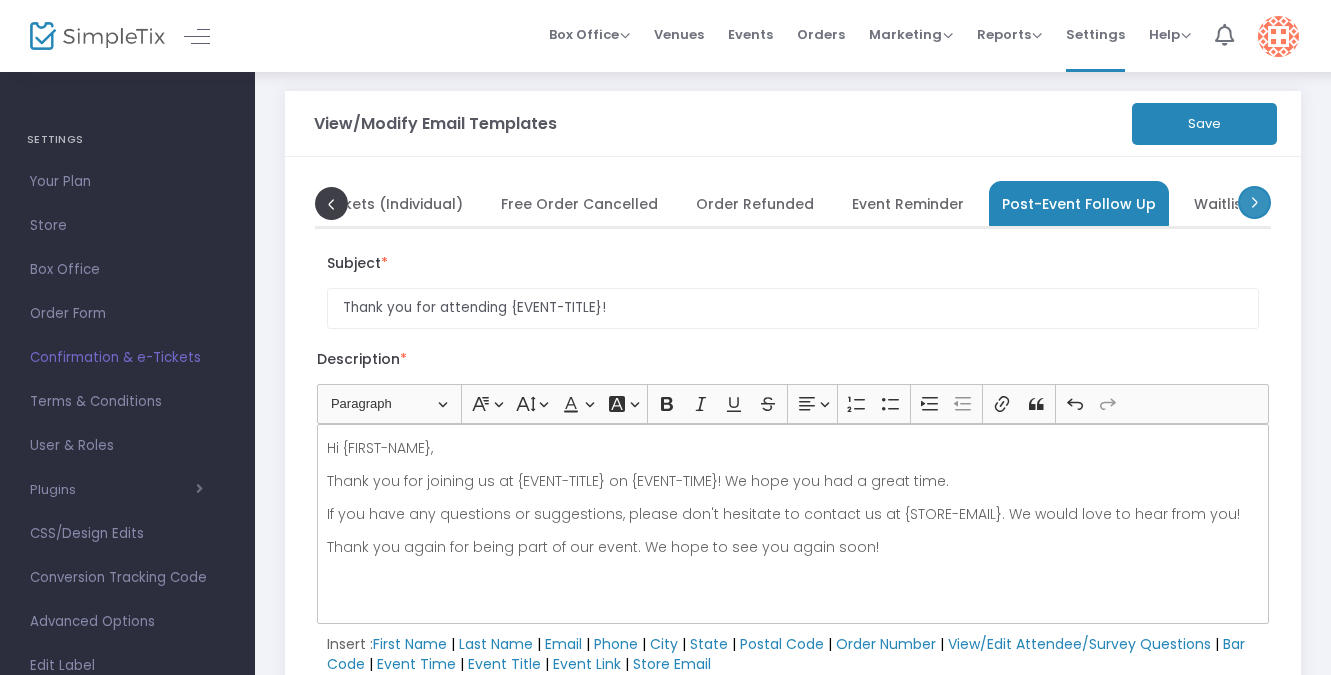 scroll, scrollTop: 0, scrollLeft: 401, axis: horizontal 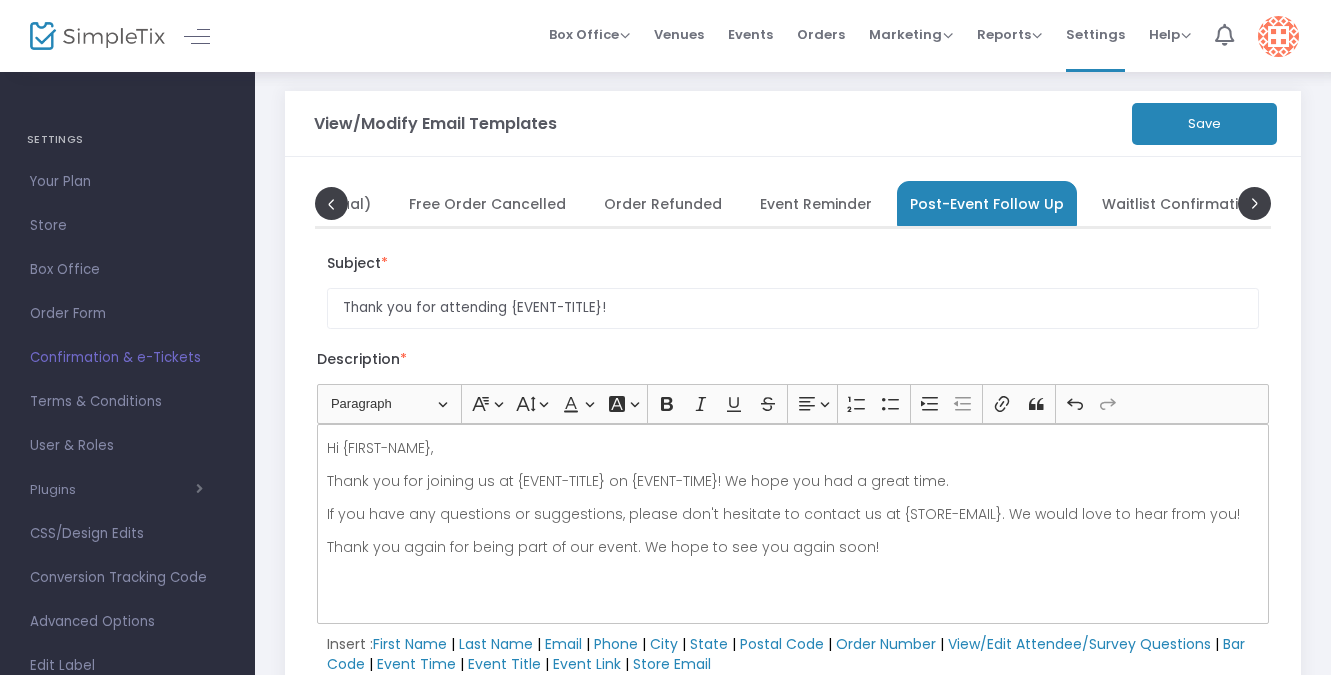 click on "Save" 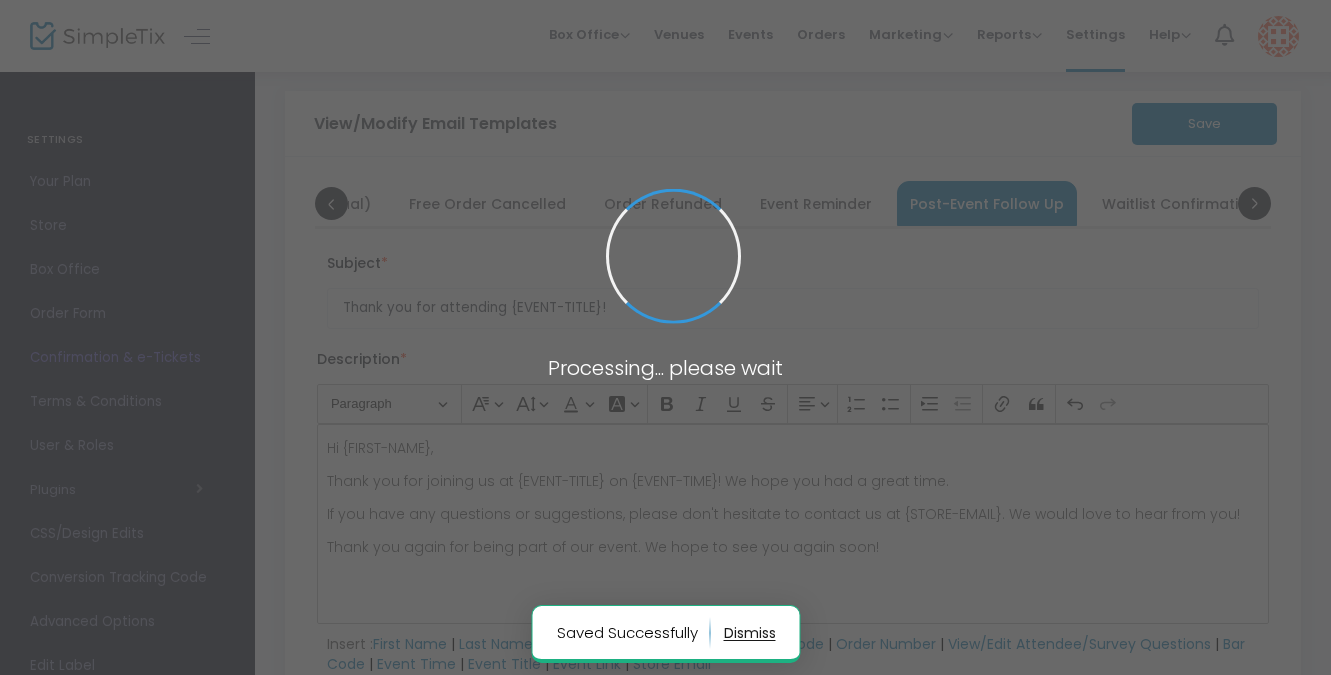 type 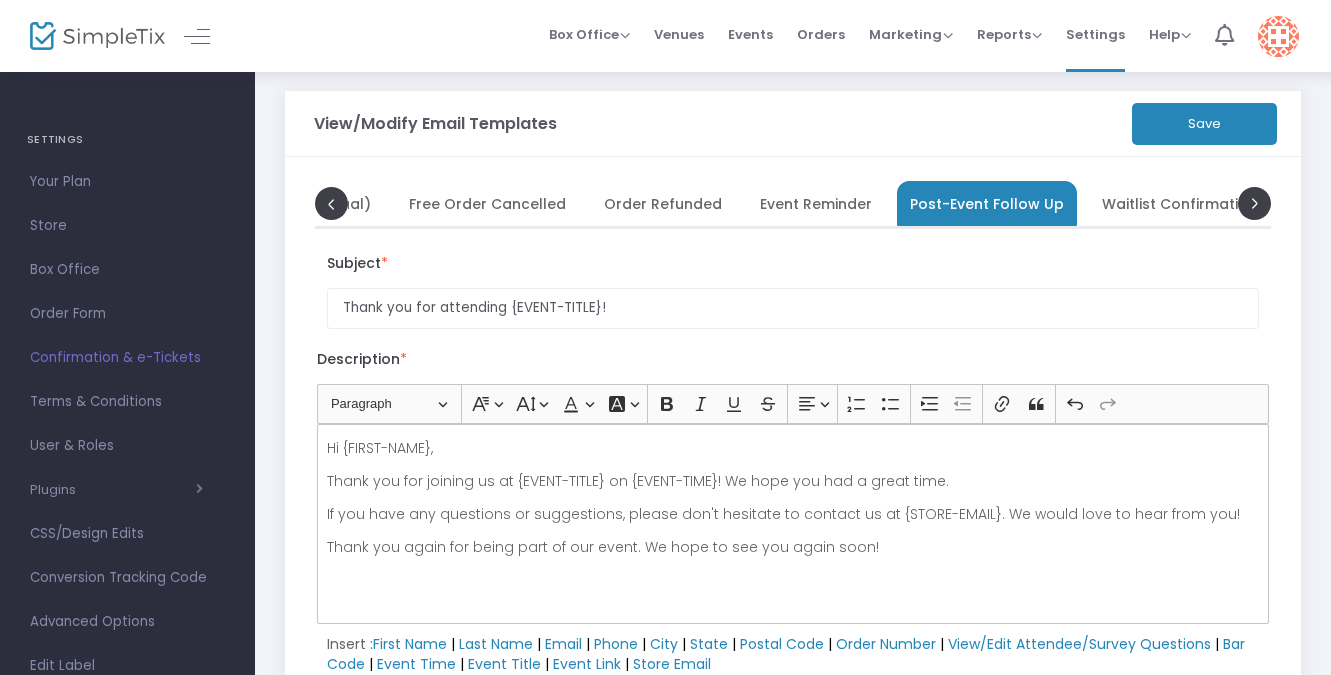 click on "Confirmation & e-Tickets" at bounding box center [127, 358] 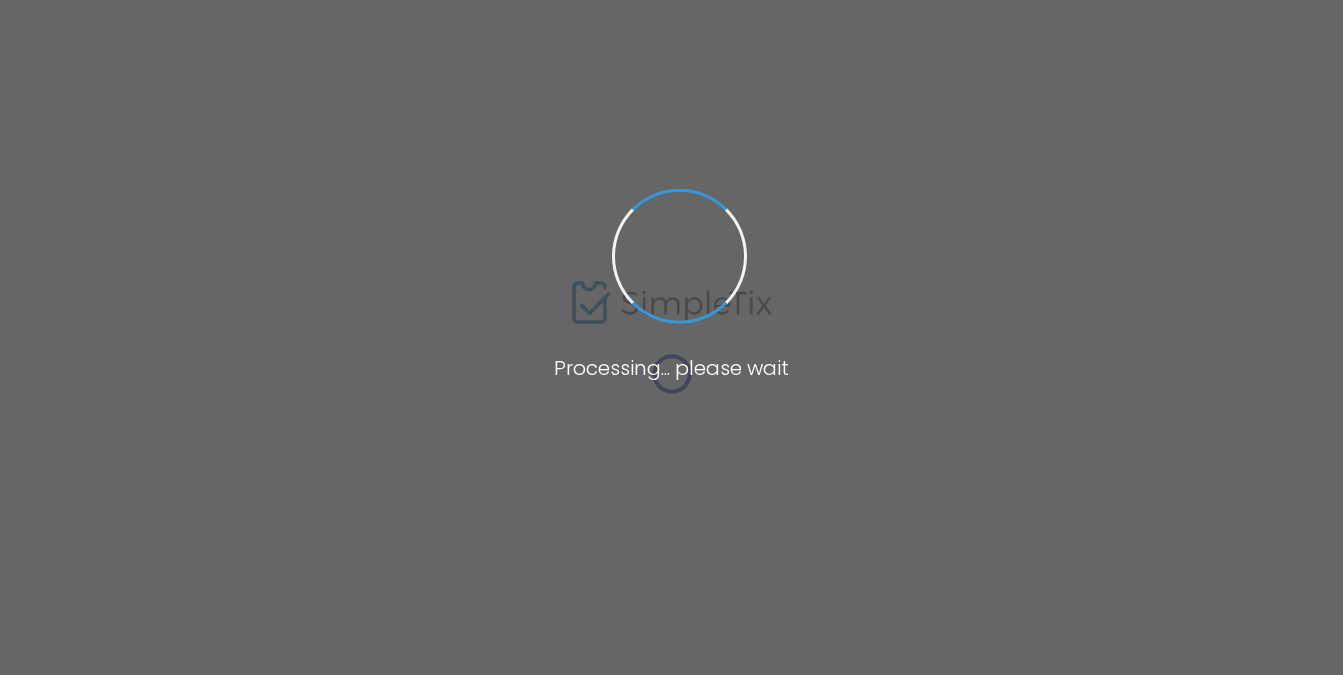 scroll, scrollTop: 0, scrollLeft: 0, axis: both 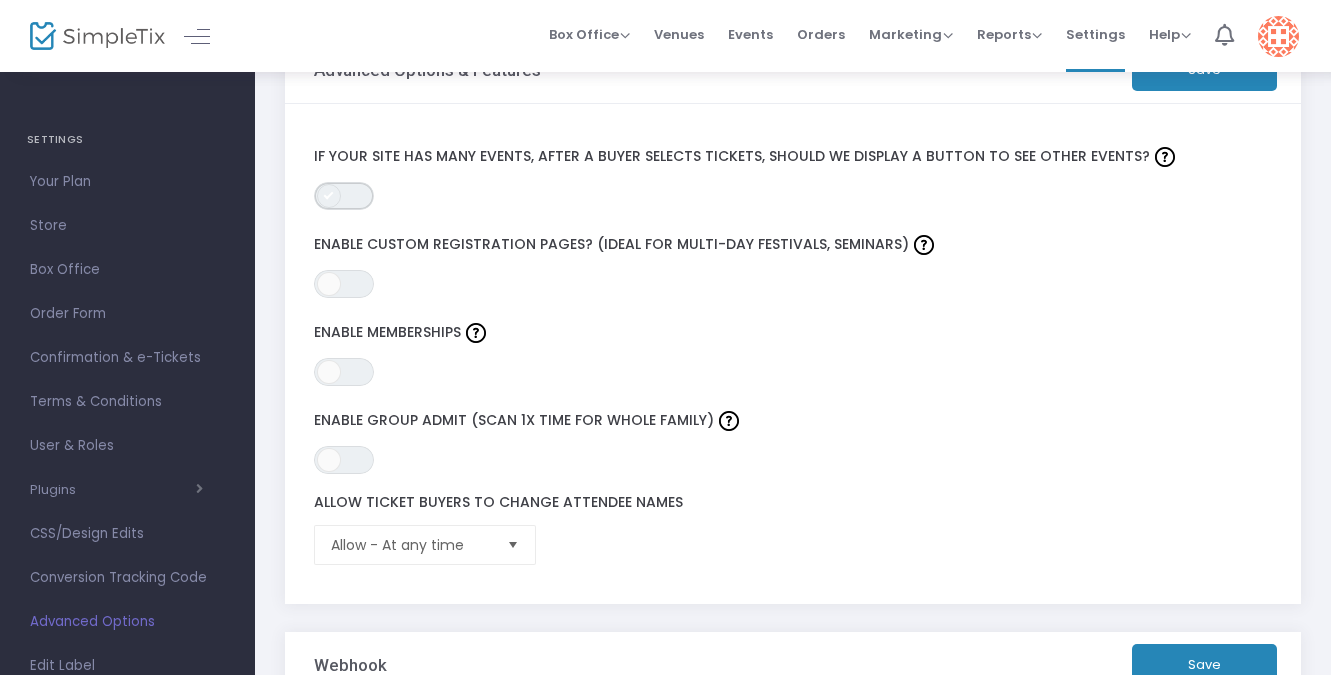click on "ON OFF" at bounding box center [344, 196] 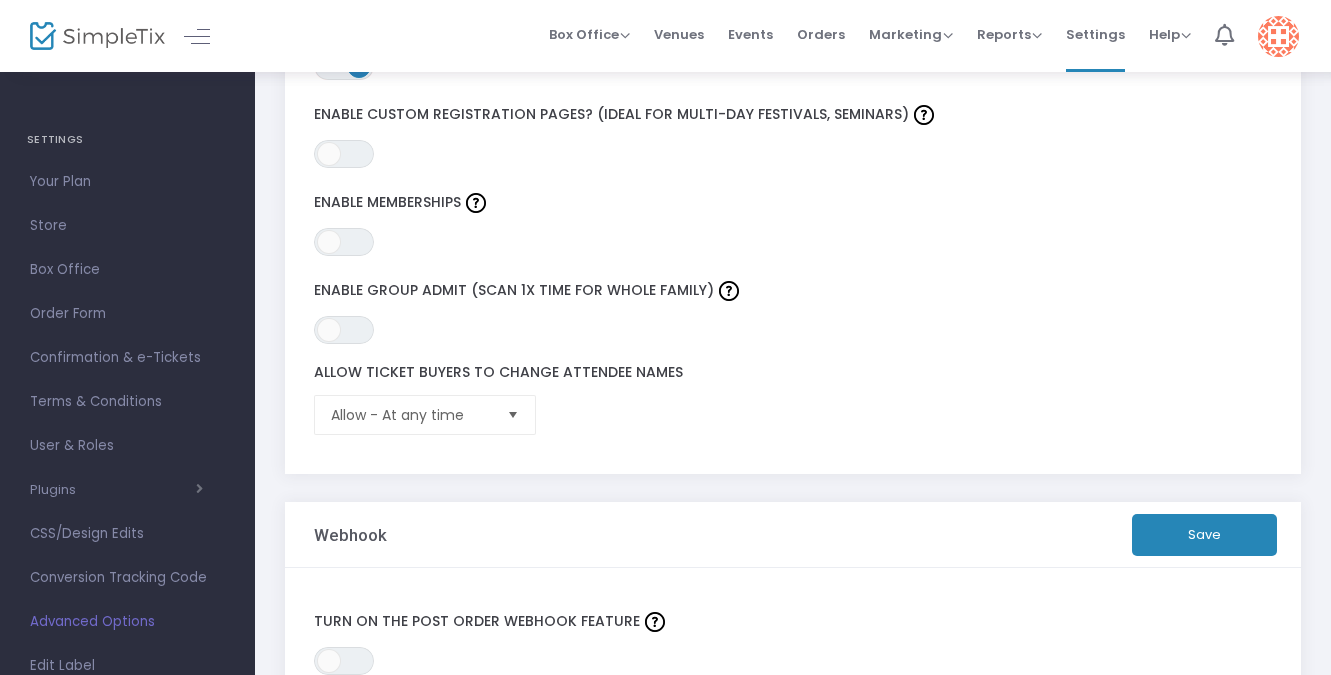 scroll, scrollTop: 517, scrollLeft: 0, axis: vertical 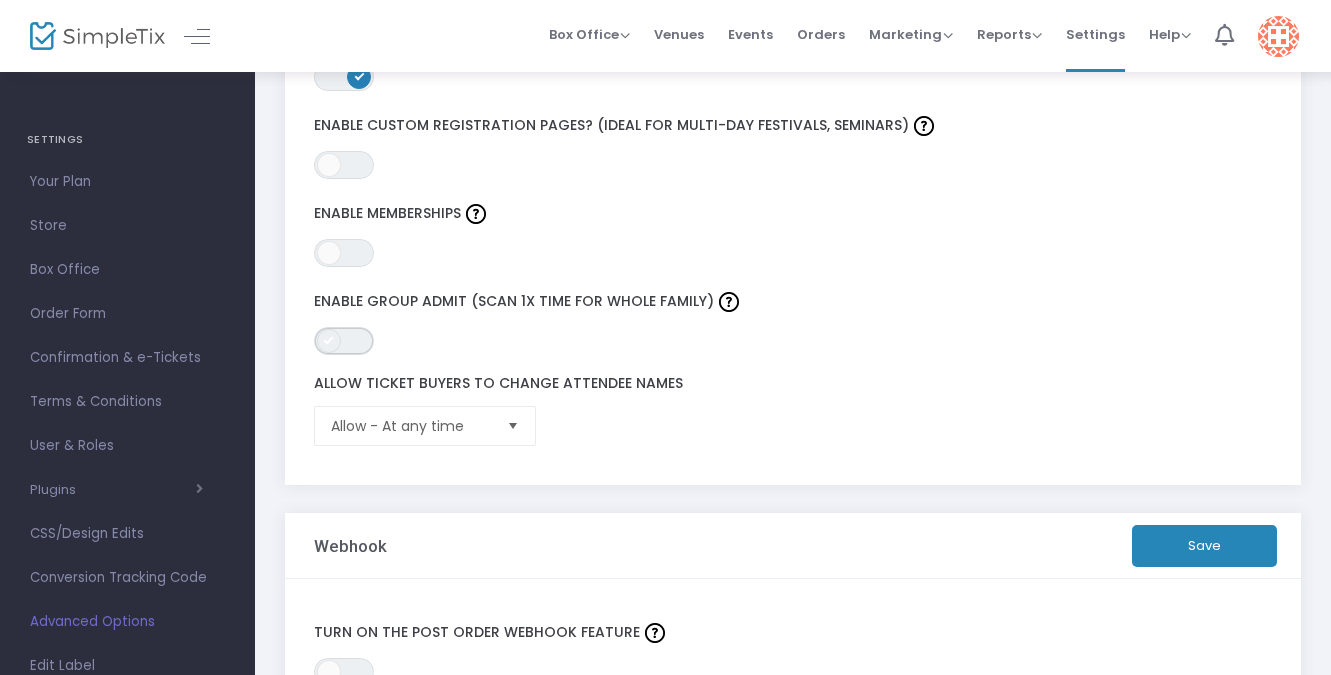 click on "ON OFF" at bounding box center (344, 341) 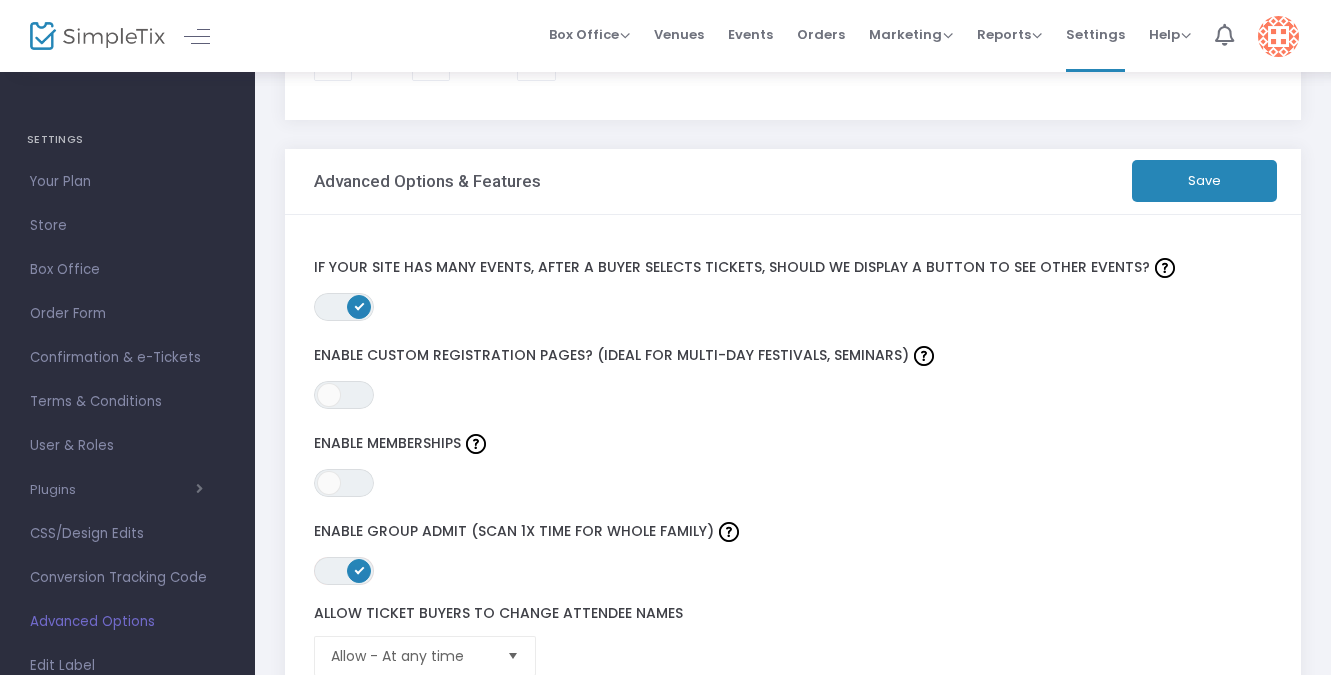 scroll, scrollTop: 0, scrollLeft: 0, axis: both 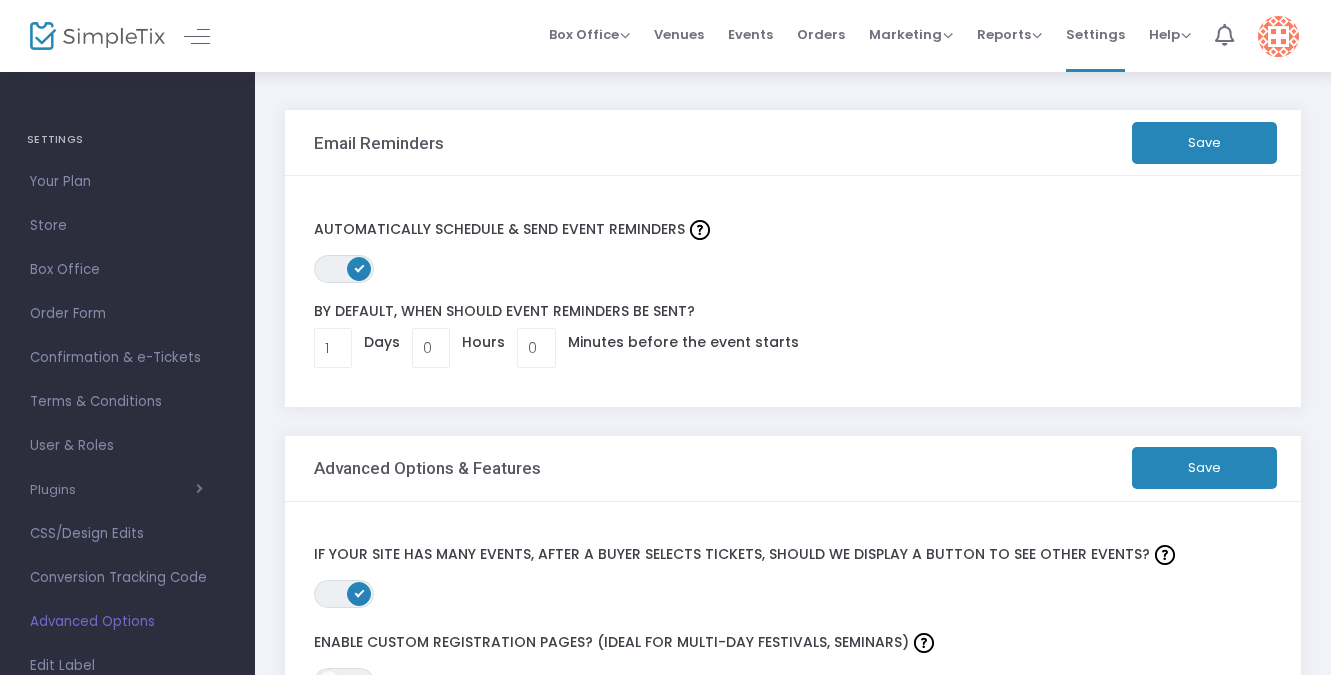 click on "Save" 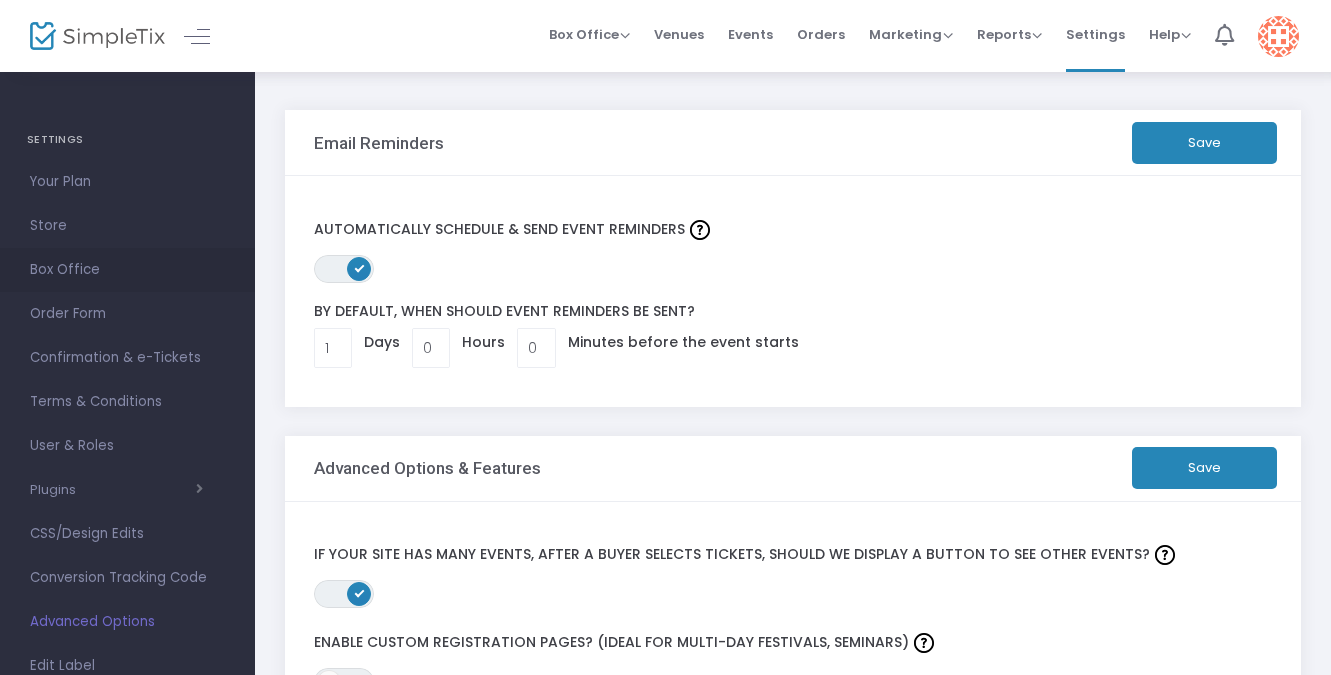 click on "Box Office" at bounding box center (127, 270) 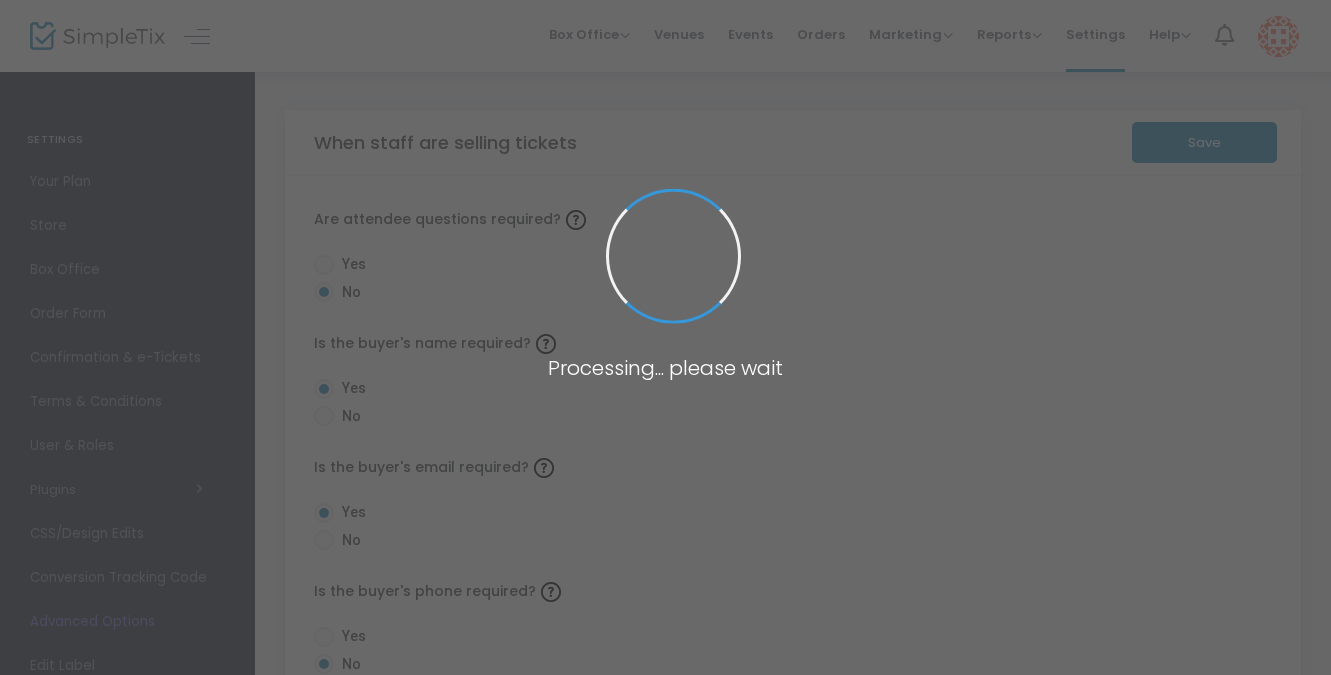radio on "false" 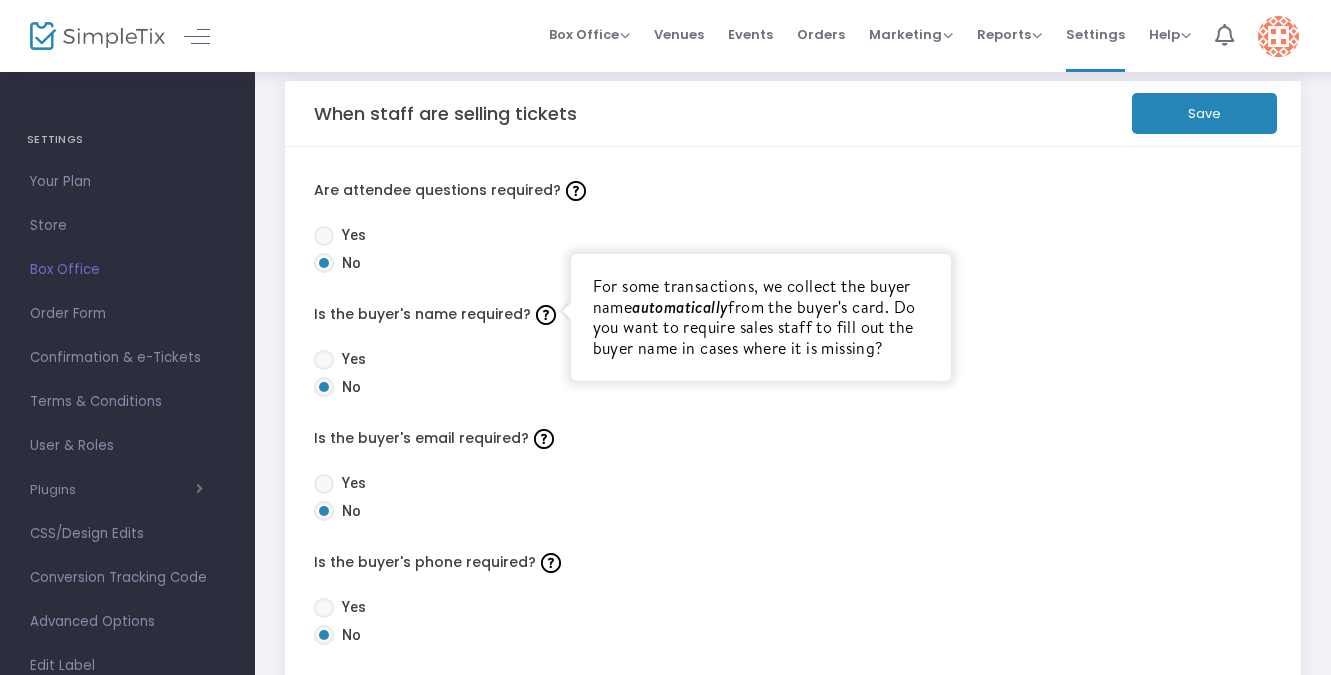scroll, scrollTop: 38, scrollLeft: 0, axis: vertical 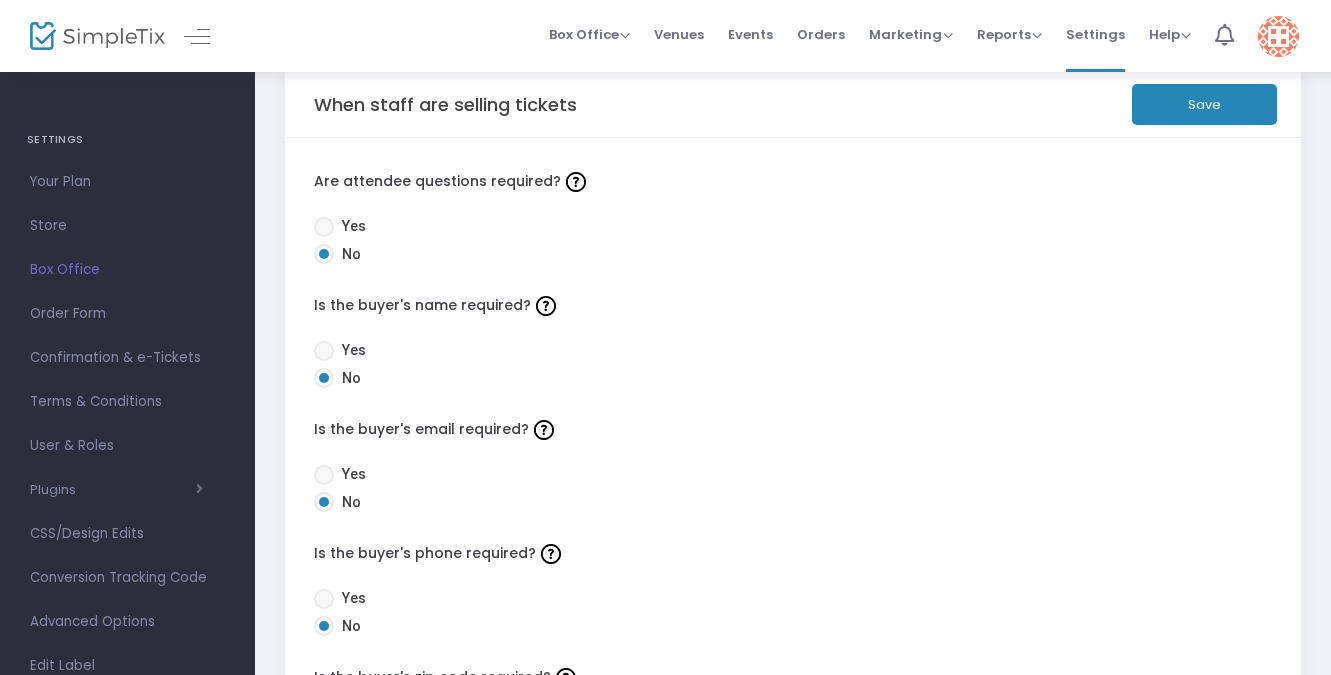 click on "Yes" at bounding box center (350, 350) 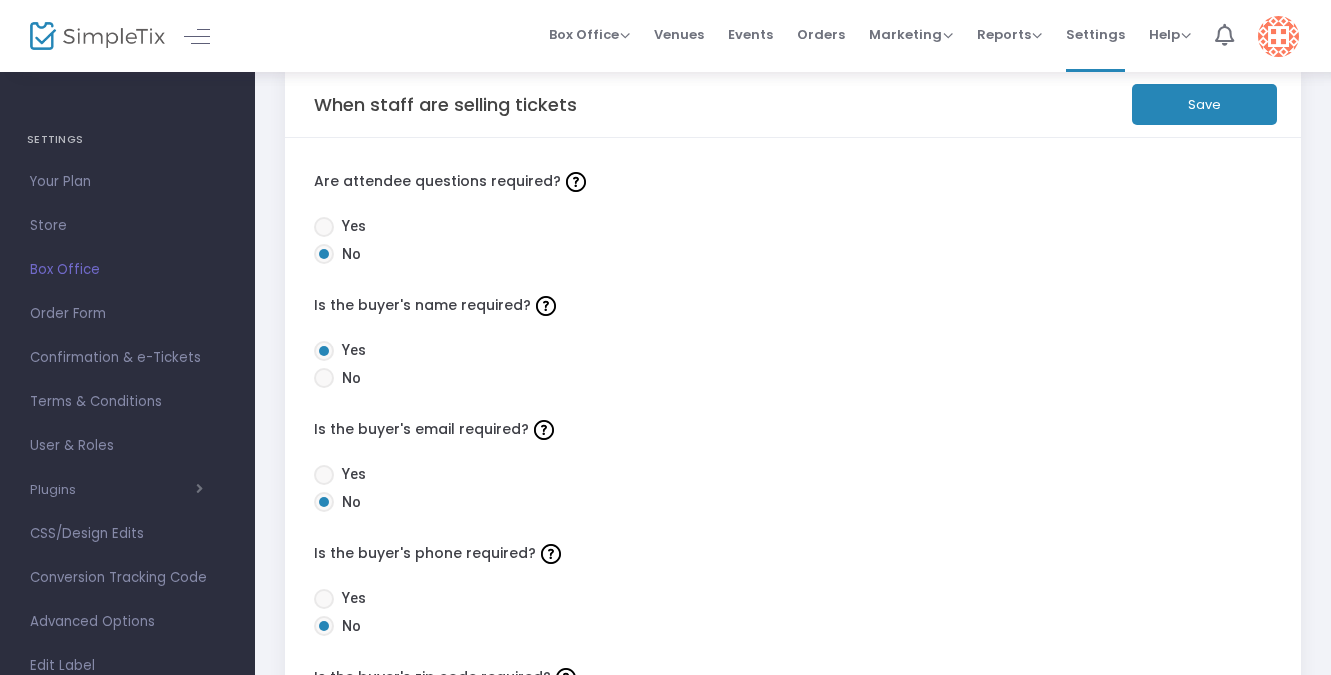 click on "No" at bounding box center [347, 378] 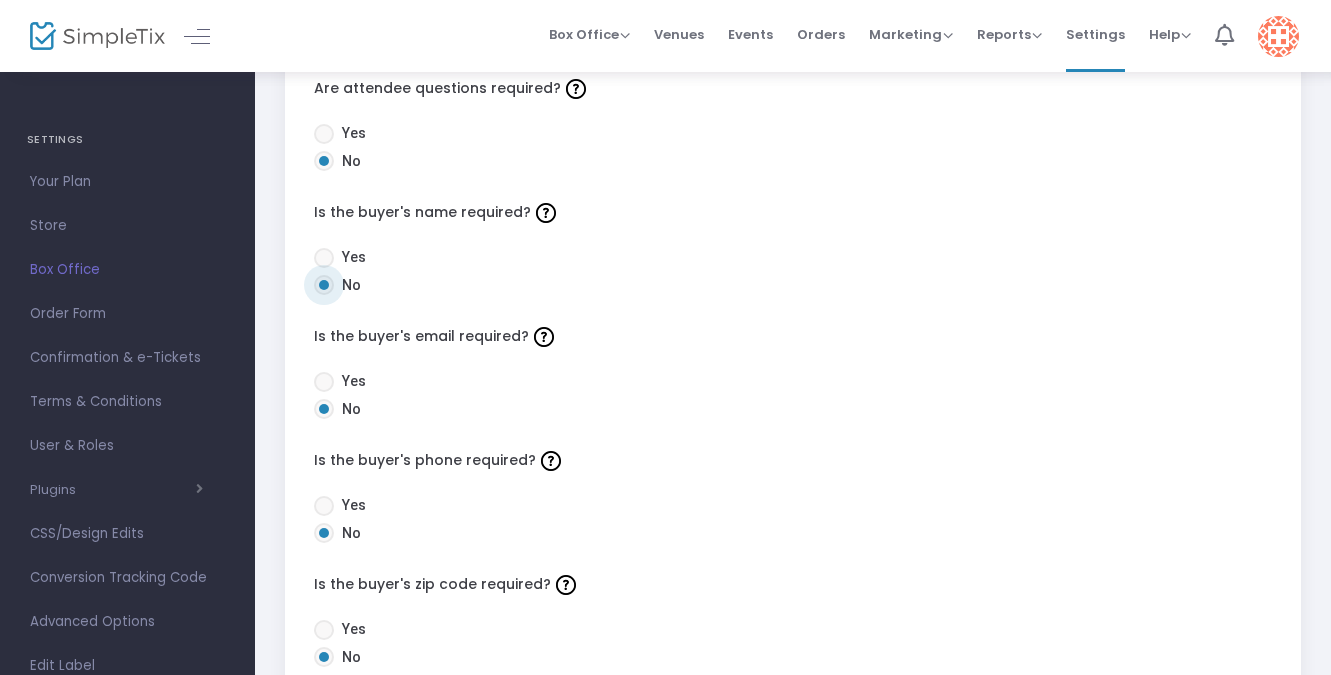scroll, scrollTop: 0, scrollLeft: 0, axis: both 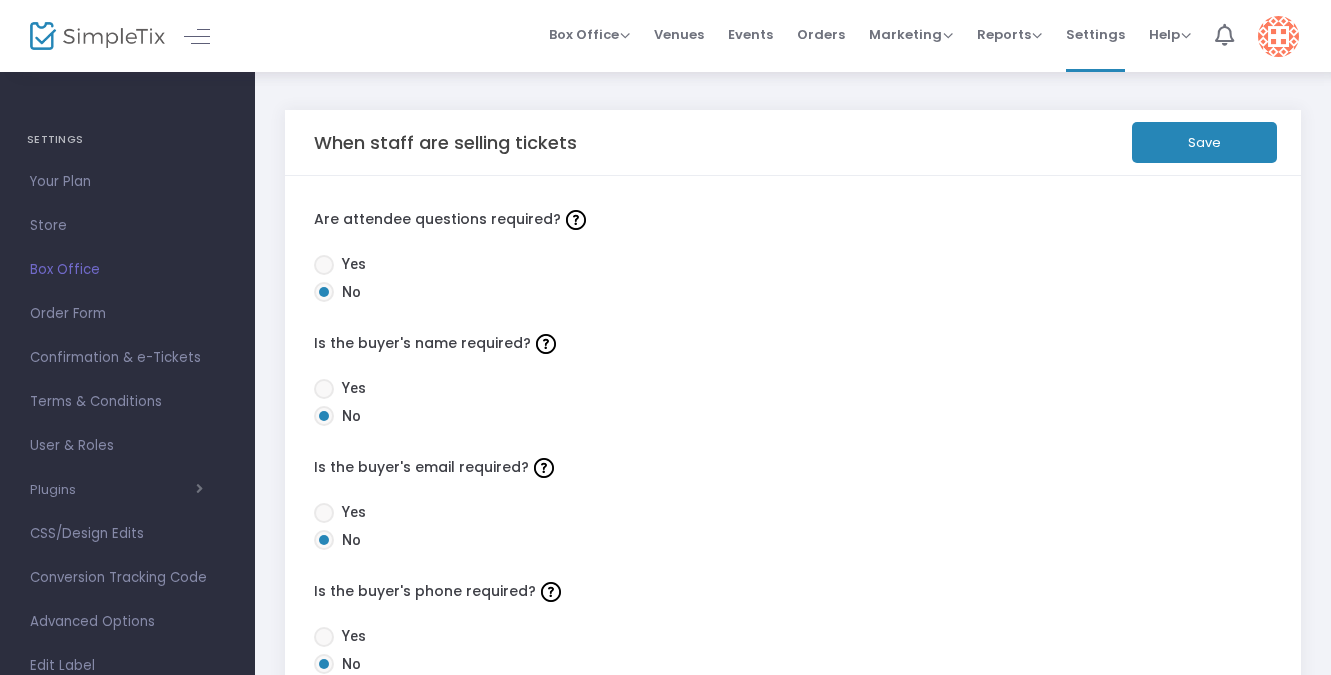 click on "Save" 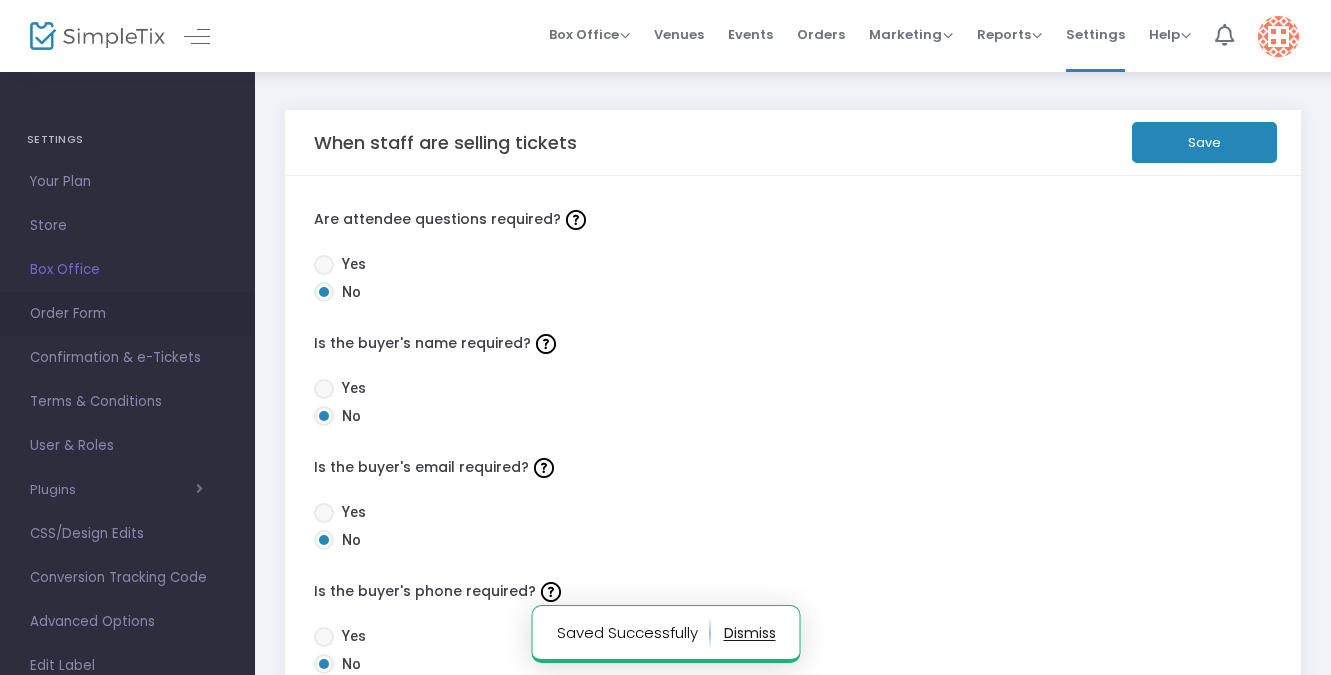 click on "Order Form" at bounding box center (127, 314) 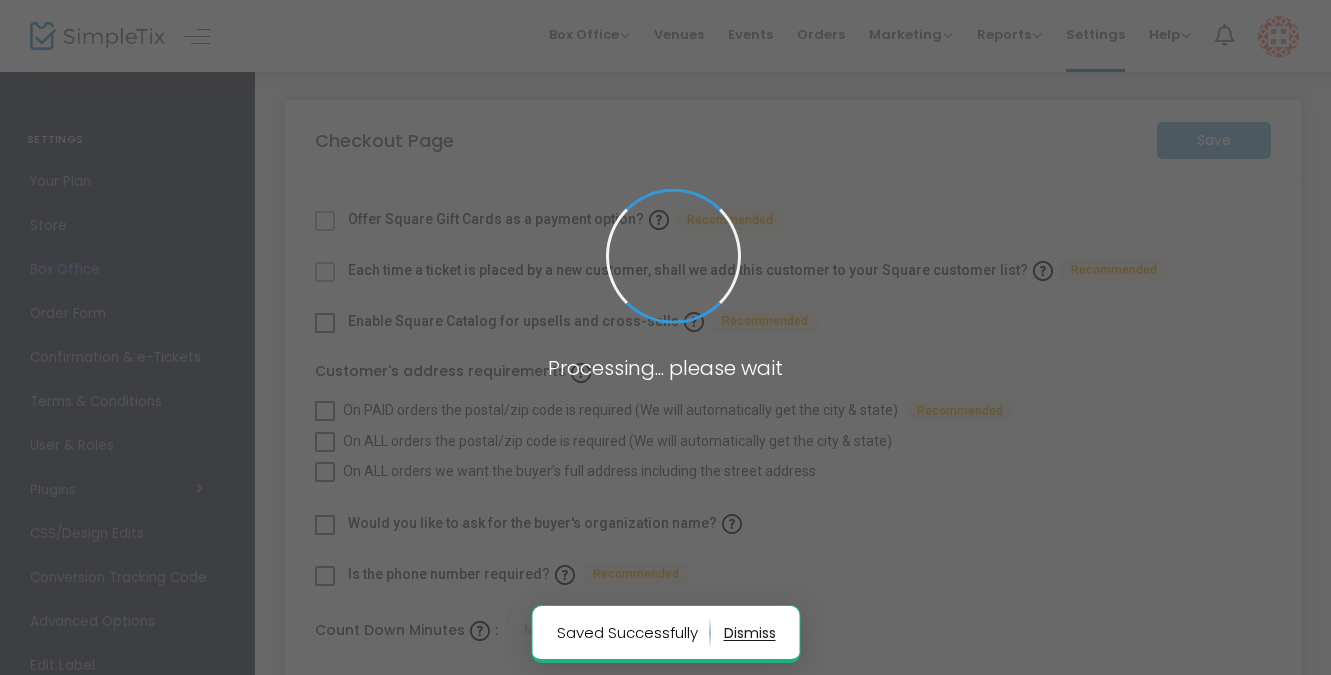 checkbox on "true" 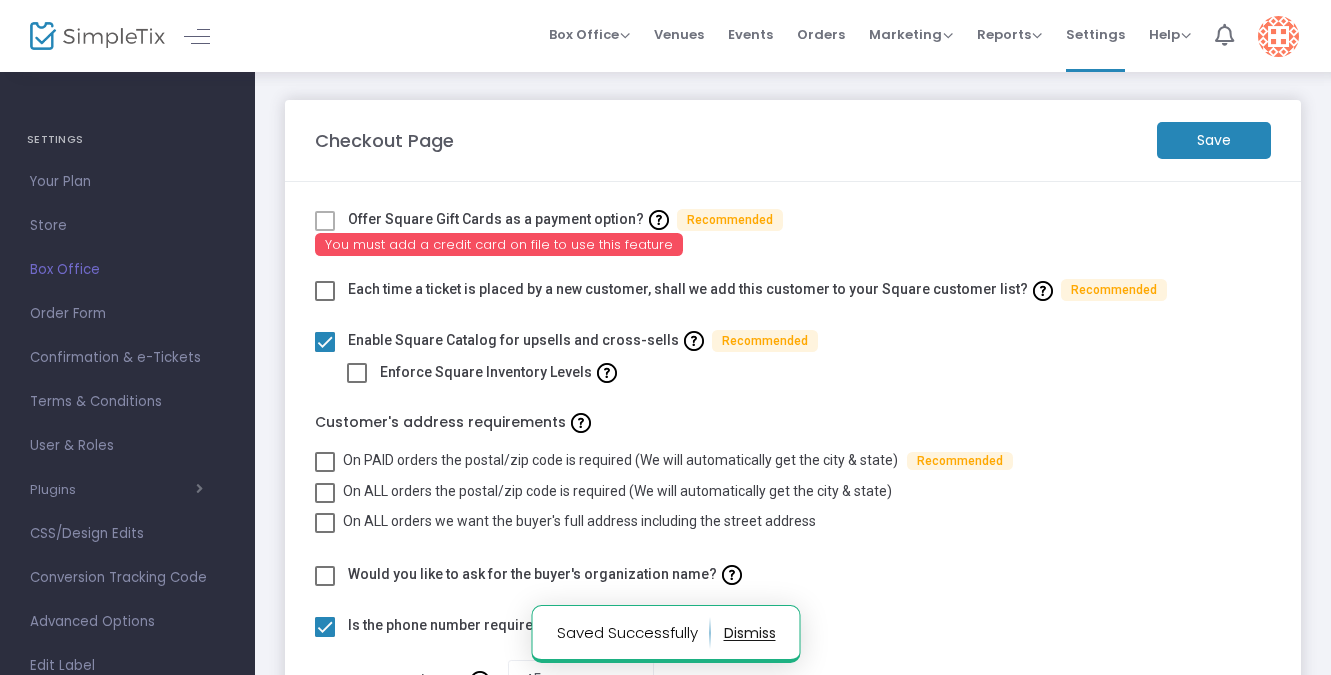 click on "Each time a ticket is placed by a new customer, shall we add this customer to your Square customer list?      Recommended" 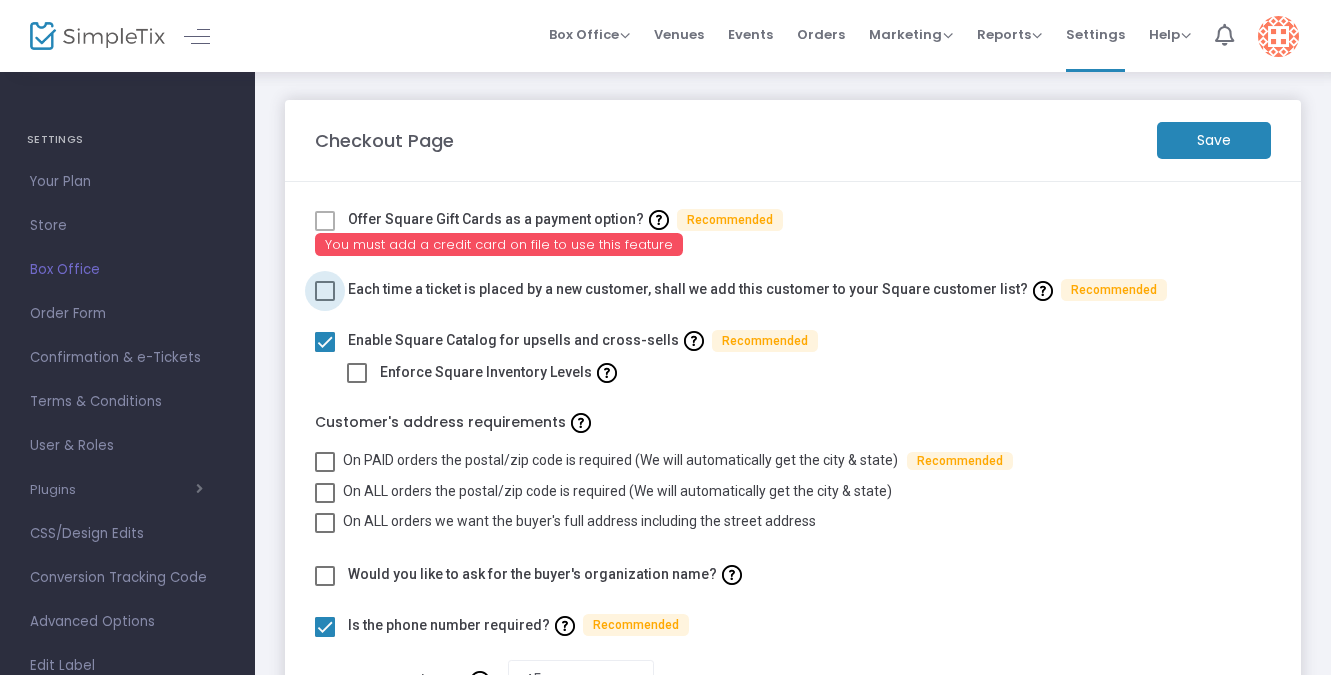 click at bounding box center [325, 291] 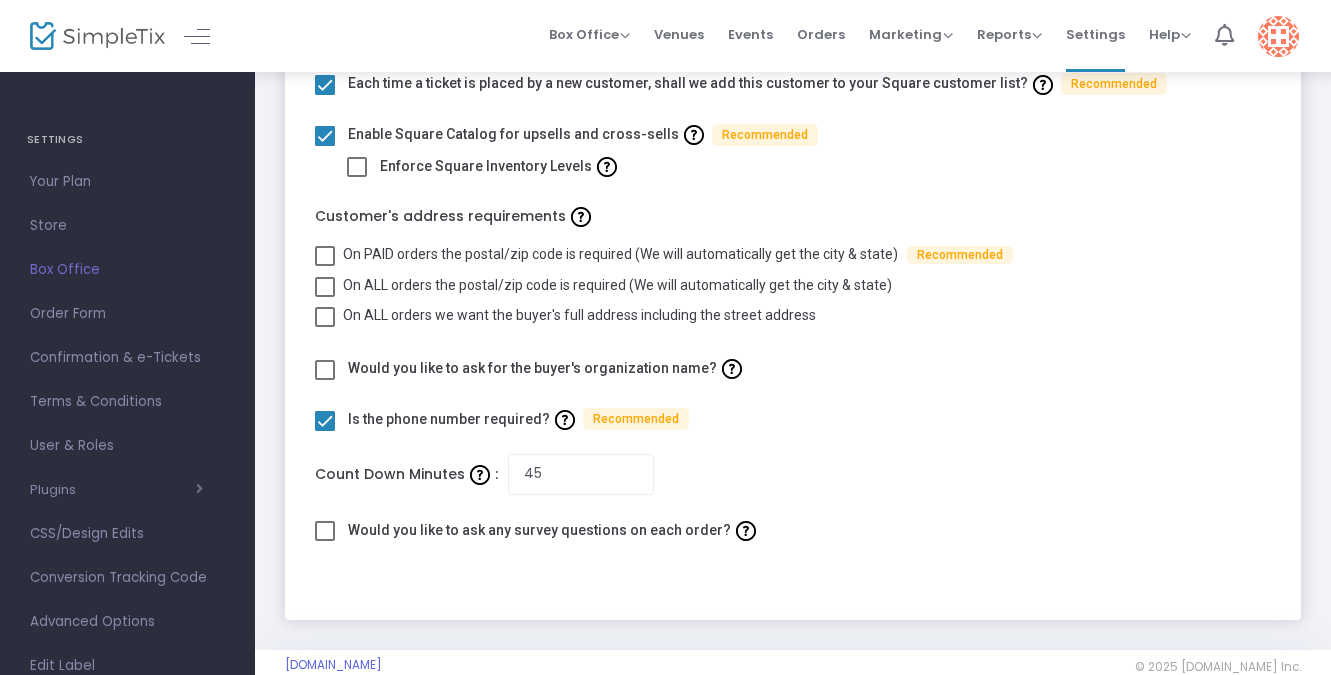 scroll, scrollTop: 204, scrollLeft: 0, axis: vertical 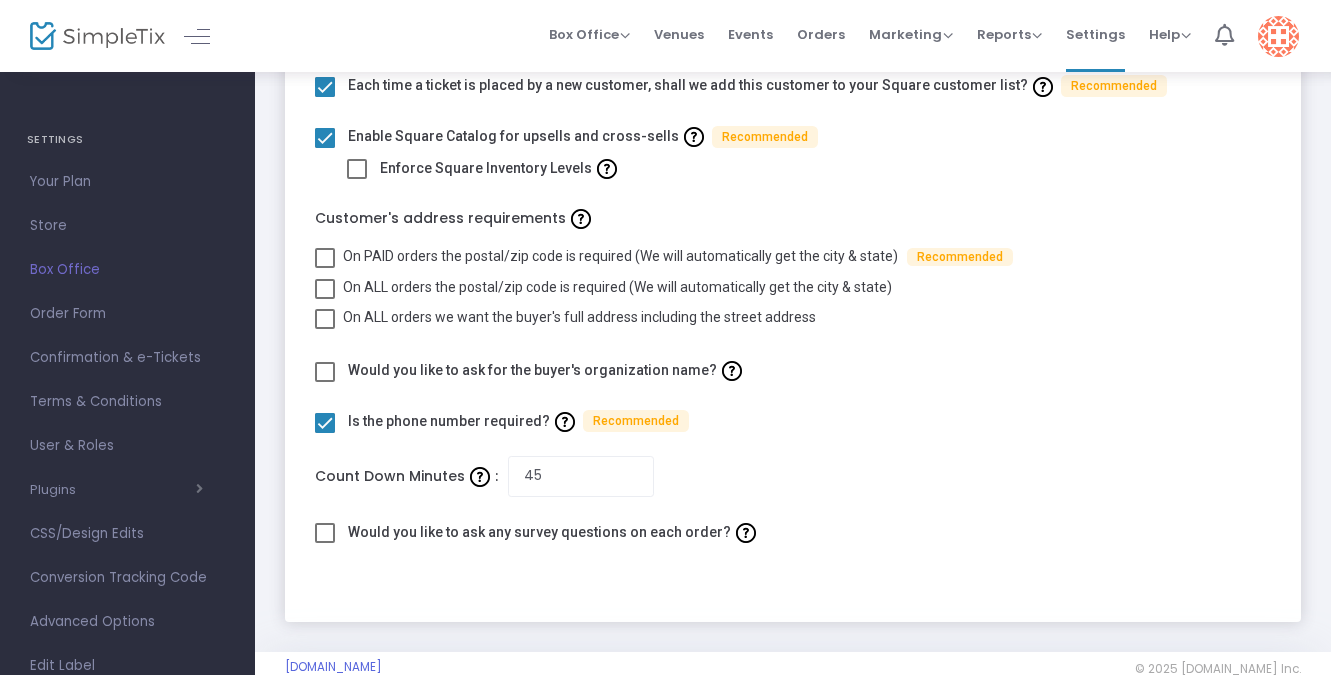 click on "Is the phone number required?      Recommended" 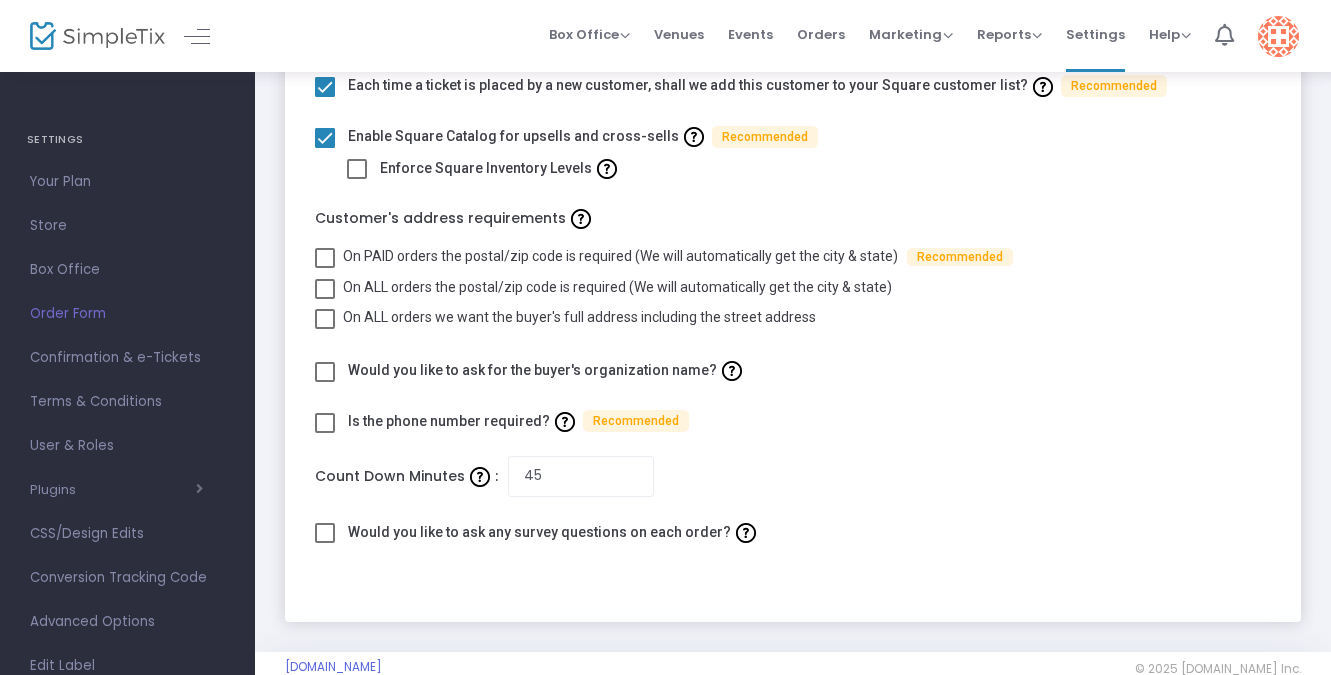 scroll, scrollTop: 0, scrollLeft: 0, axis: both 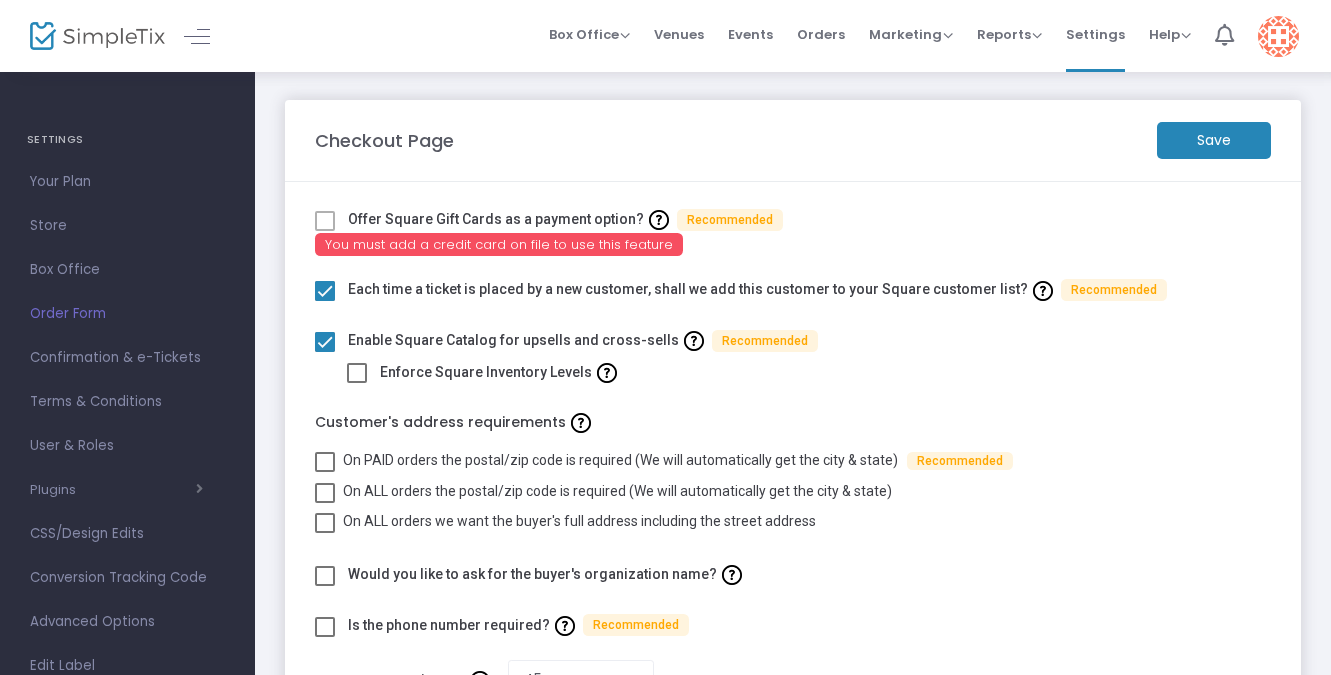 click on "Save" 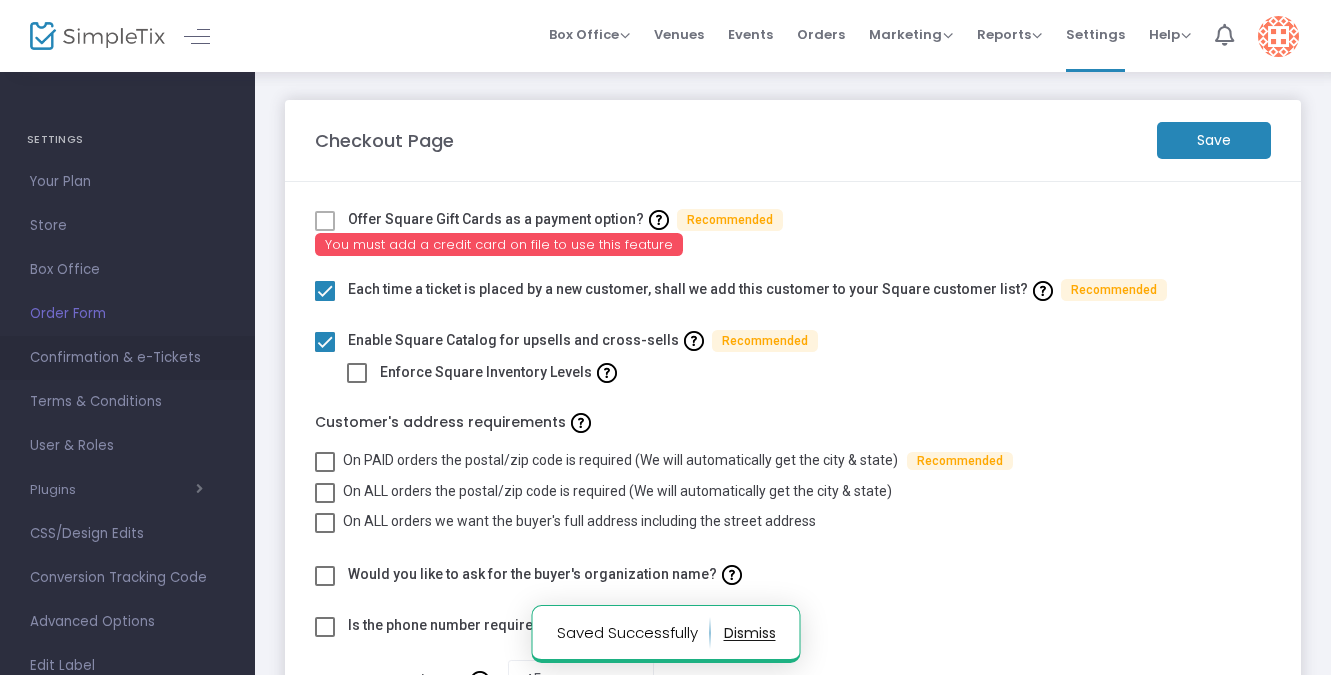 click on "Confirmation & e-Tickets" at bounding box center [127, 358] 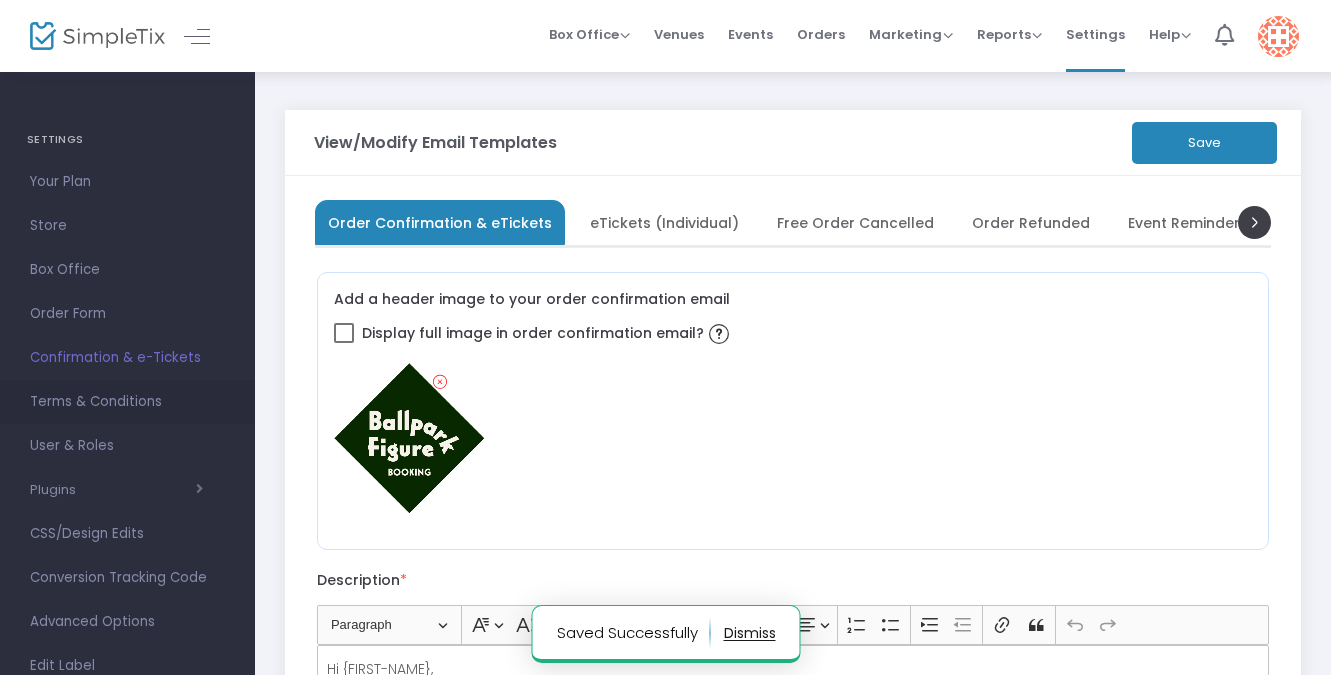 click on "Terms & Conditions" at bounding box center [127, 402] 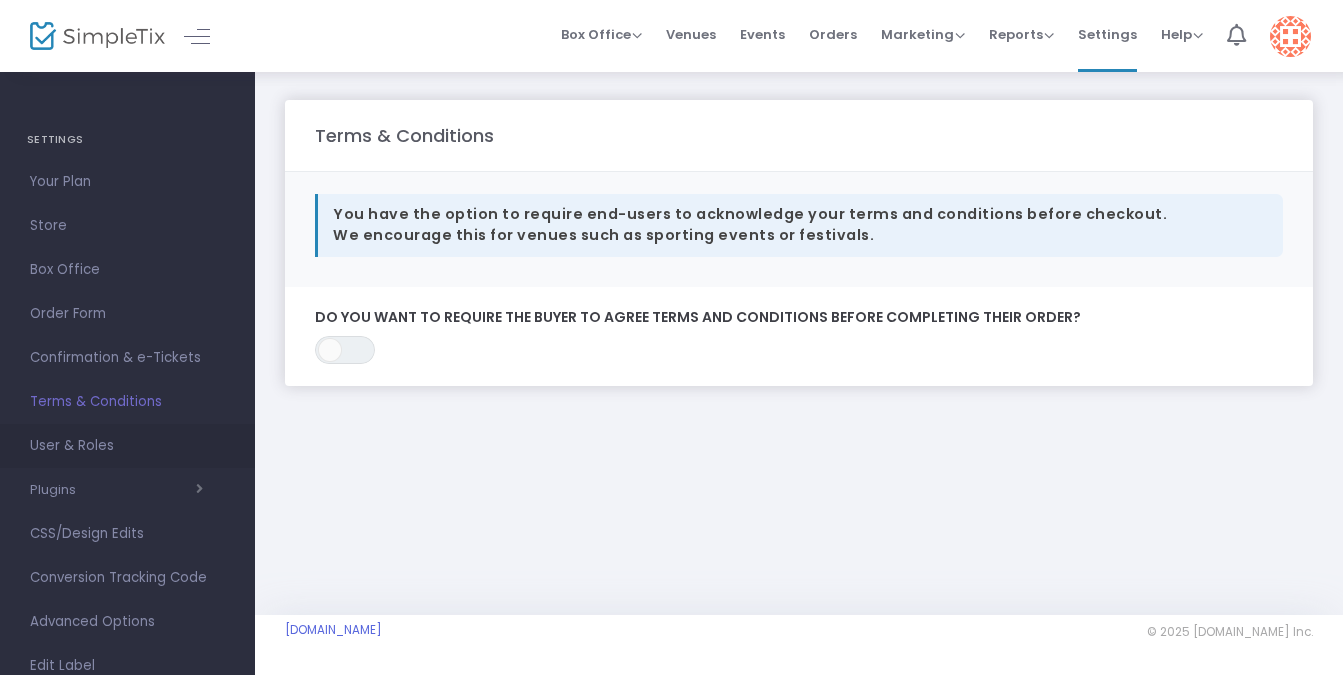 click on "User & Roles" at bounding box center [127, 446] 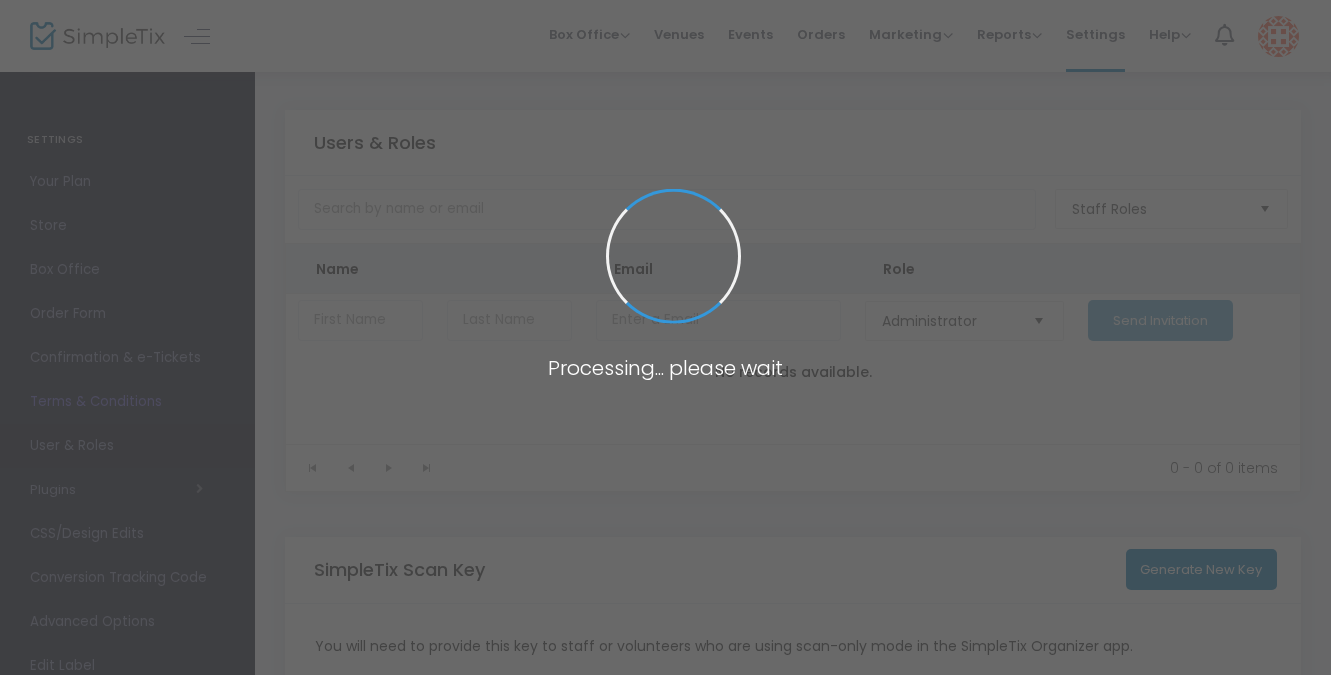 type on "IVY2I" 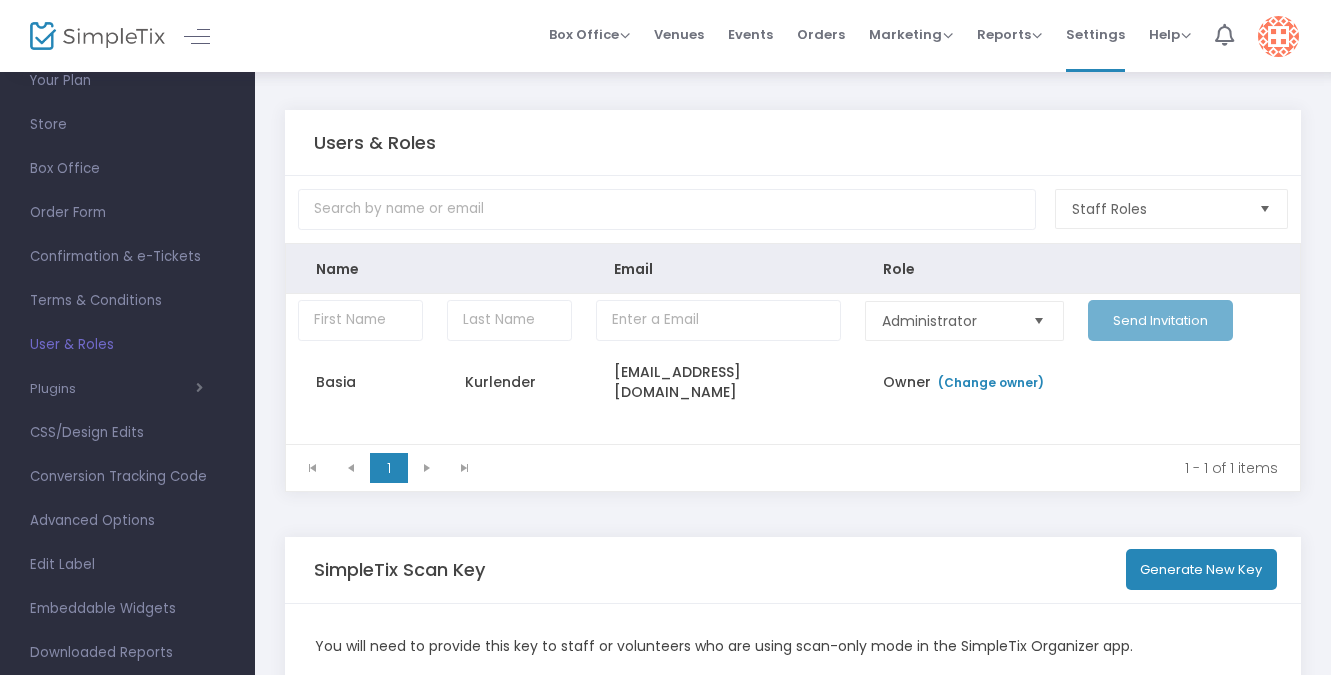 scroll, scrollTop: 108, scrollLeft: 0, axis: vertical 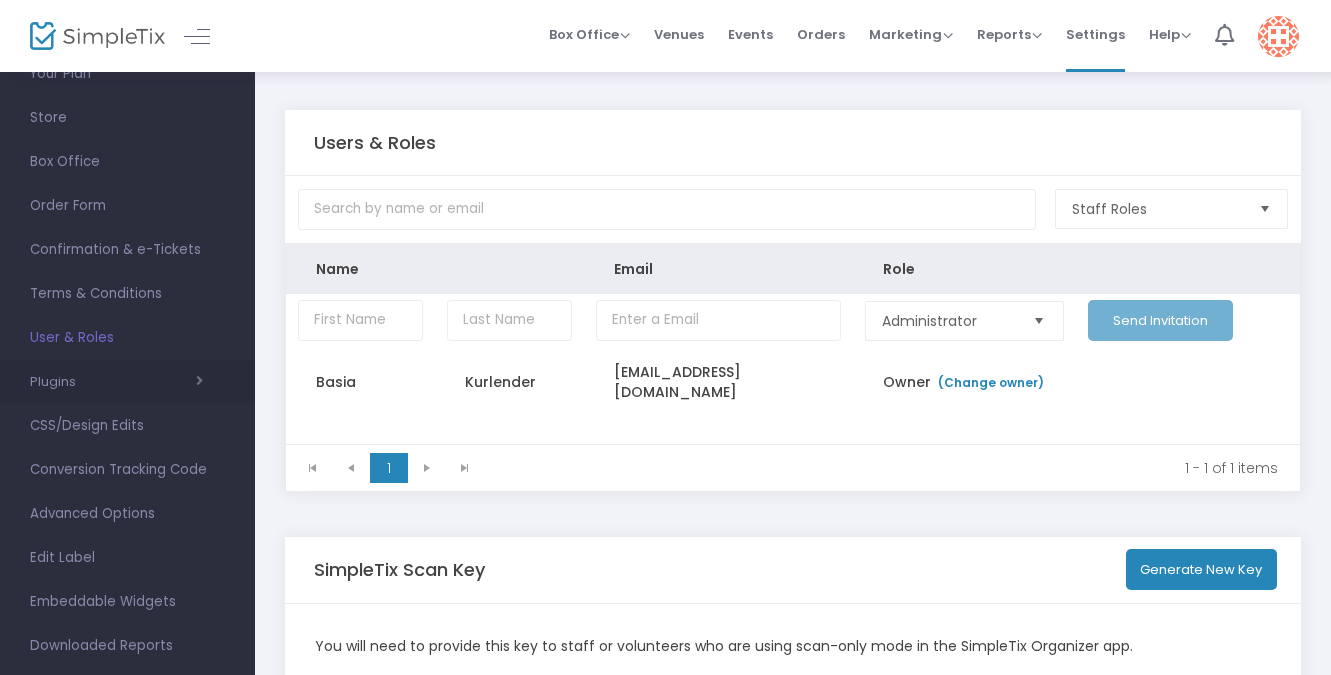 click at bounding box center (139, 381) 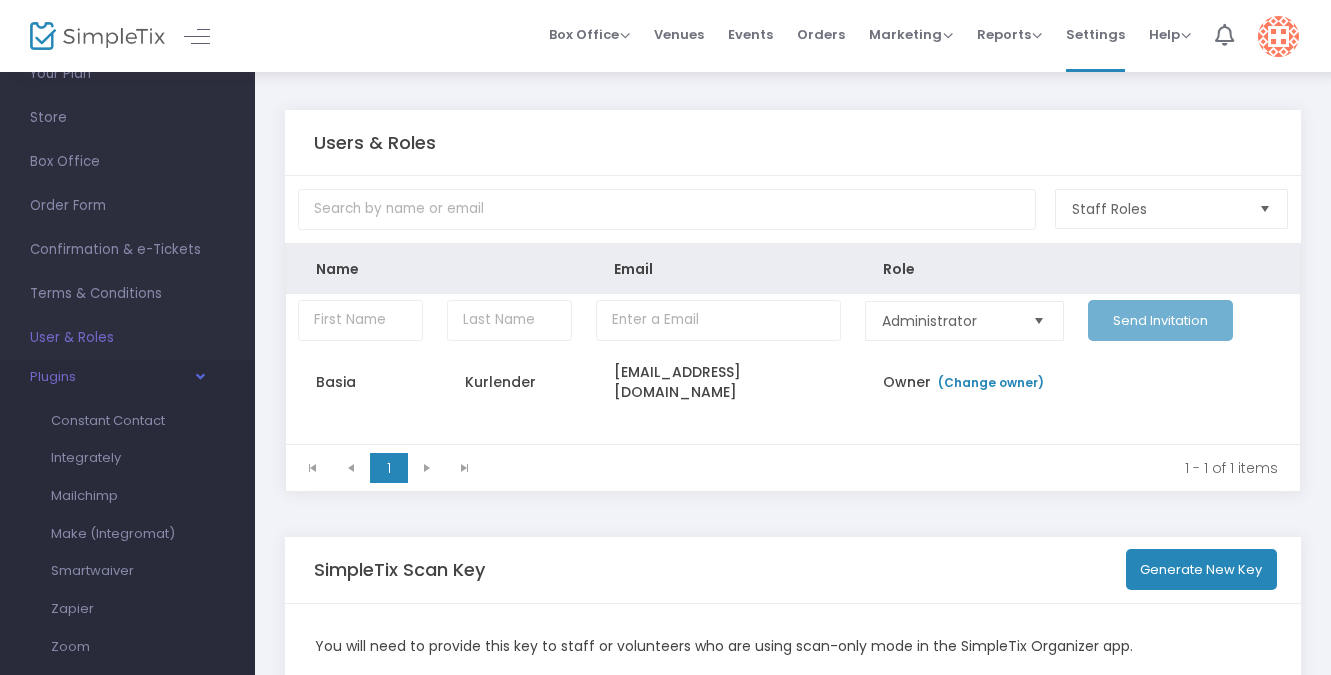 click at bounding box center (139, 376) 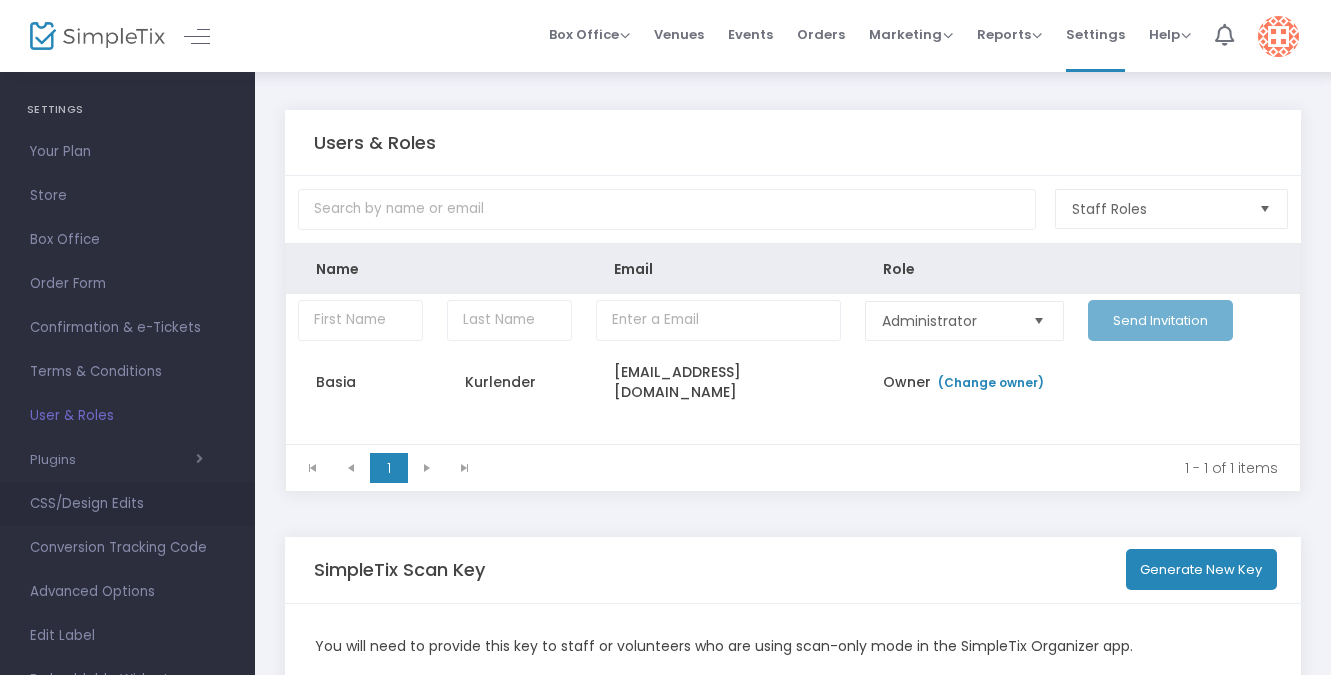 scroll, scrollTop: 0, scrollLeft: 0, axis: both 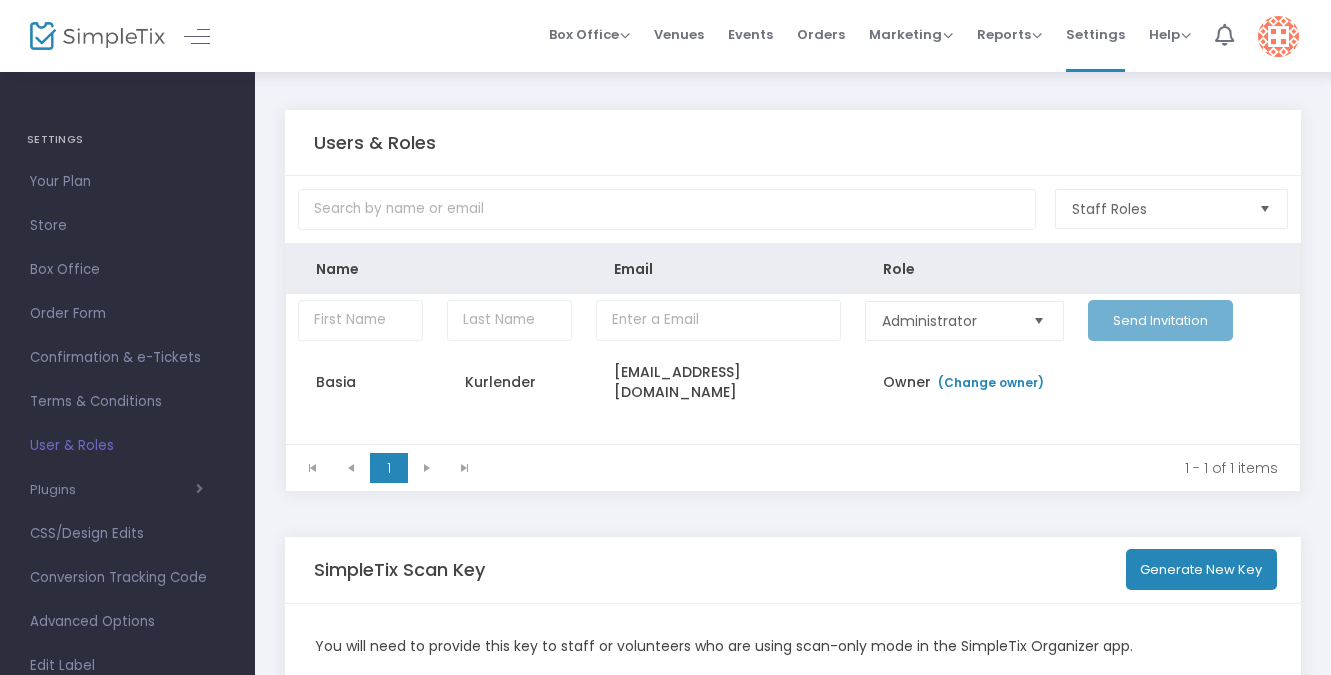 click 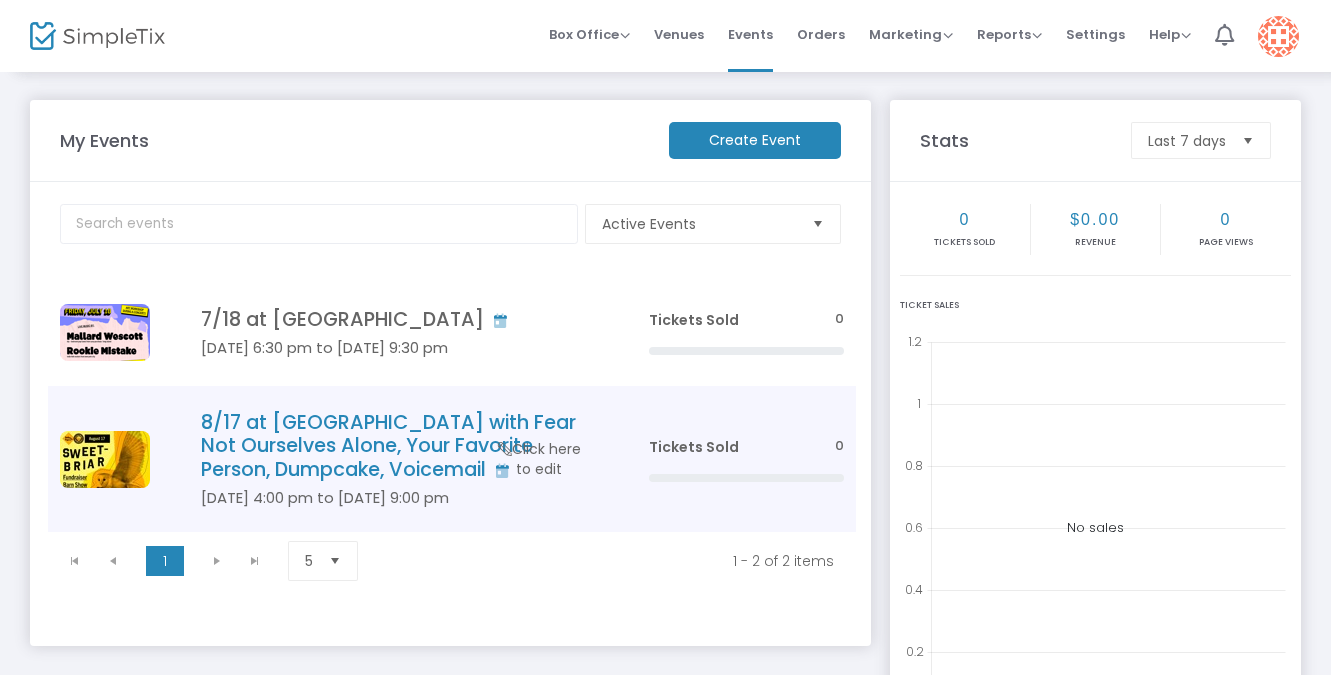 click on "Click here to edit" 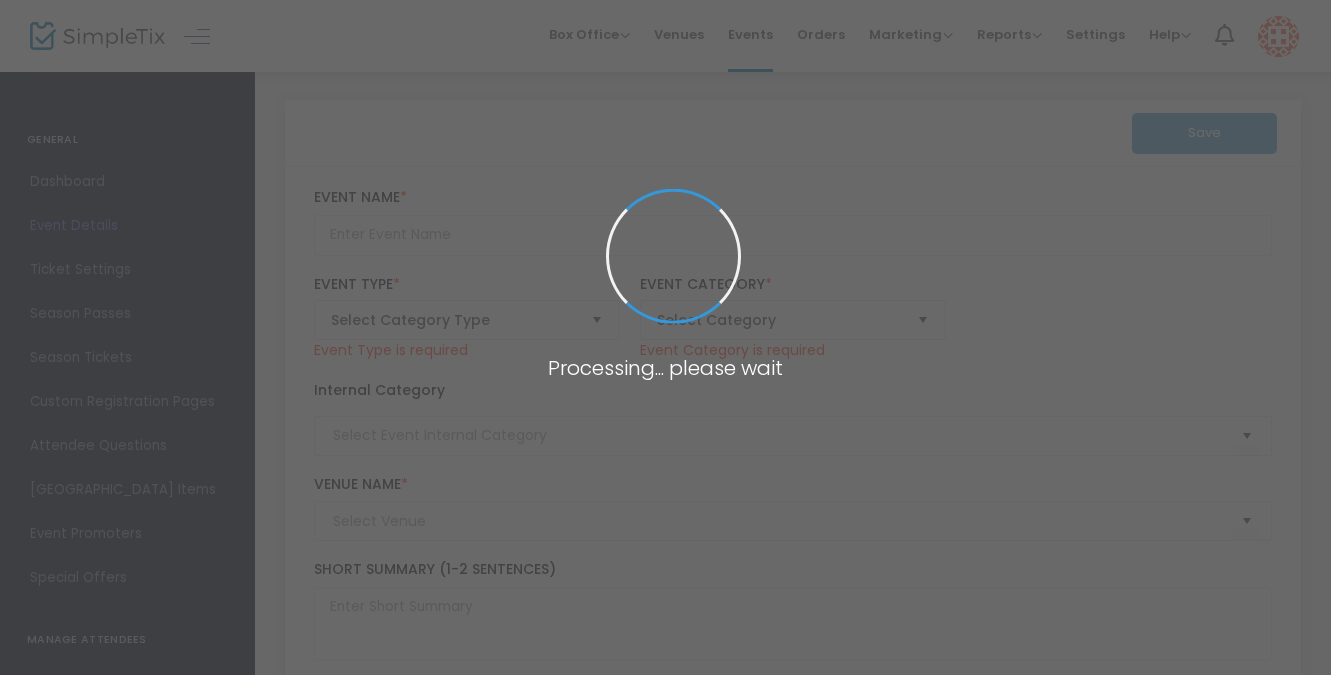 type on "8/17 at [GEOGRAPHIC_DATA] with Fear Not Ourselves Alone, Your Favorite Person, Dumpcake, Voicemail" 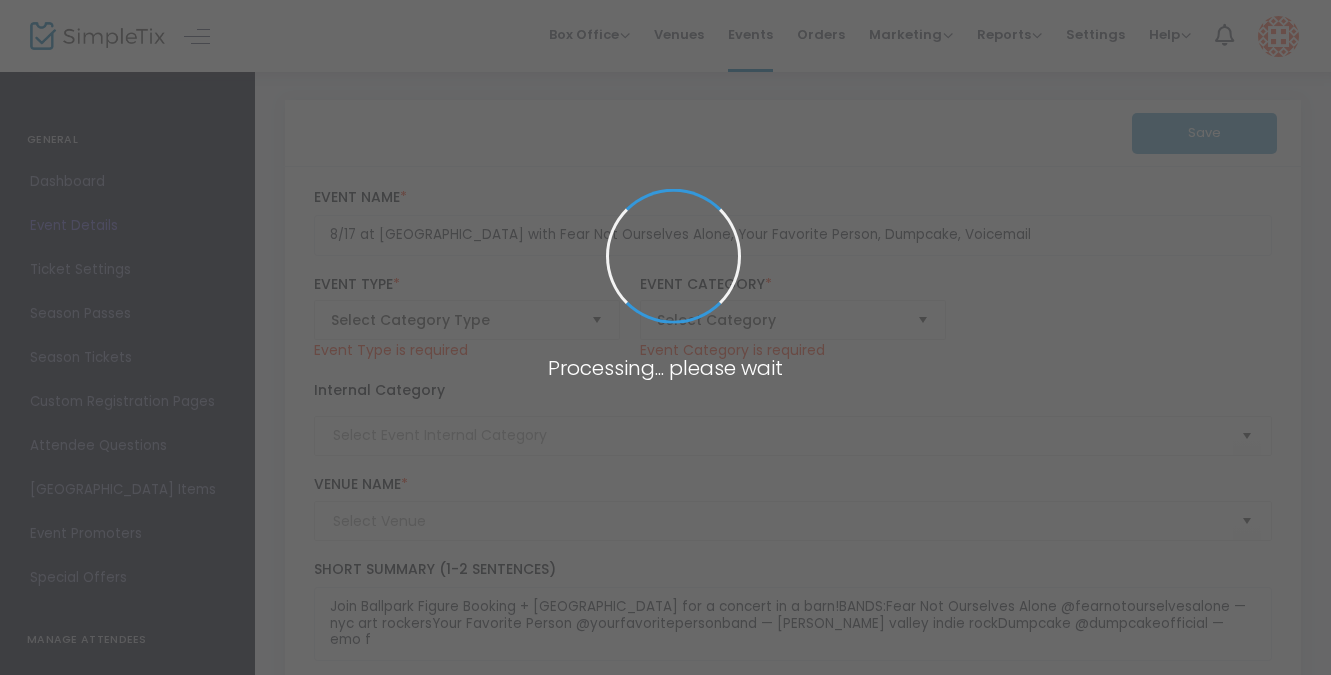 type on "[GEOGRAPHIC_DATA] - ECSS ([GEOGRAPHIC_DATA])" 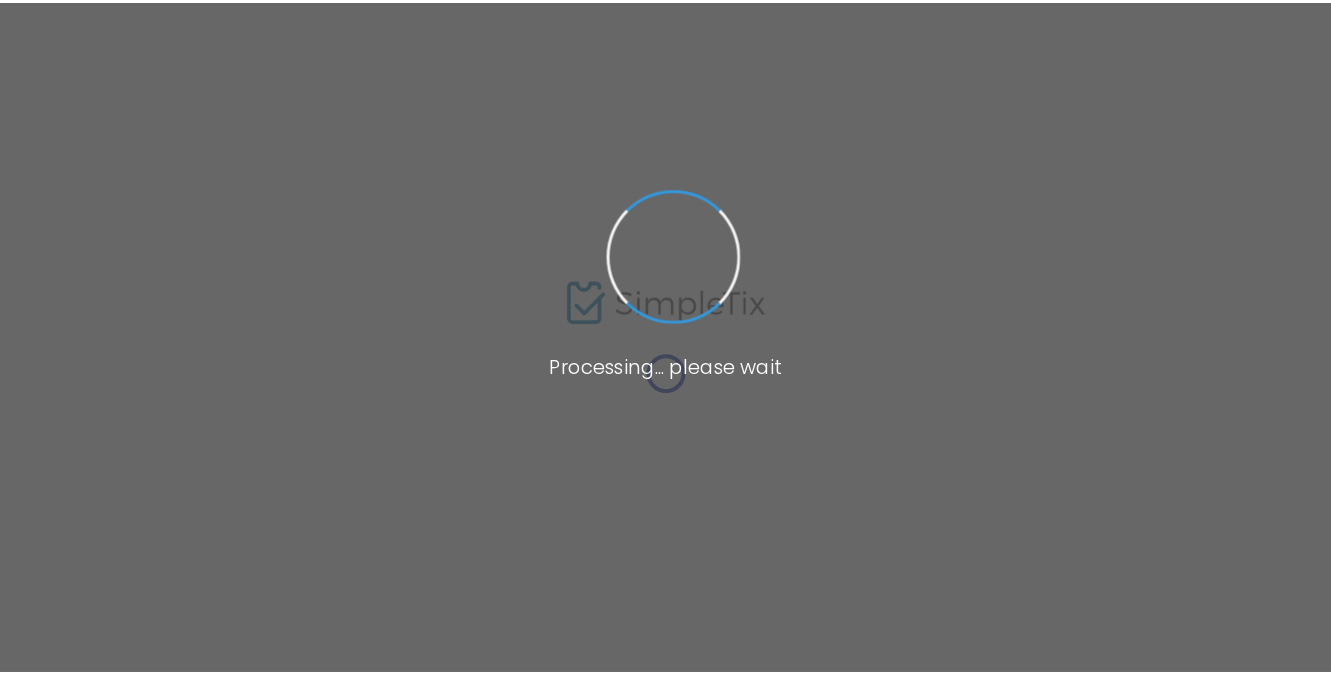 scroll, scrollTop: 0, scrollLeft: 0, axis: both 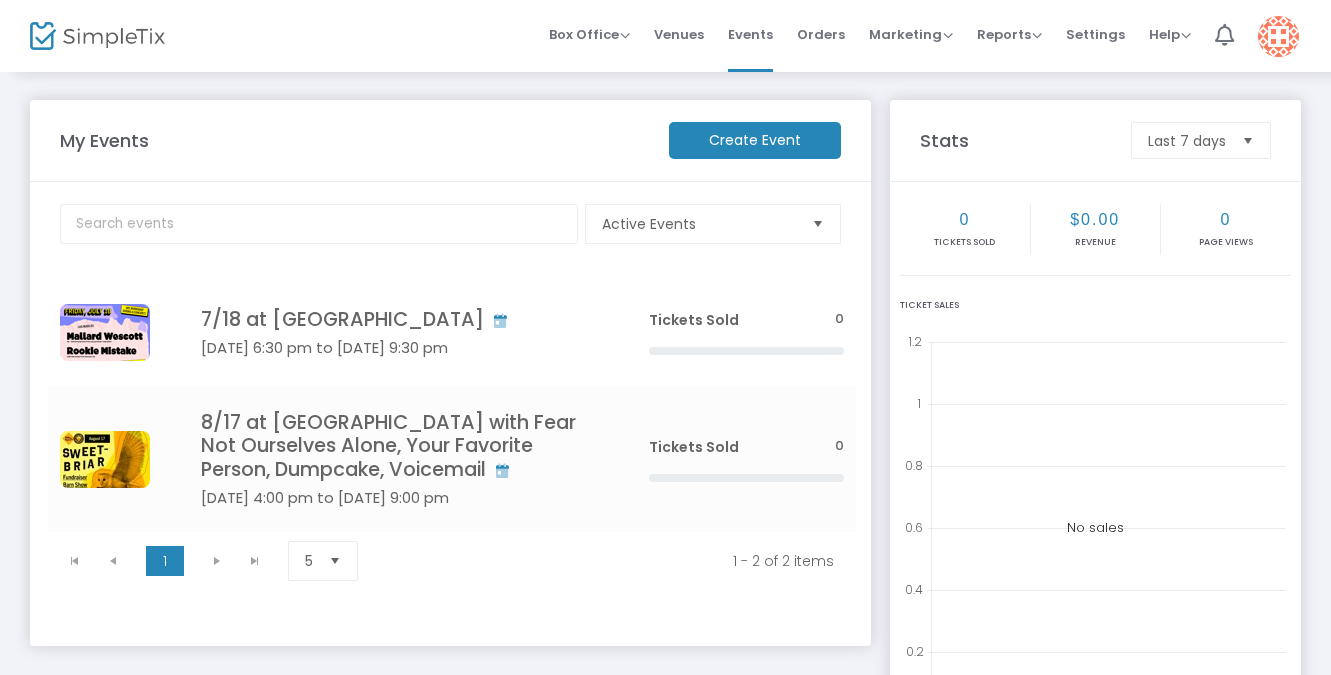 click at bounding box center [1278, 36] 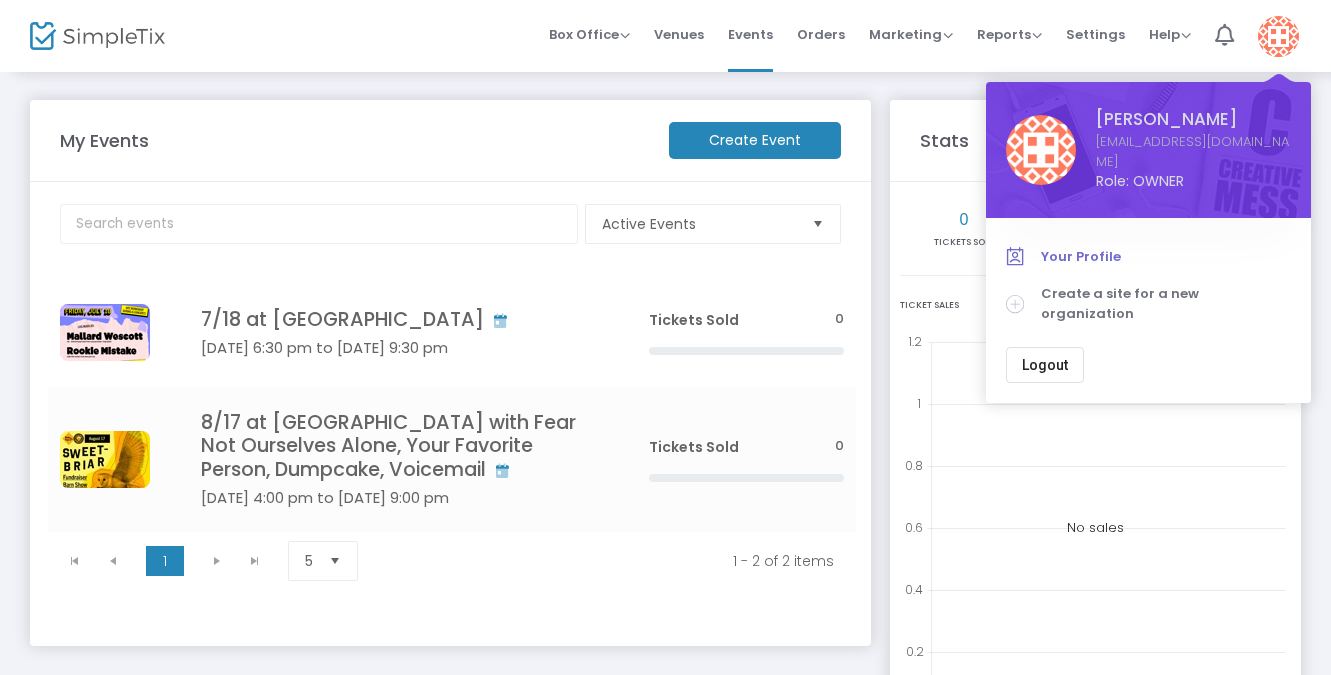 click on "Your Profile" at bounding box center [1166, 257] 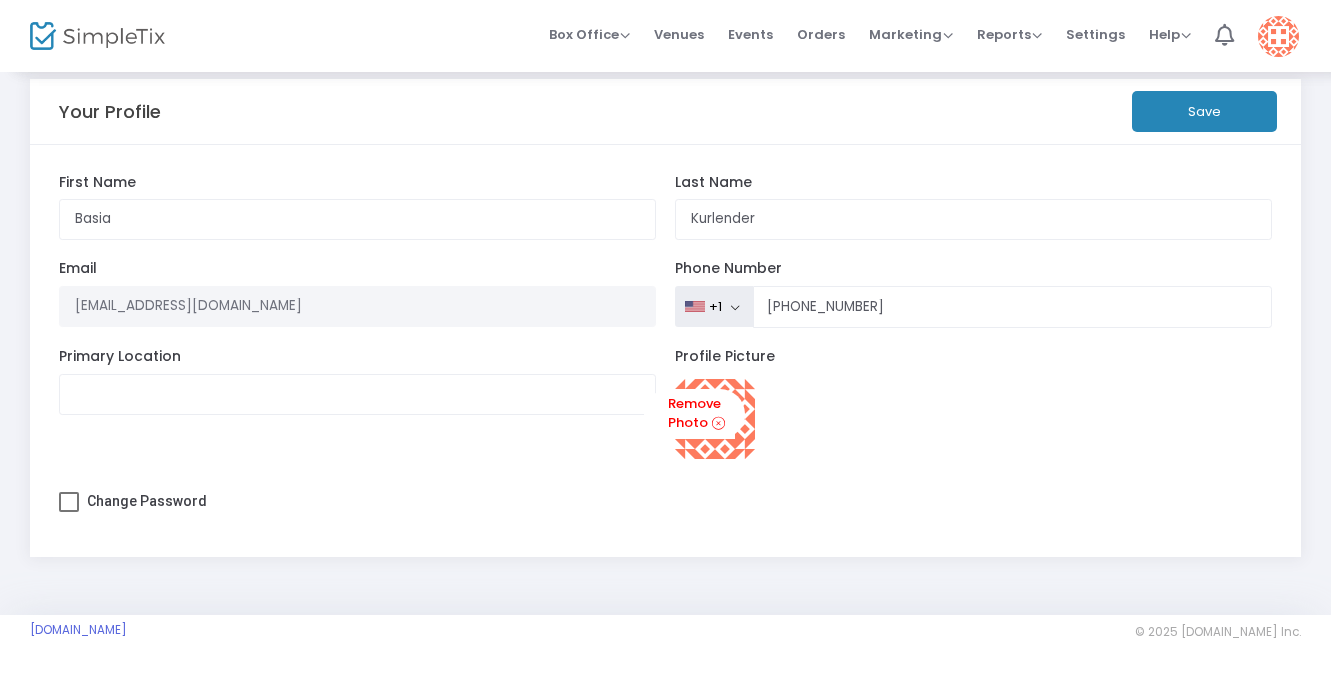 scroll, scrollTop: 0, scrollLeft: 0, axis: both 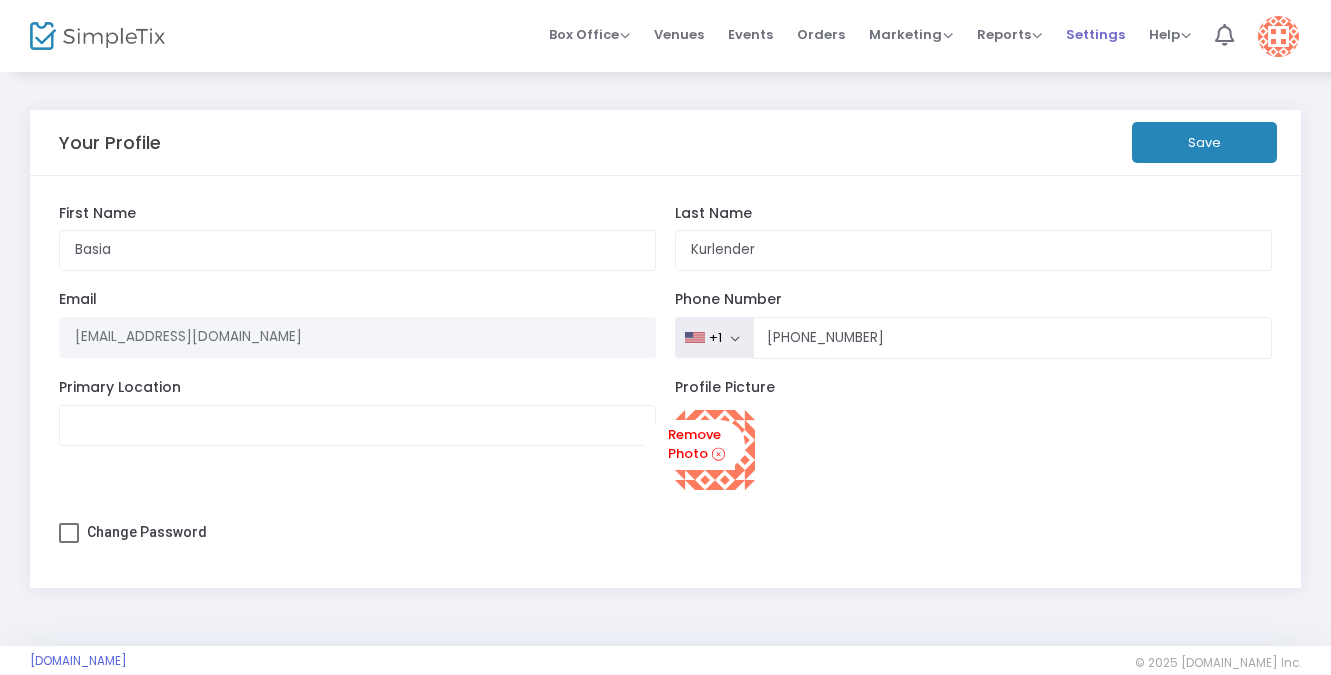 click on "Settings" at bounding box center (1095, 34) 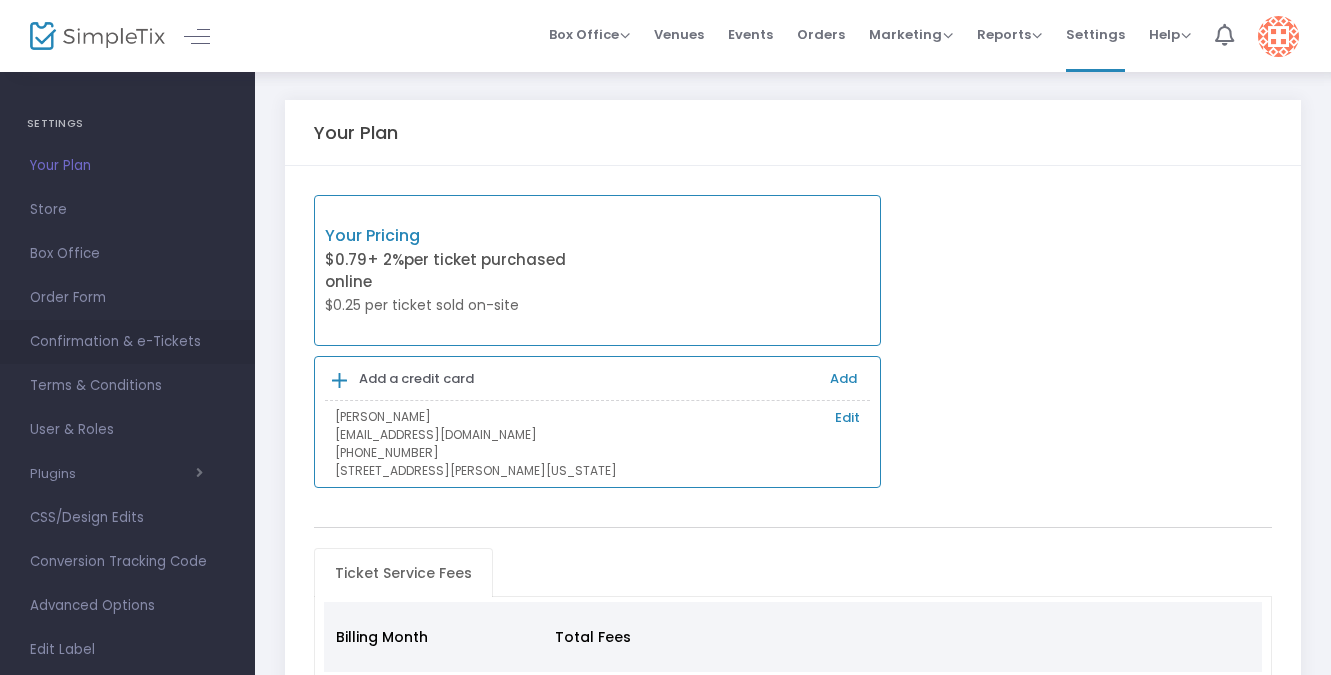 scroll, scrollTop: 0, scrollLeft: 0, axis: both 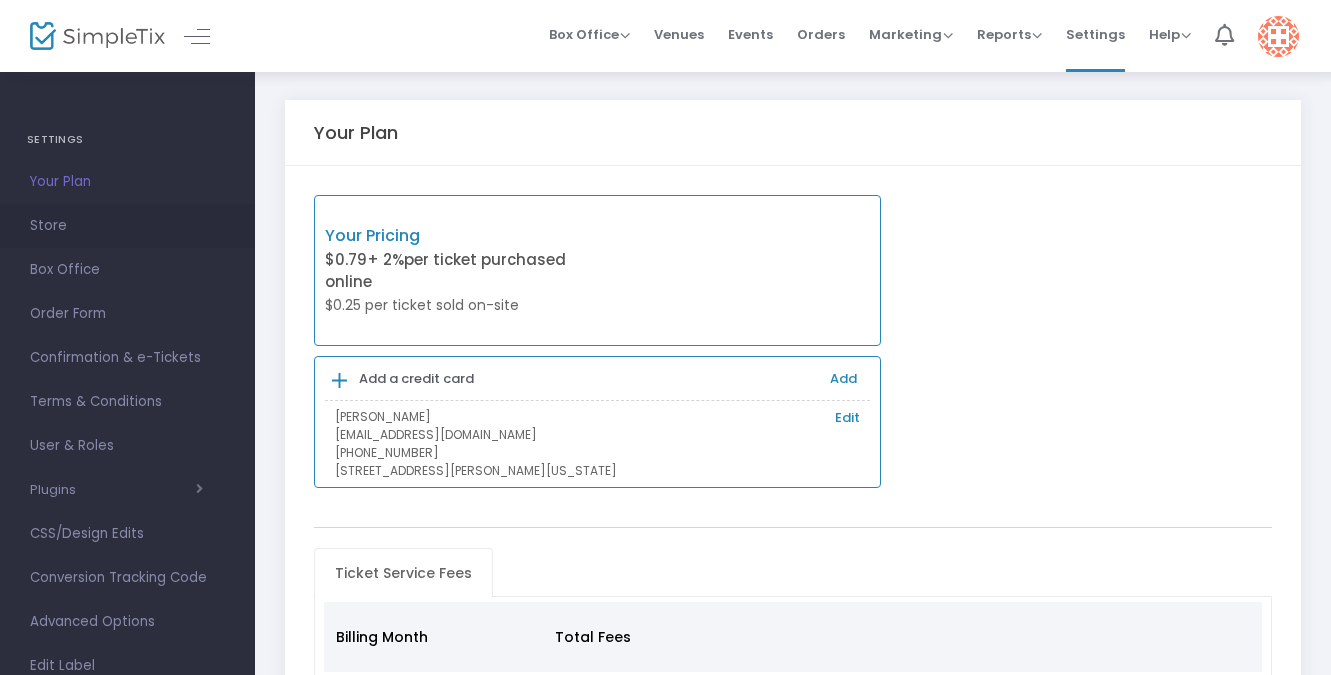 click on "Store" at bounding box center (127, 226) 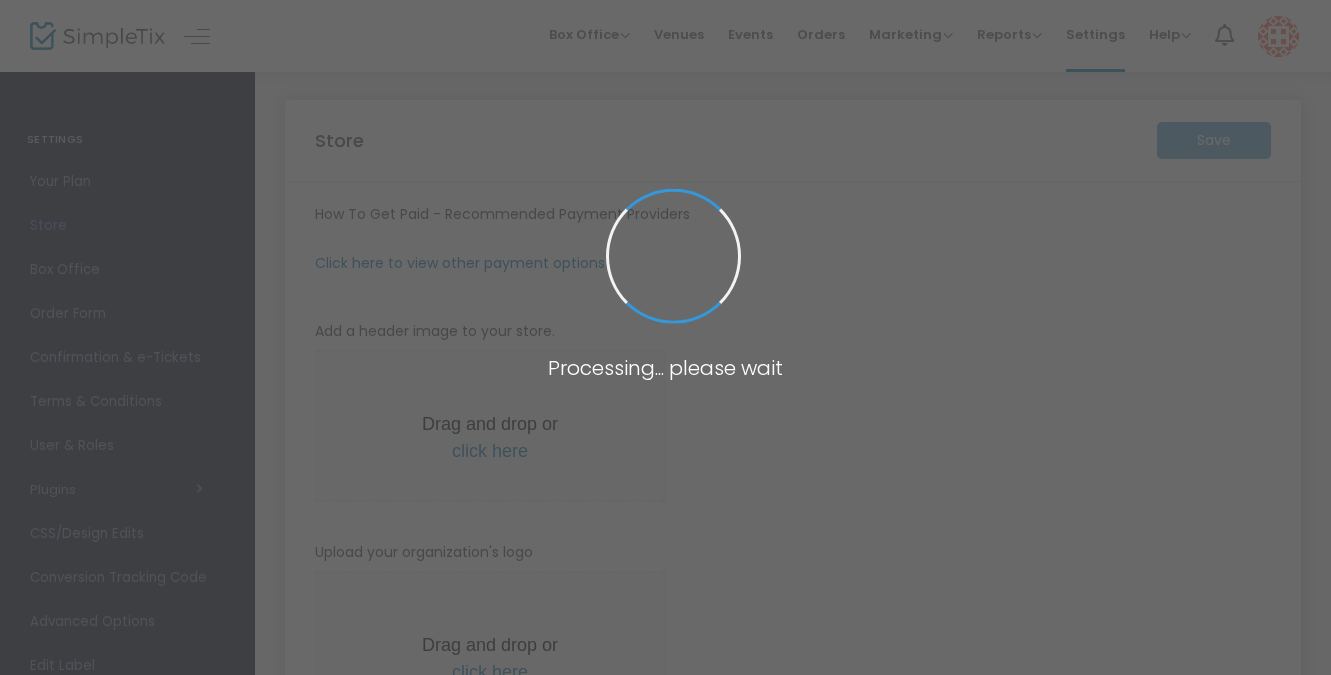 type on "[URL]" 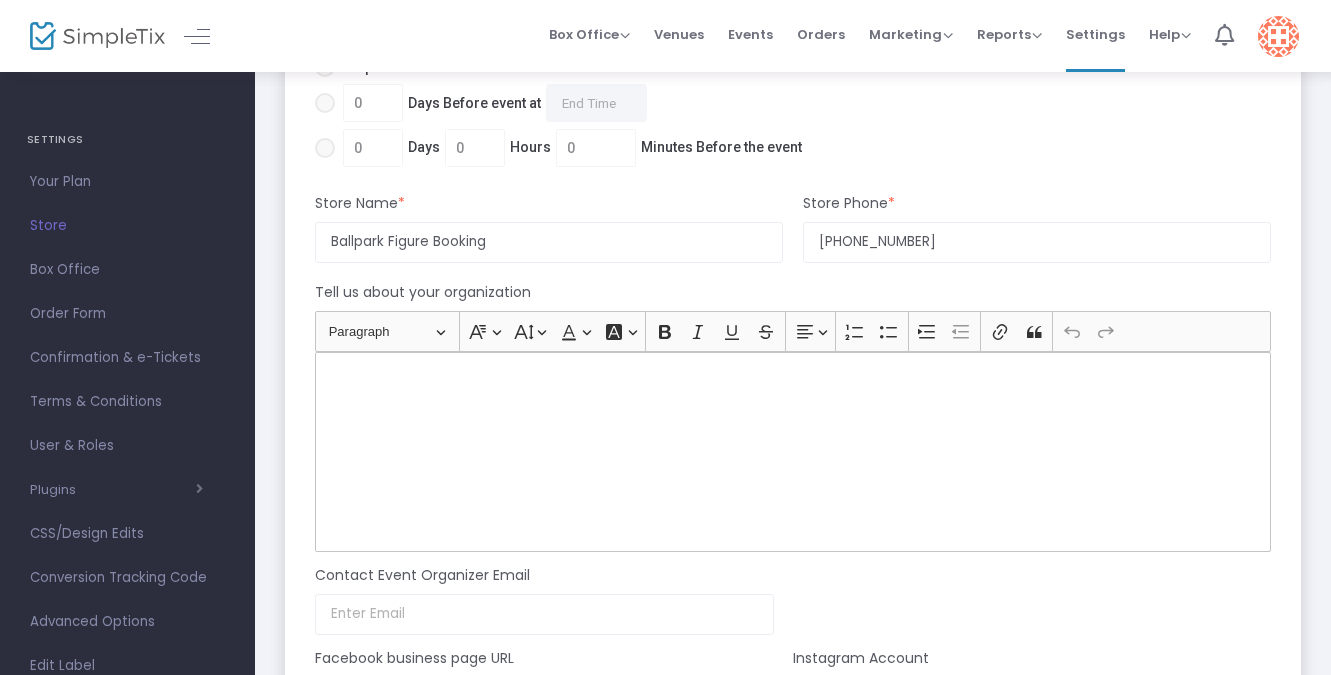 scroll, scrollTop: 1460, scrollLeft: 0, axis: vertical 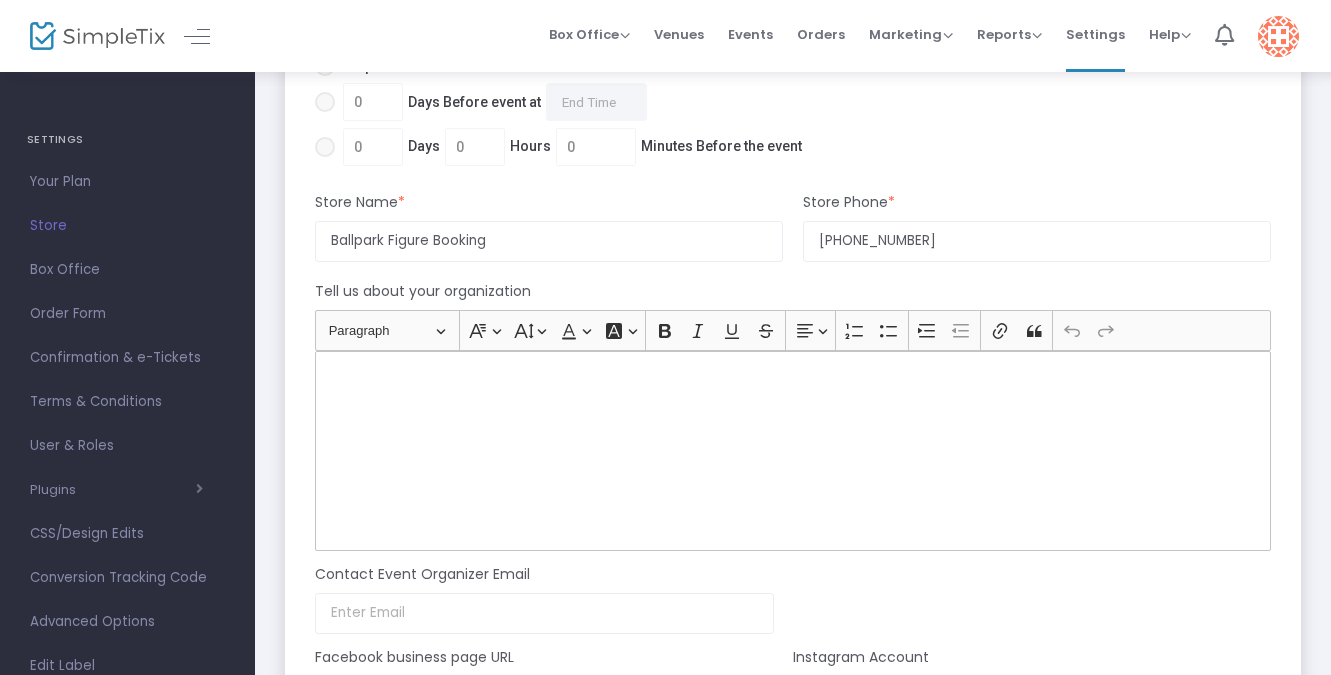 click 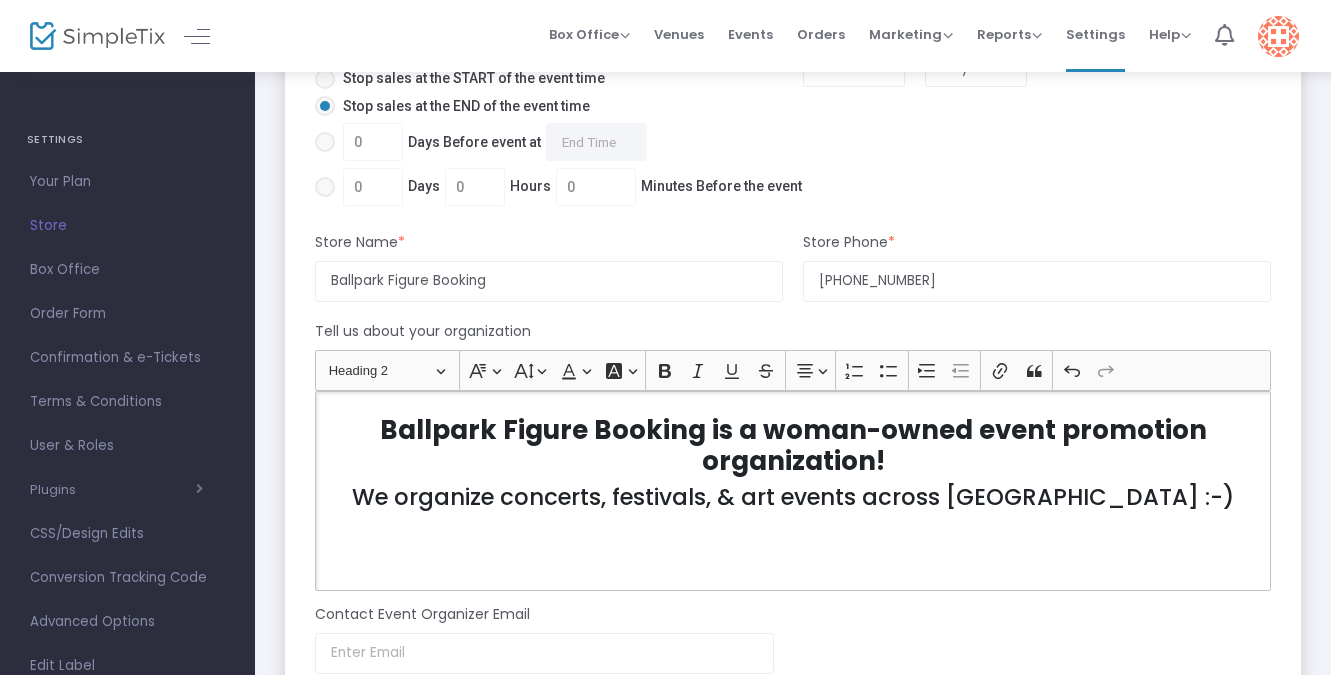 scroll, scrollTop: 1439, scrollLeft: 0, axis: vertical 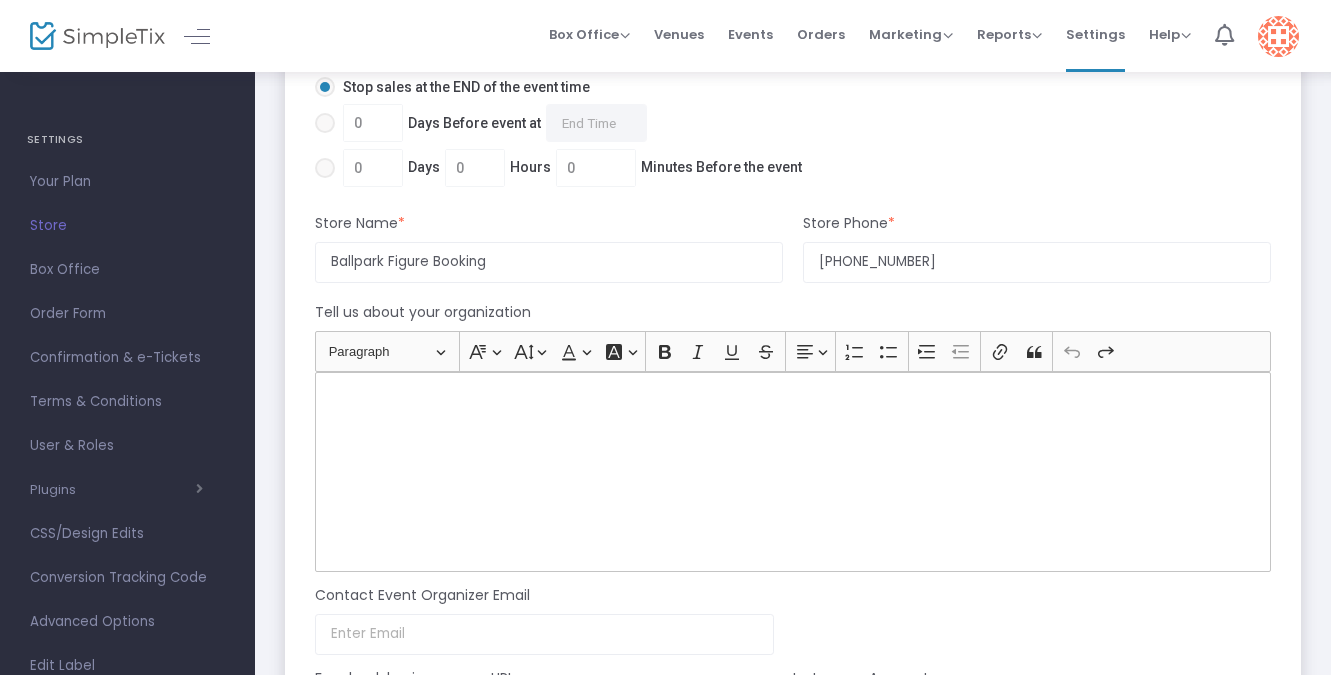 click 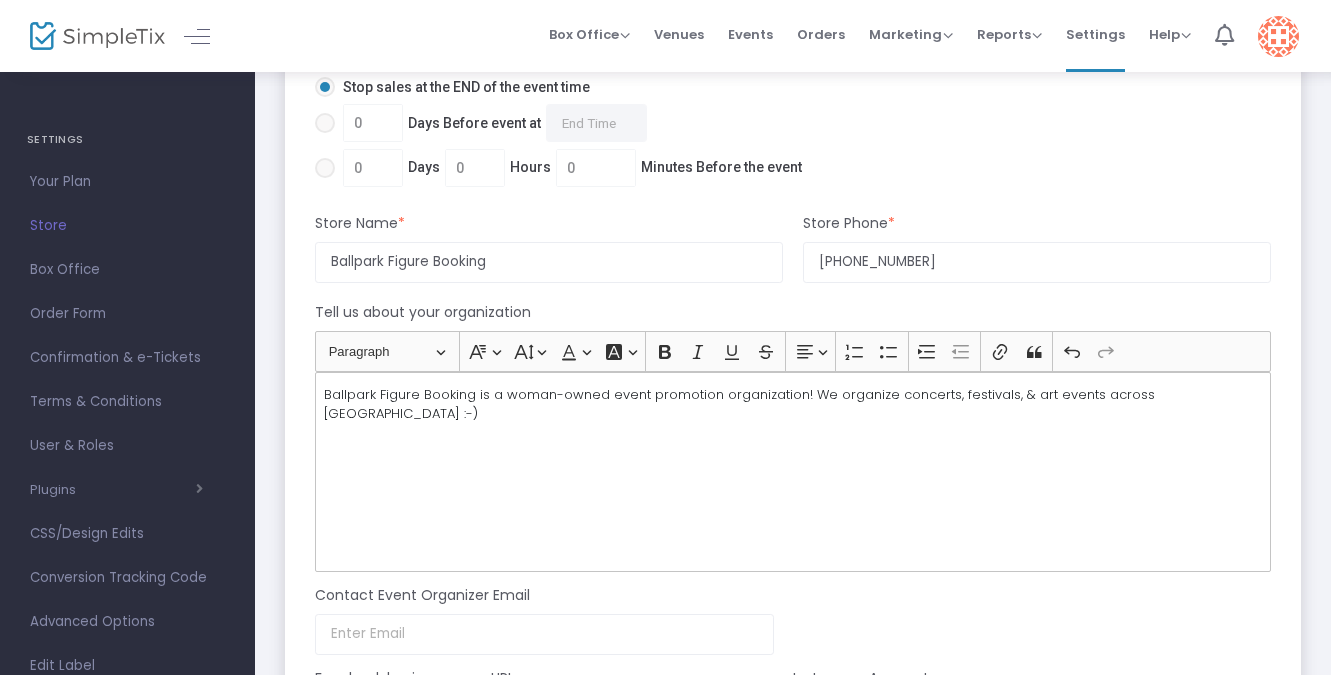 click on "Ballpark Figure Booking is a woman-owned event promotion organization! We organize concerts, festivals, & art events across [GEOGRAPHIC_DATA] :-)" 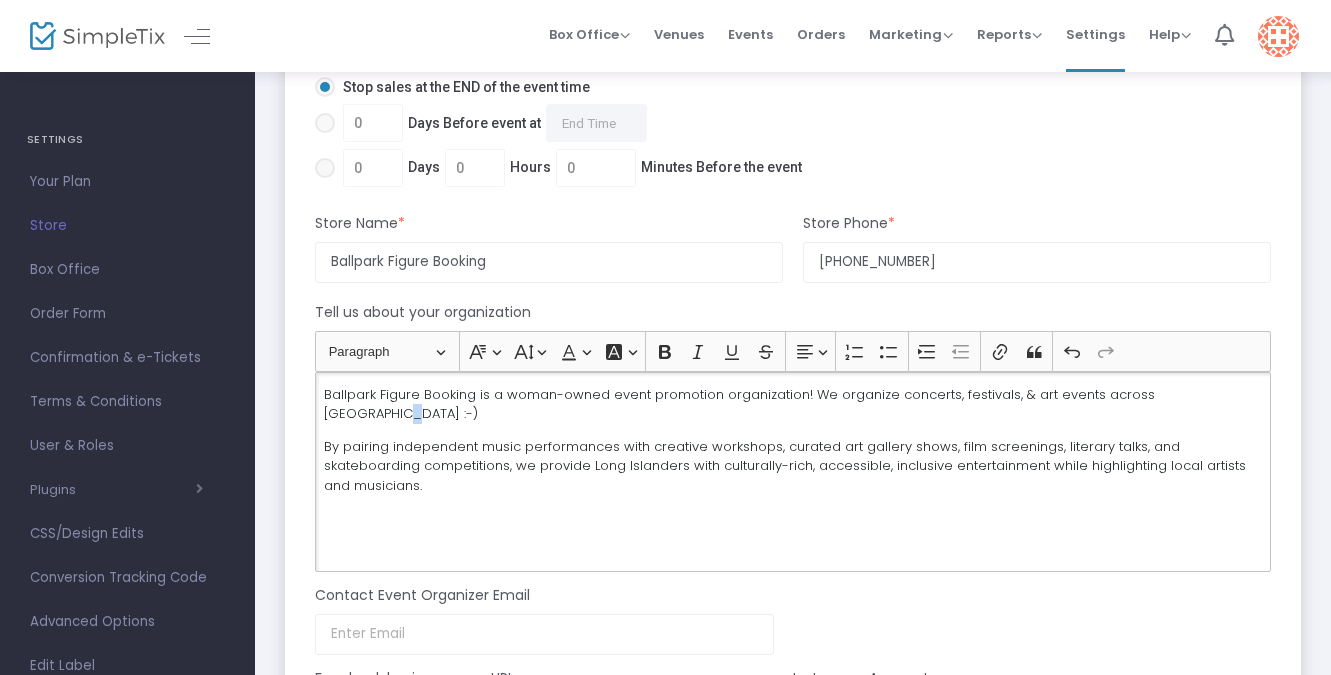 click on "Ballpark Figure Booking is a woman-owned event promotion organization! We organize concerts, festivals, & art events across [GEOGRAPHIC_DATA] :-)" 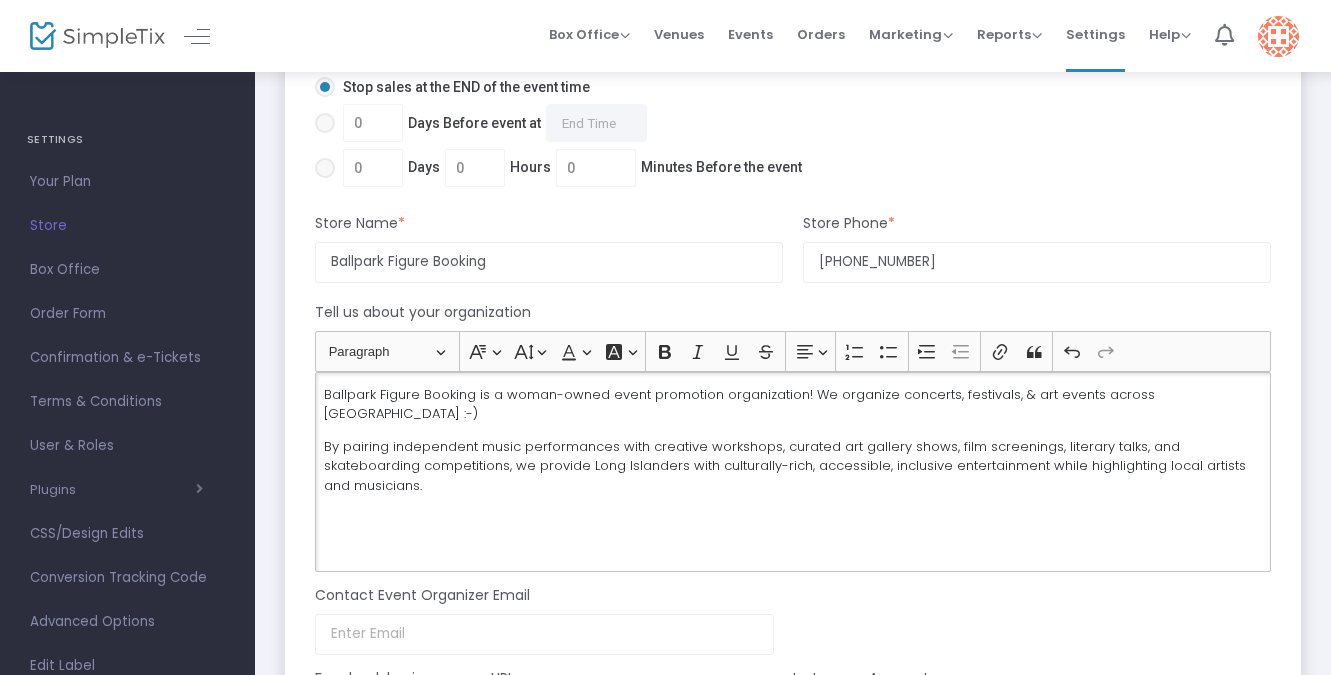 click on "Ballpark Figure Booking is a woman-owned event promotion organization! We organize concerts, festivals, & art events across [GEOGRAPHIC_DATA] :-) By pairing independent music performances with creative workshops, curated art gallery shows, film screenings, literary talks, and skateboarding competitions, we provide Long Islanders with culturally-rich, accessible, inclusive entertainment while highlighting local artists and musicians." 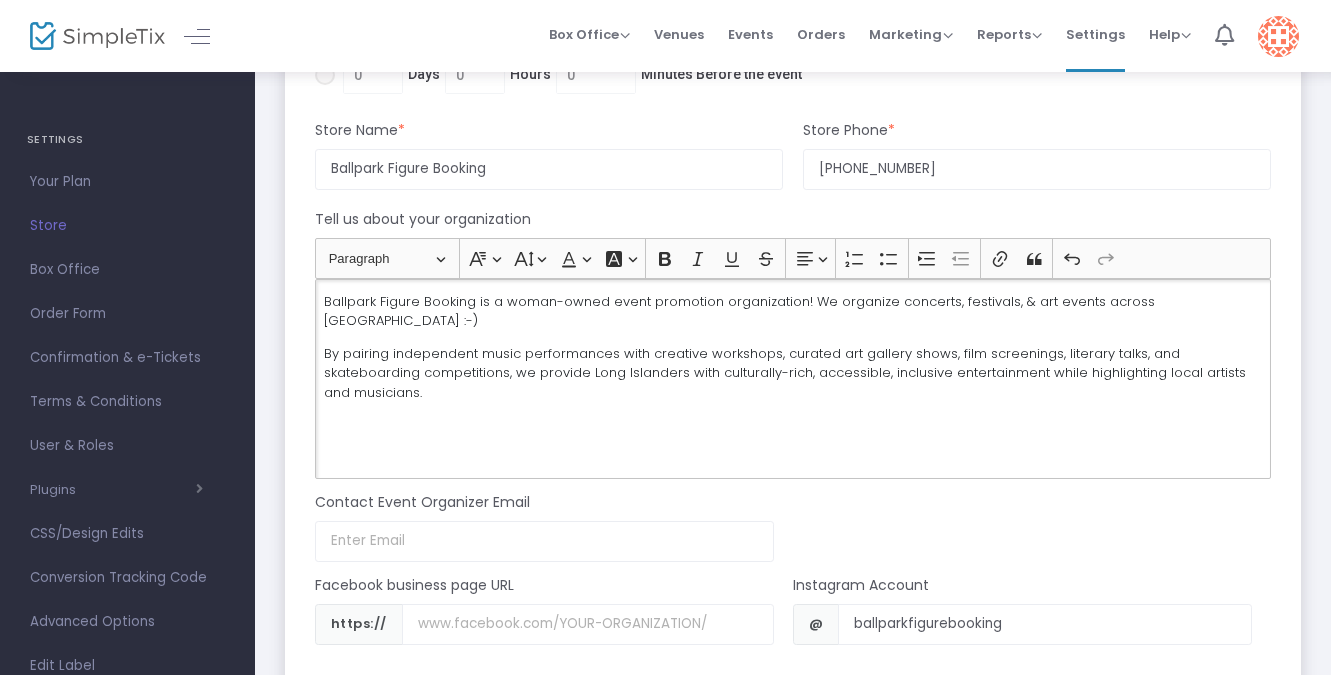 scroll, scrollTop: 1503, scrollLeft: 0, axis: vertical 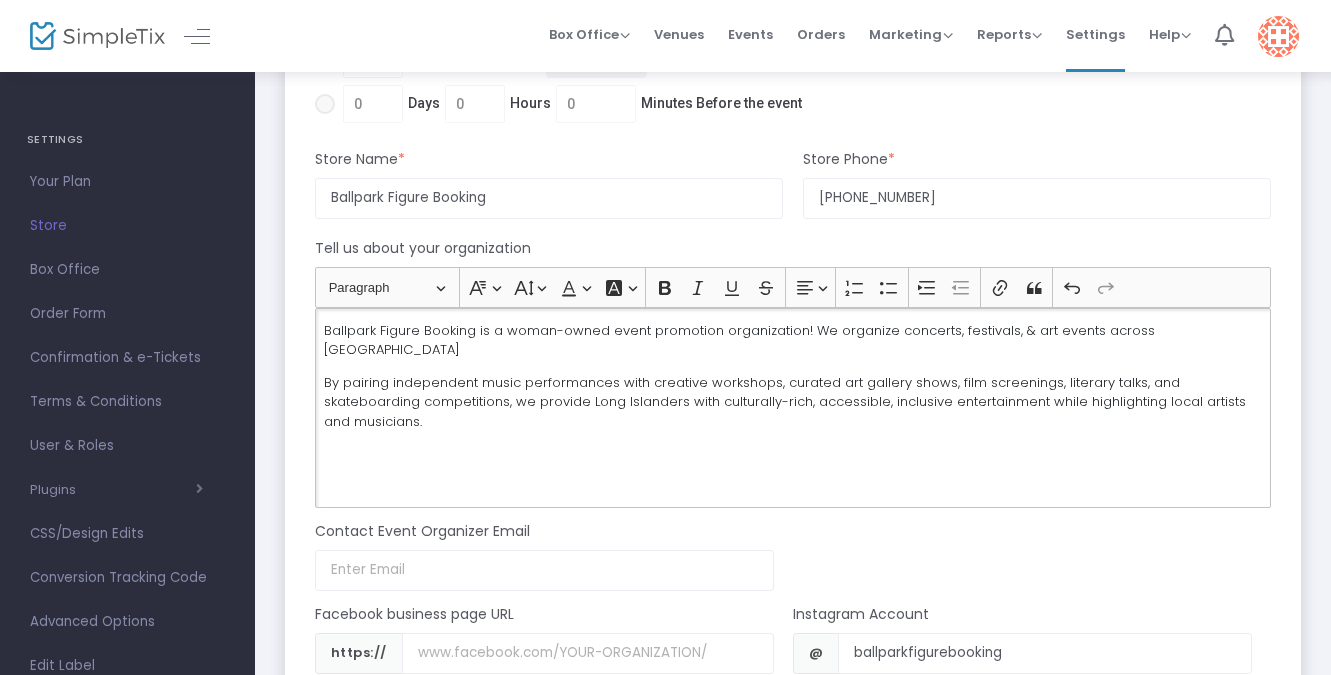 type 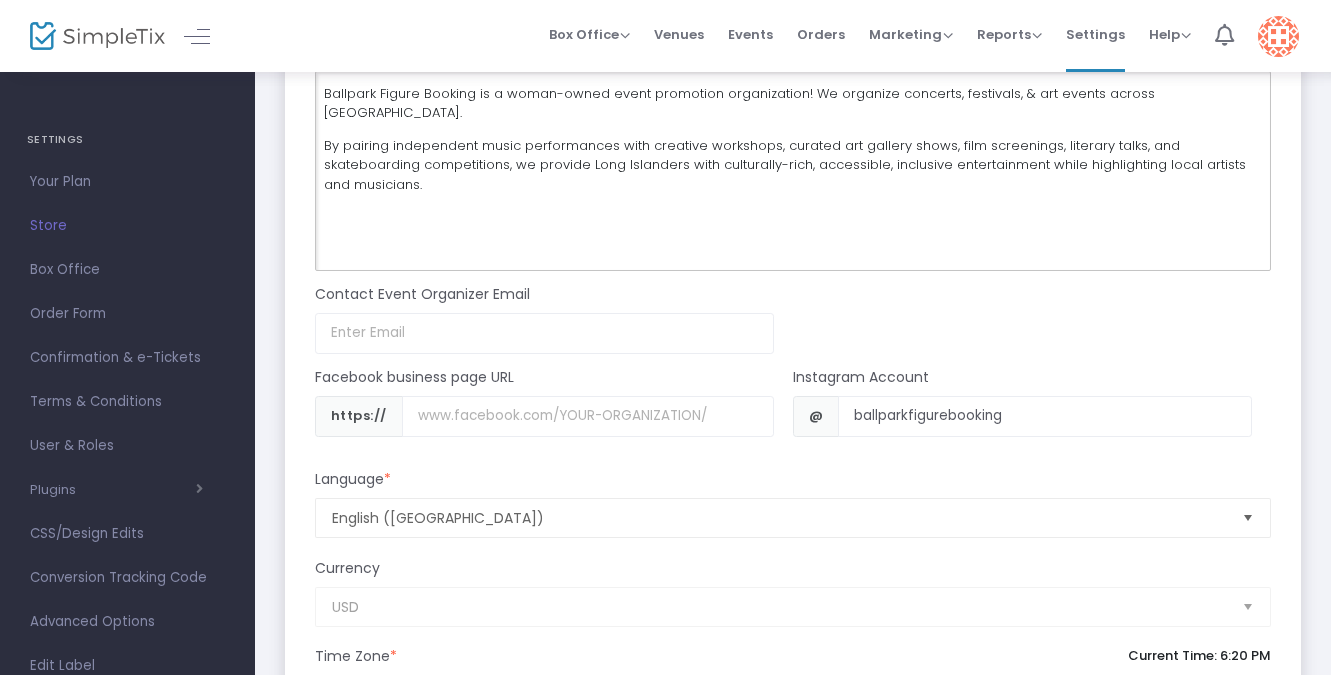 scroll, scrollTop: 1753, scrollLeft: 0, axis: vertical 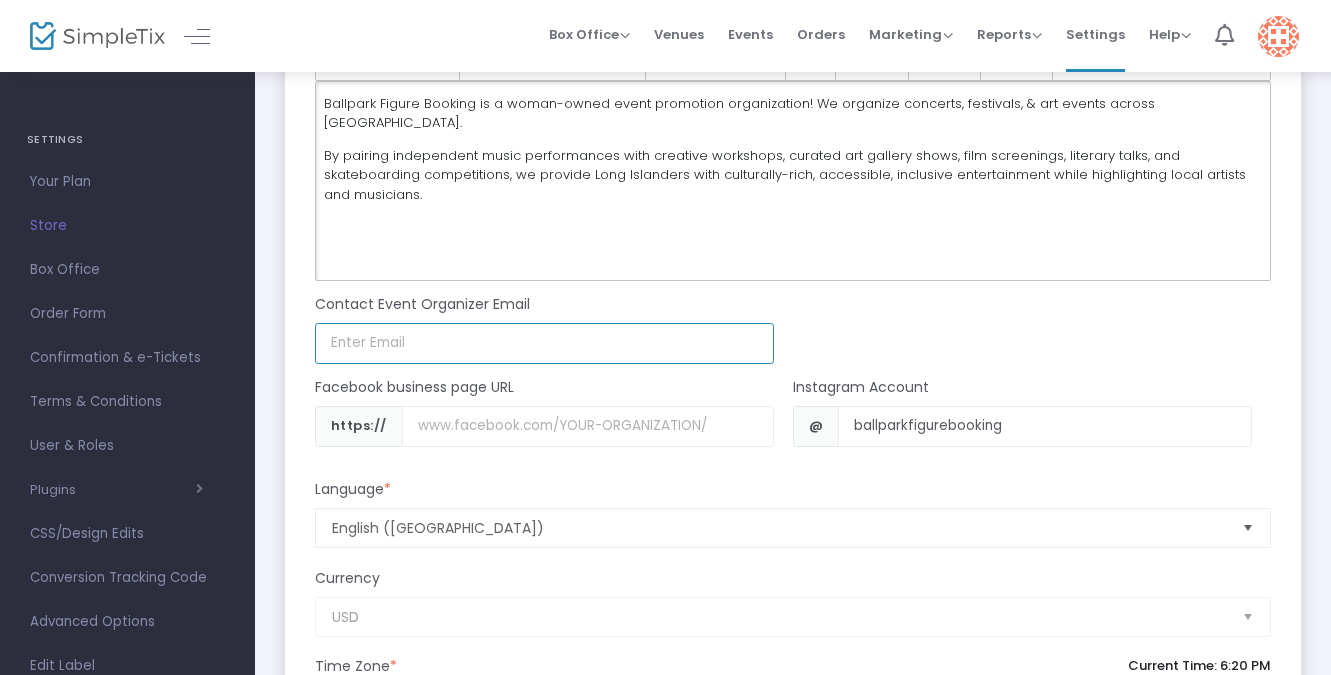 click 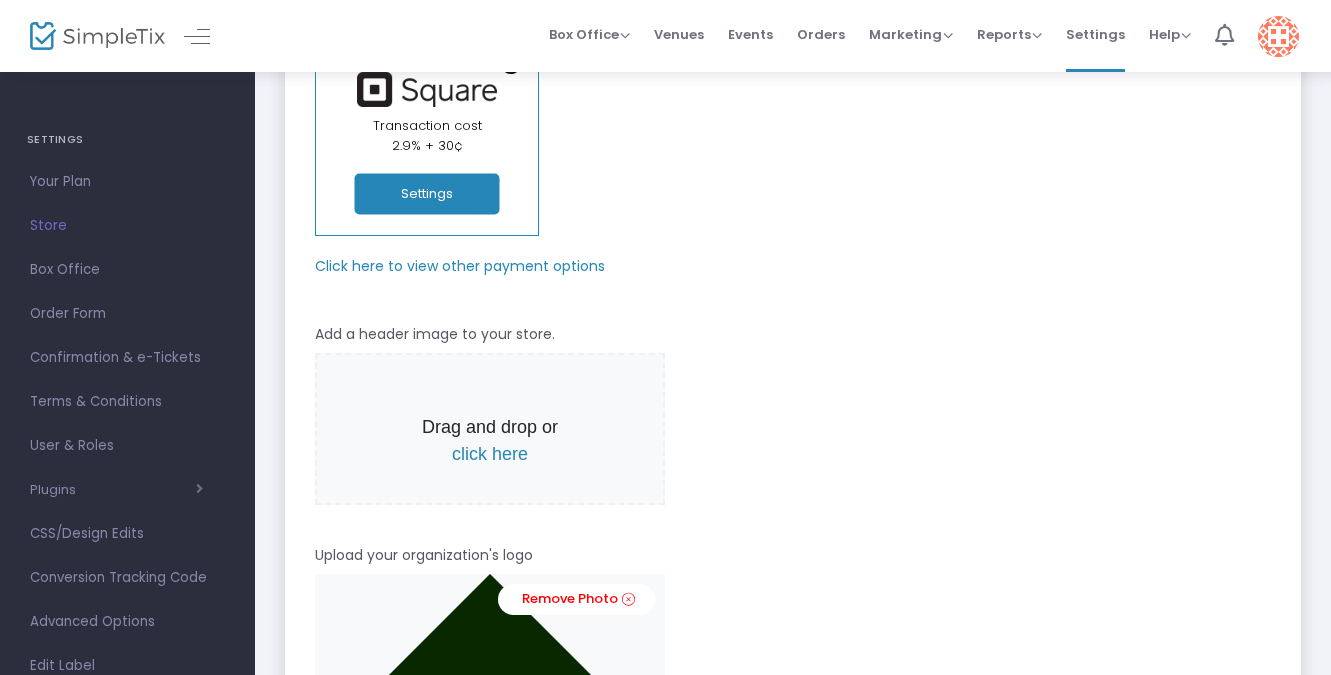 scroll, scrollTop: 0, scrollLeft: 0, axis: both 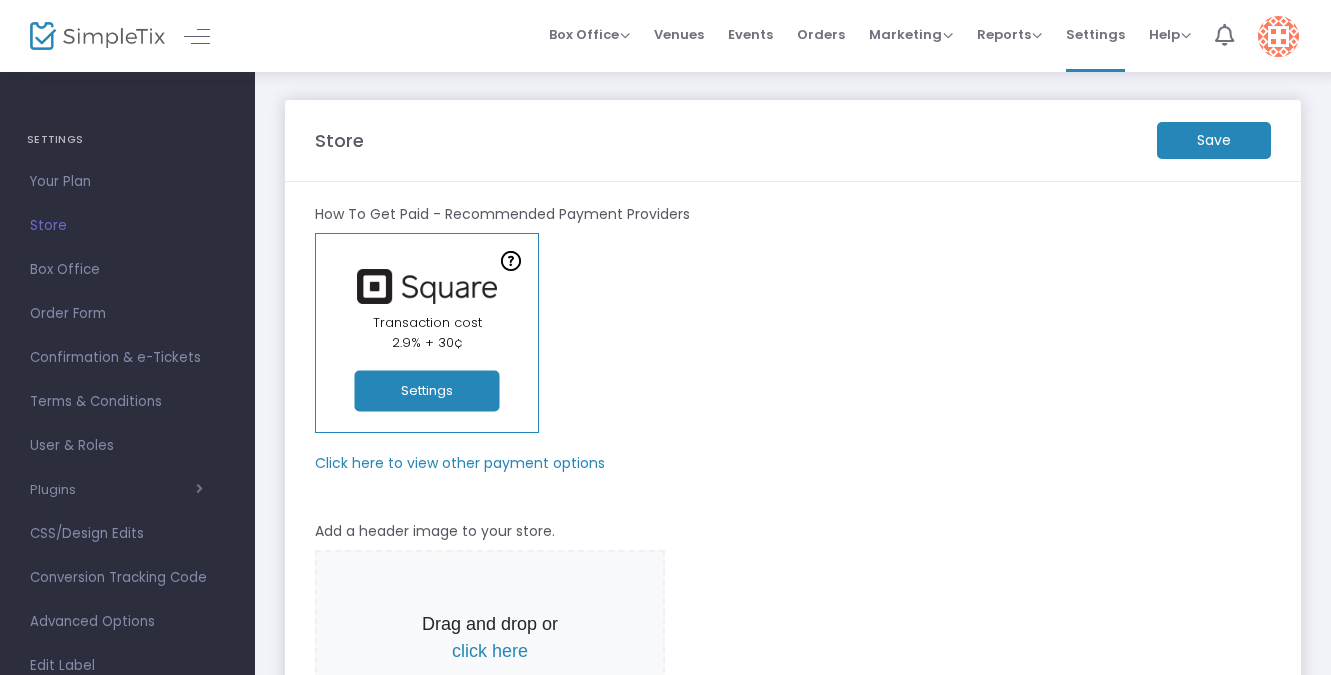 type on "[EMAIL_ADDRESS][DOMAIN_NAME]" 